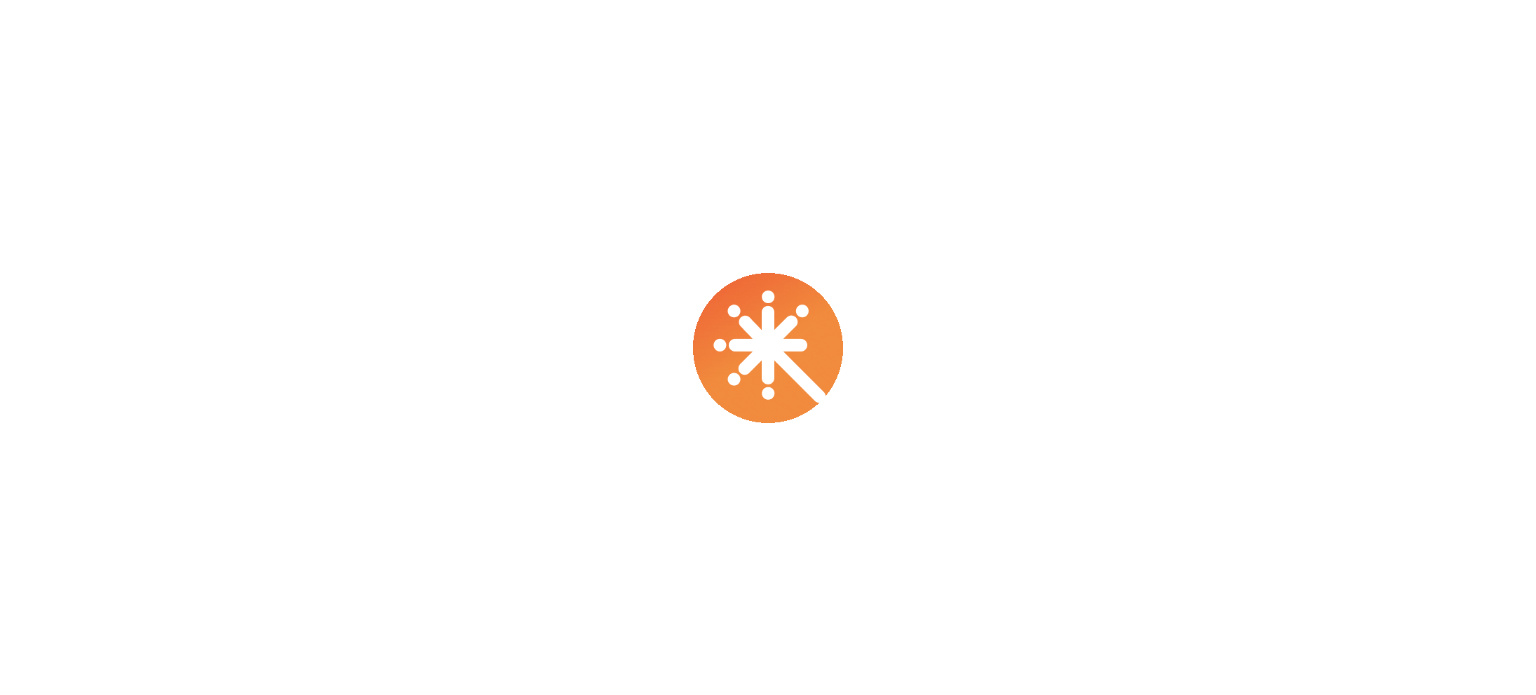 scroll, scrollTop: 0, scrollLeft: 0, axis: both 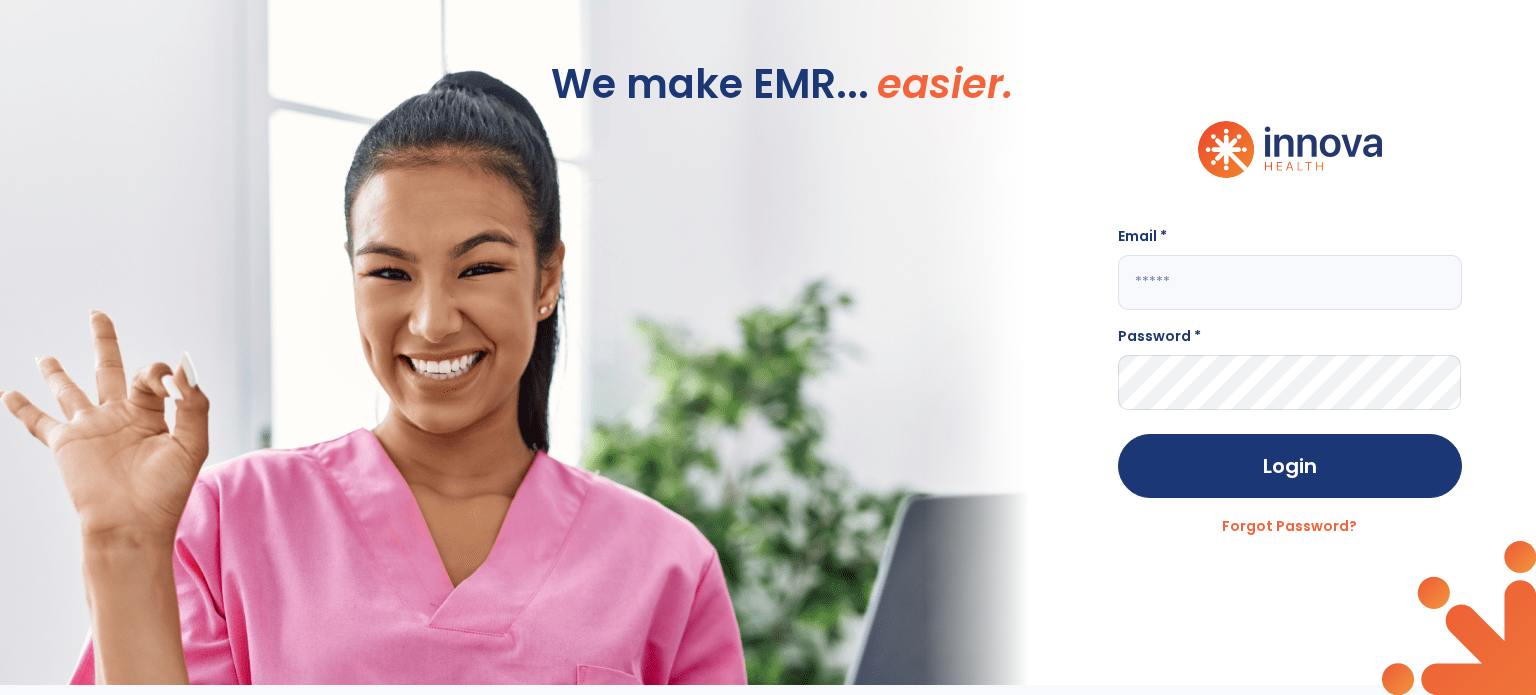 type on "**********" 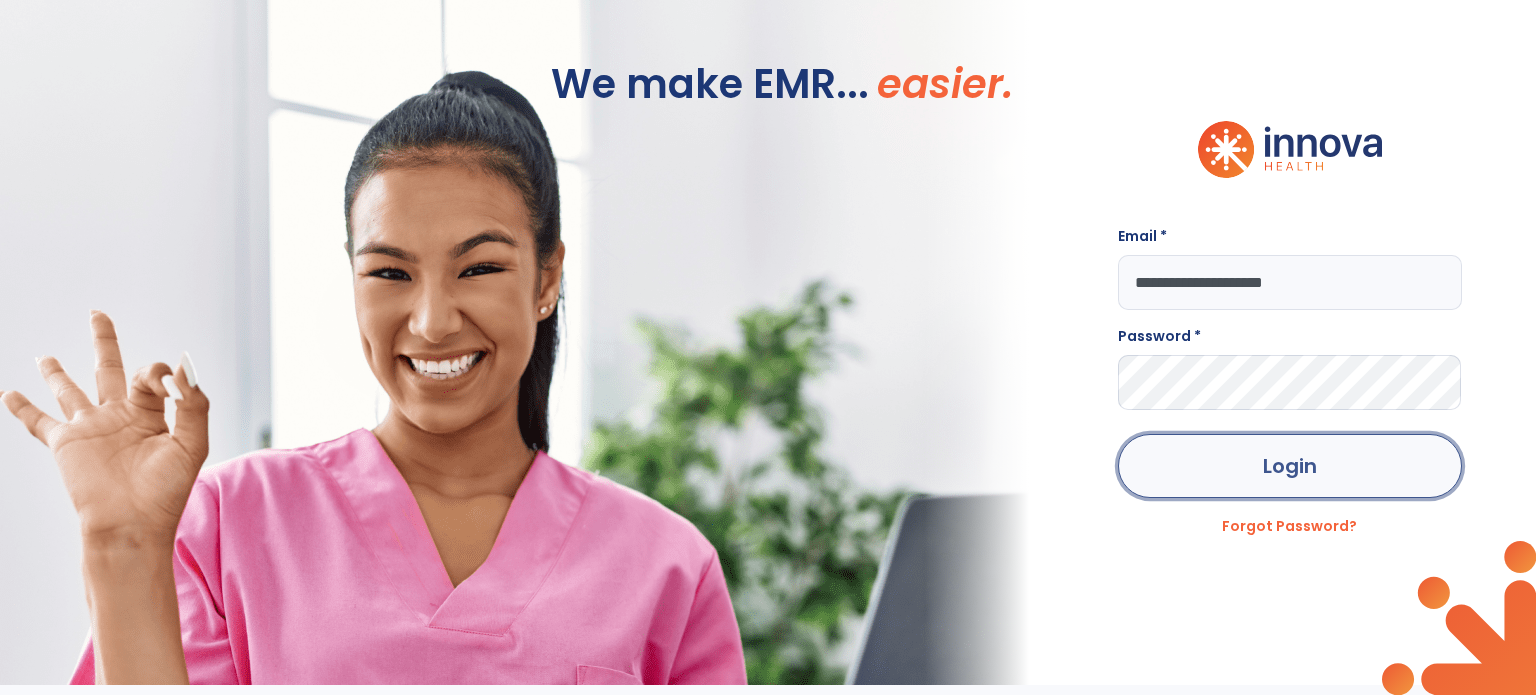 click on "Login" 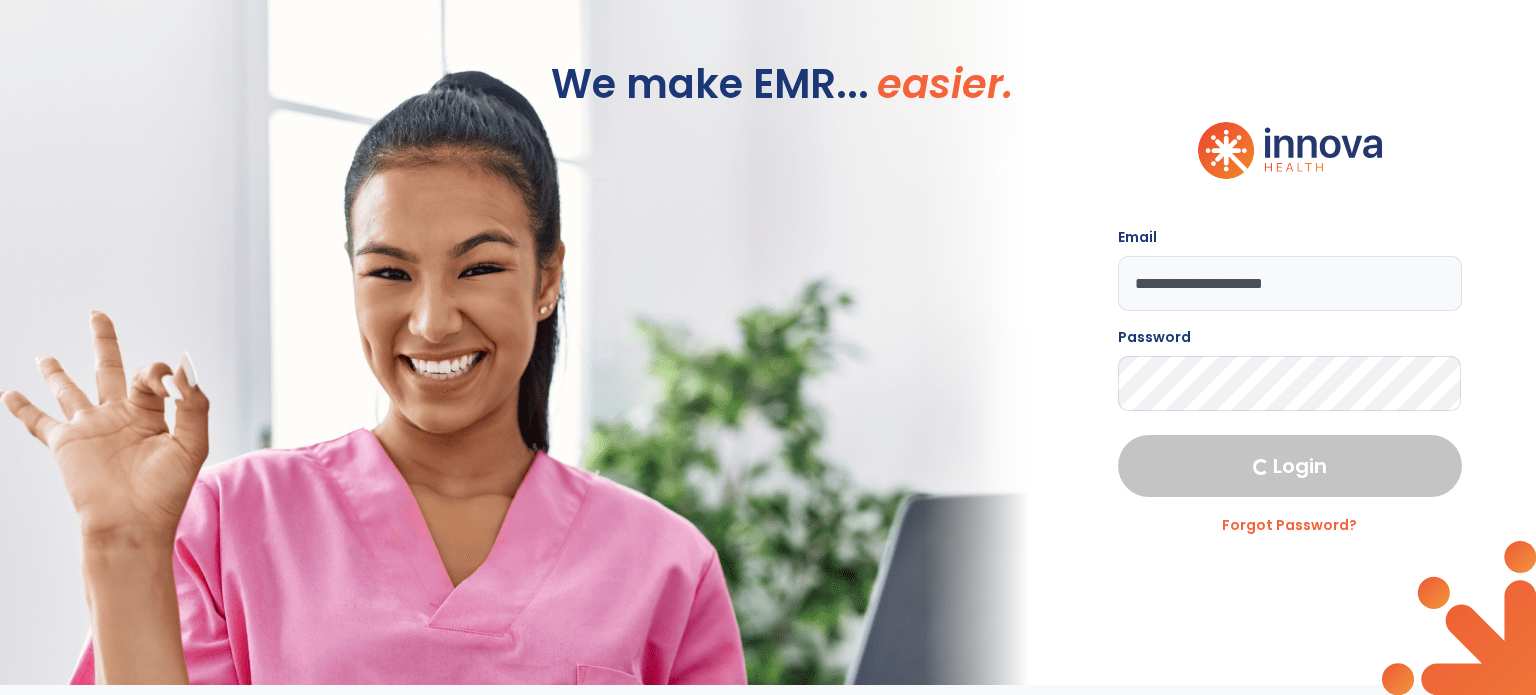 select on "****" 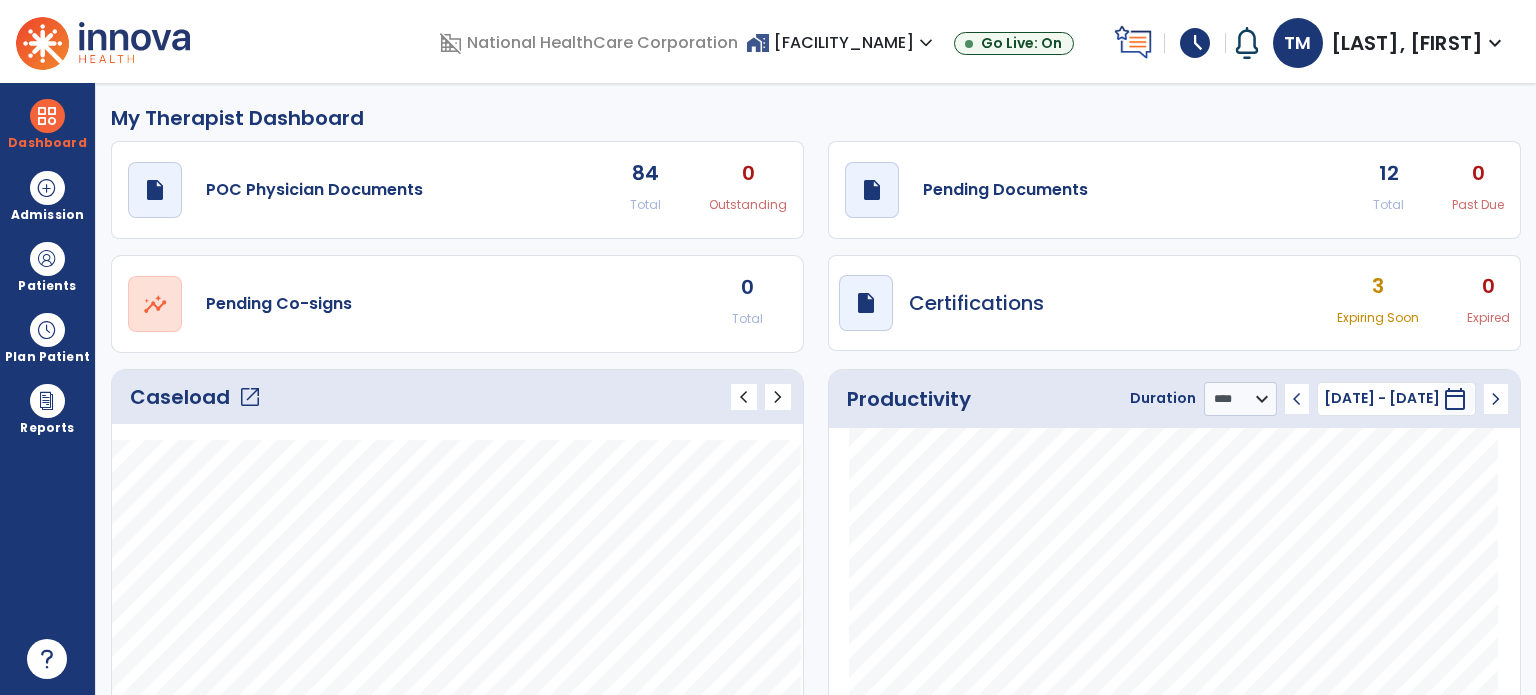 click on "My Therapist Dashboard" 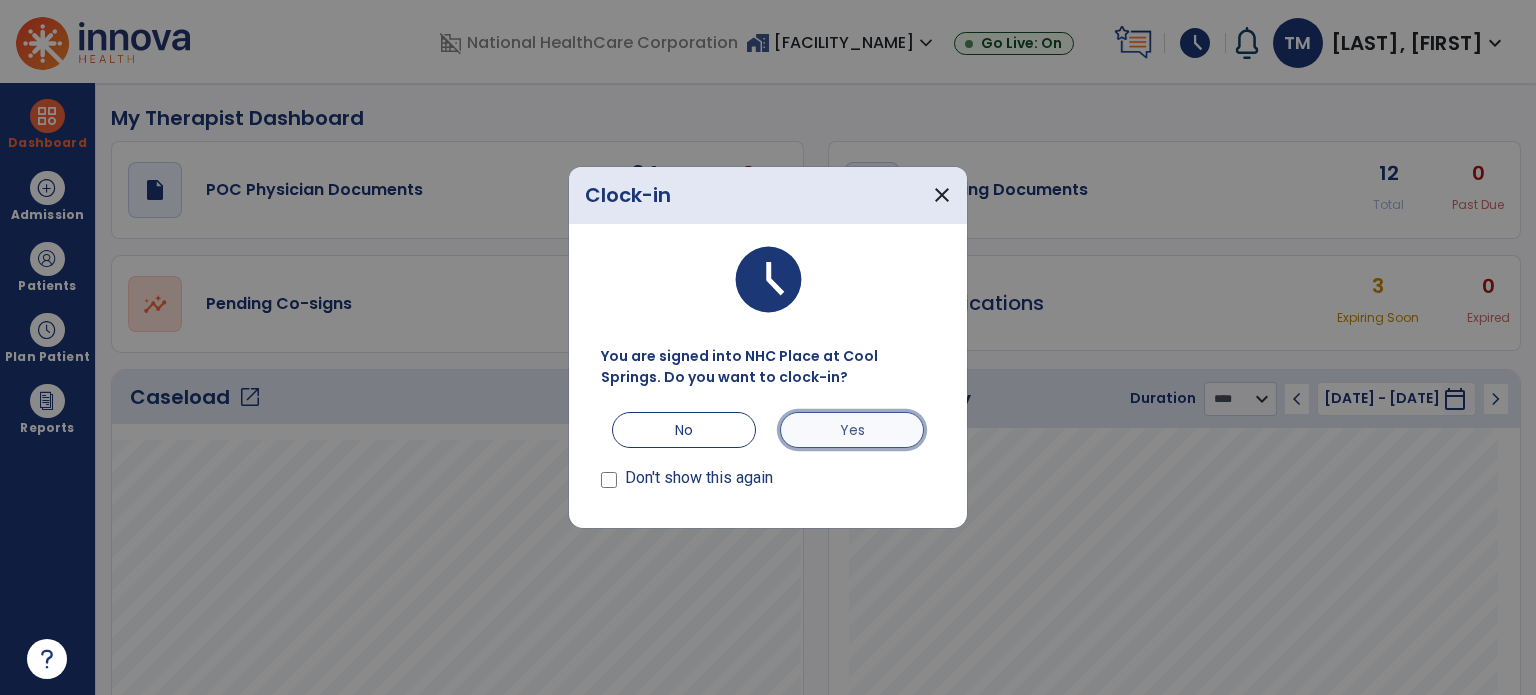 click on "Yes" at bounding box center (852, 430) 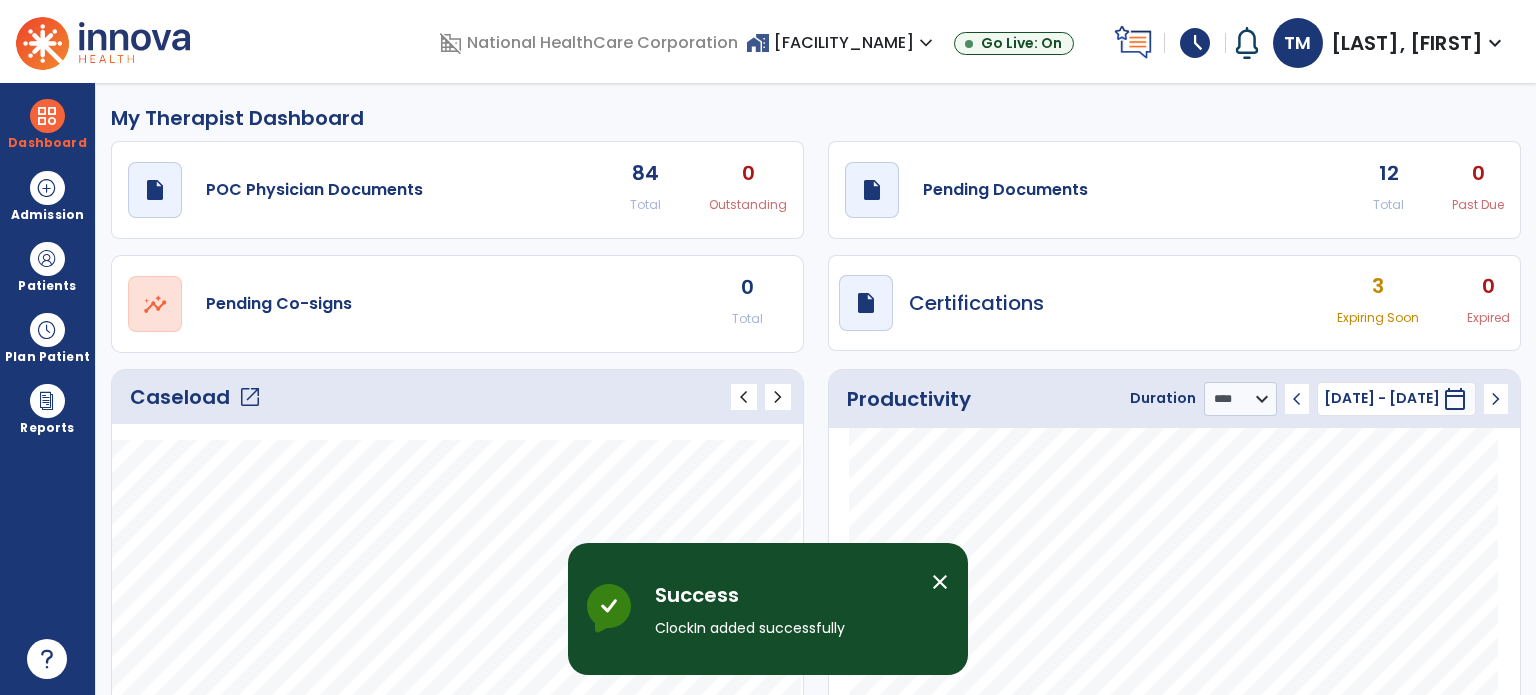 click on "open_in_new" 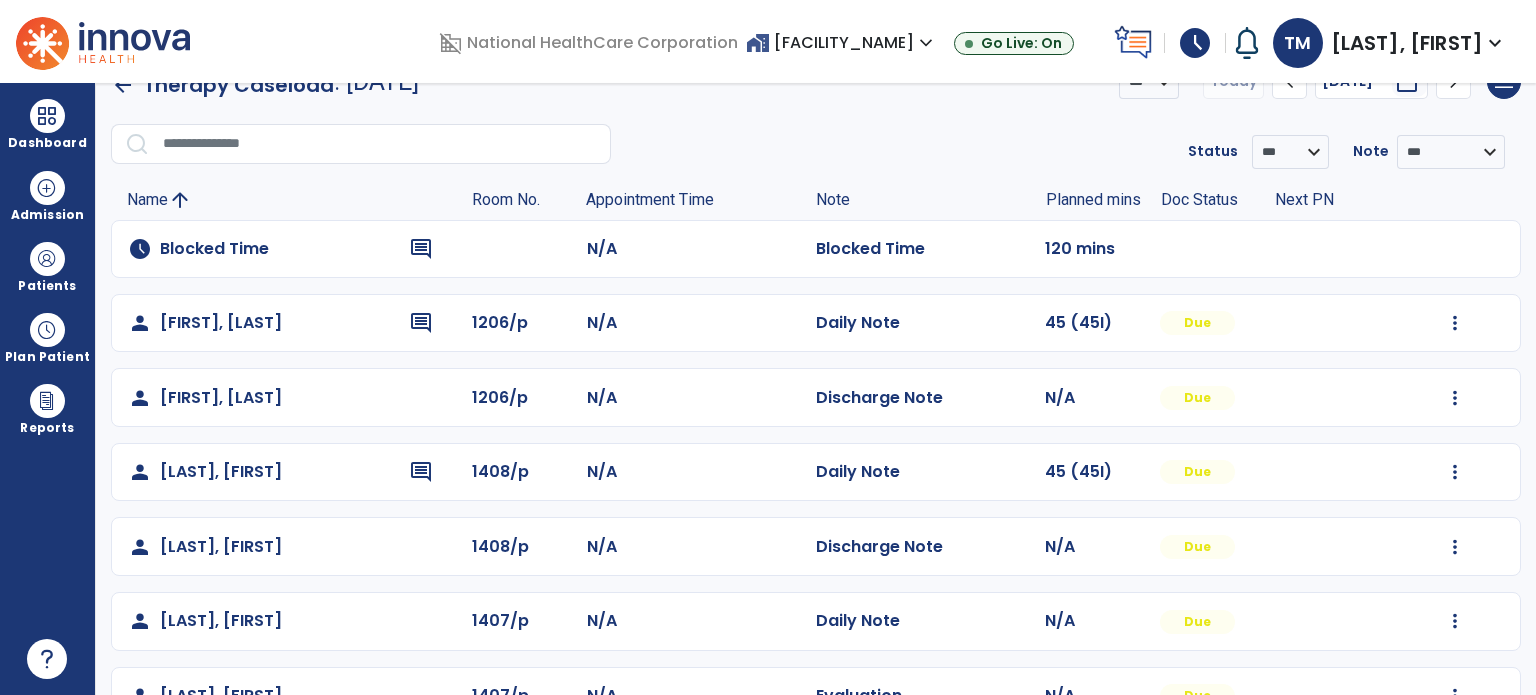 scroll, scrollTop: 0, scrollLeft: 0, axis: both 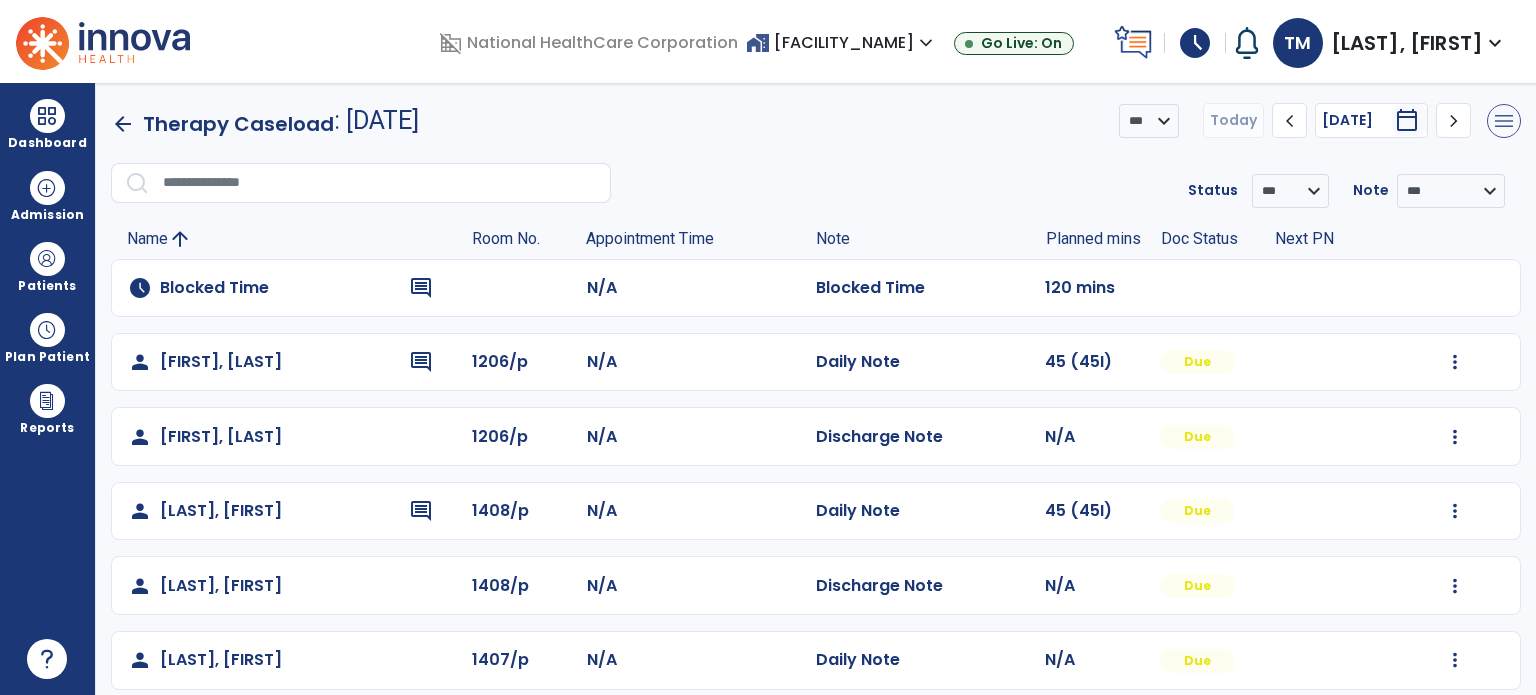 click on "menu" at bounding box center (1504, 121) 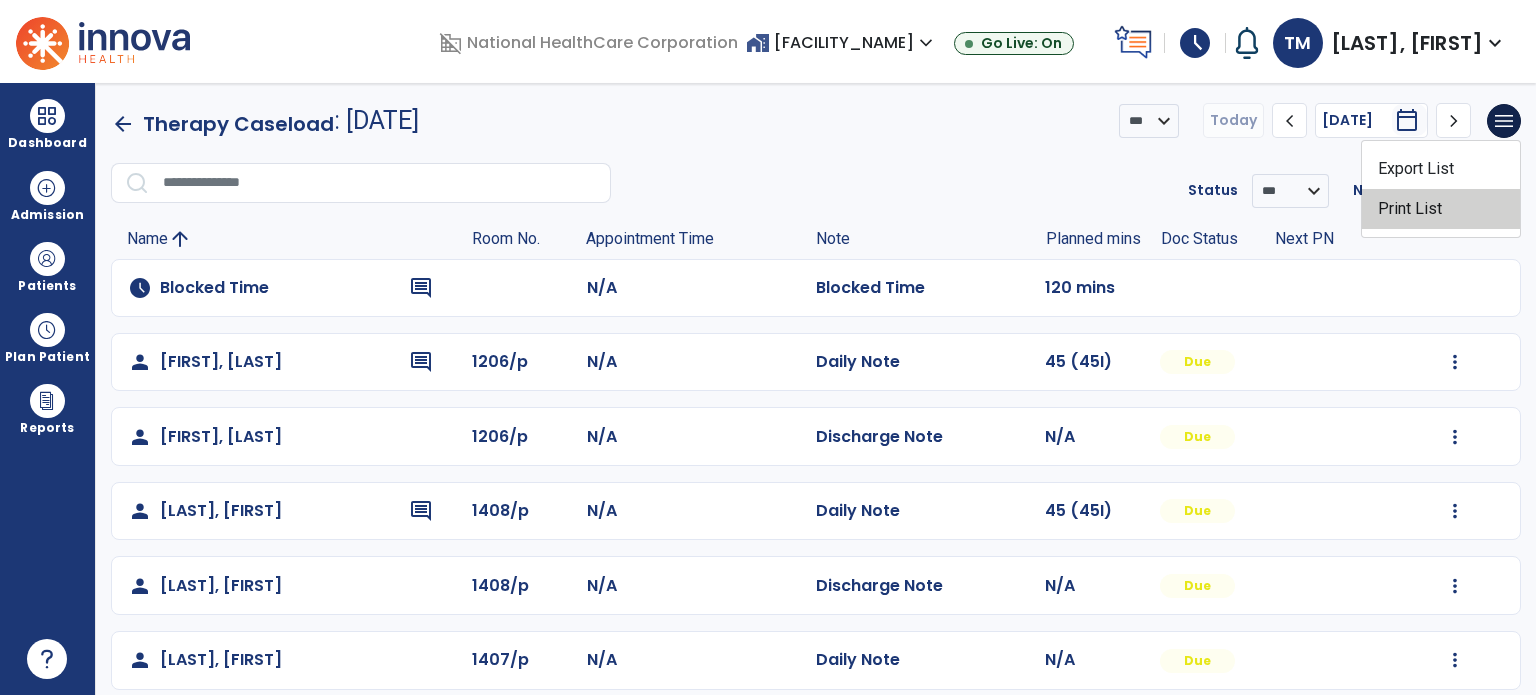 click on "Print List" 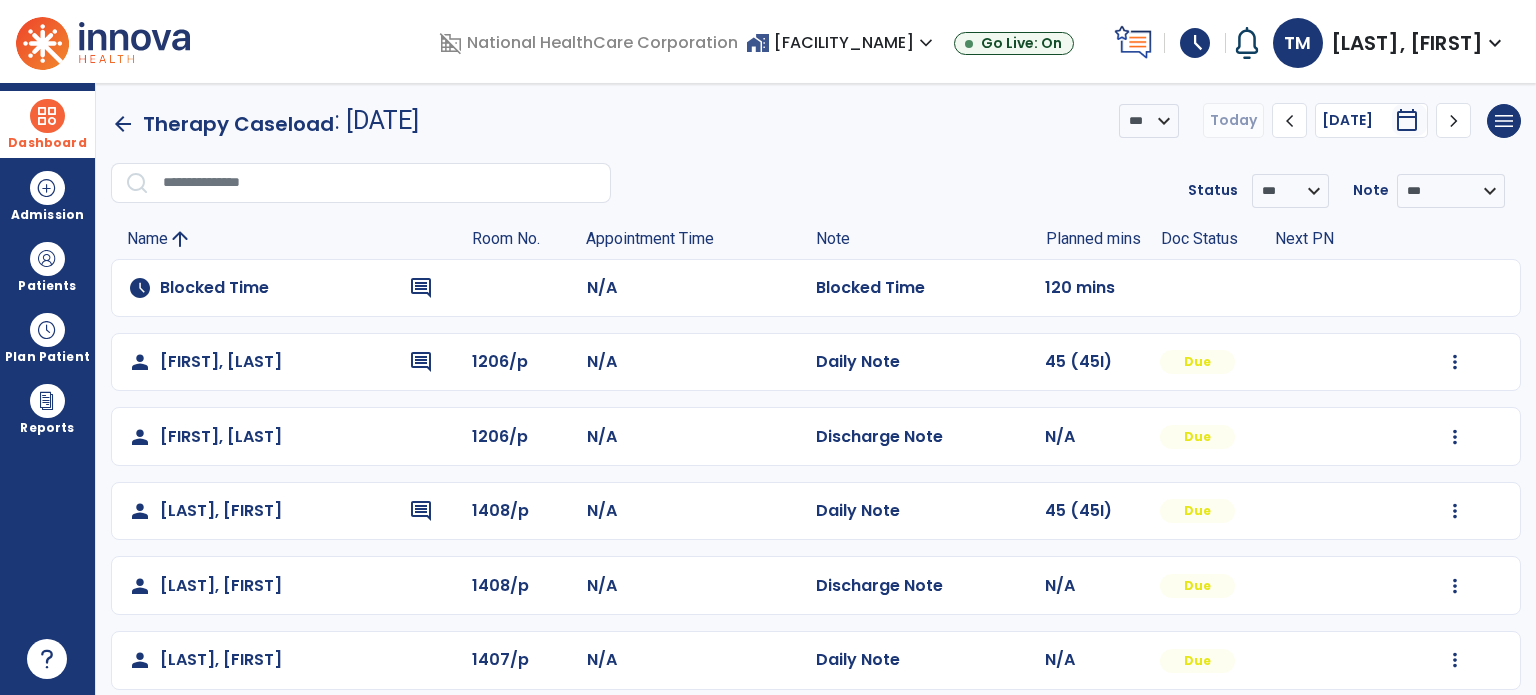 click on "Dashboard" at bounding box center (47, 124) 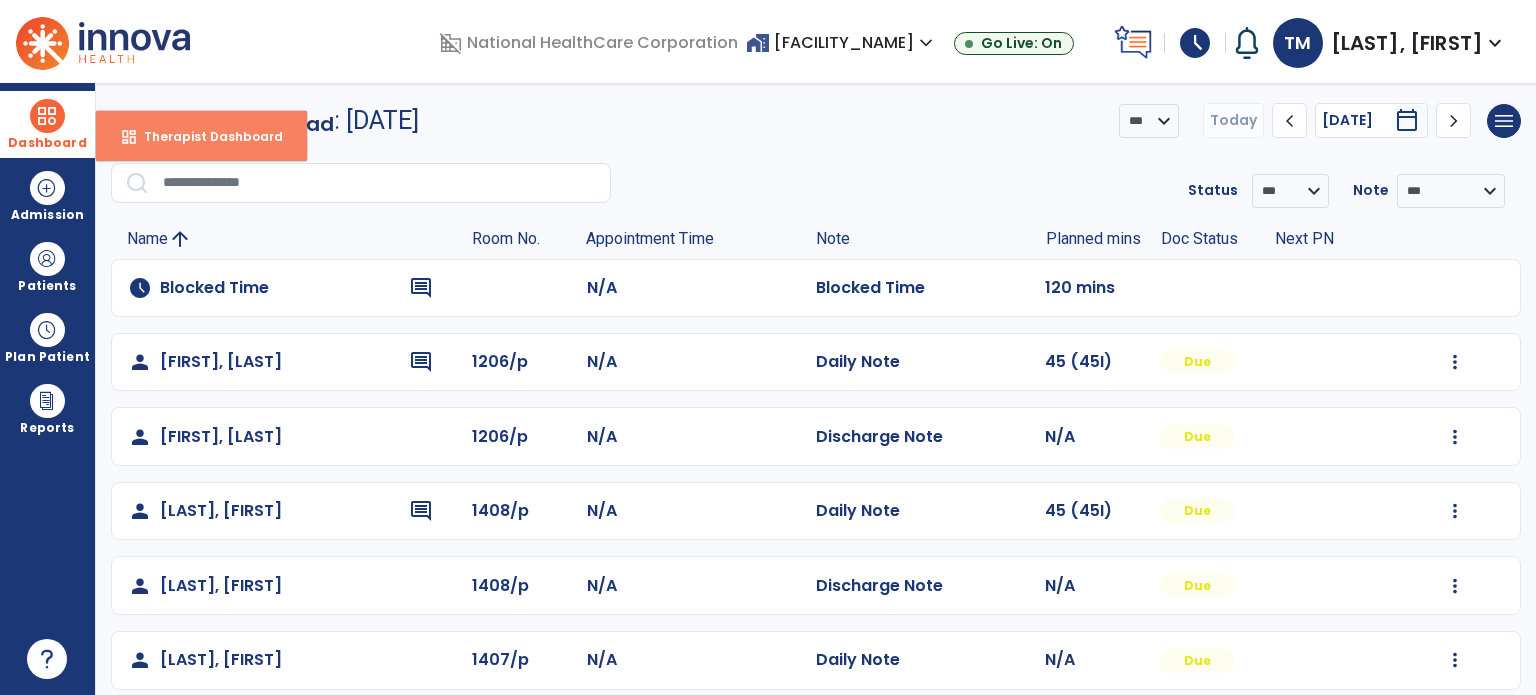 click on "Therapist Dashboard" at bounding box center (205, 136) 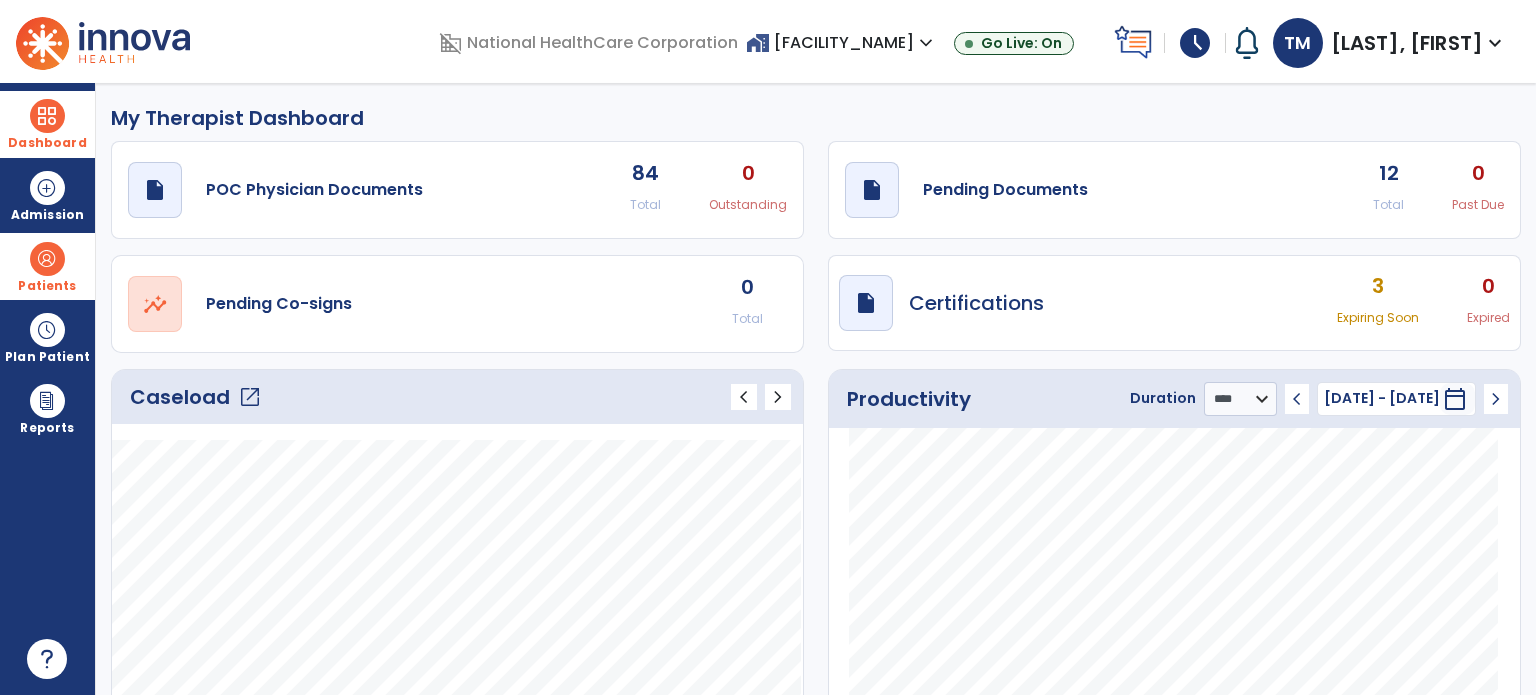 click at bounding box center (47, 259) 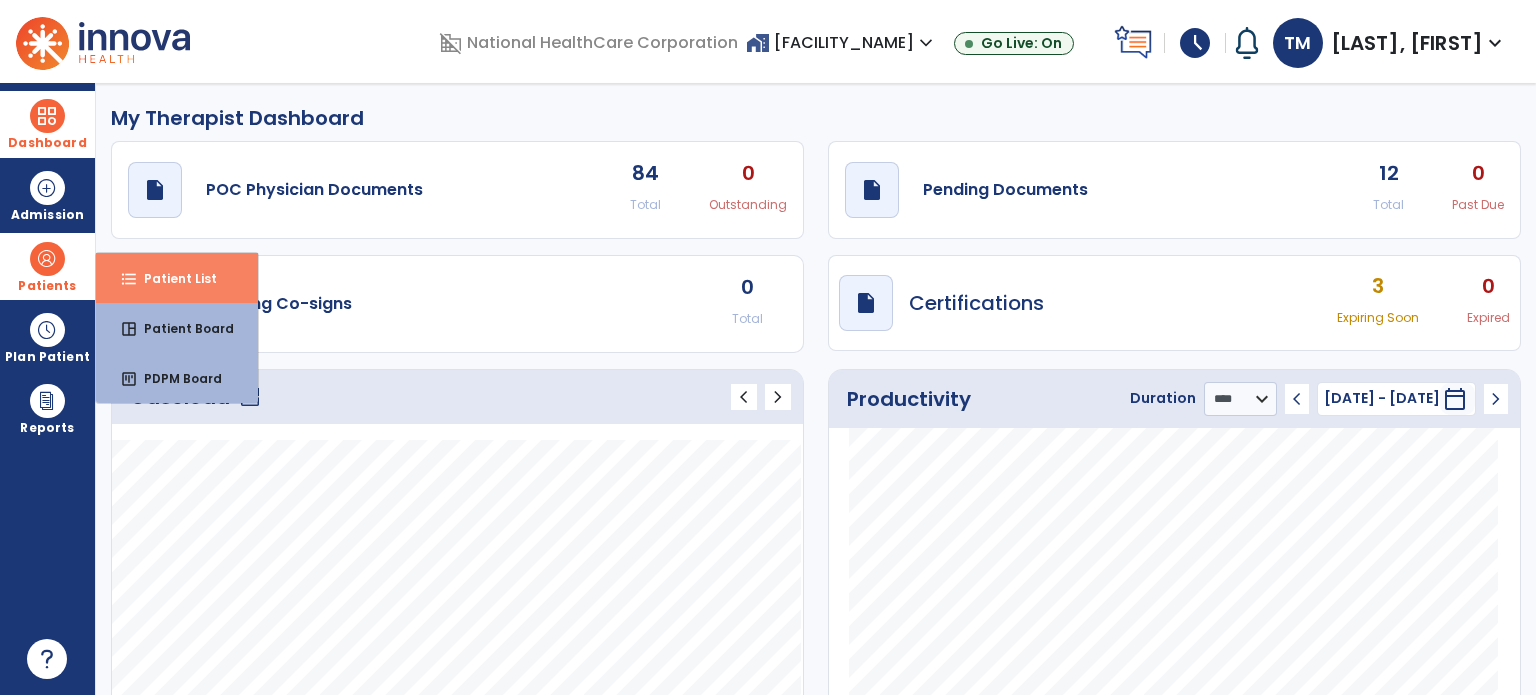 click on "Patient List" at bounding box center (172, 278) 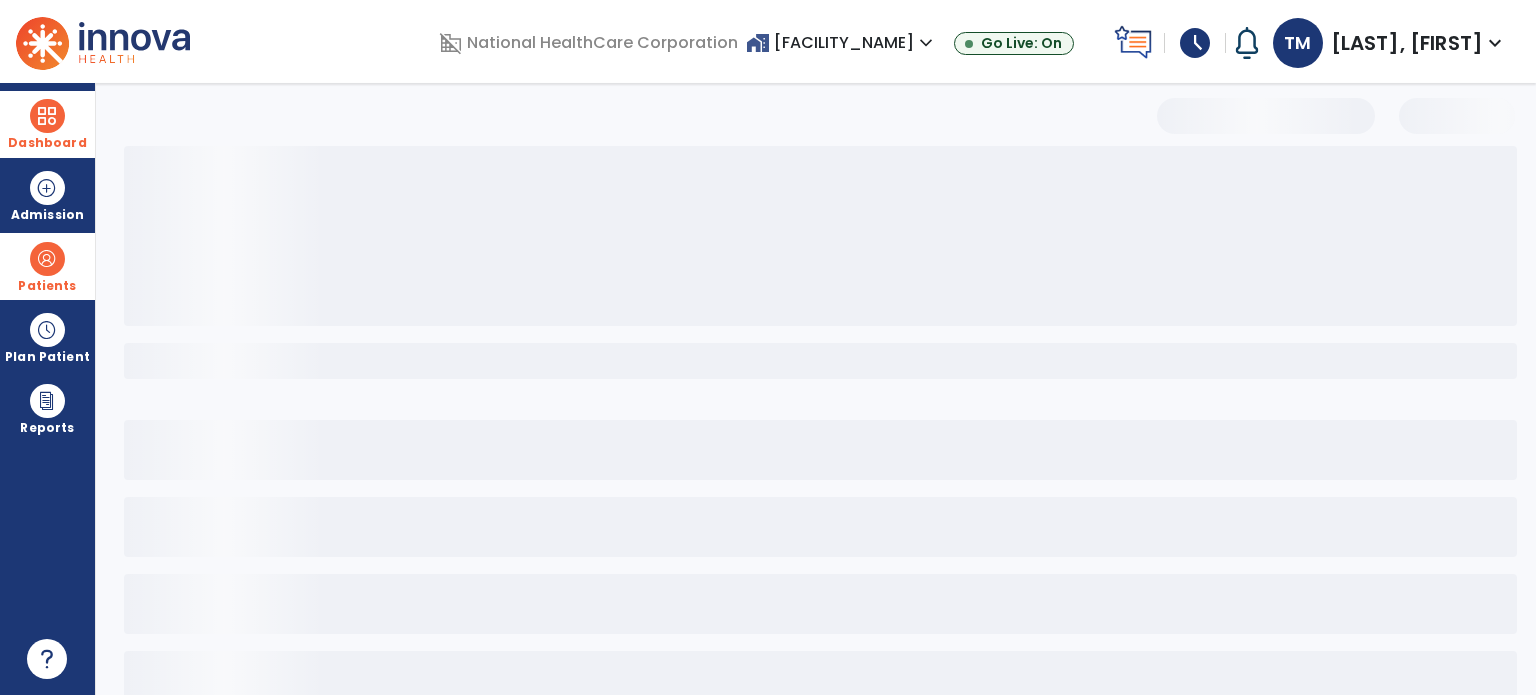 select on "***" 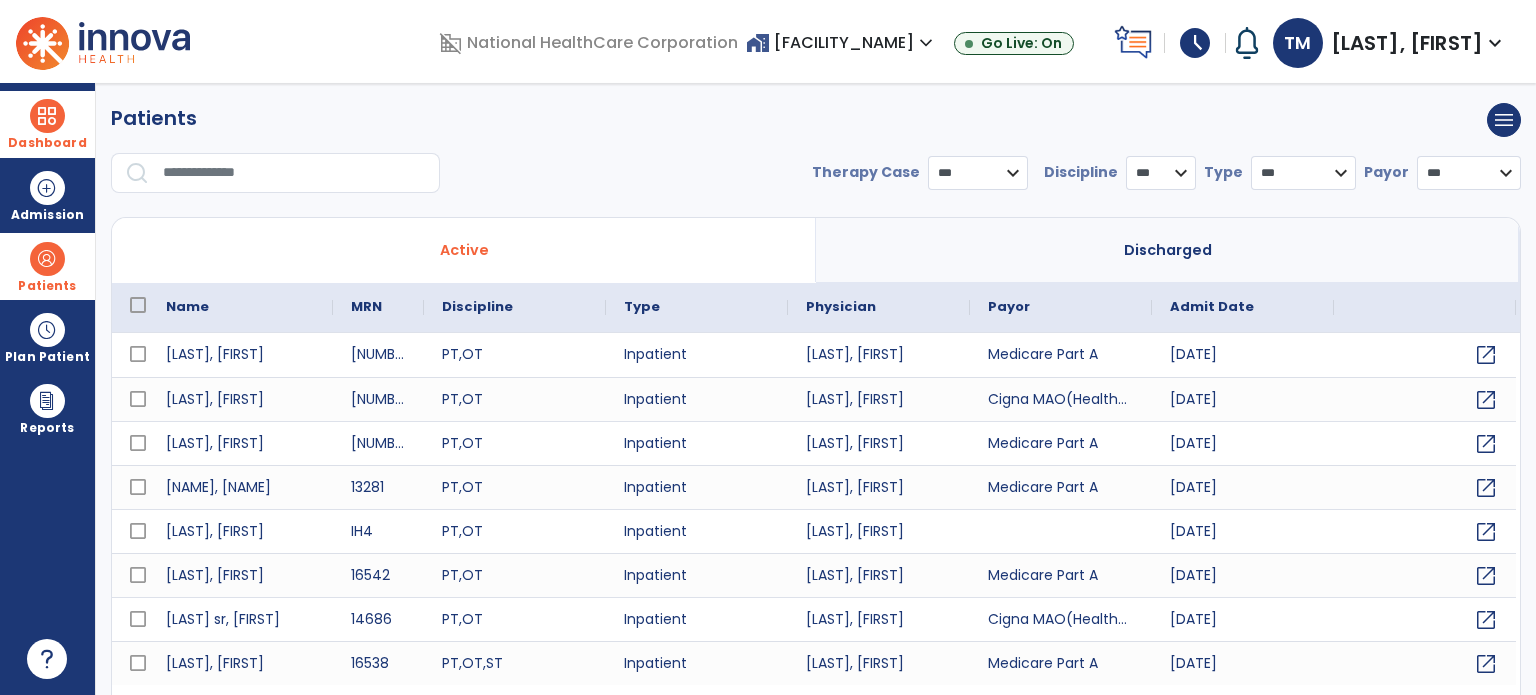 click at bounding box center (294, 173) 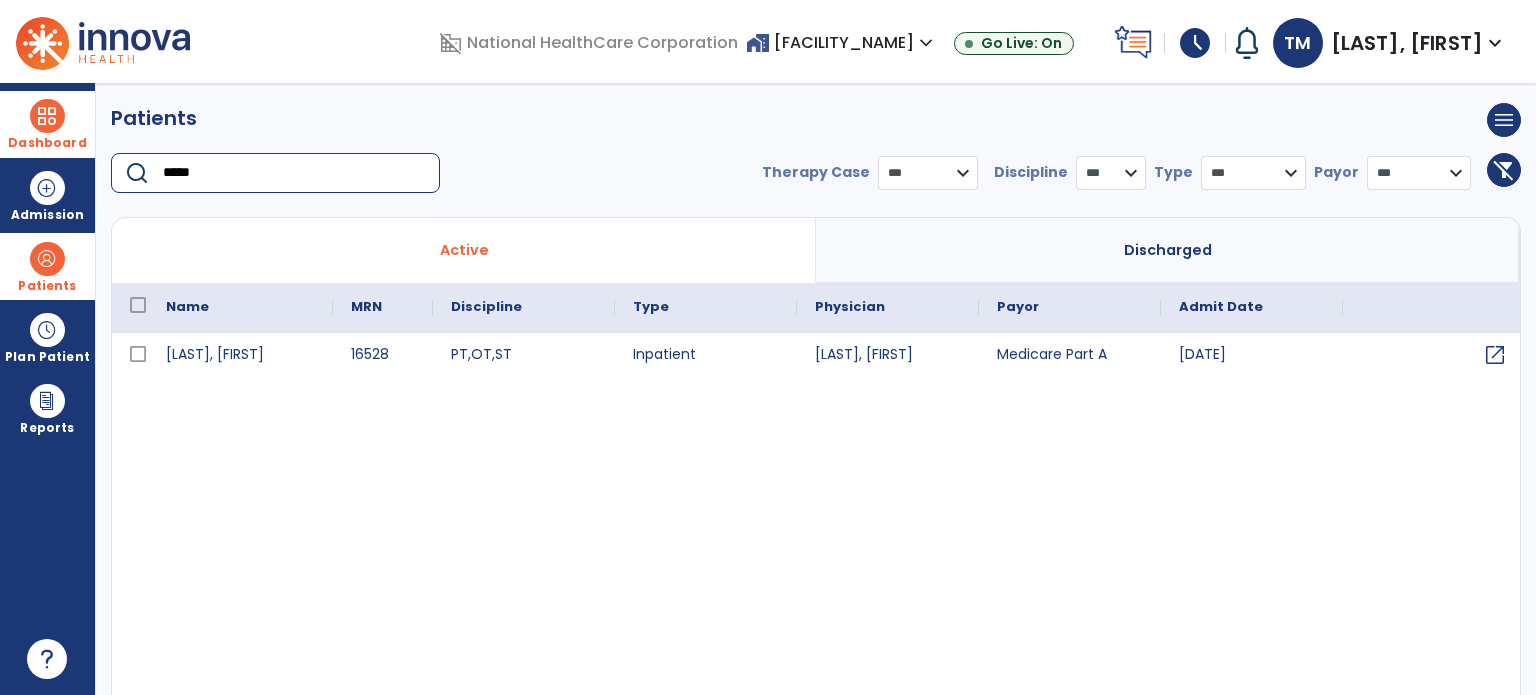 type on "*****" 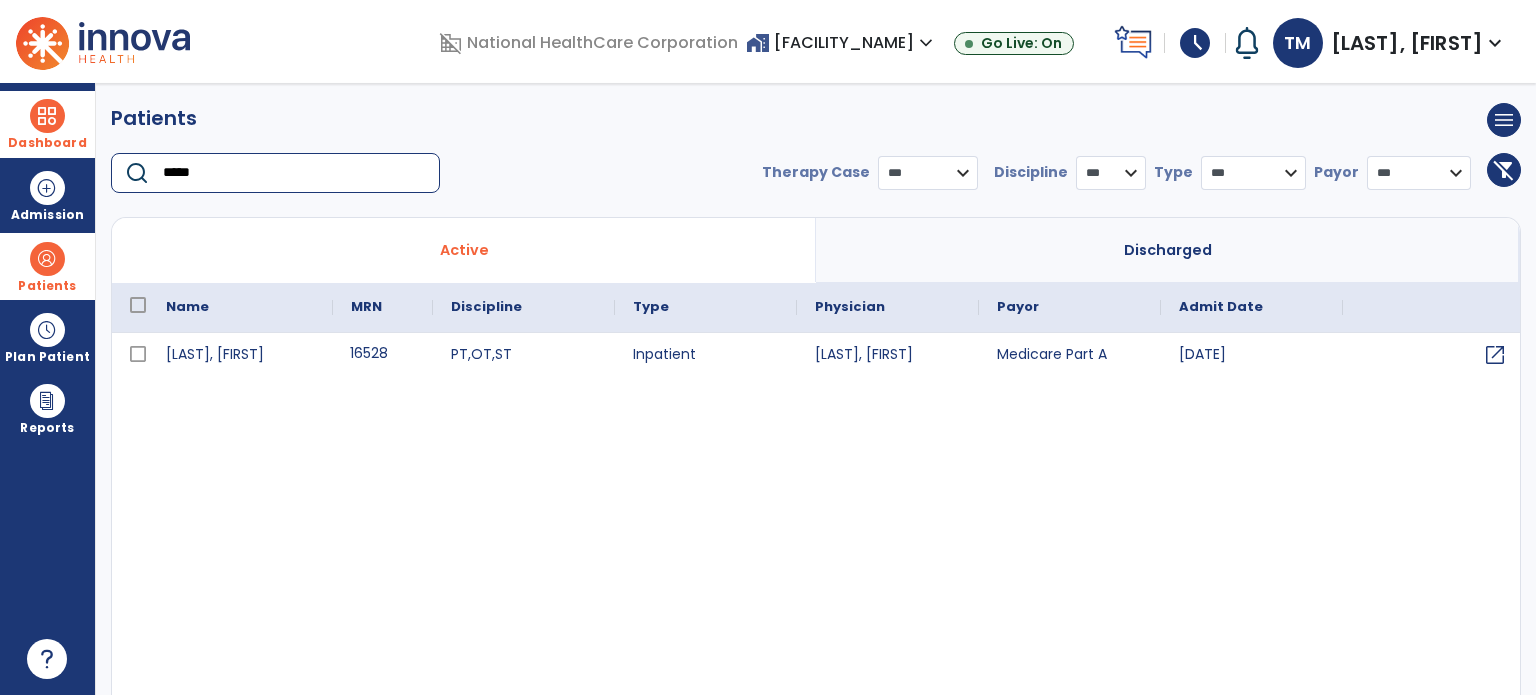 click on "16528" at bounding box center [383, 355] 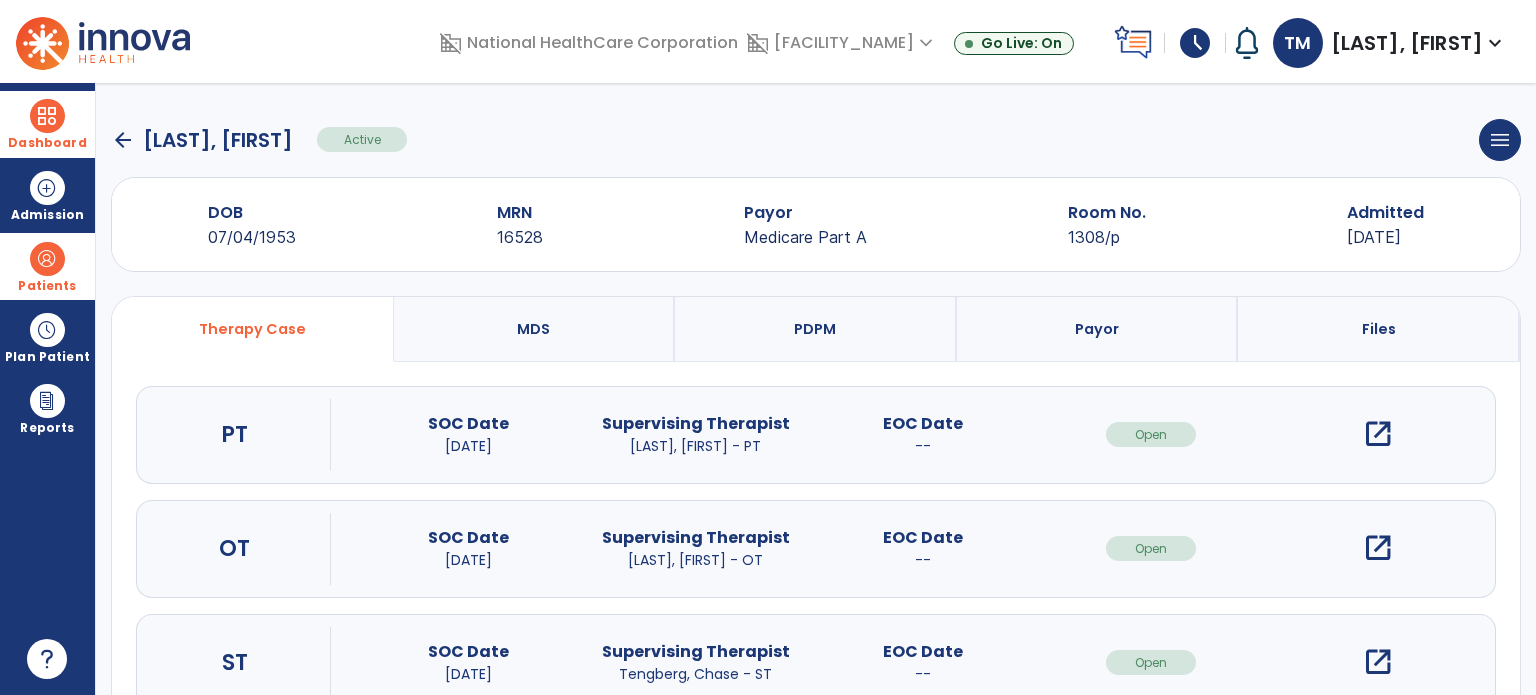 click on "open_in_new" at bounding box center [1378, 548] 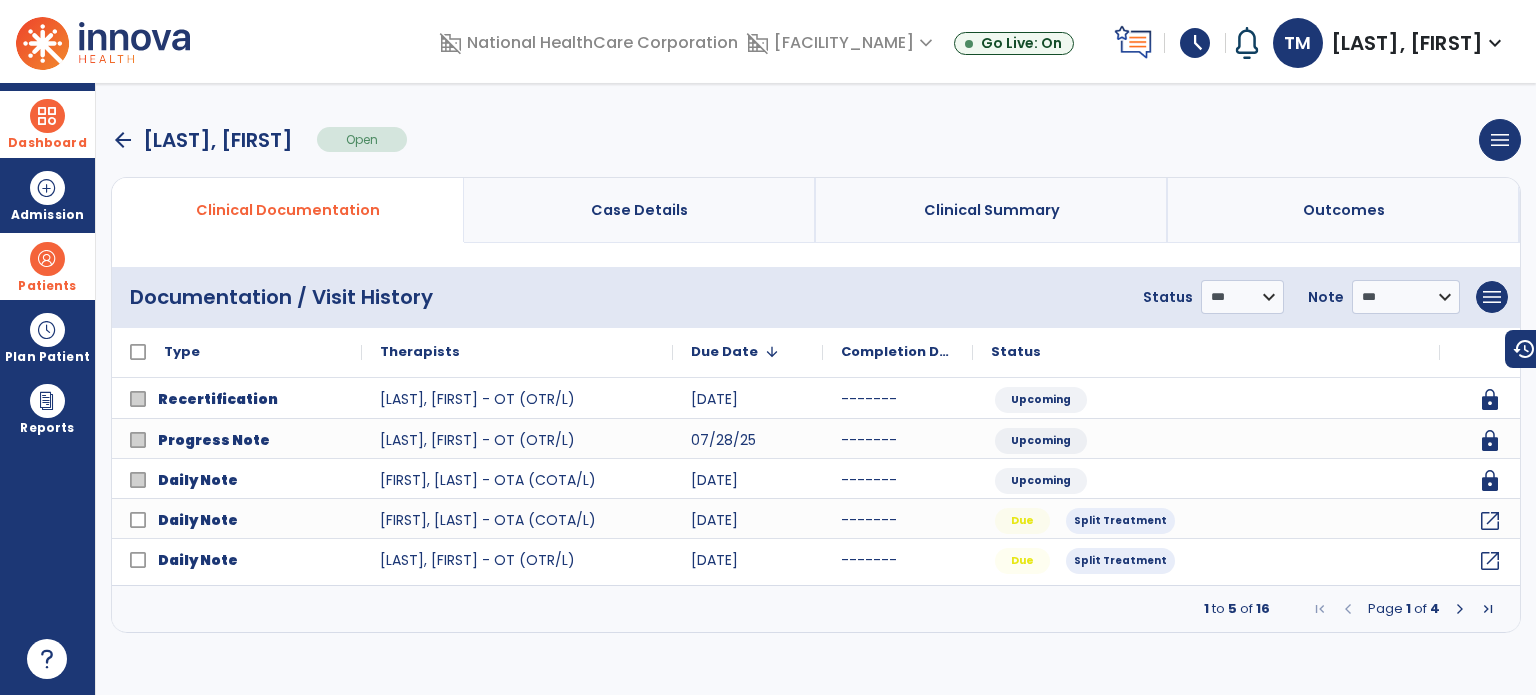 click at bounding box center (1460, 609) 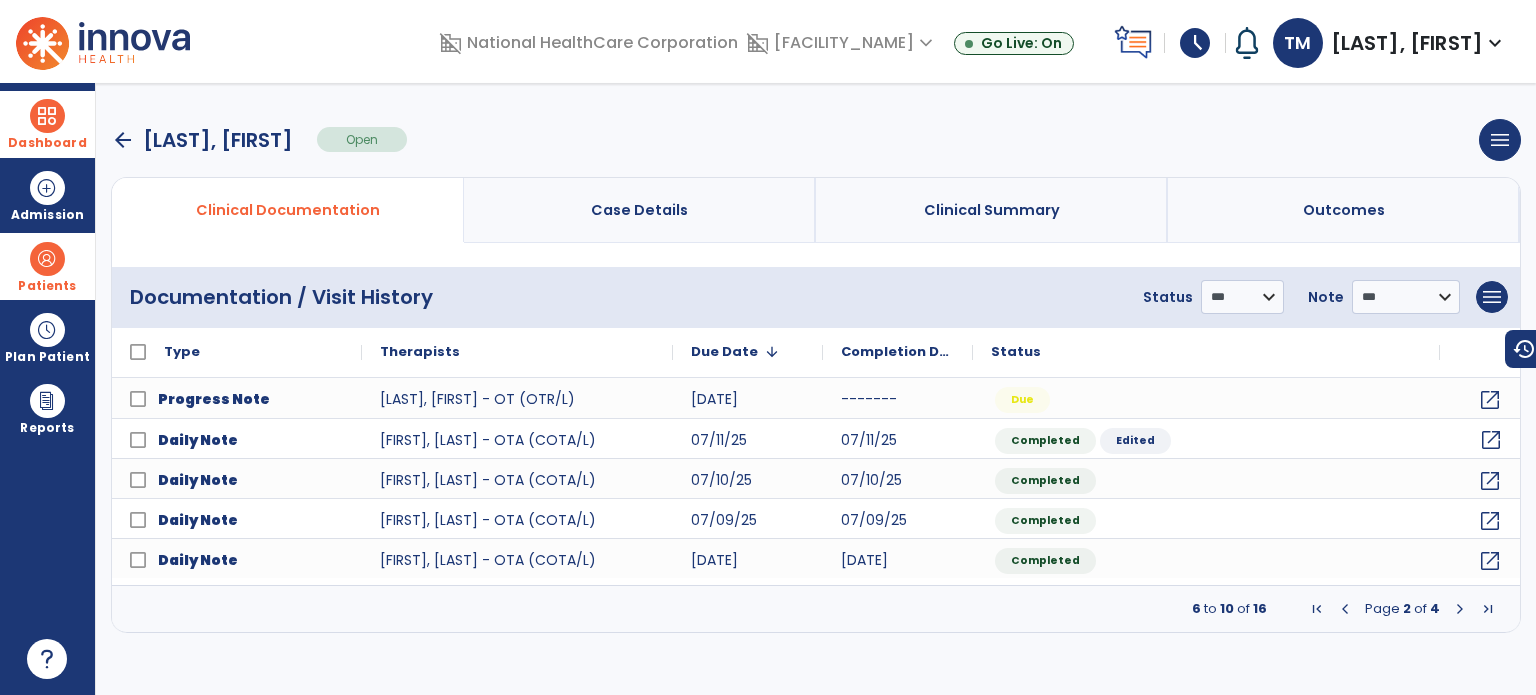 click on "open_in_new" 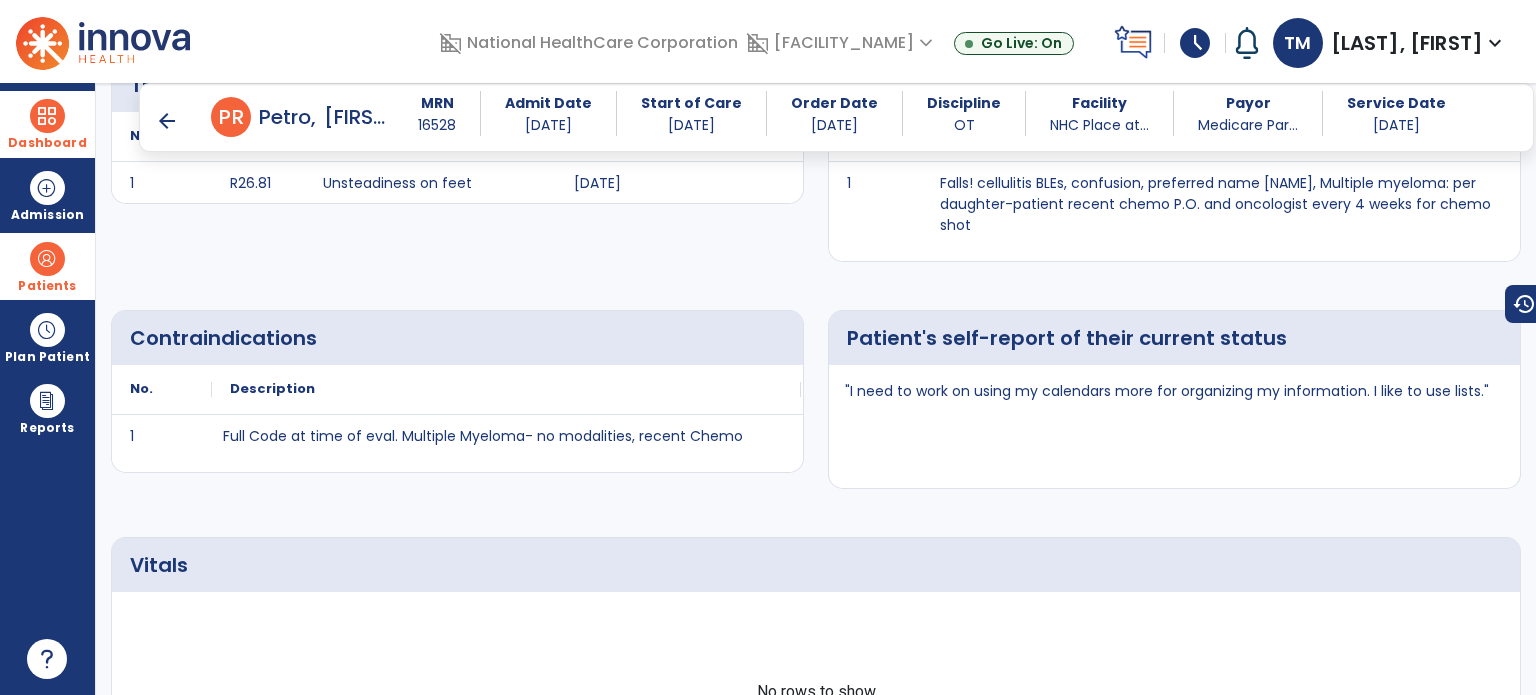 scroll, scrollTop: 0, scrollLeft: 0, axis: both 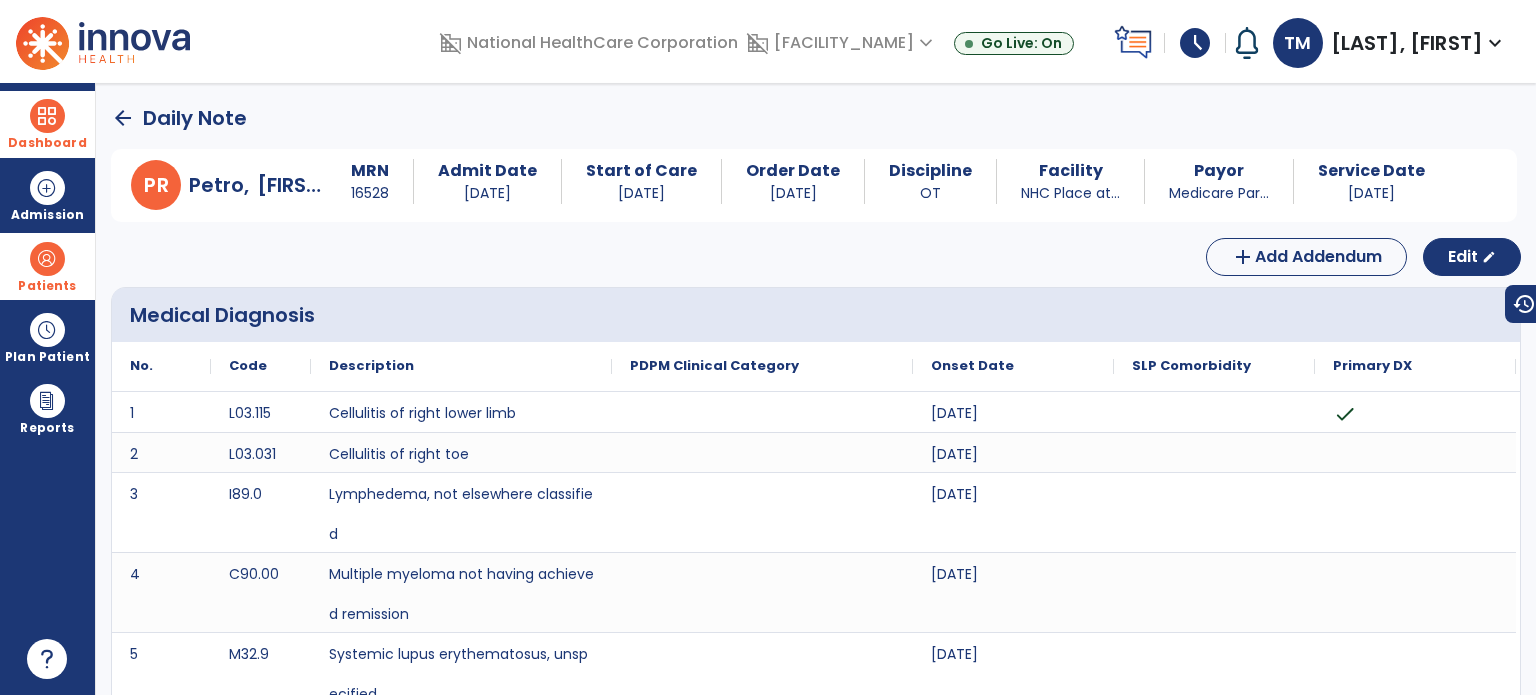 click at bounding box center [47, 116] 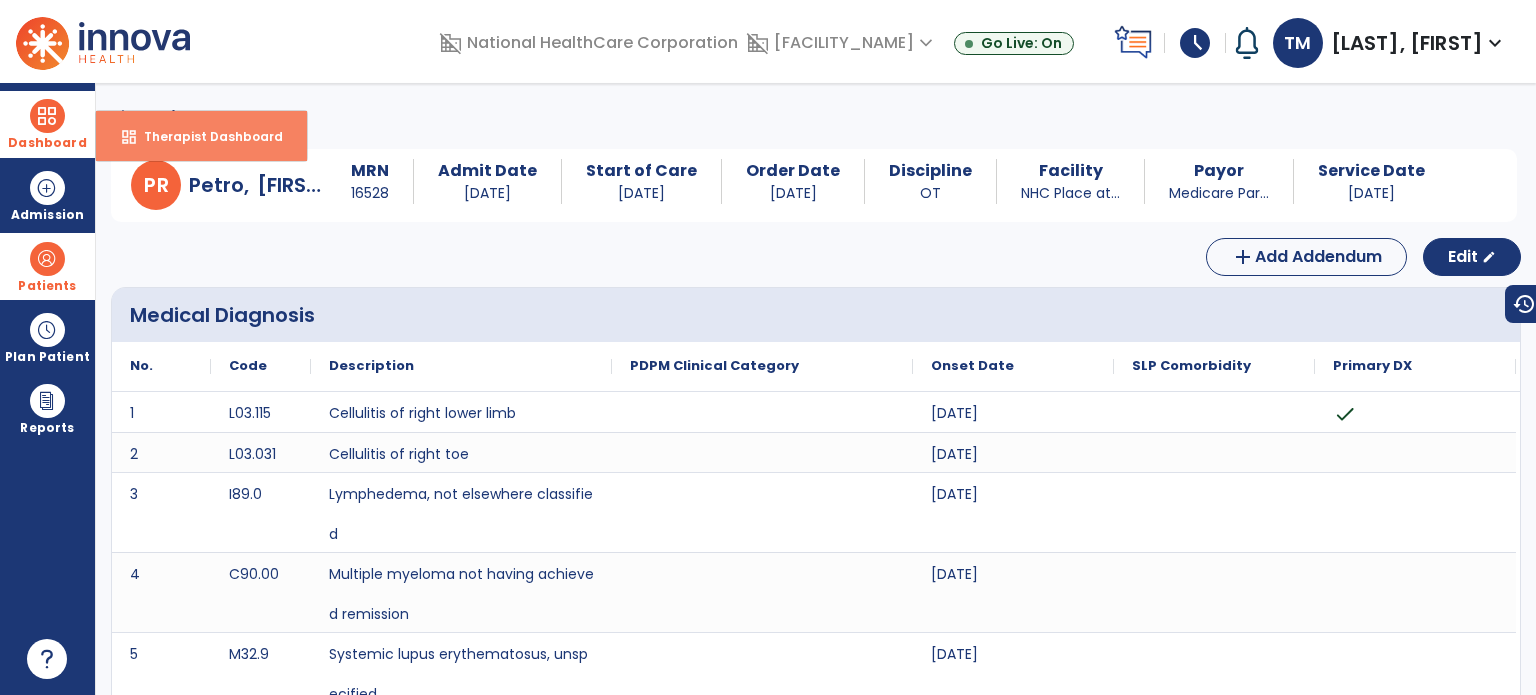 click on "Therapist Dashboard" at bounding box center [205, 136] 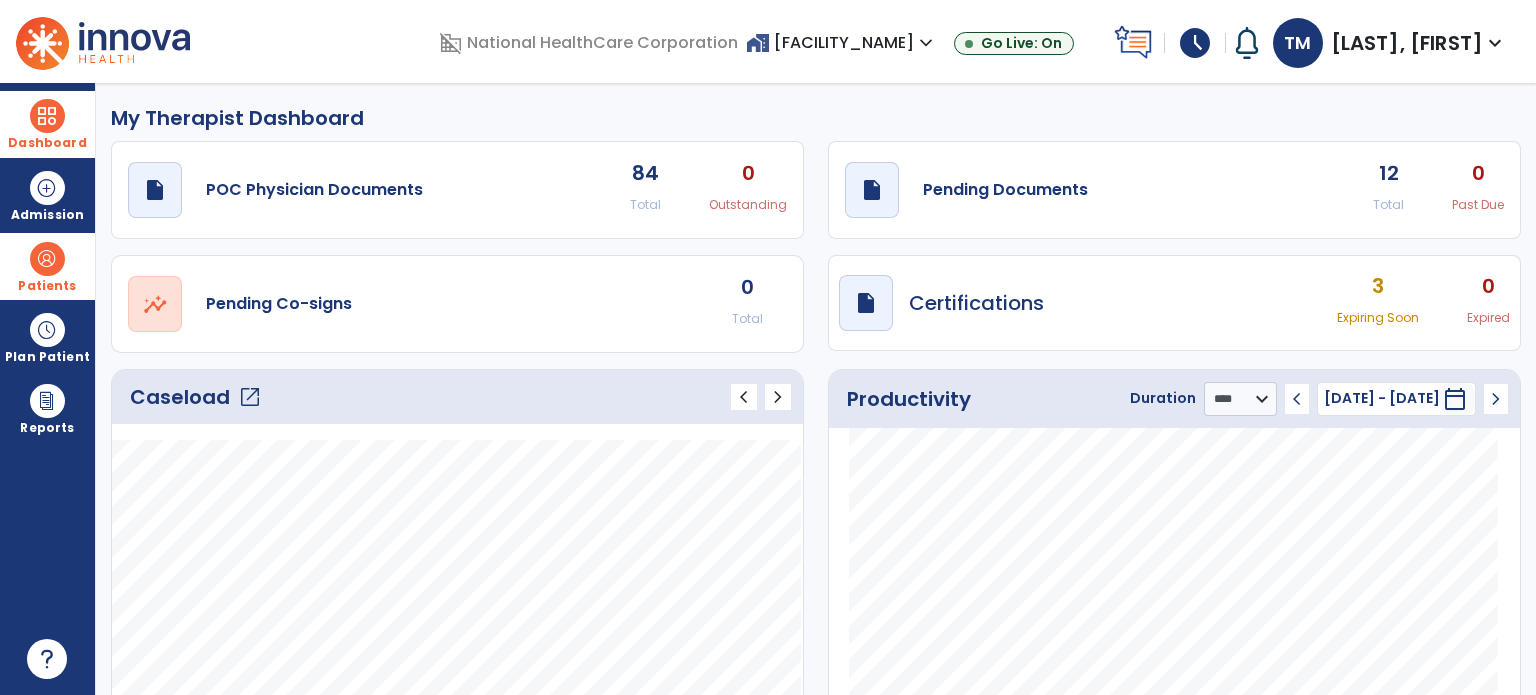 click at bounding box center [47, 259] 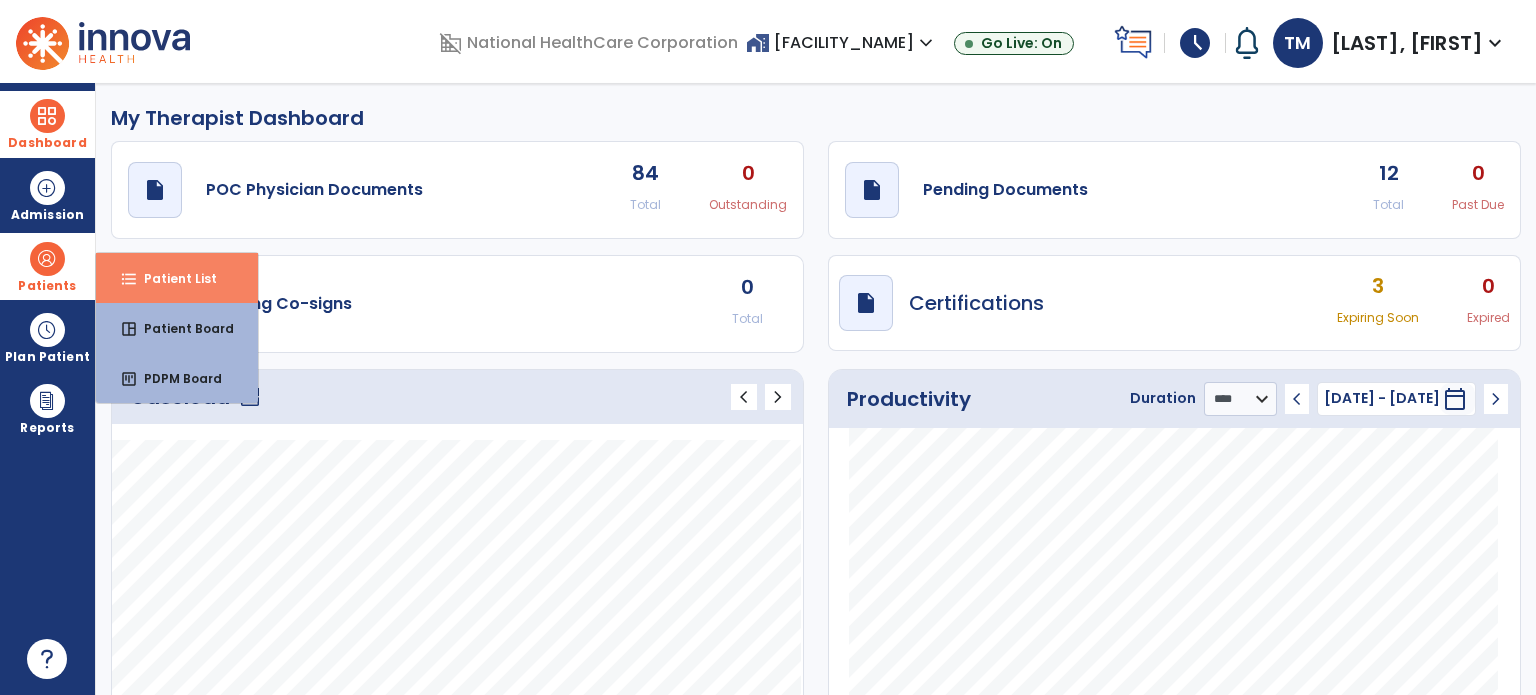 click on "format_list_bulleted  Patient List" at bounding box center [177, 278] 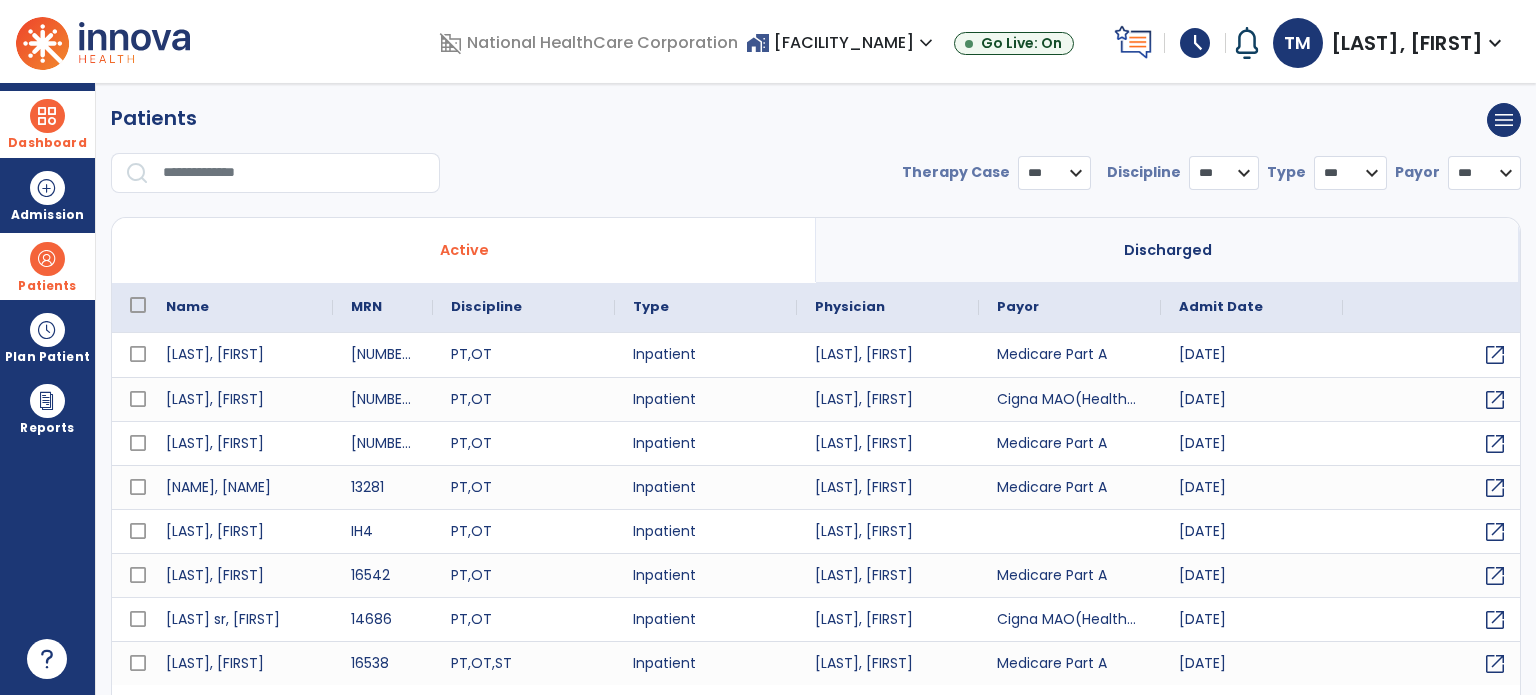 select on "***" 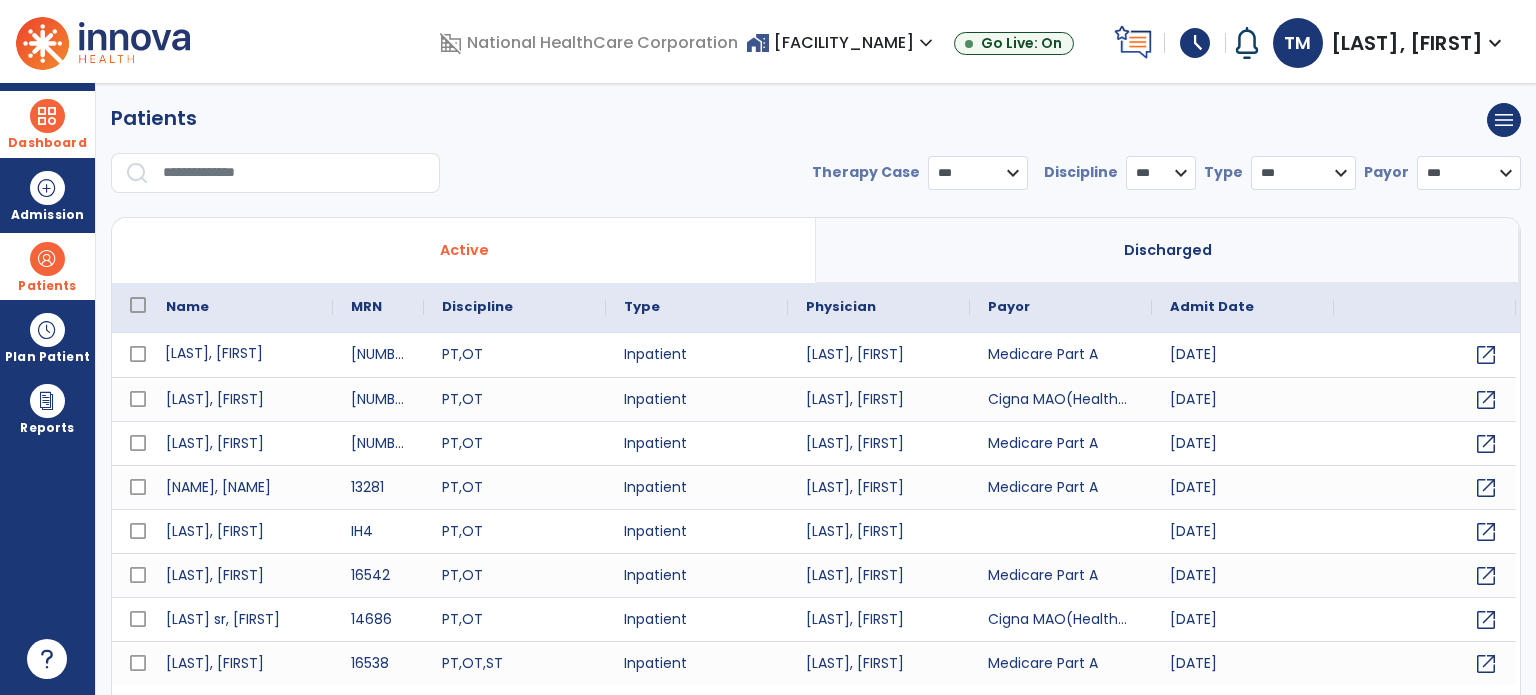 click on "[LAST], [FIRST]" at bounding box center [240, 355] 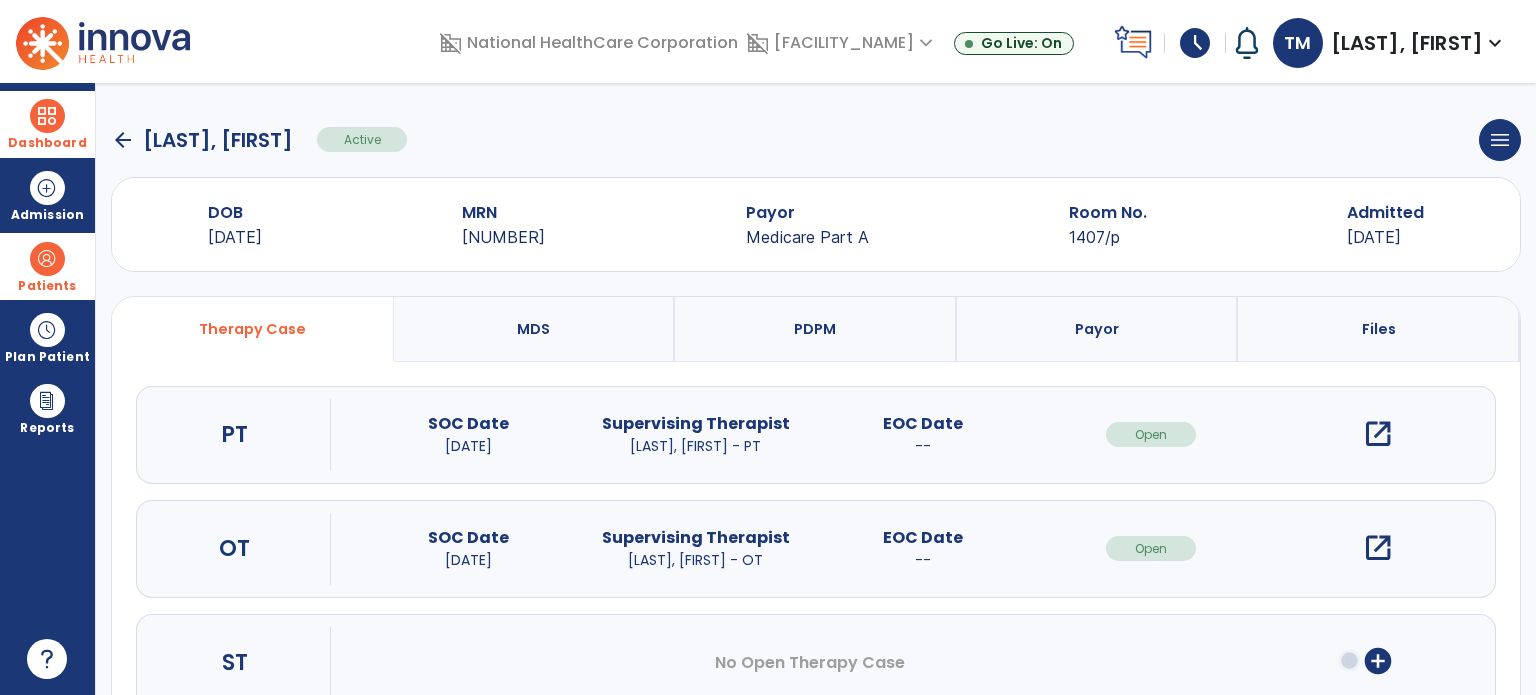 click on "open_in_new" at bounding box center [1378, 434] 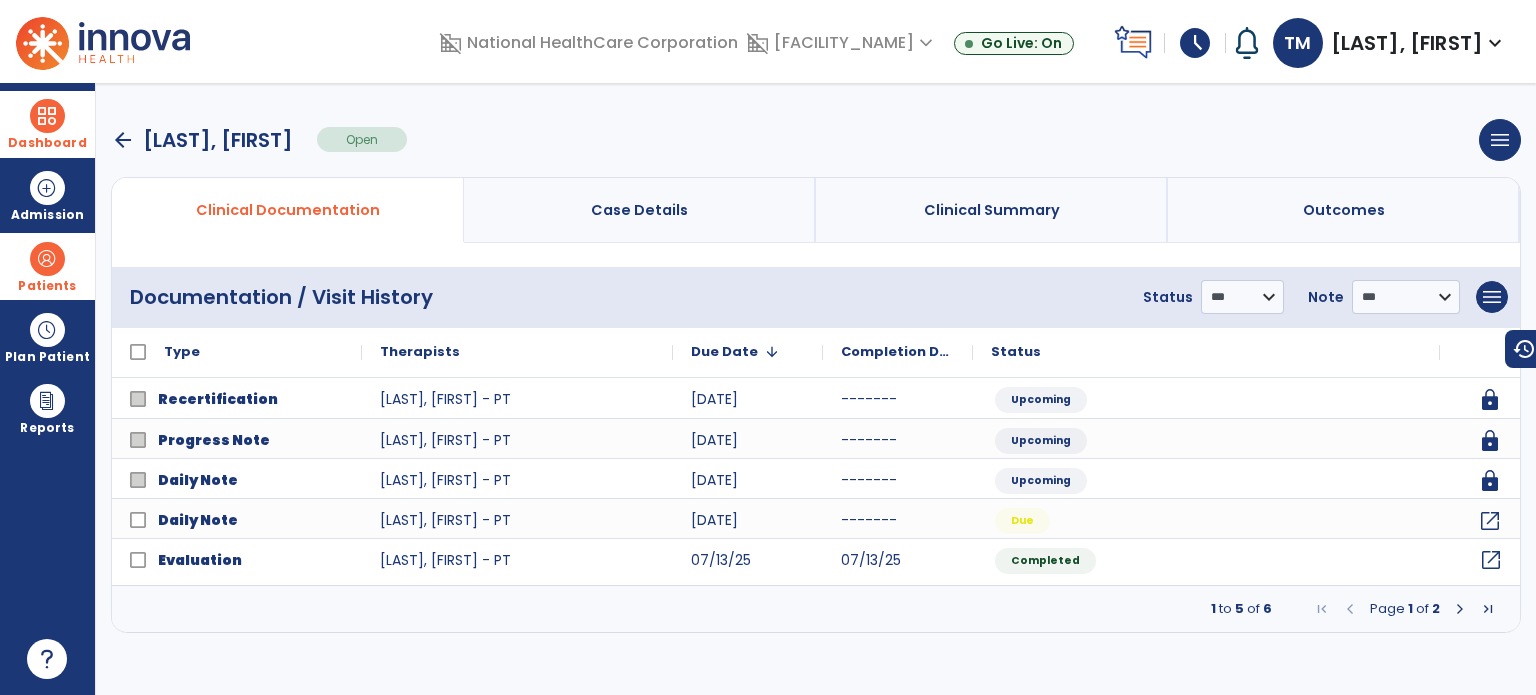 click on "open_in_new" 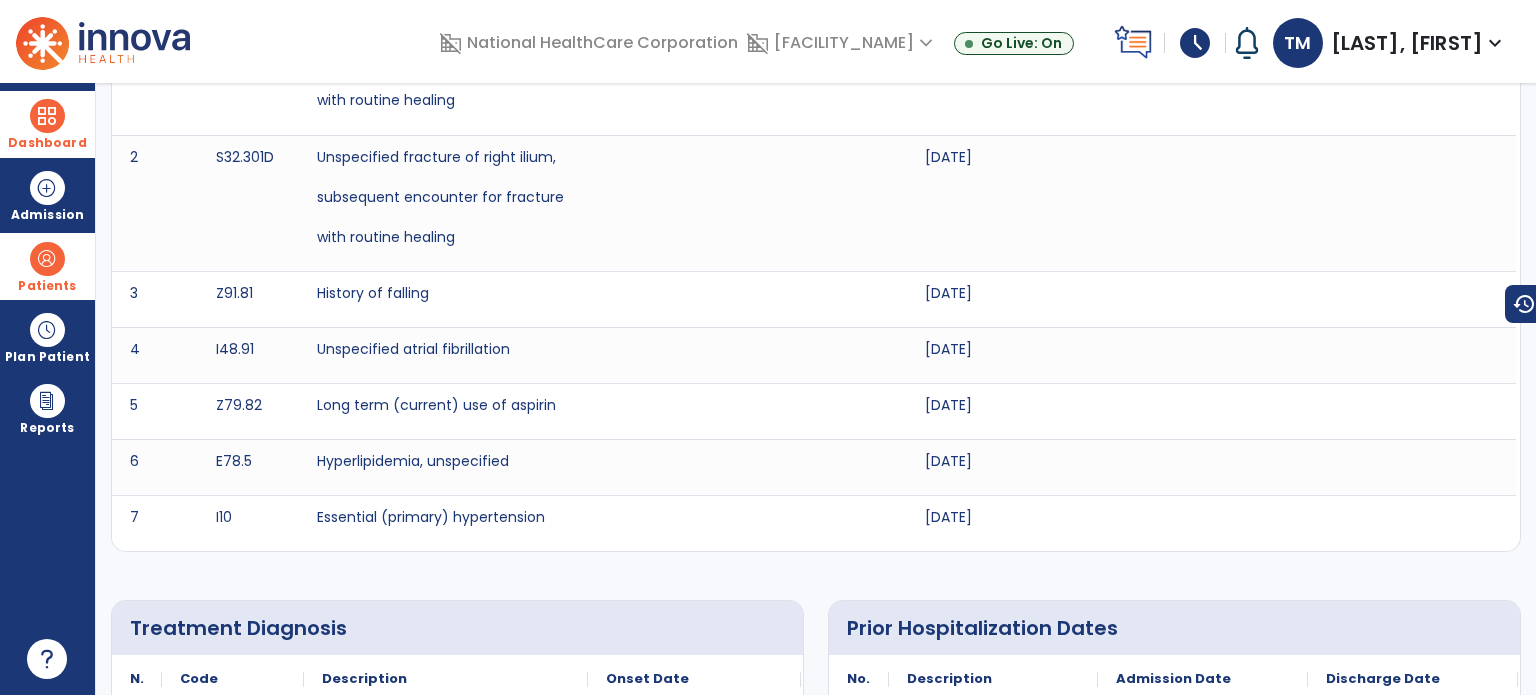scroll, scrollTop: 0, scrollLeft: 0, axis: both 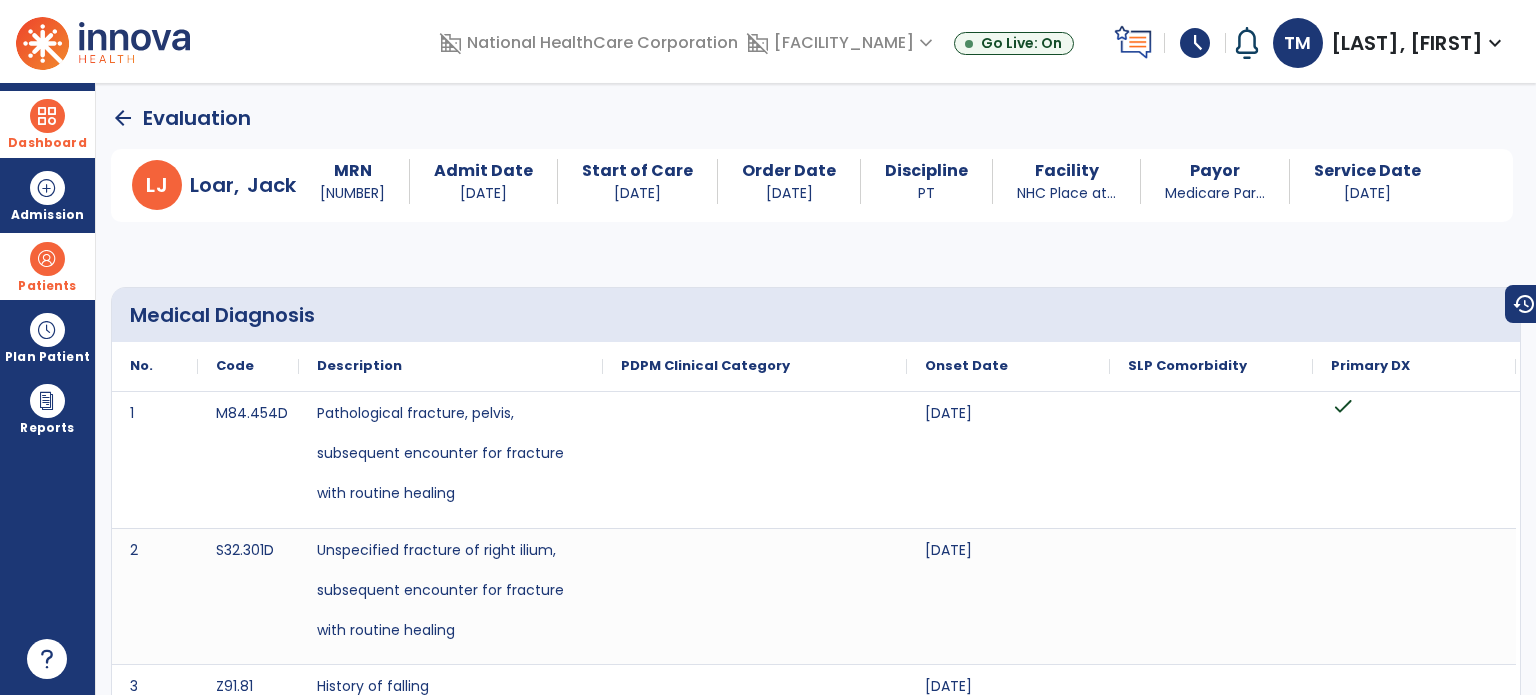 click on "arrow_back" 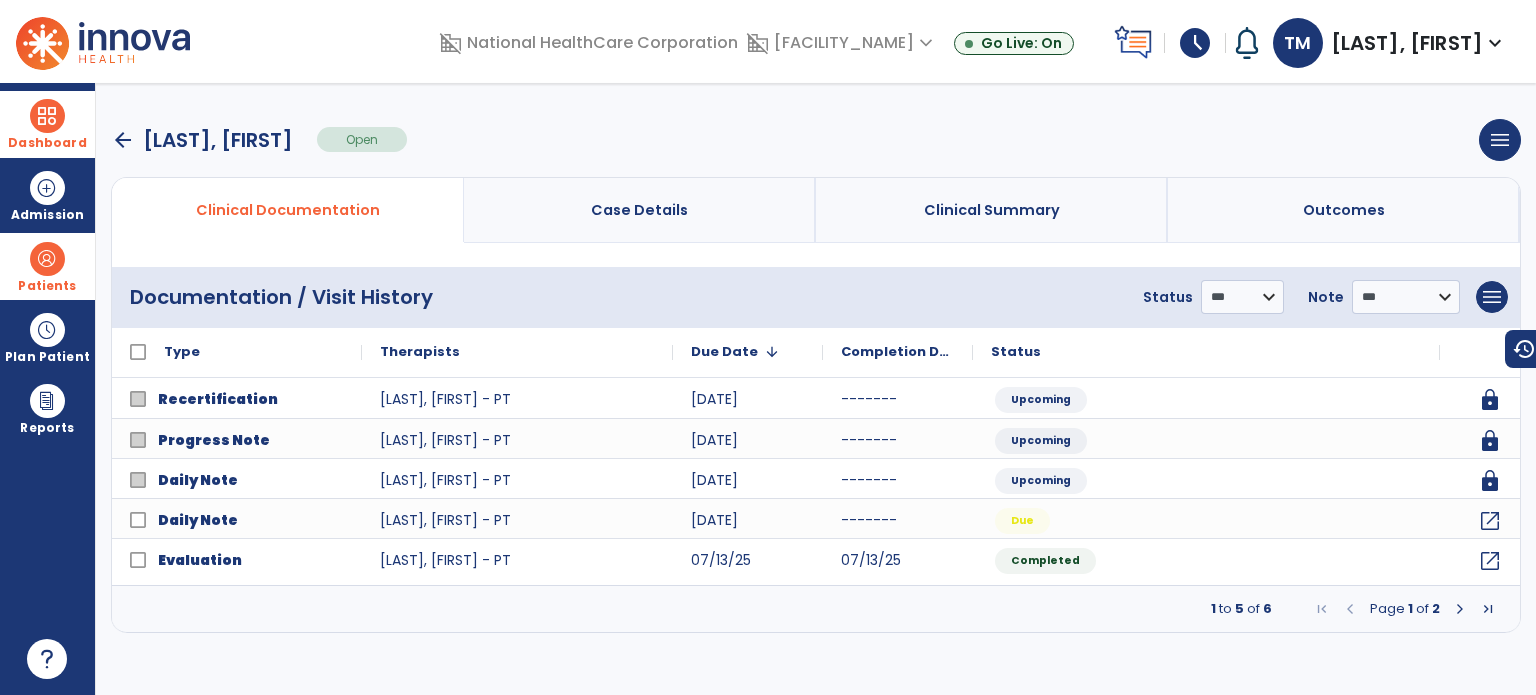 click on "arrow_back" at bounding box center (123, 140) 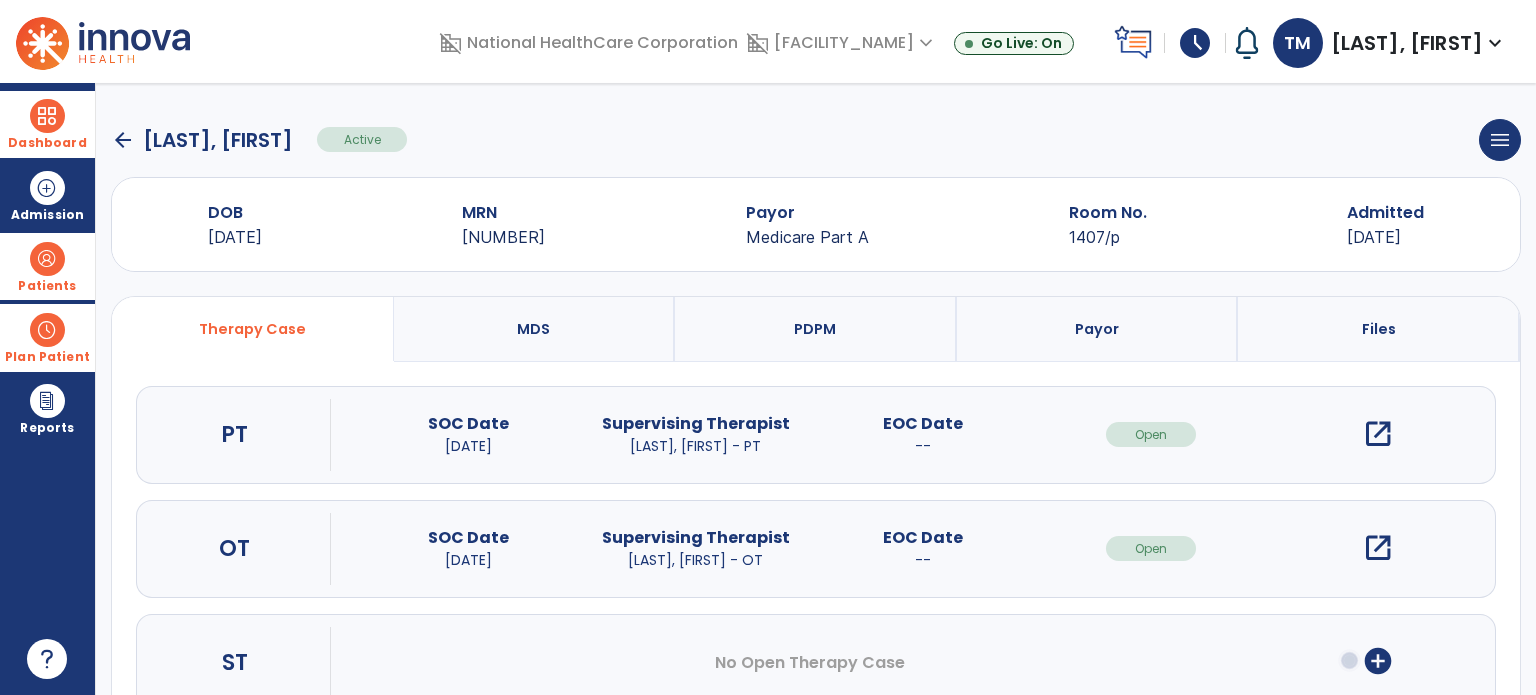 click at bounding box center (47, 330) 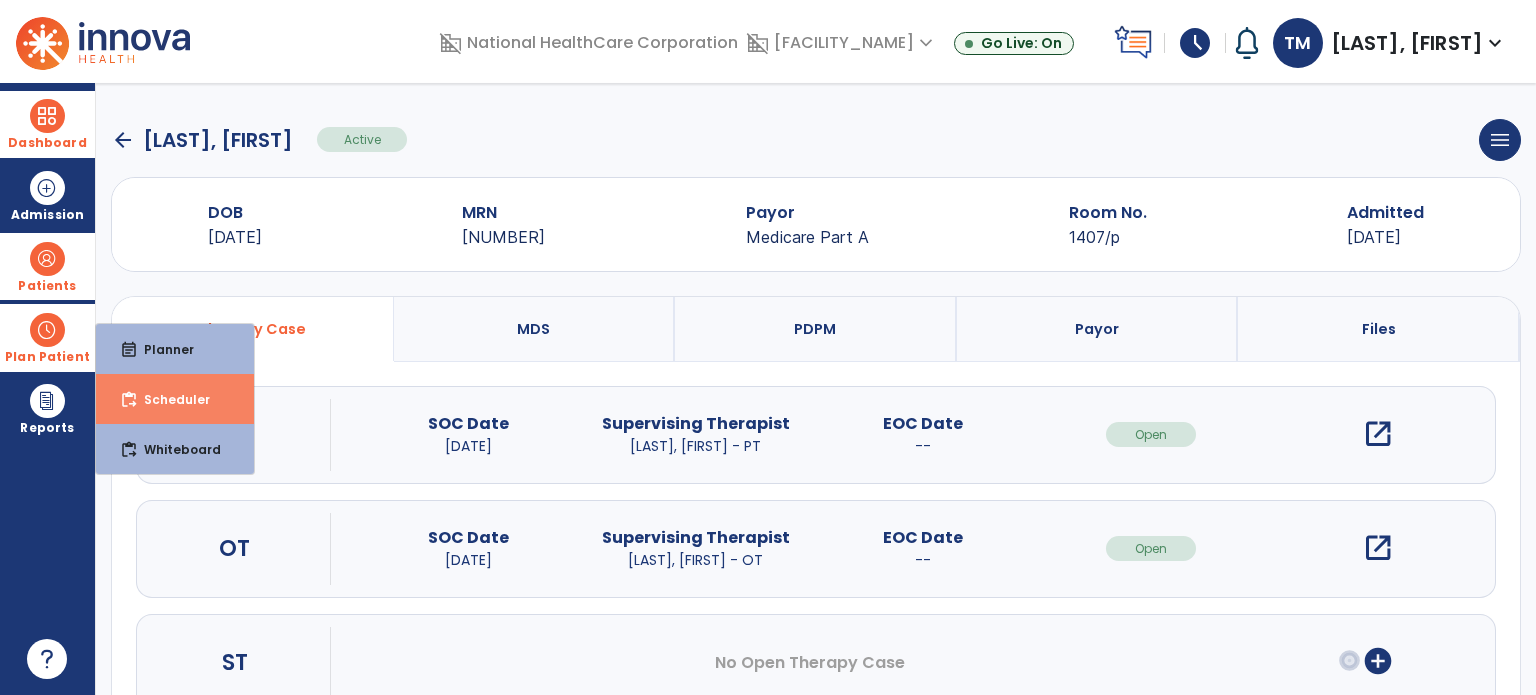 click on "Scheduler" at bounding box center (169, 399) 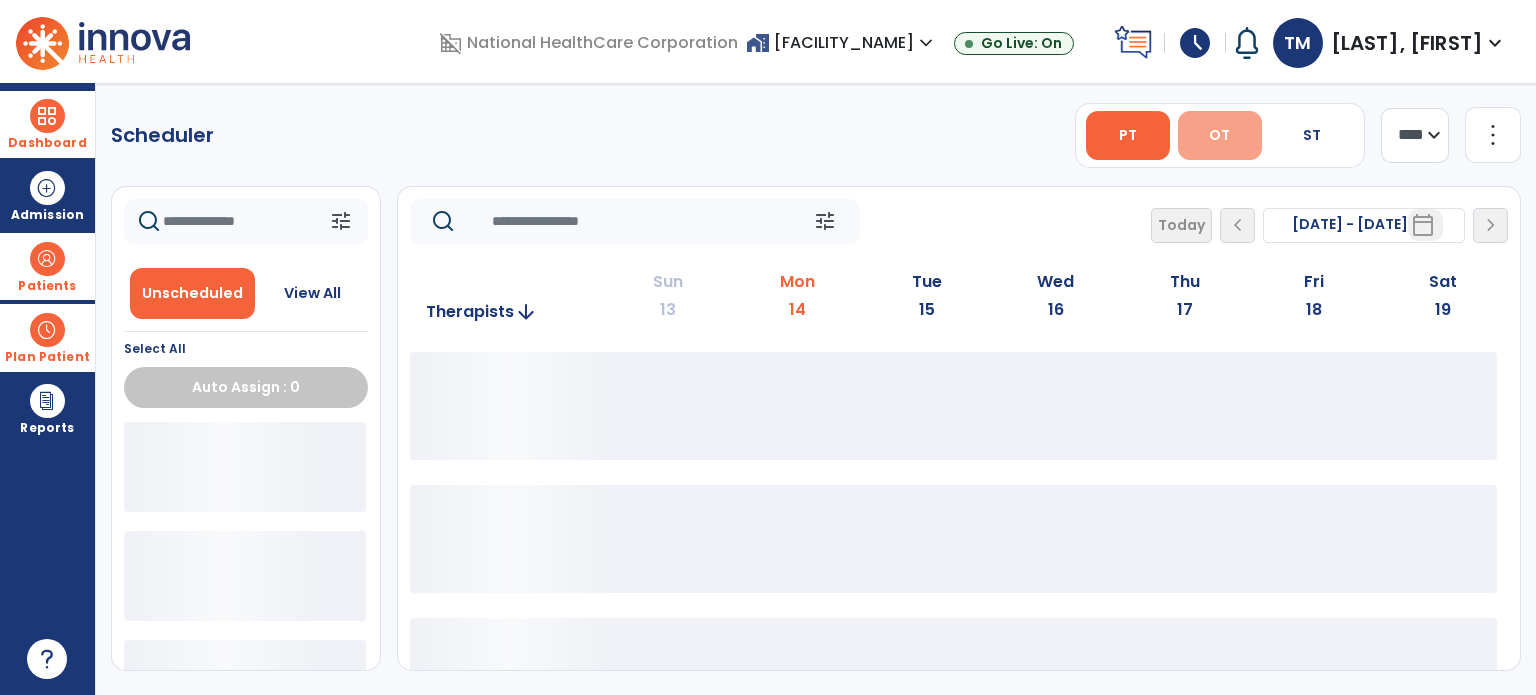 click on "OT" at bounding box center (1220, 135) 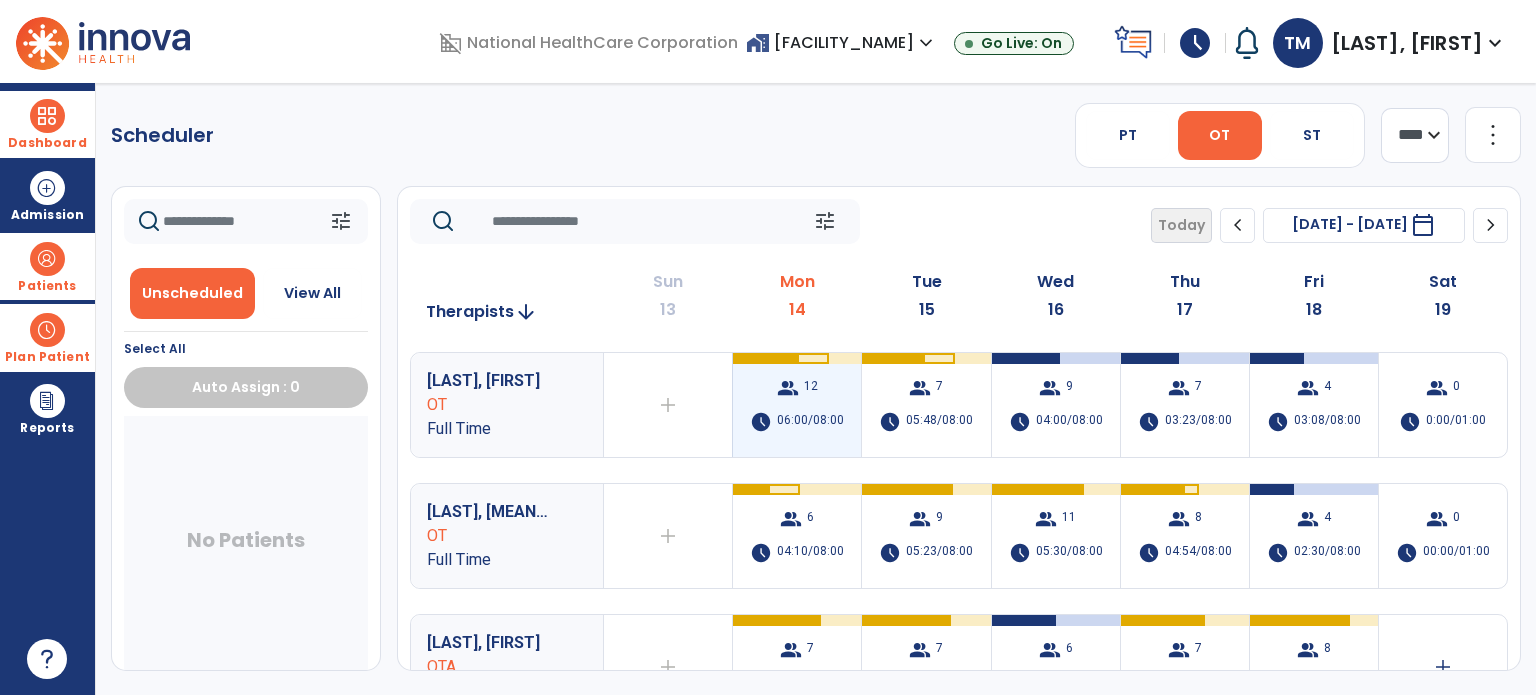 click on "group  12  schedule  06:00/08:00" at bounding box center (797, 405) 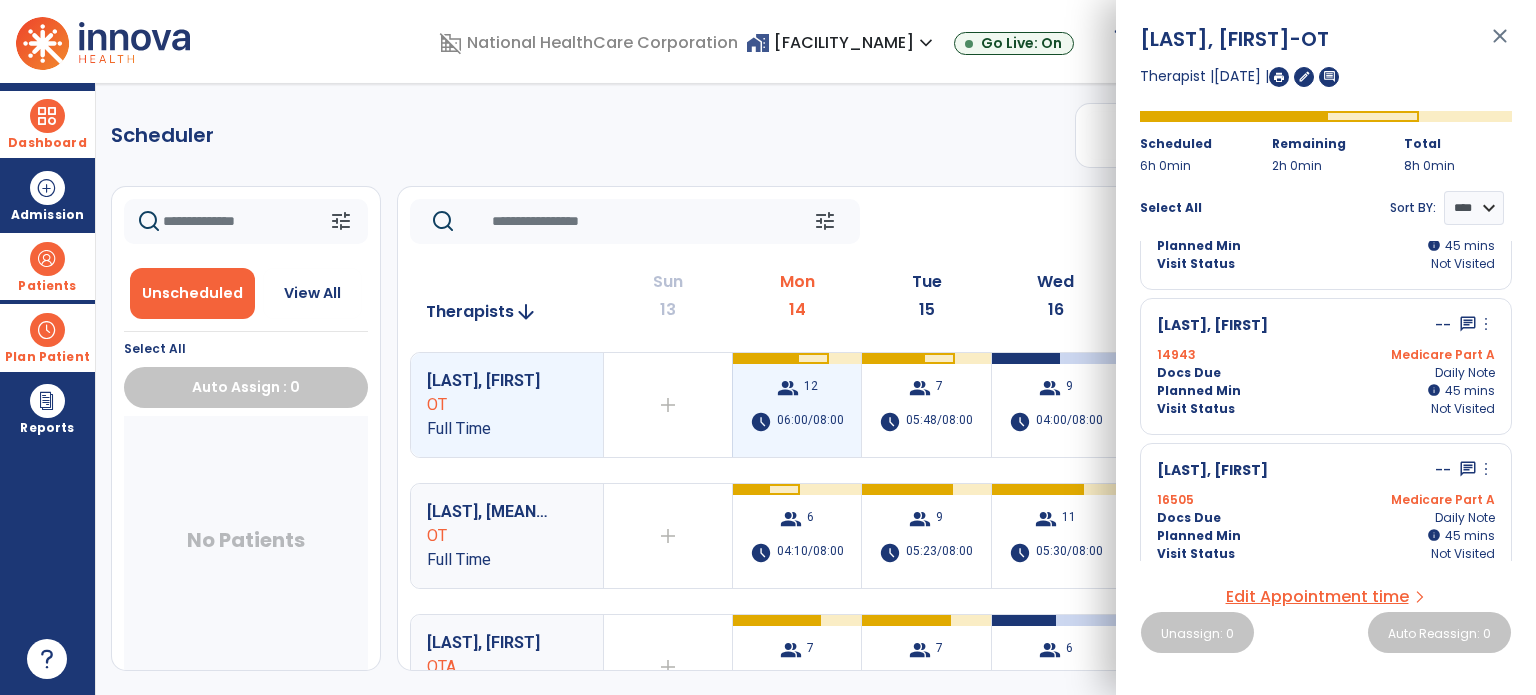 scroll, scrollTop: 204, scrollLeft: 0, axis: vertical 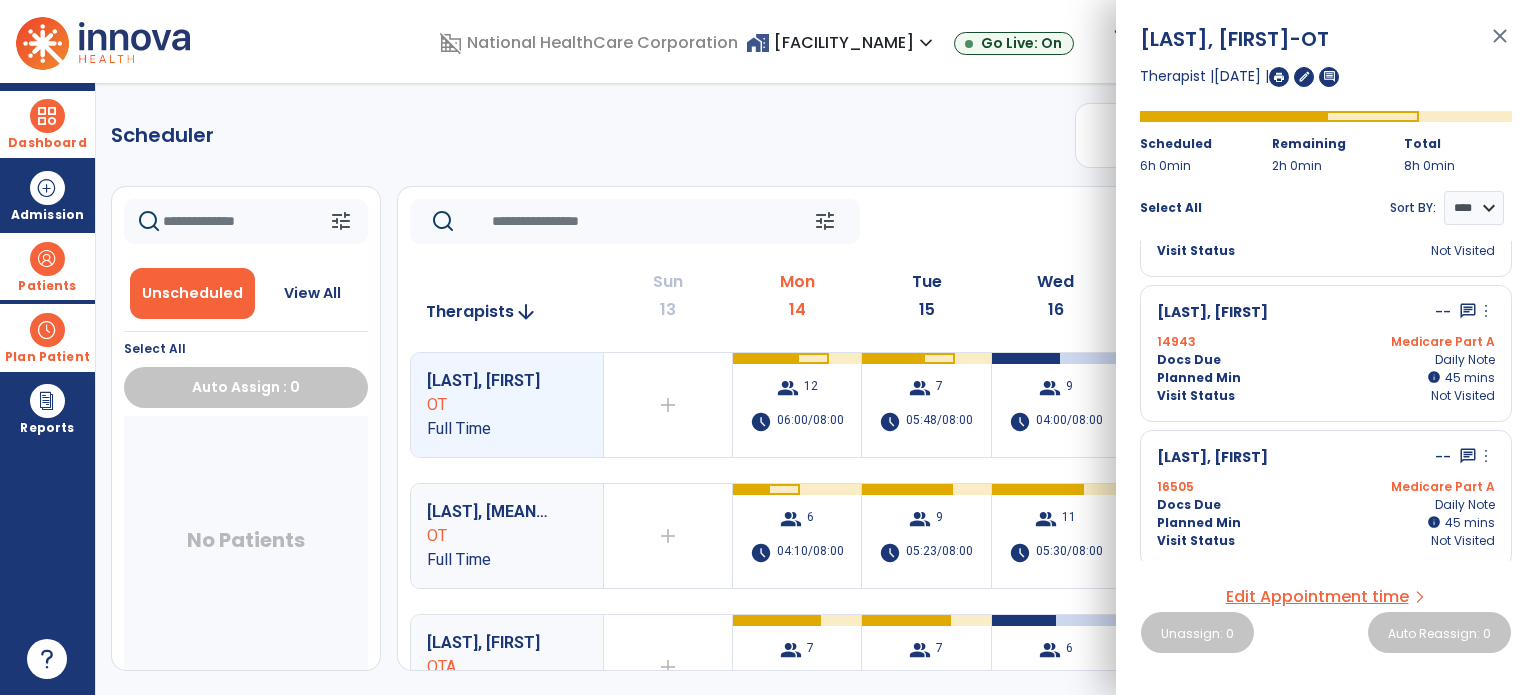 click at bounding box center (1279, 77) 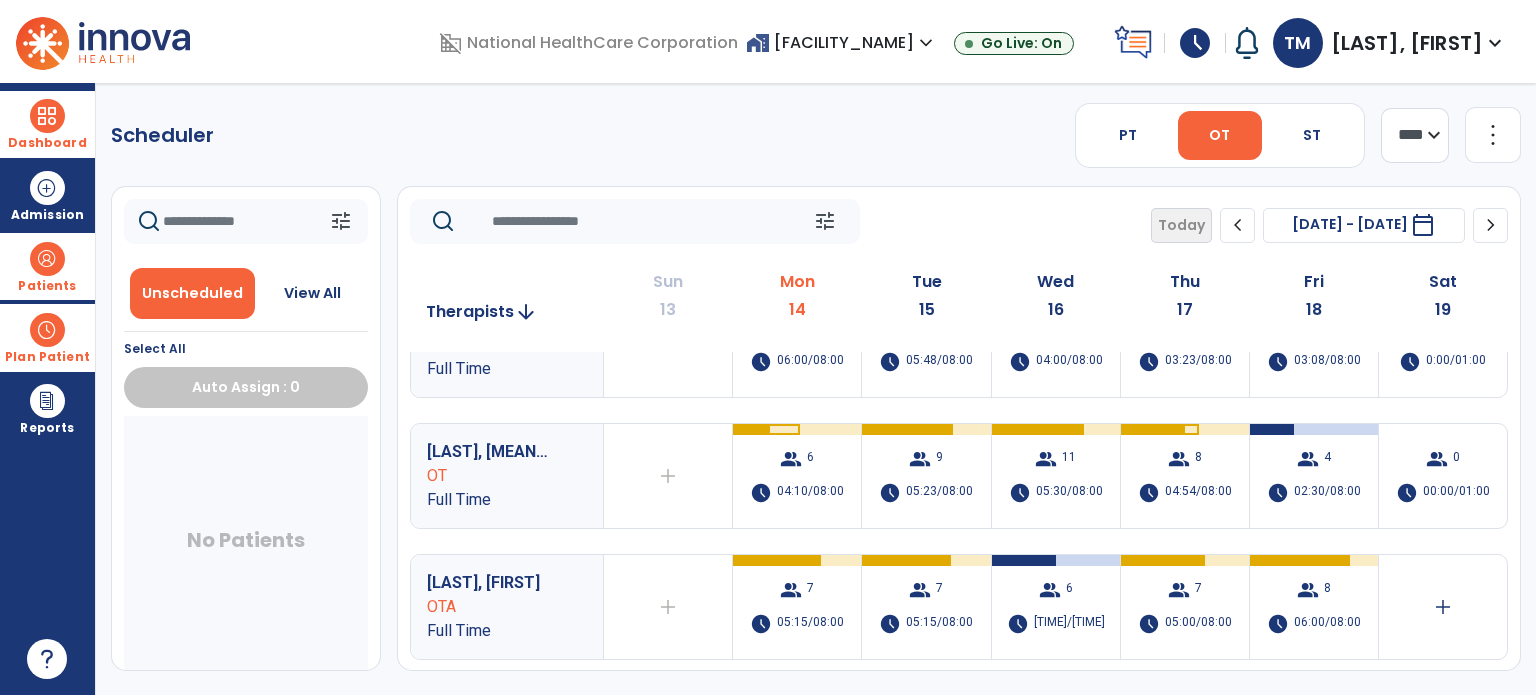 scroll, scrollTop: 64, scrollLeft: 0, axis: vertical 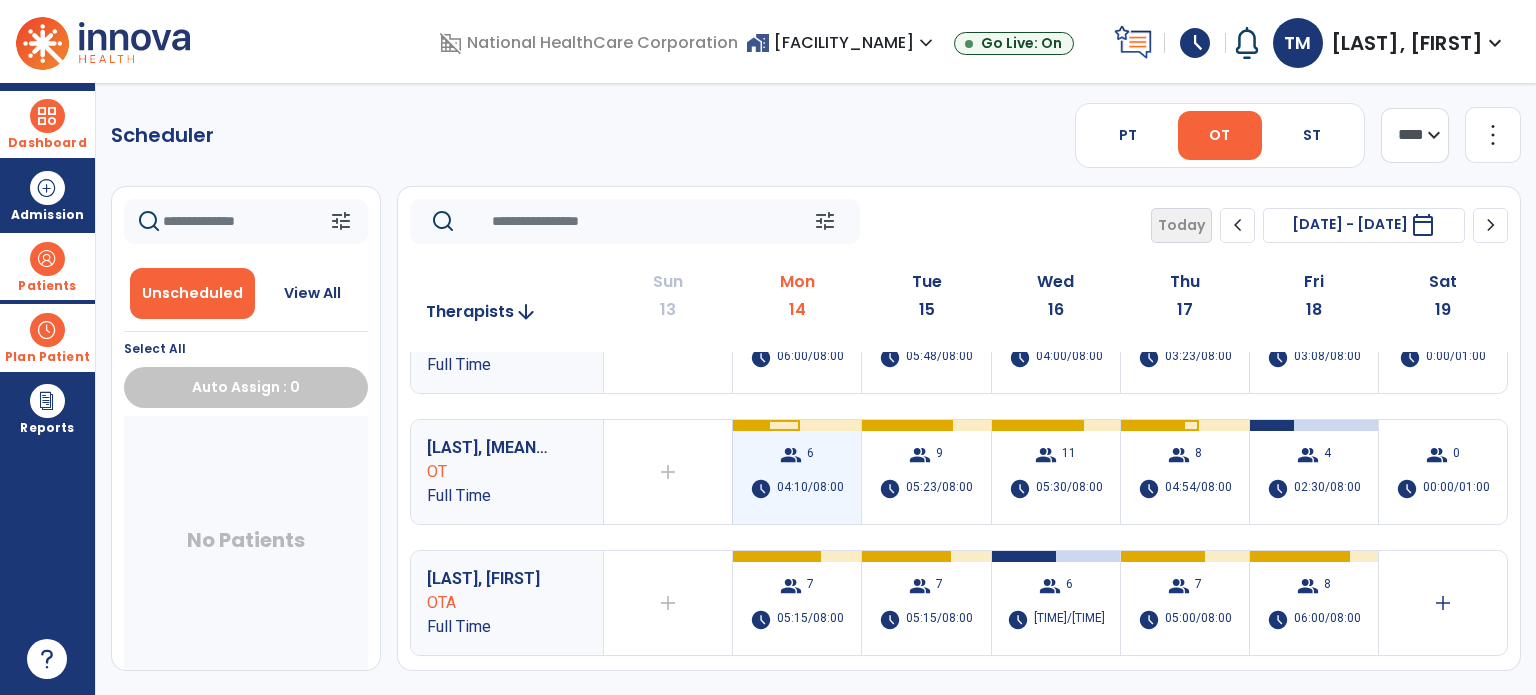 click on "group  6  schedule  04:10/08:00" at bounding box center [797, 472] 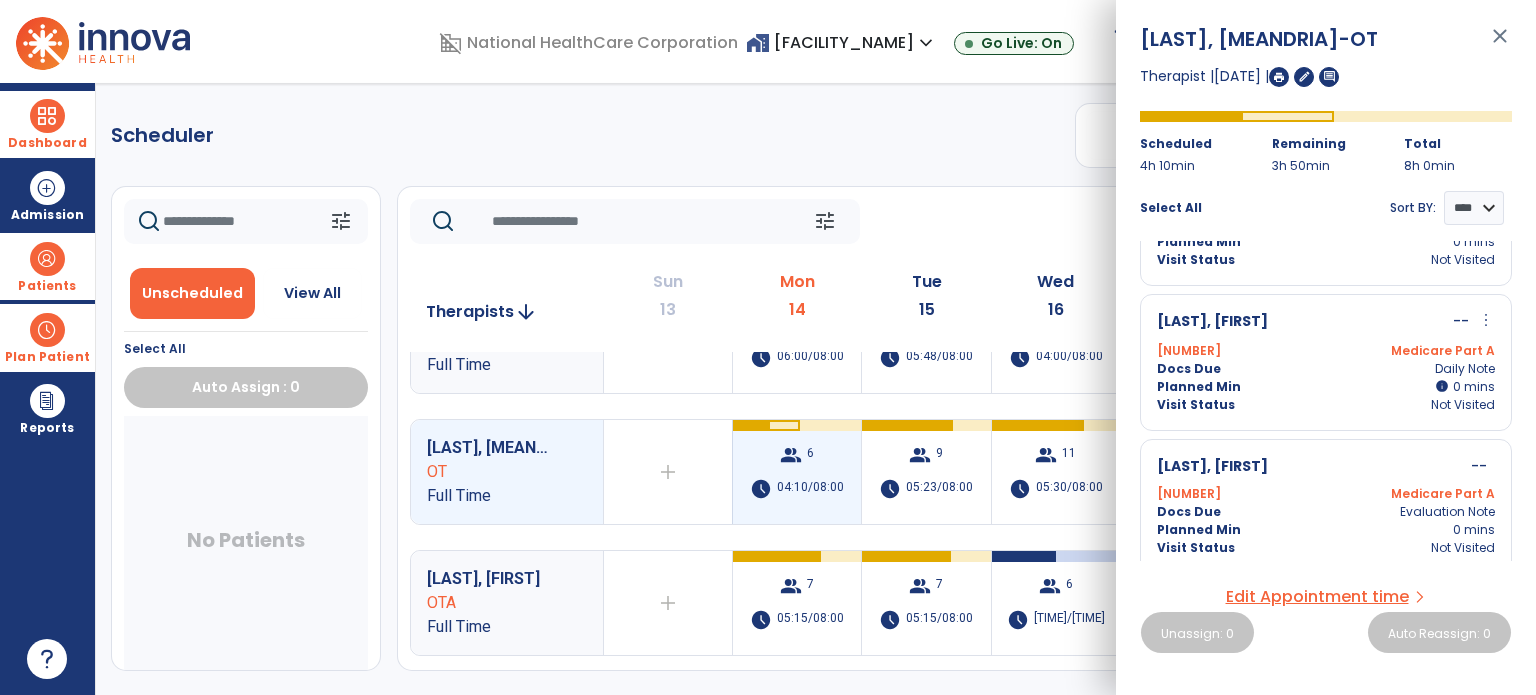scroll, scrollTop: 636, scrollLeft: 0, axis: vertical 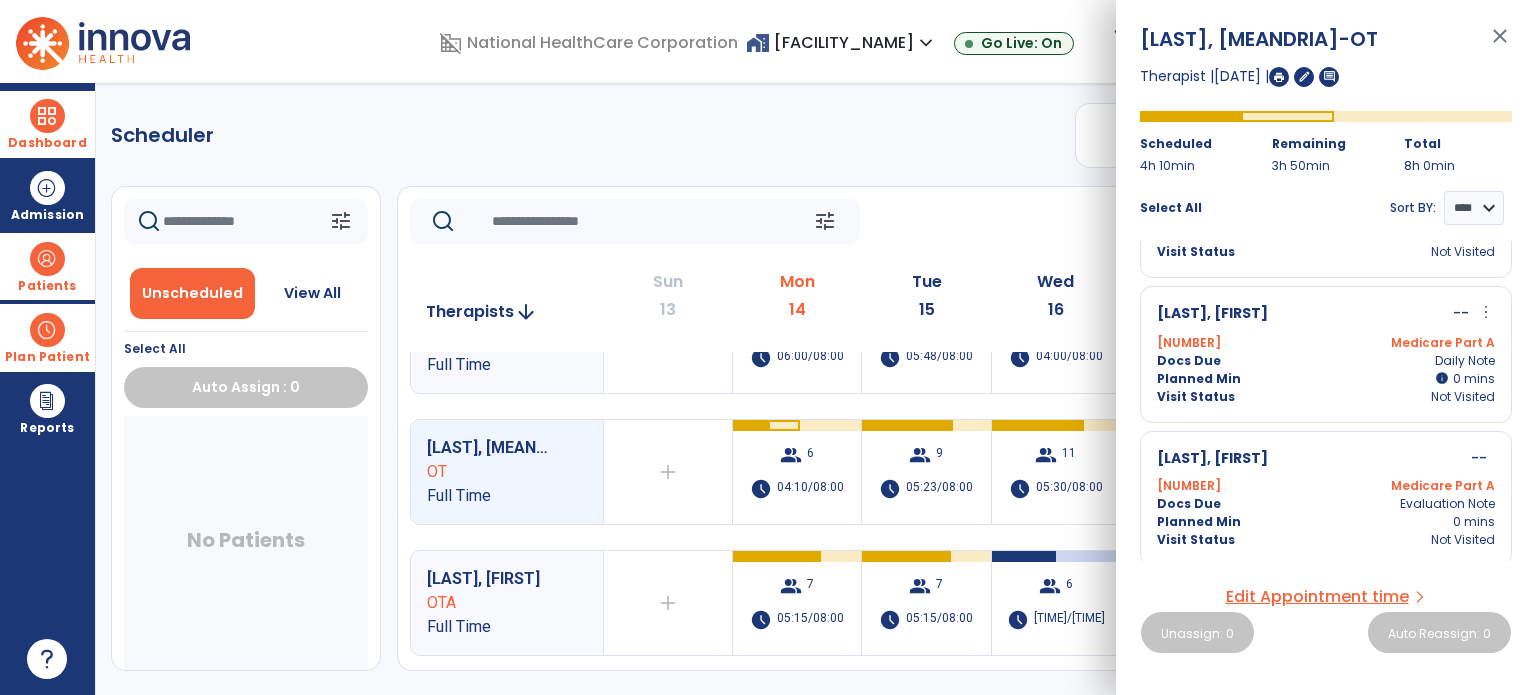 click on "Scheduler   PT   OT   ST  **** *** more_vert  Manage Labor   View All Therapists   Print" 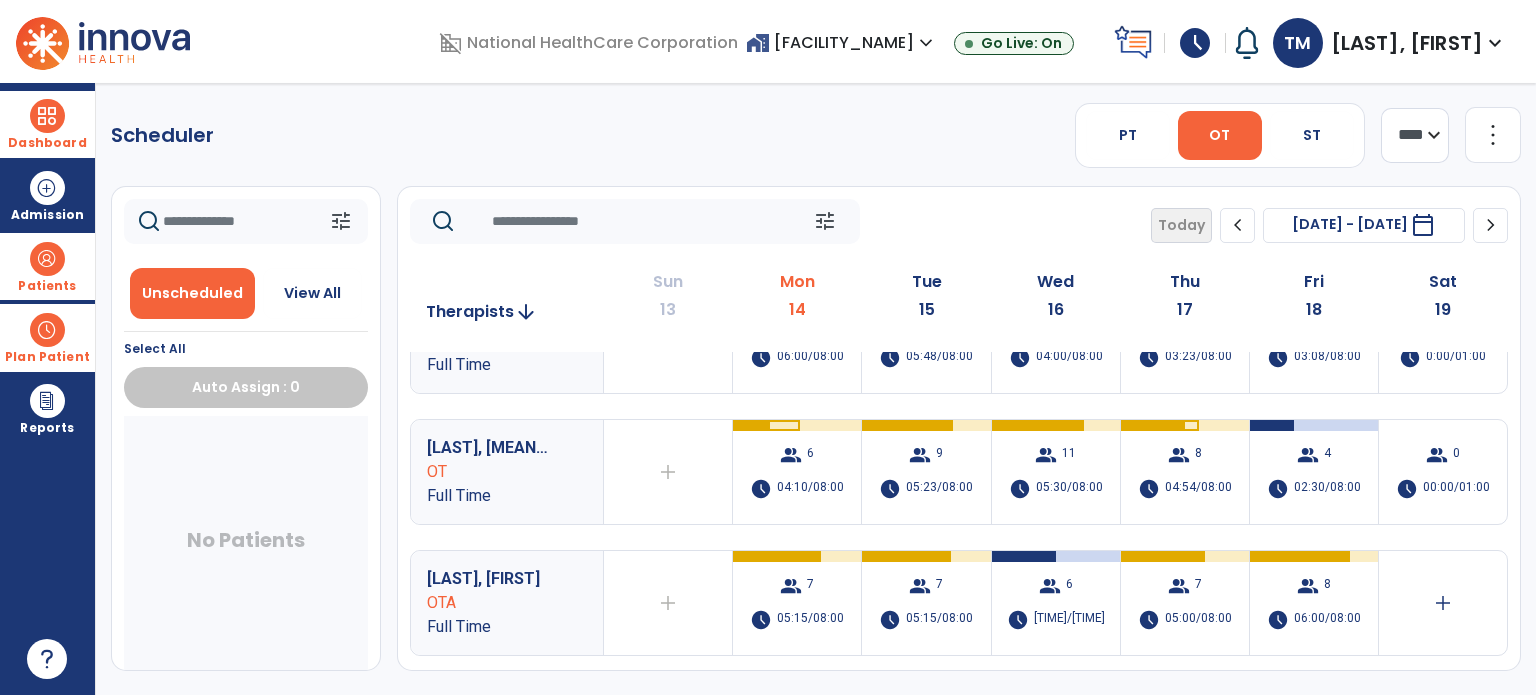click on "Dashboard" at bounding box center [47, 124] 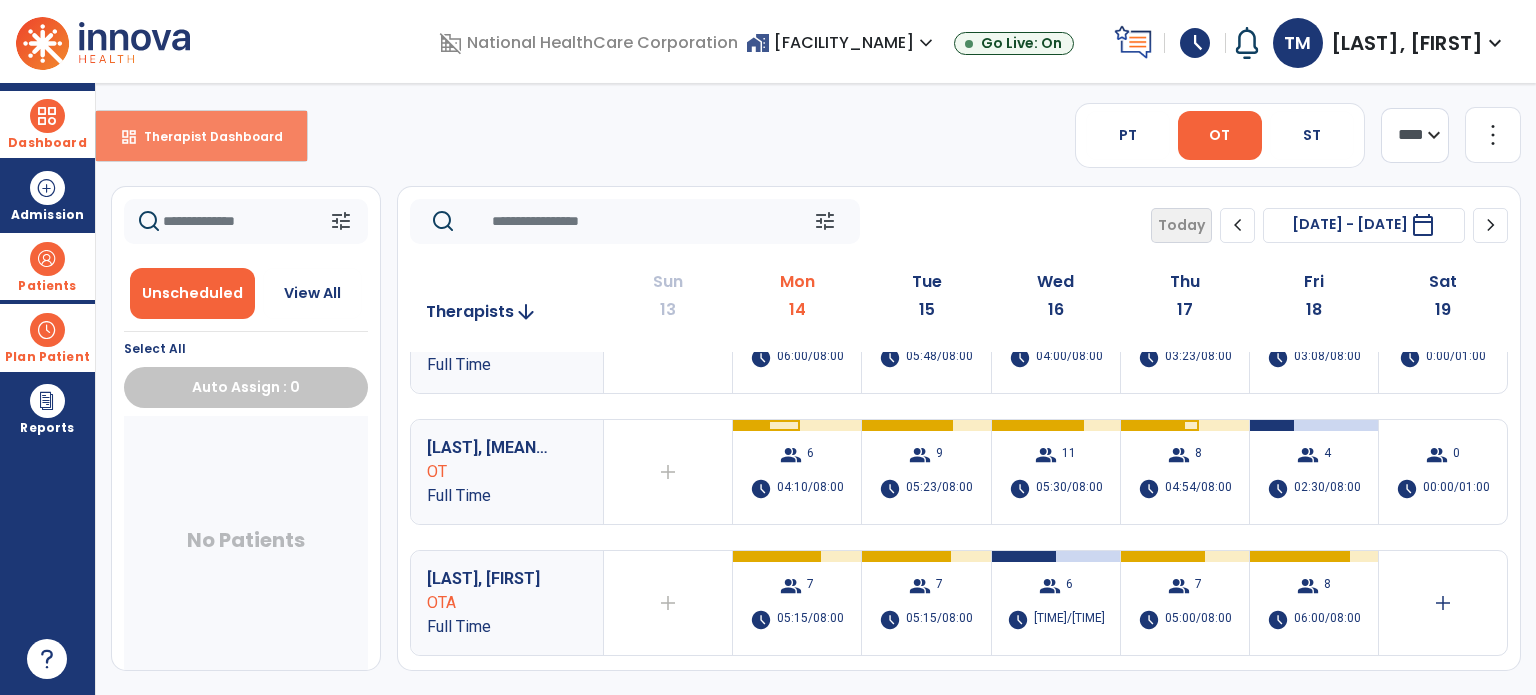 click on "Therapist Dashboard" at bounding box center (205, 136) 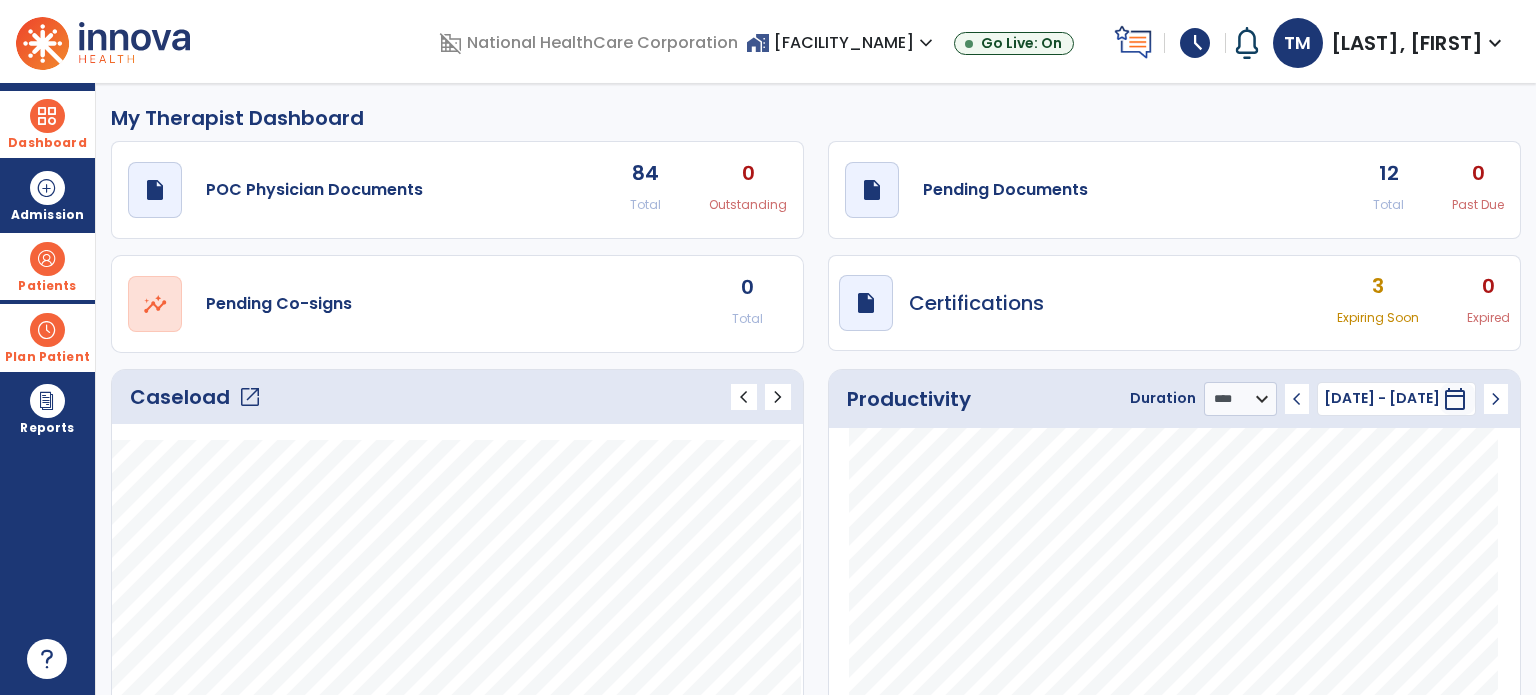 click at bounding box center [47, 259] 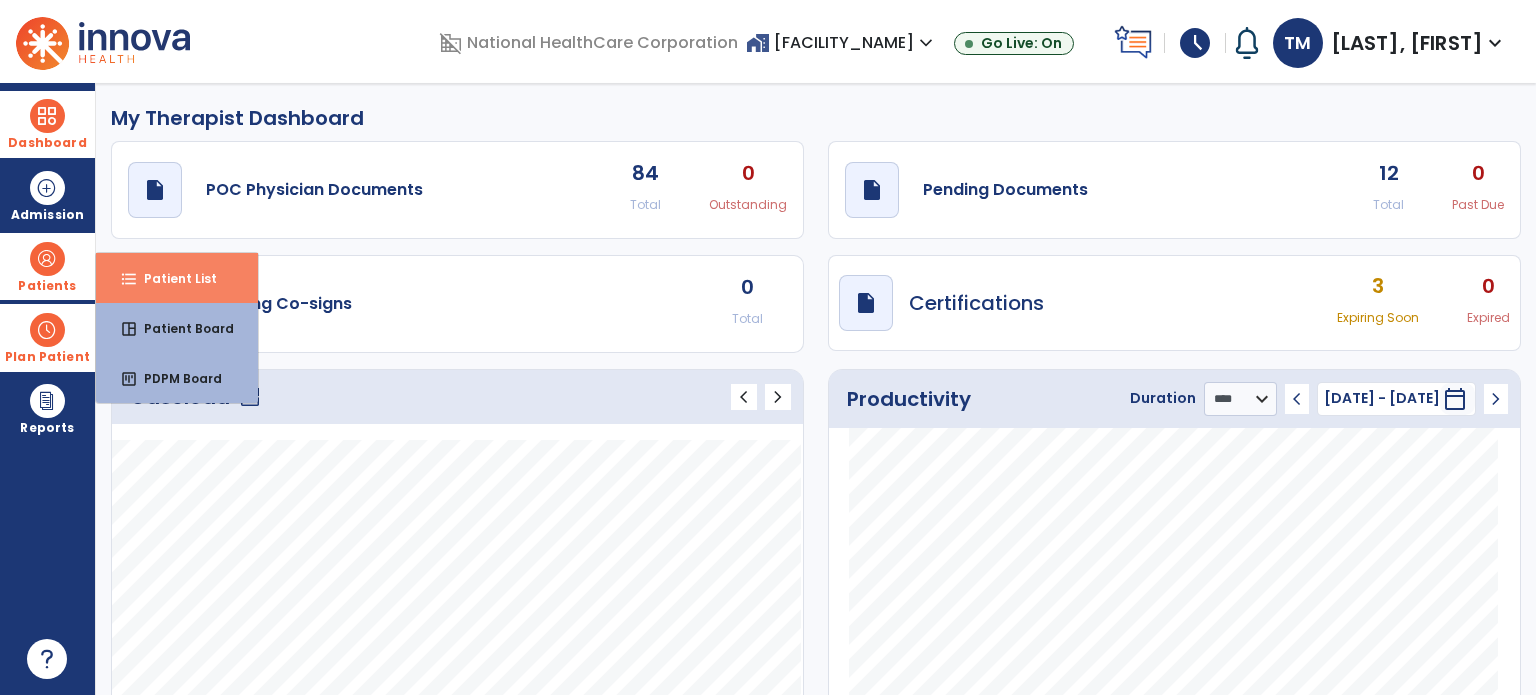 click on "format_list_bulleted  Patient List" at bounding box center [177, 278] 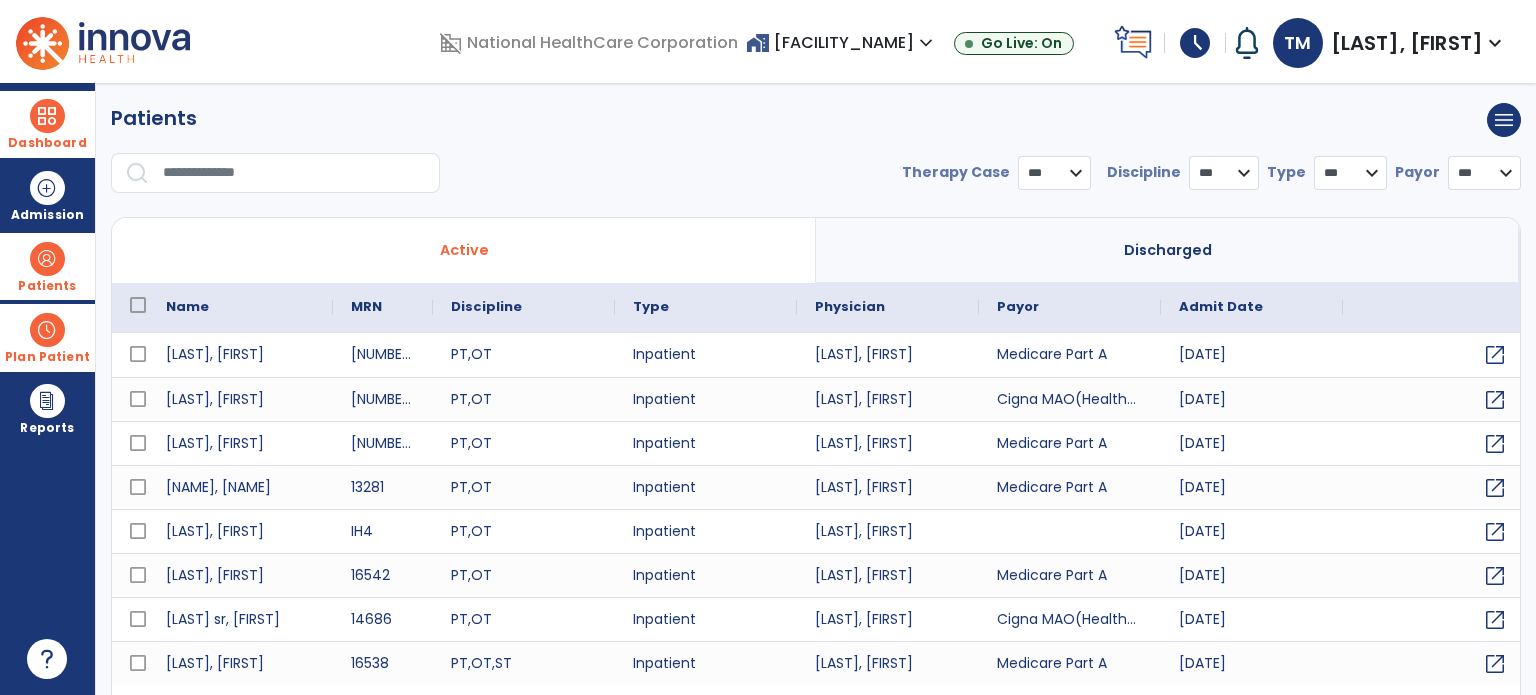 select on "***" 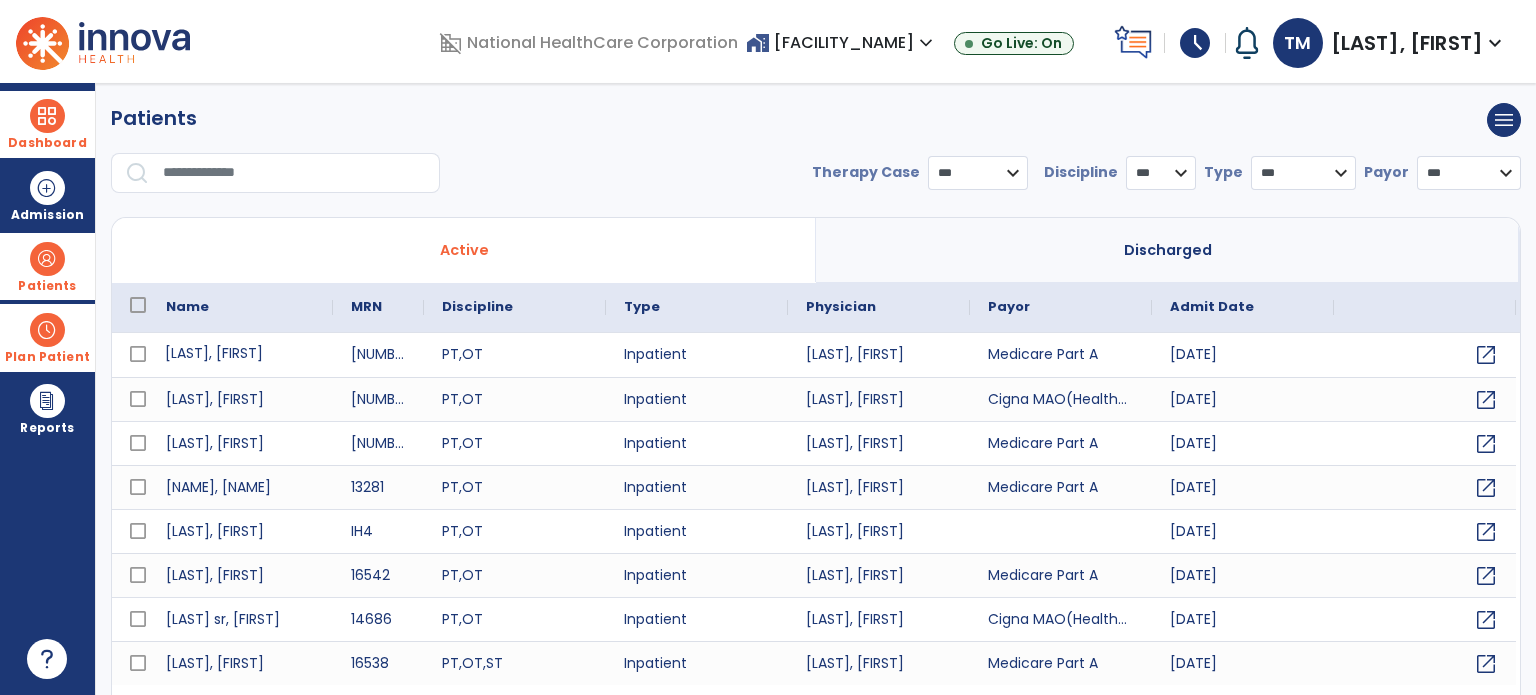 click on "[LAST], [FIRST]" at bounding box center (240, 355) 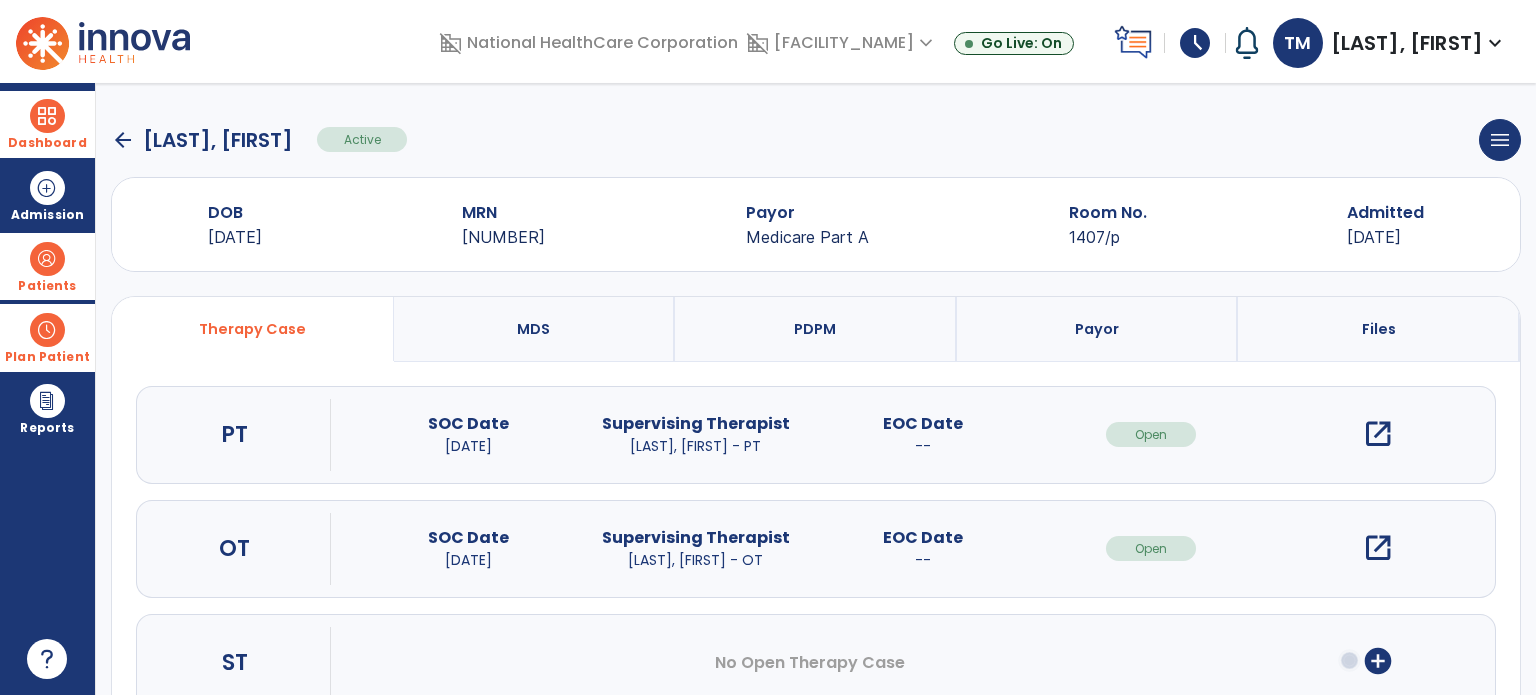 click on "open_in_new" at bounding box center [1378, 548] 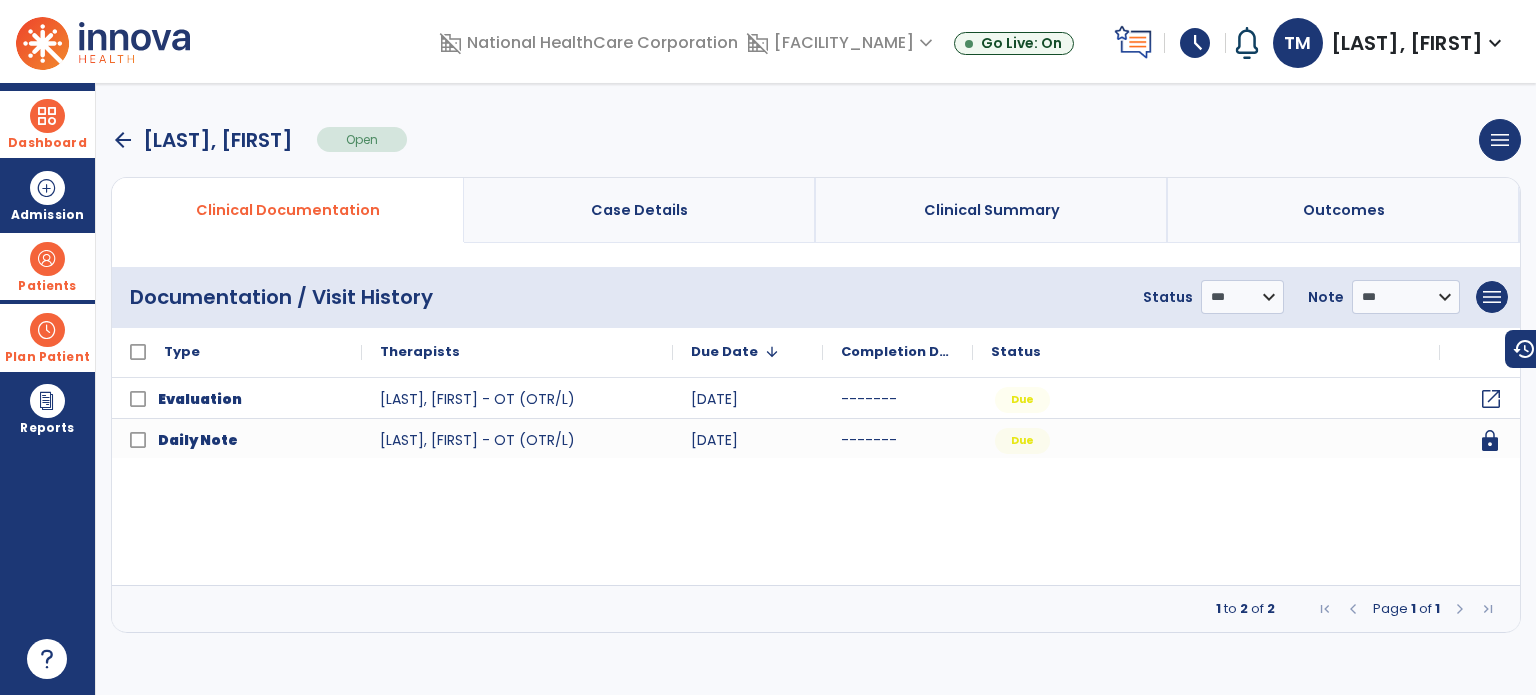 click on "open_in_new" 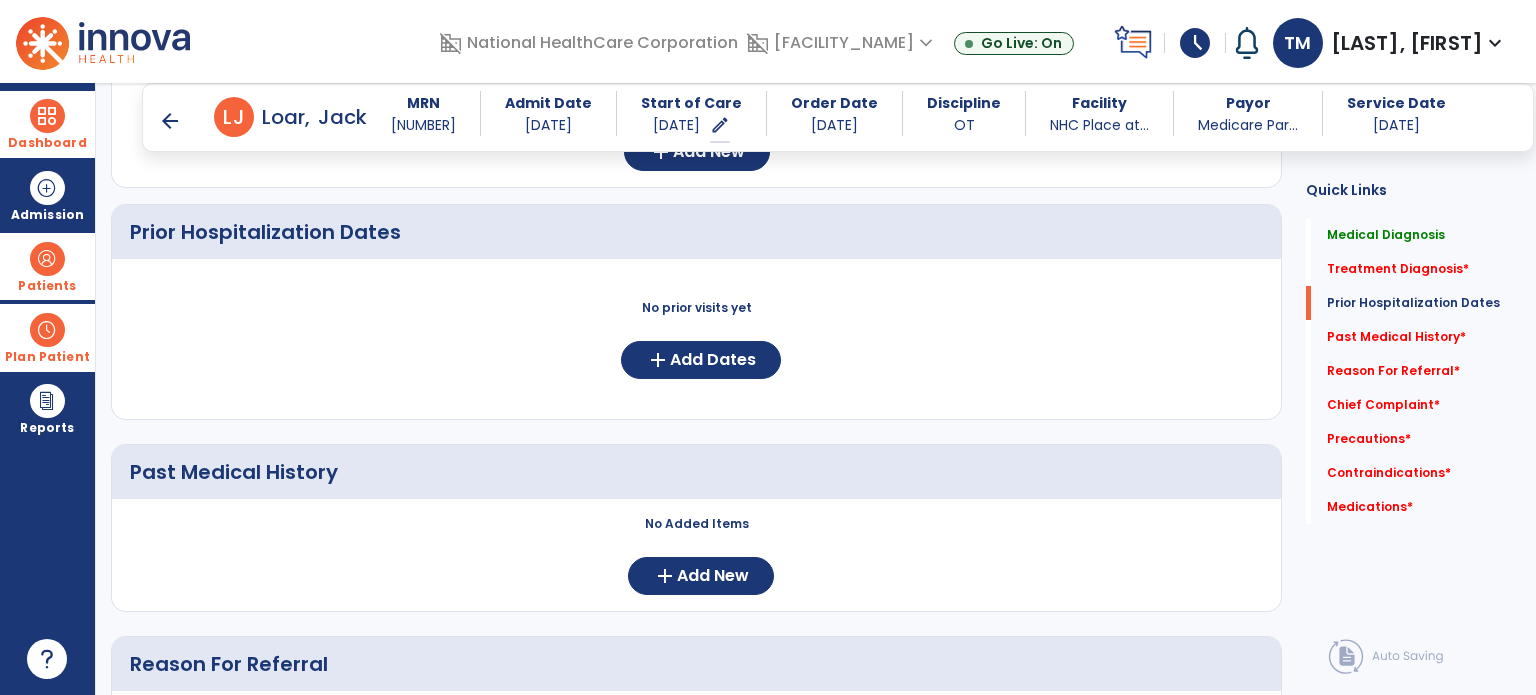 scroll, scrollTop: 713, scrollLeft: 0, axis: vertical 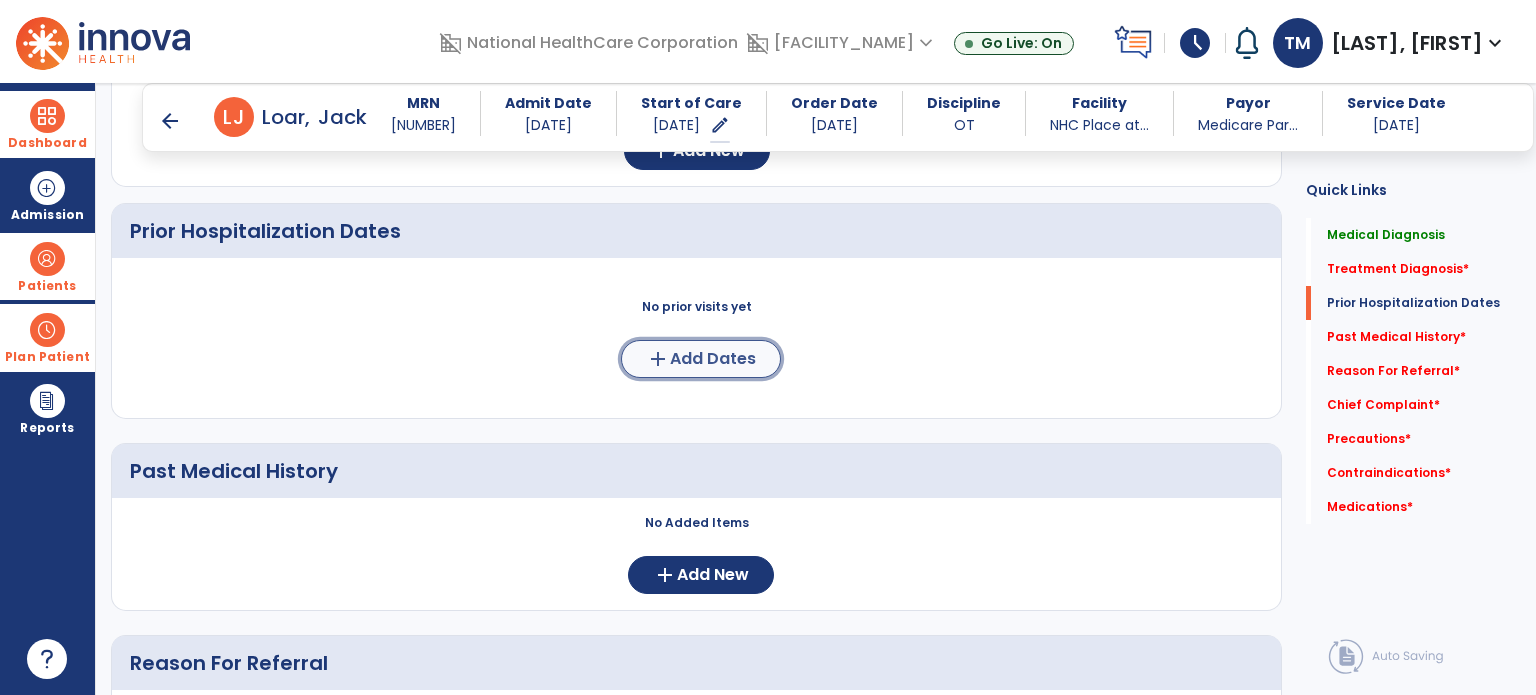 click on "Add Dates" 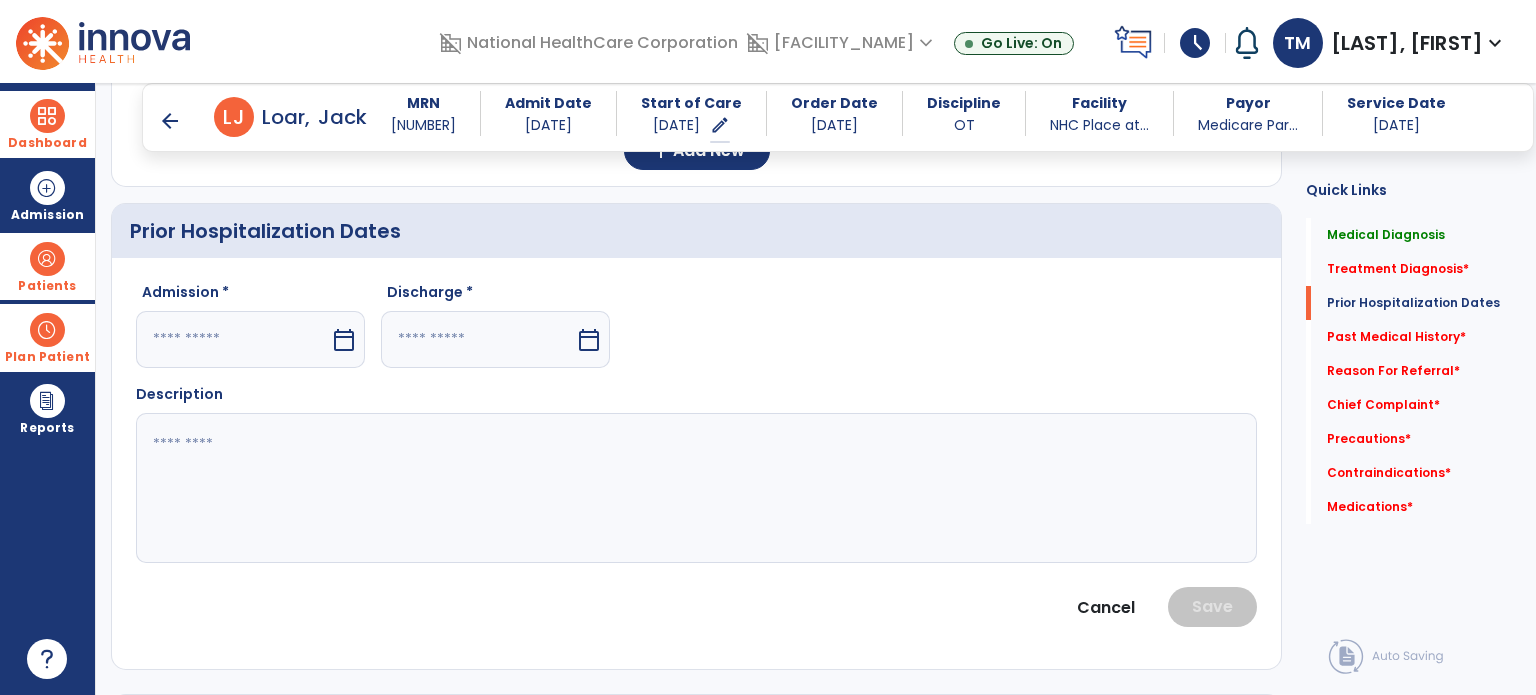 click at bounding box center (233, 339) 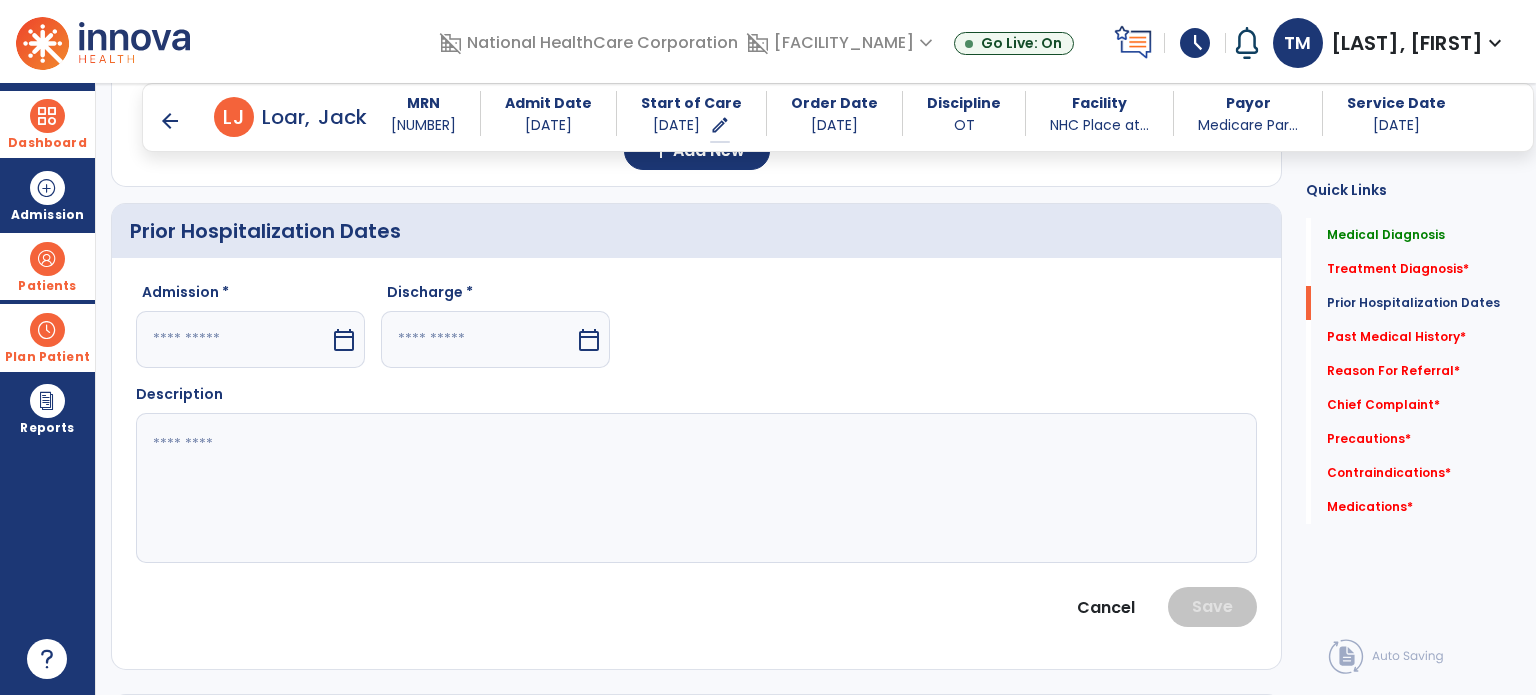 select on "*" 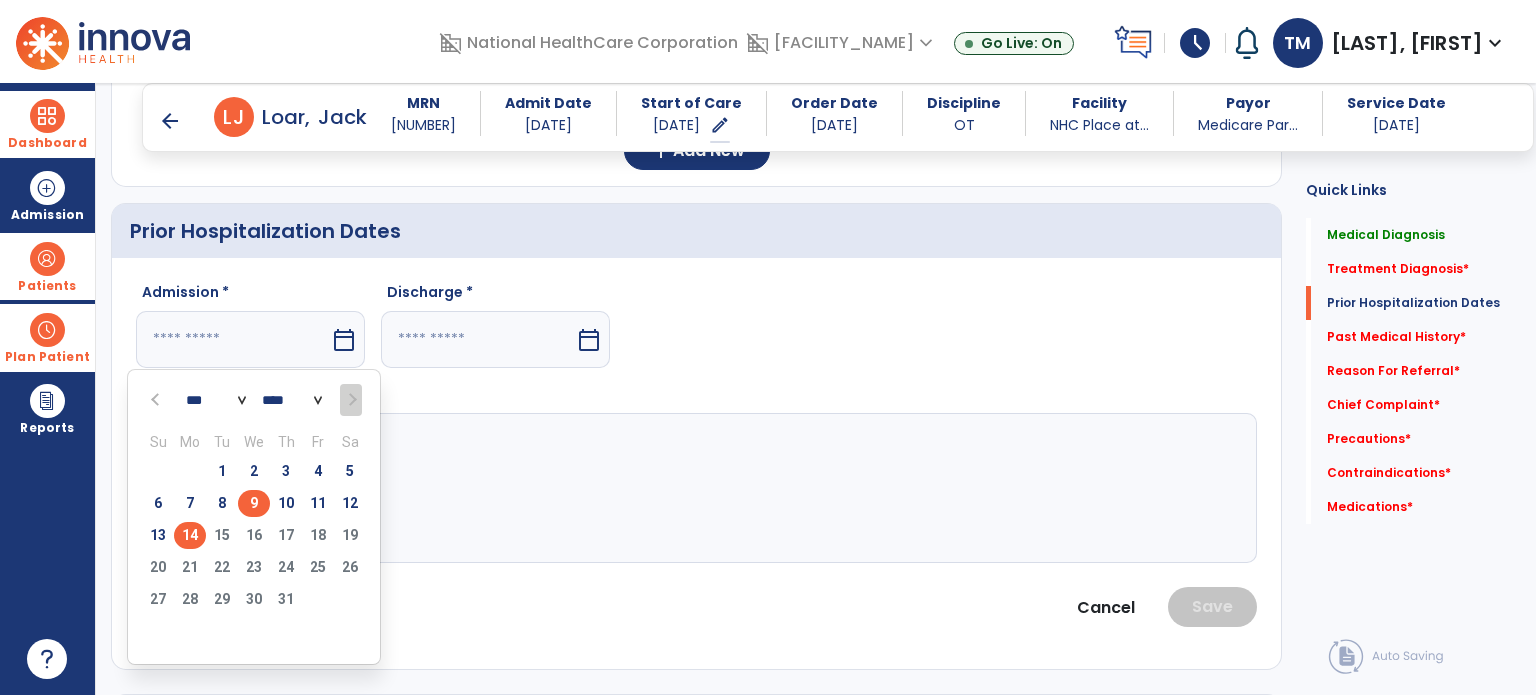 click on "9" at bounding box center (254, 503) 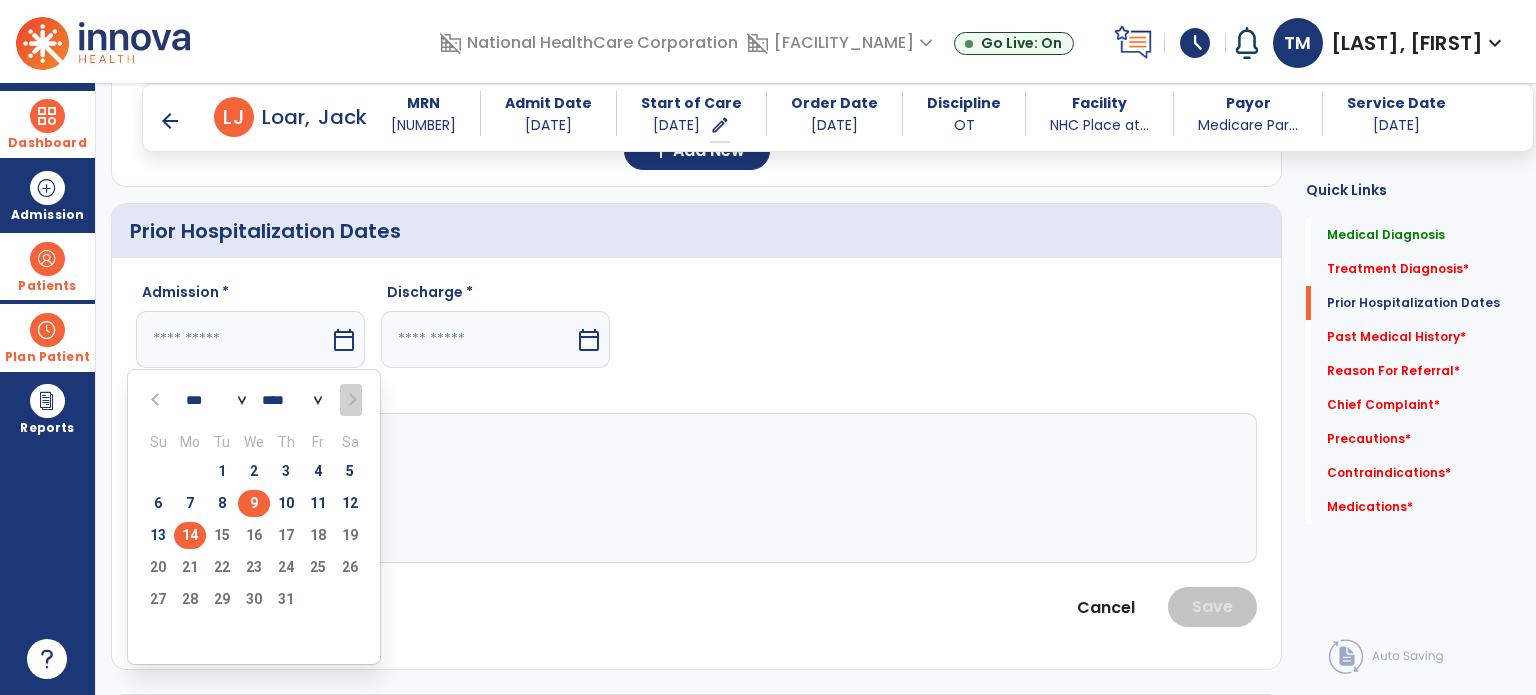type on "********" 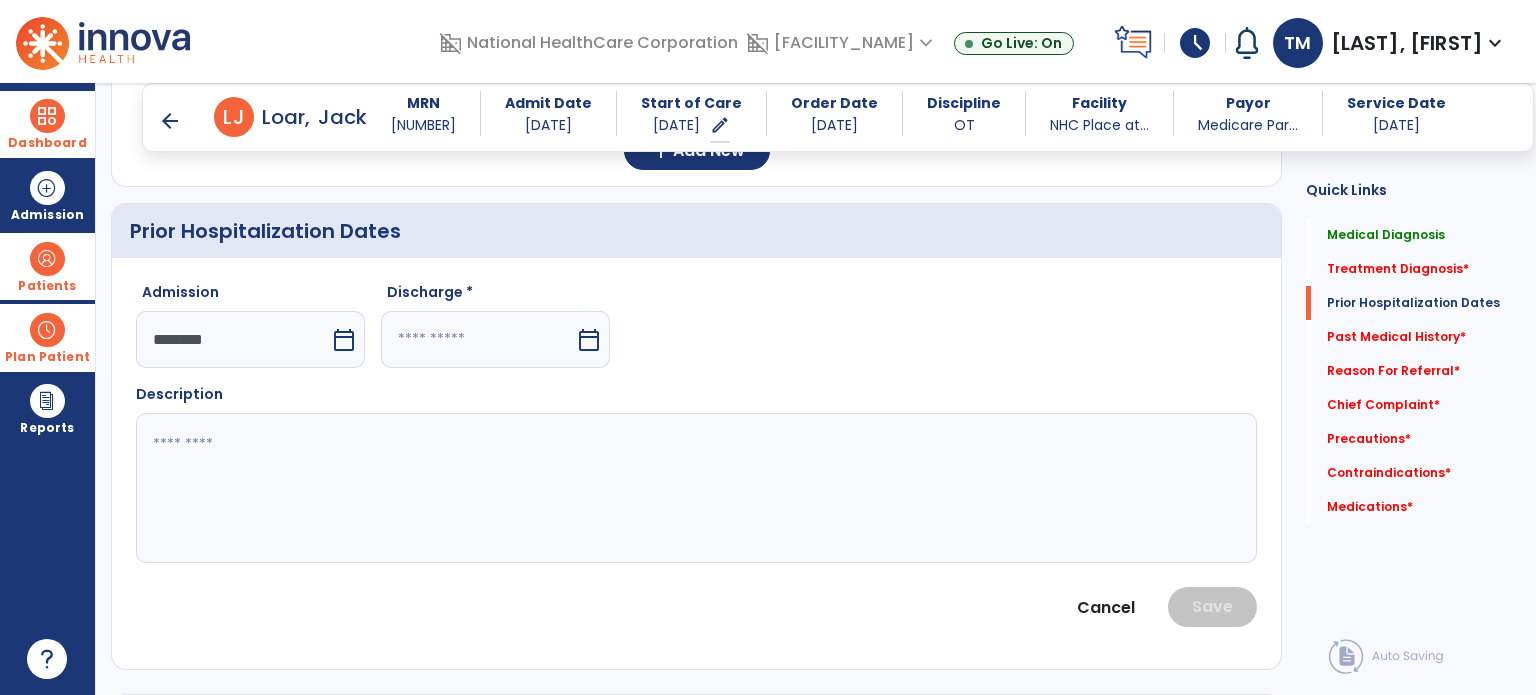 click at bounding box center [478, 339] 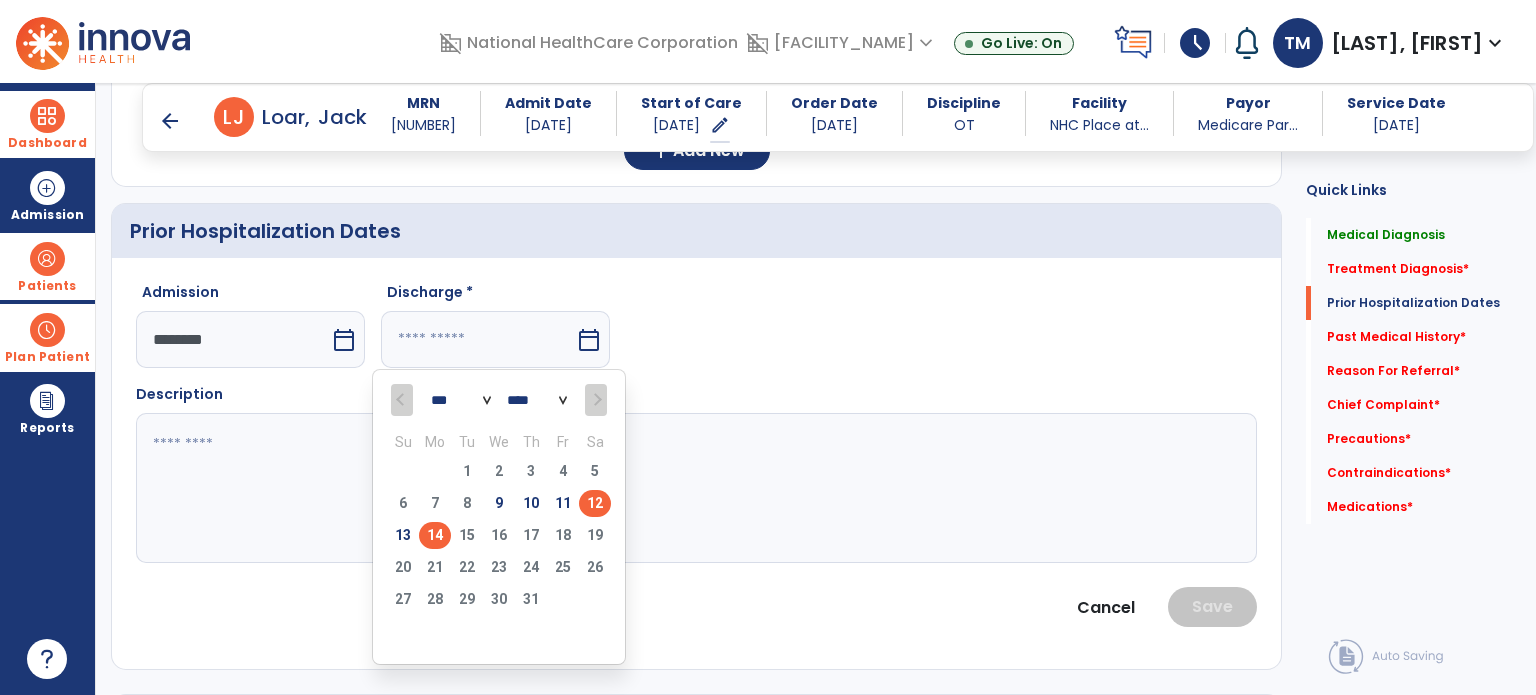 click on "12" at bounding box center [595, 503] 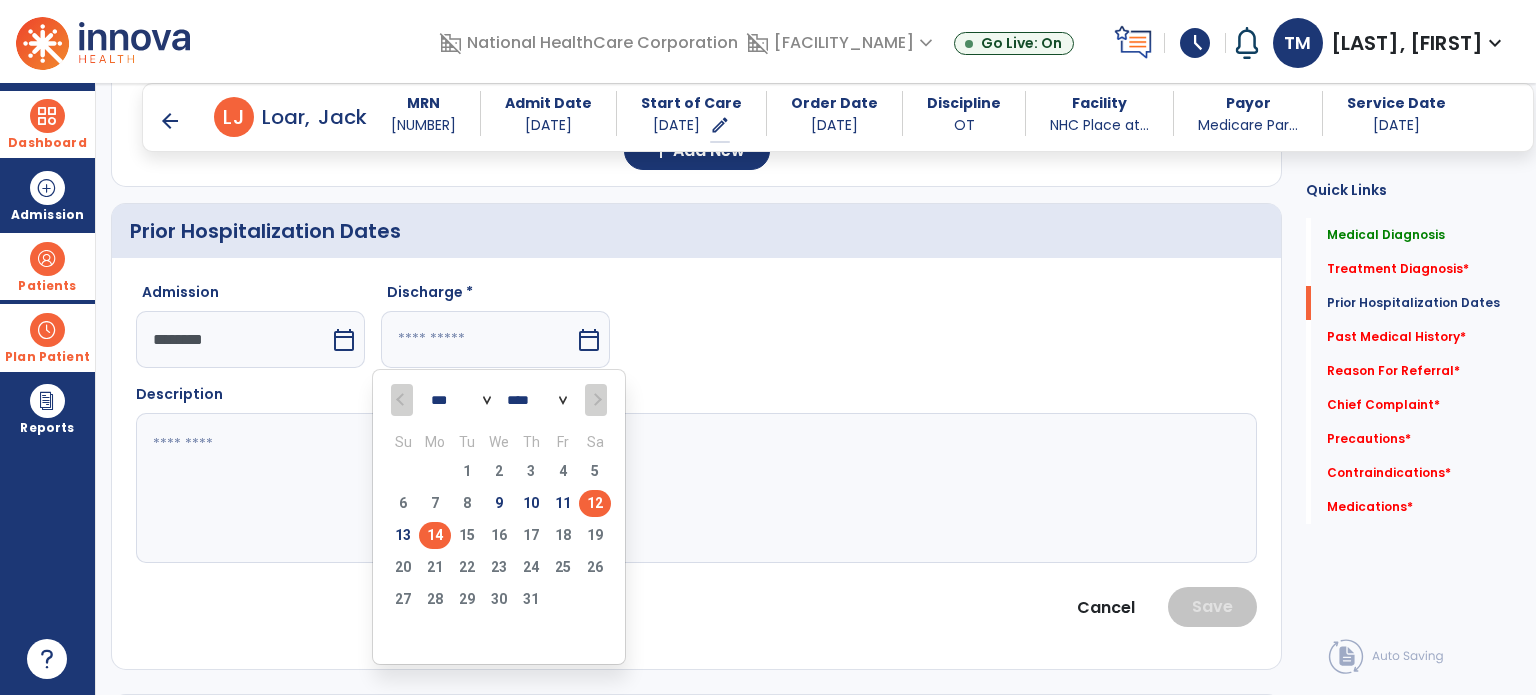 type on "*********" 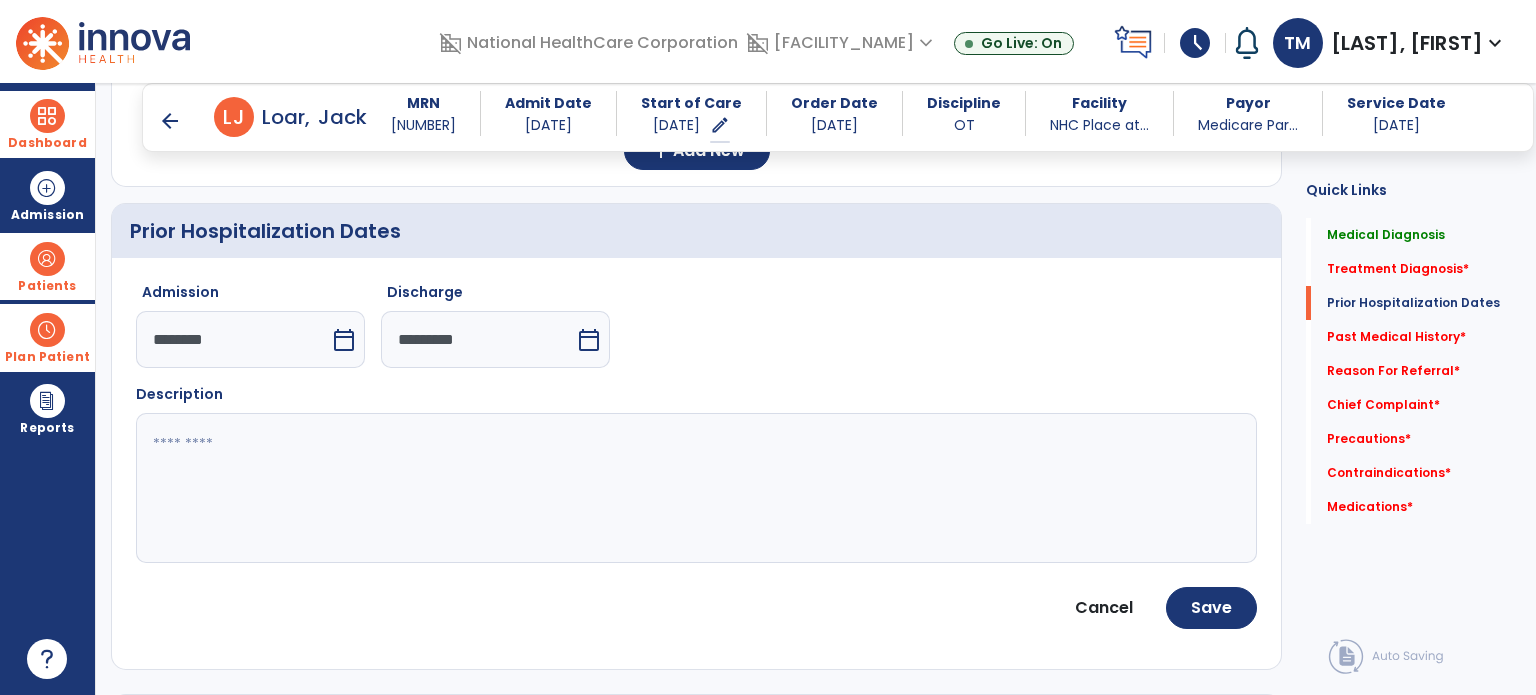 click 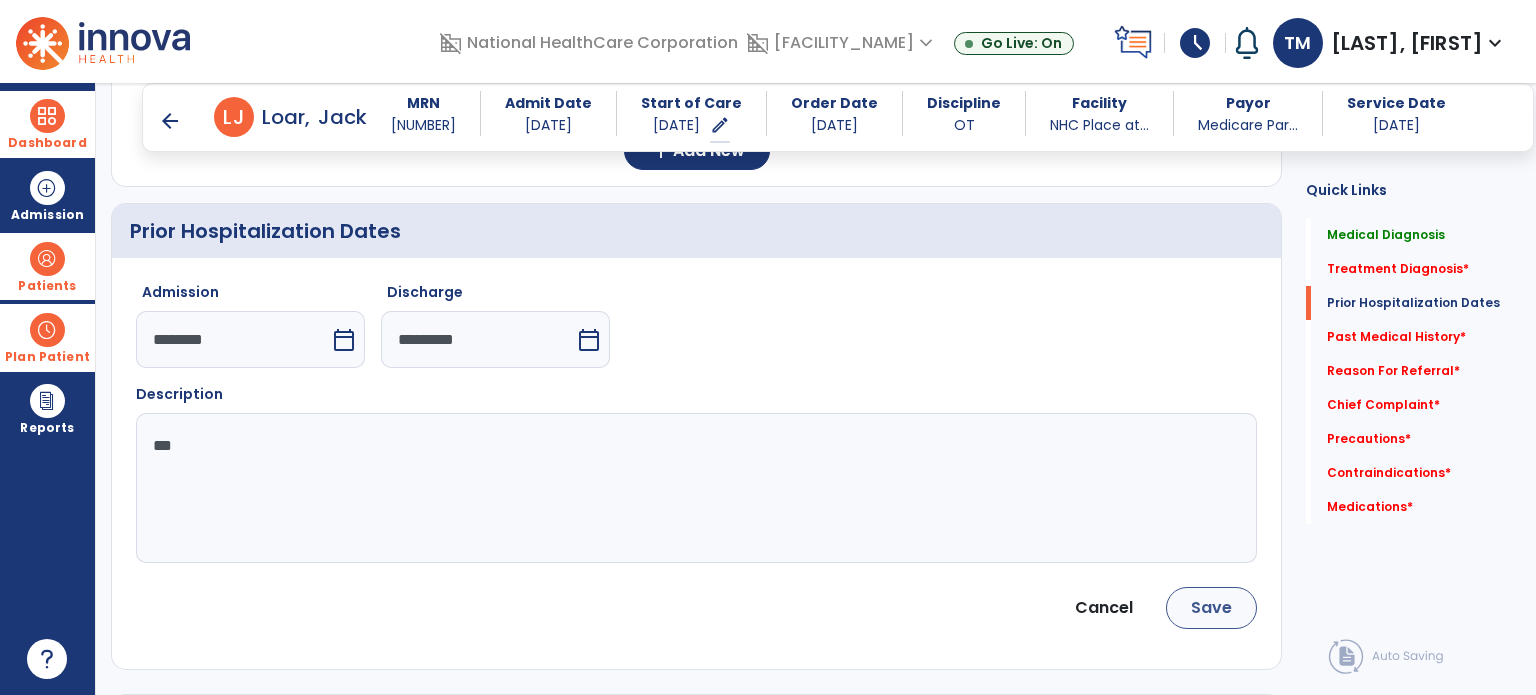 type on "***" 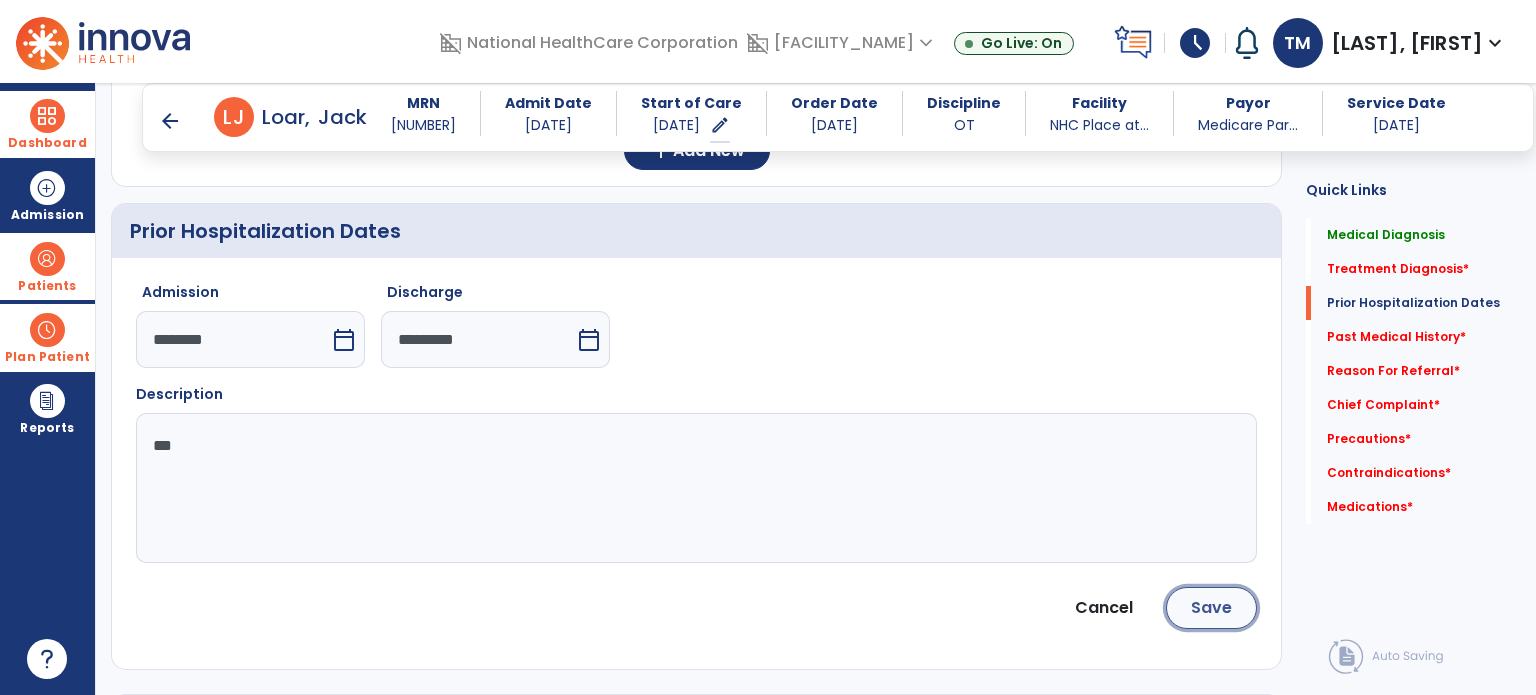click on "Save" 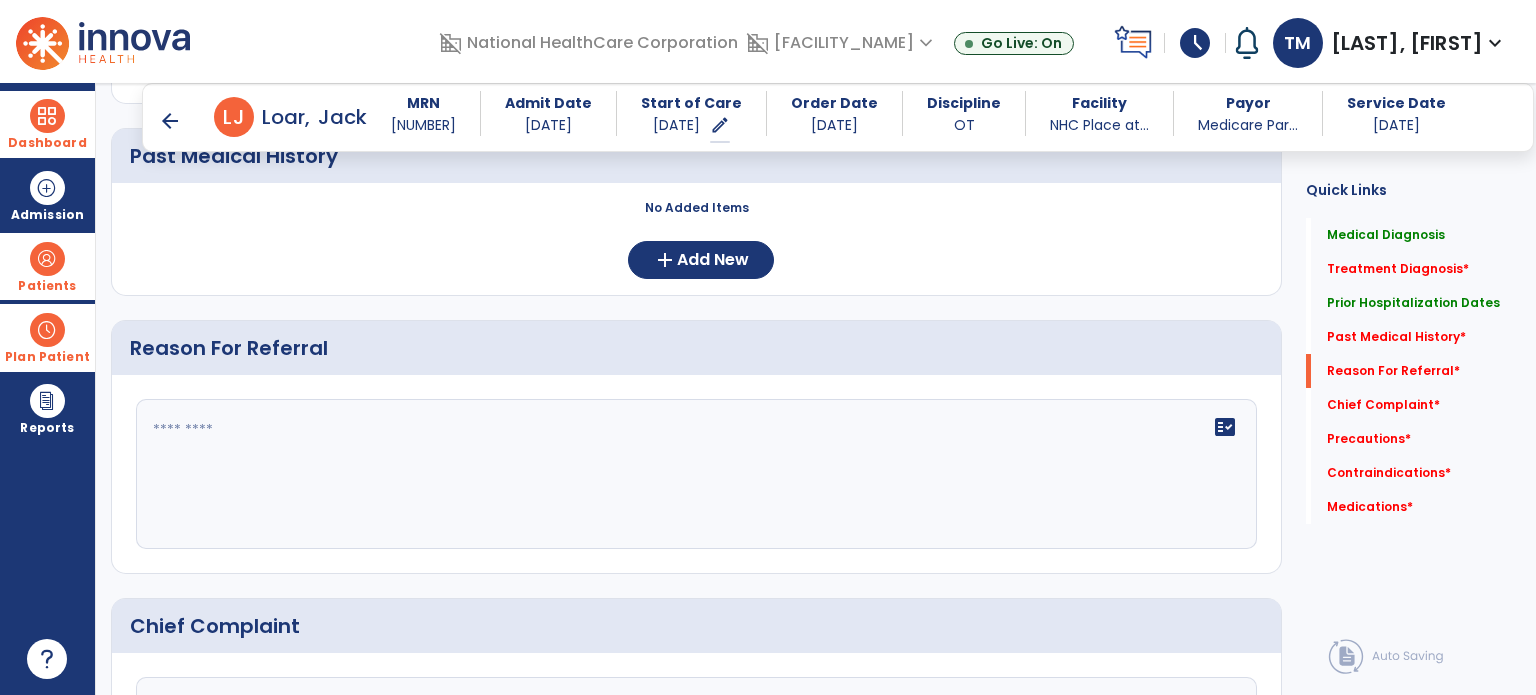 scroll, scrollTop: 1038, scrollLeft: 0, axis: vertical 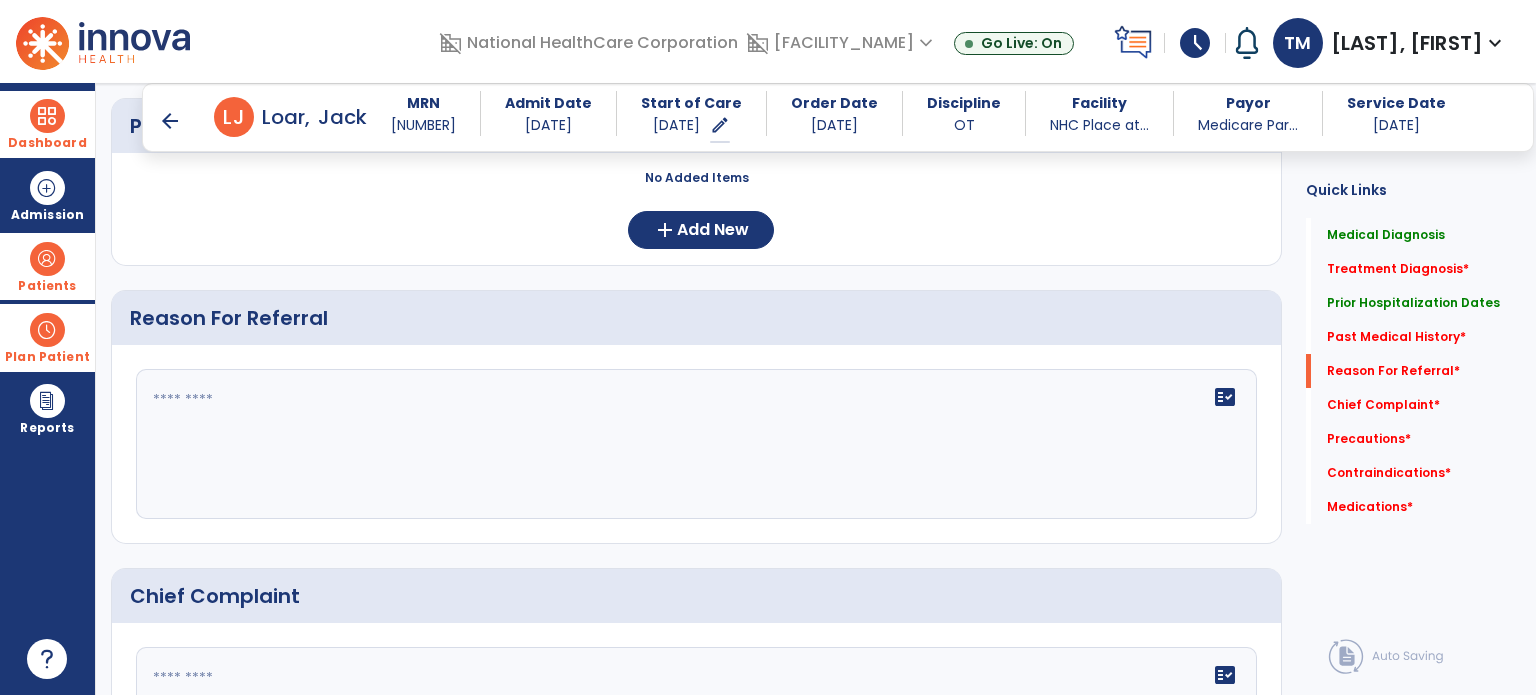 click 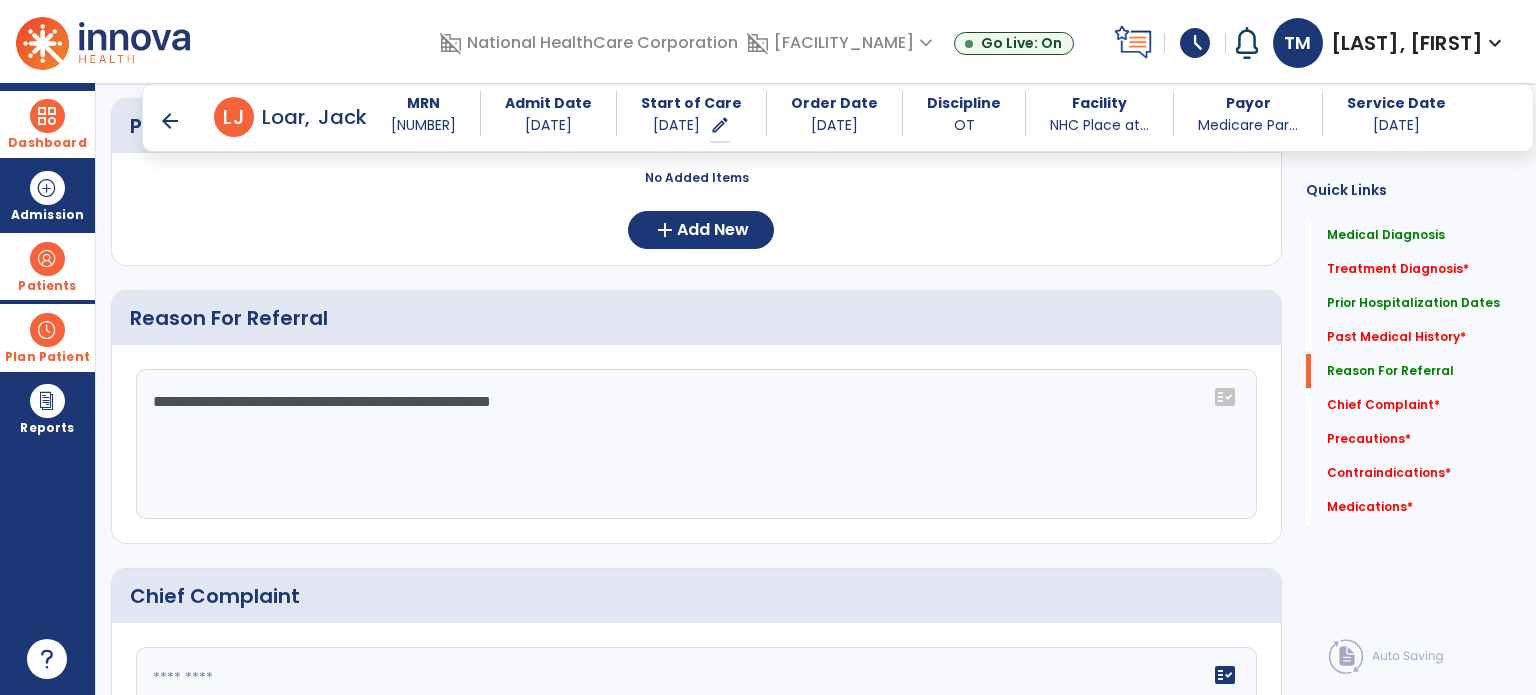 click on "**********" 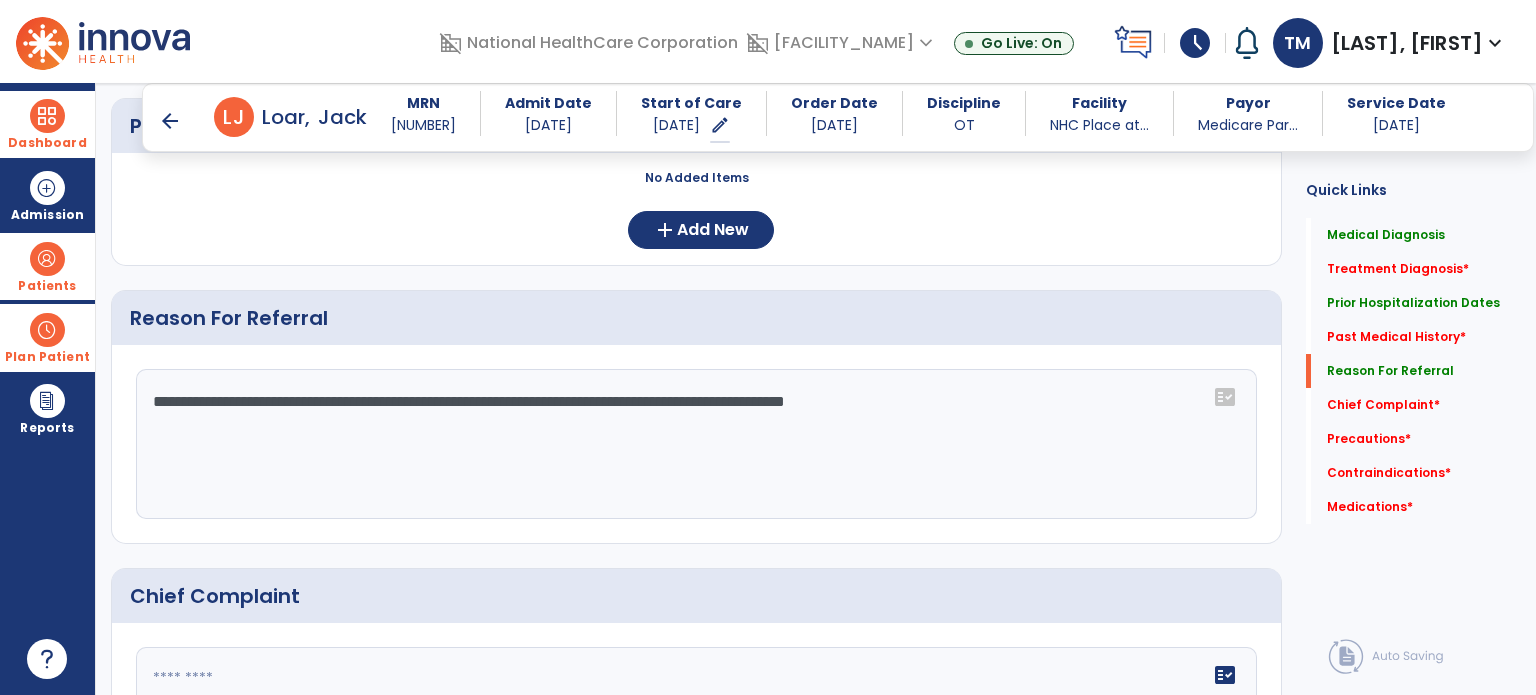 type on "**********" 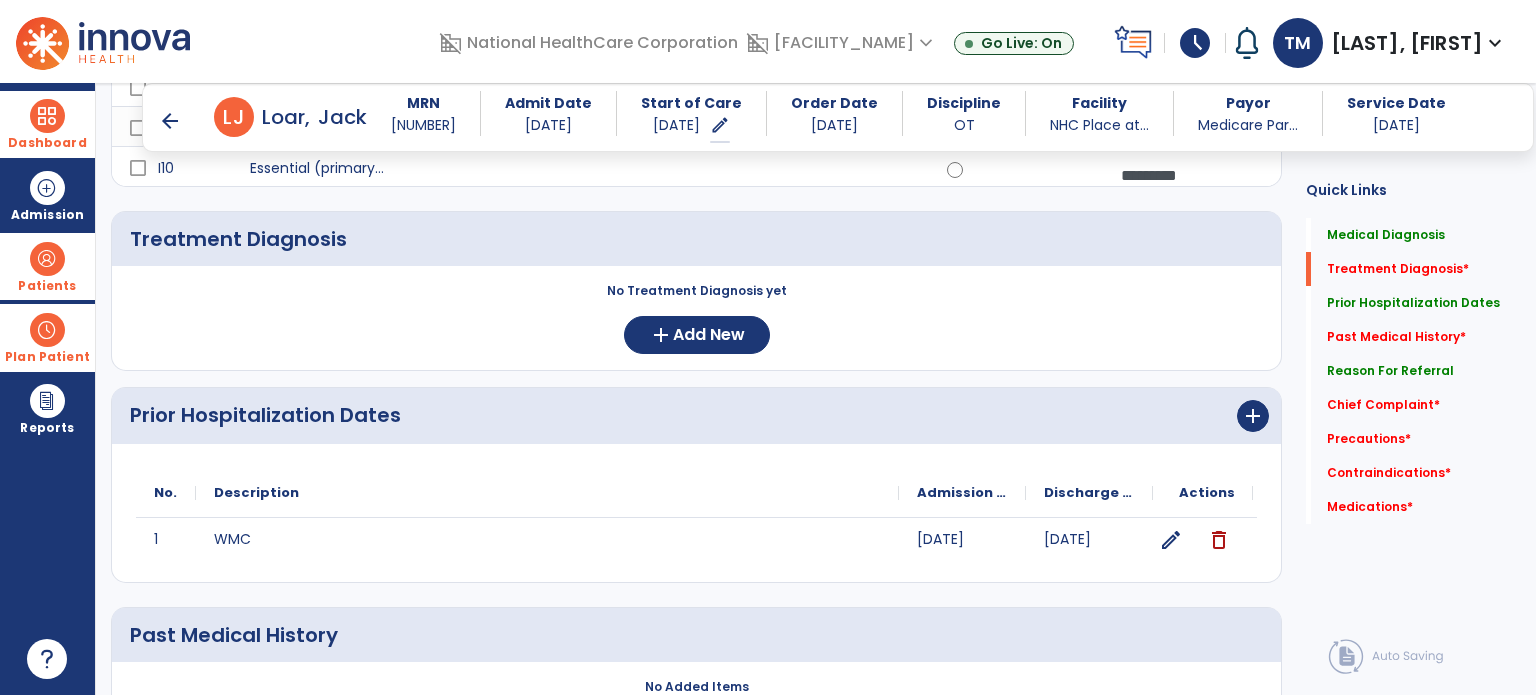 scroll, scrollTop: 523, scrollLeft: 0, axis: vertical 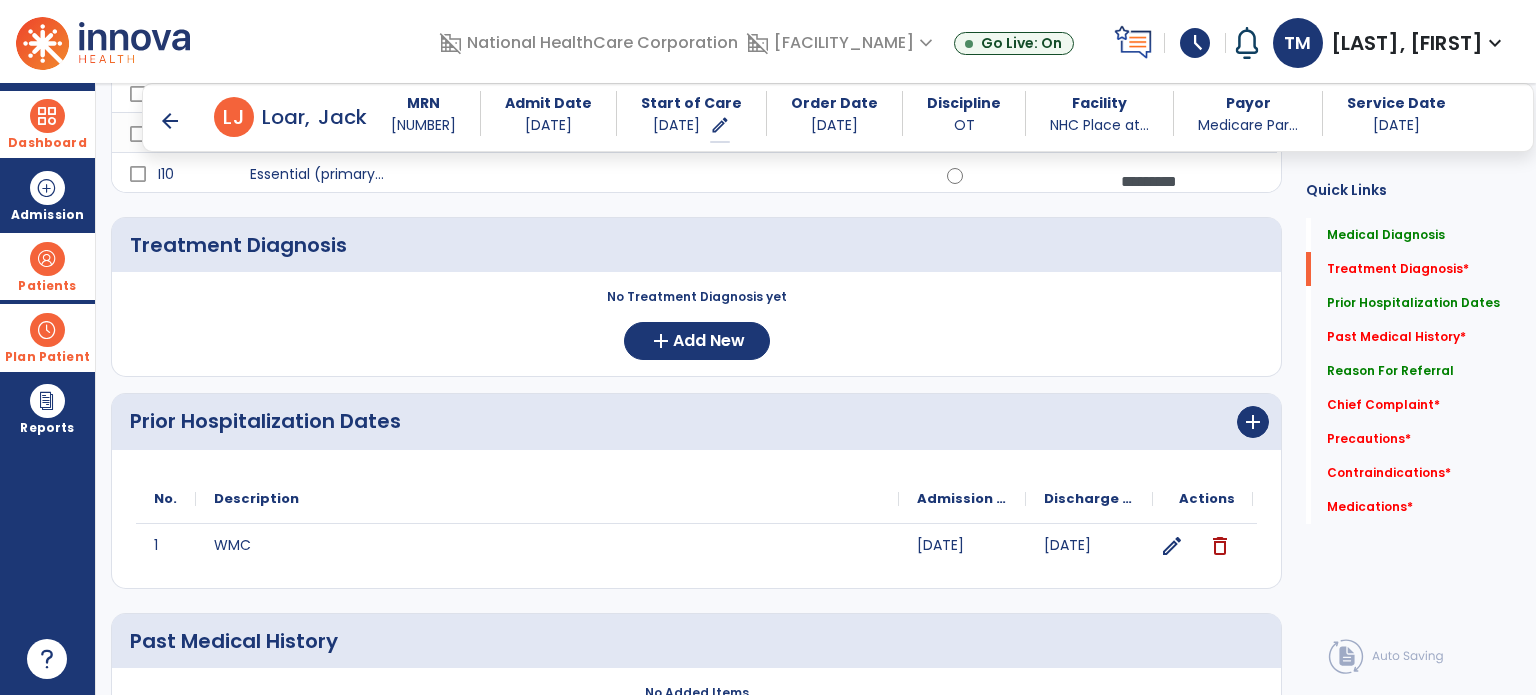 click on "edit" 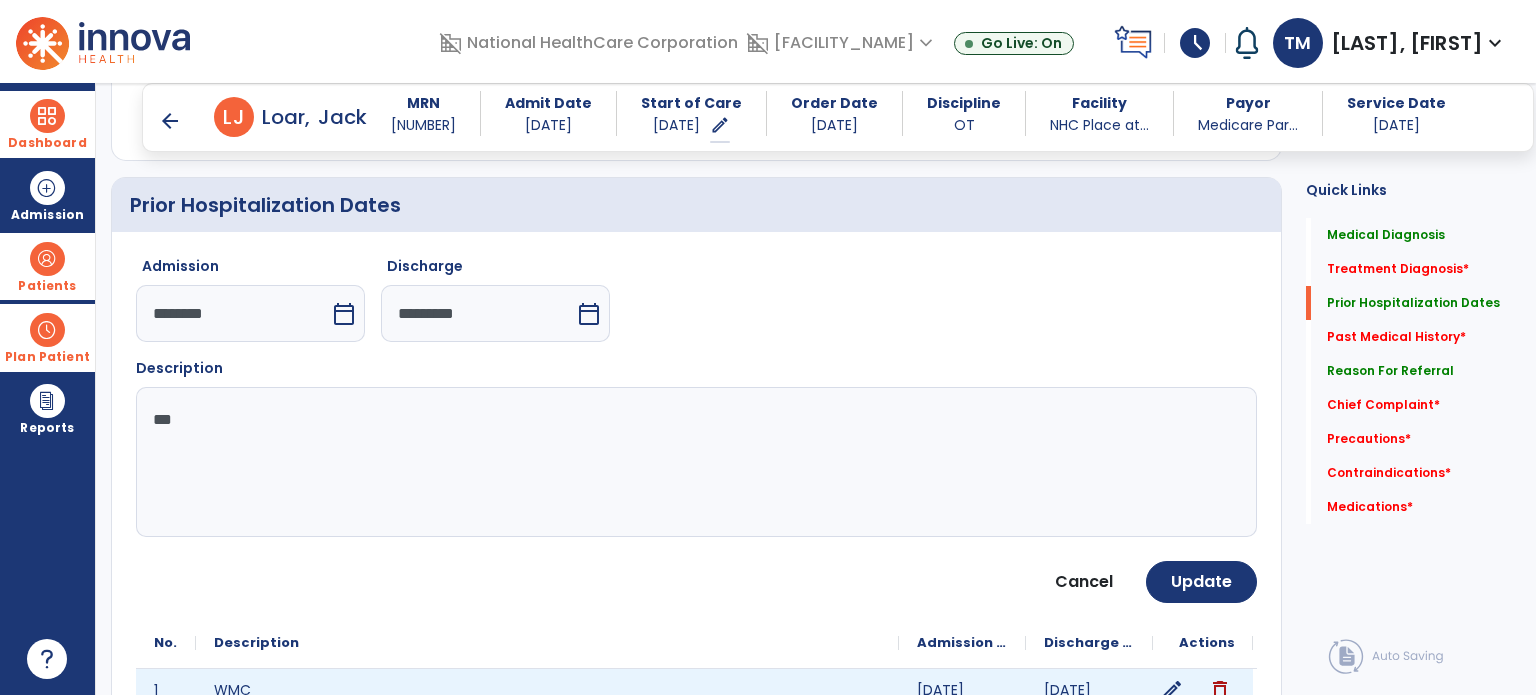scroll, scrollTop: 777, scrollLeft: 0, axis: vertical 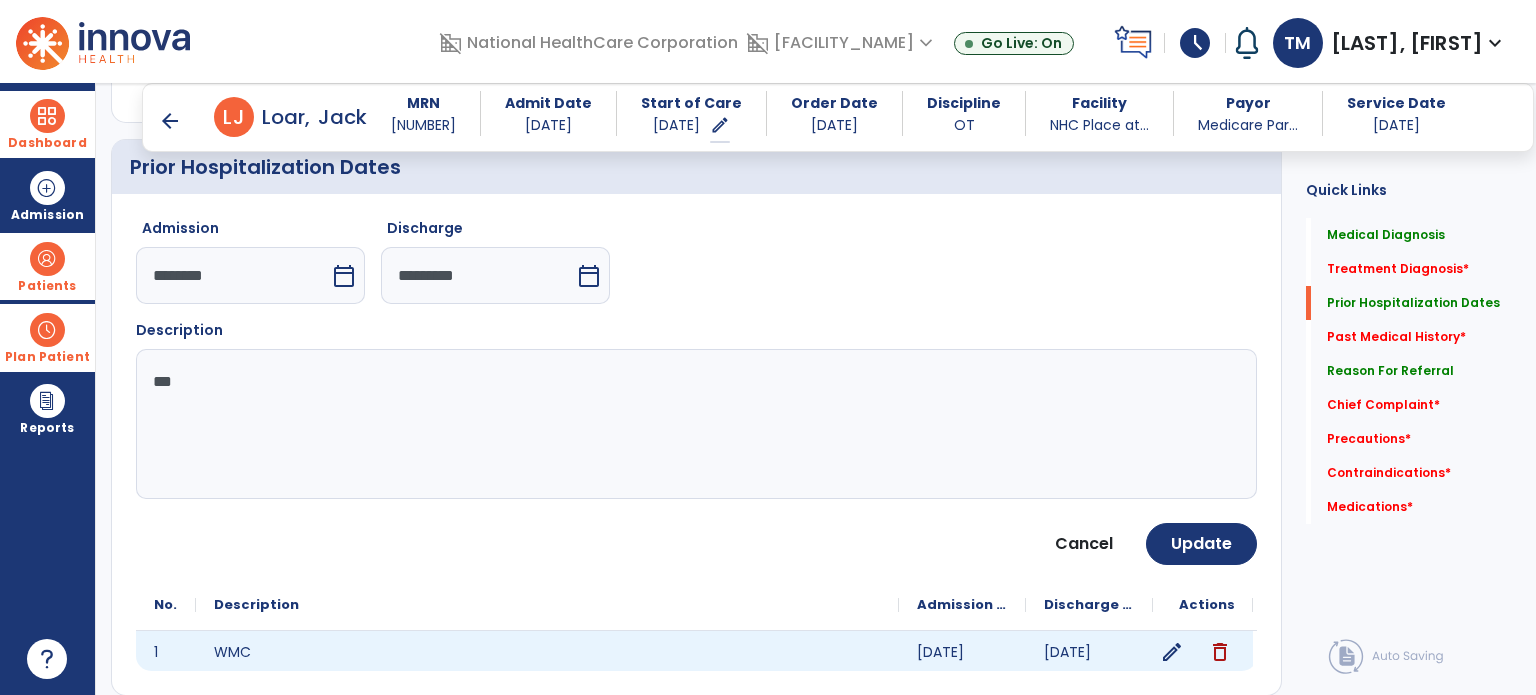 click on "********" at bounding box center (233, 275) 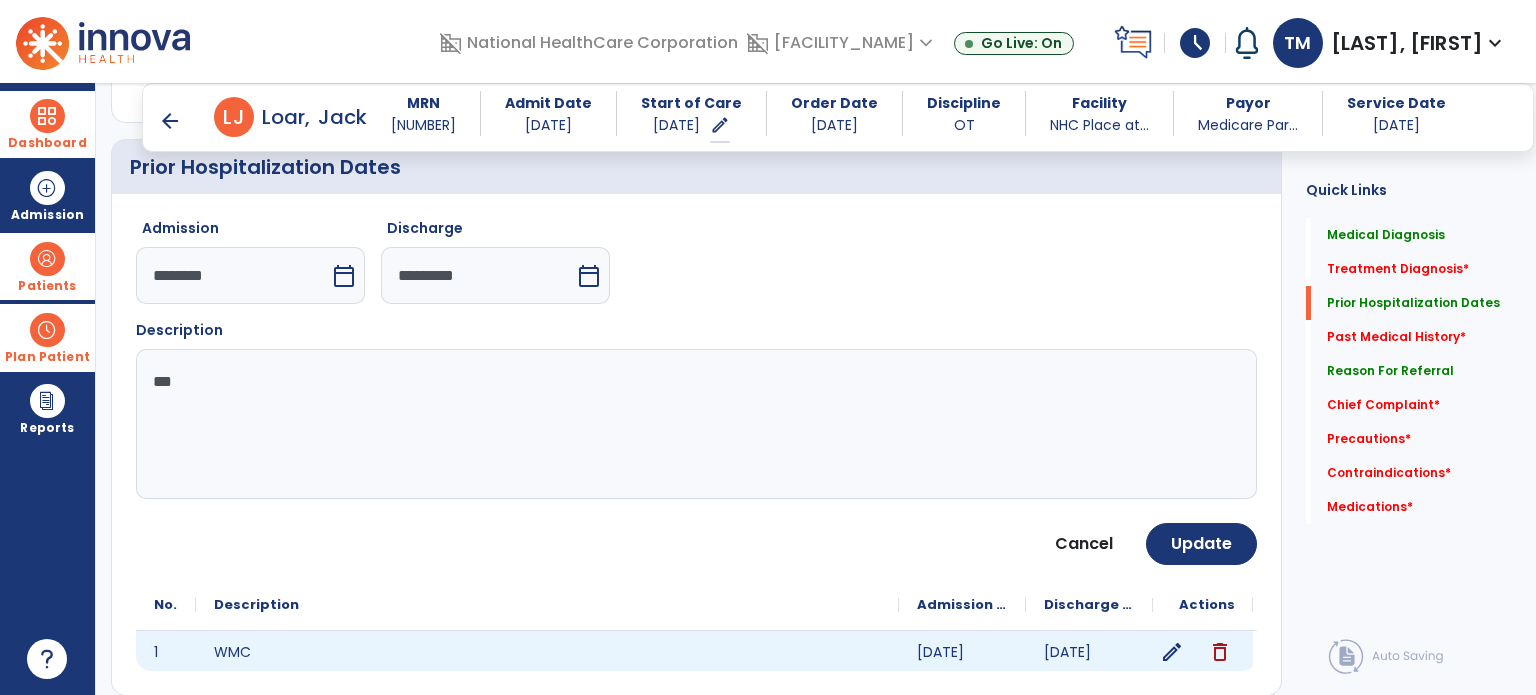 select on "*" 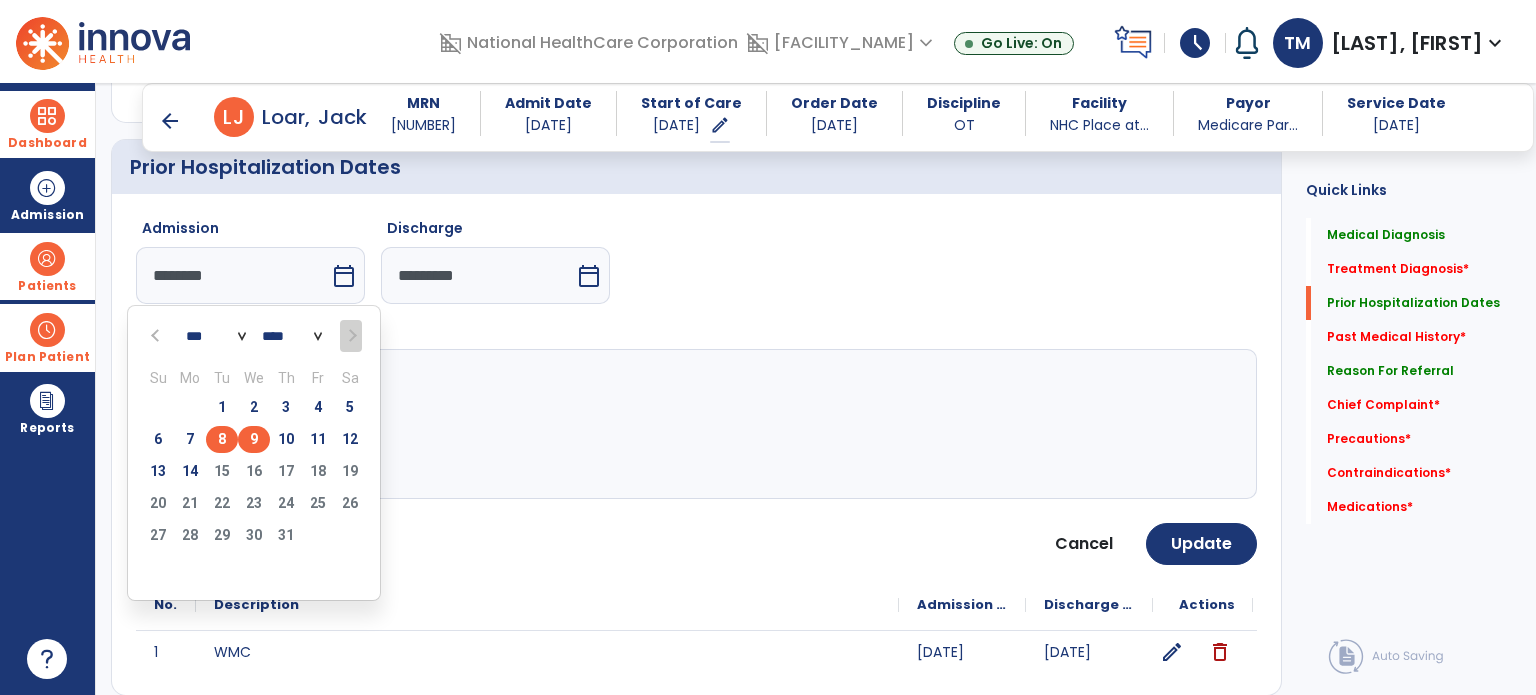 click on "8" at bounding box center [222, 439] 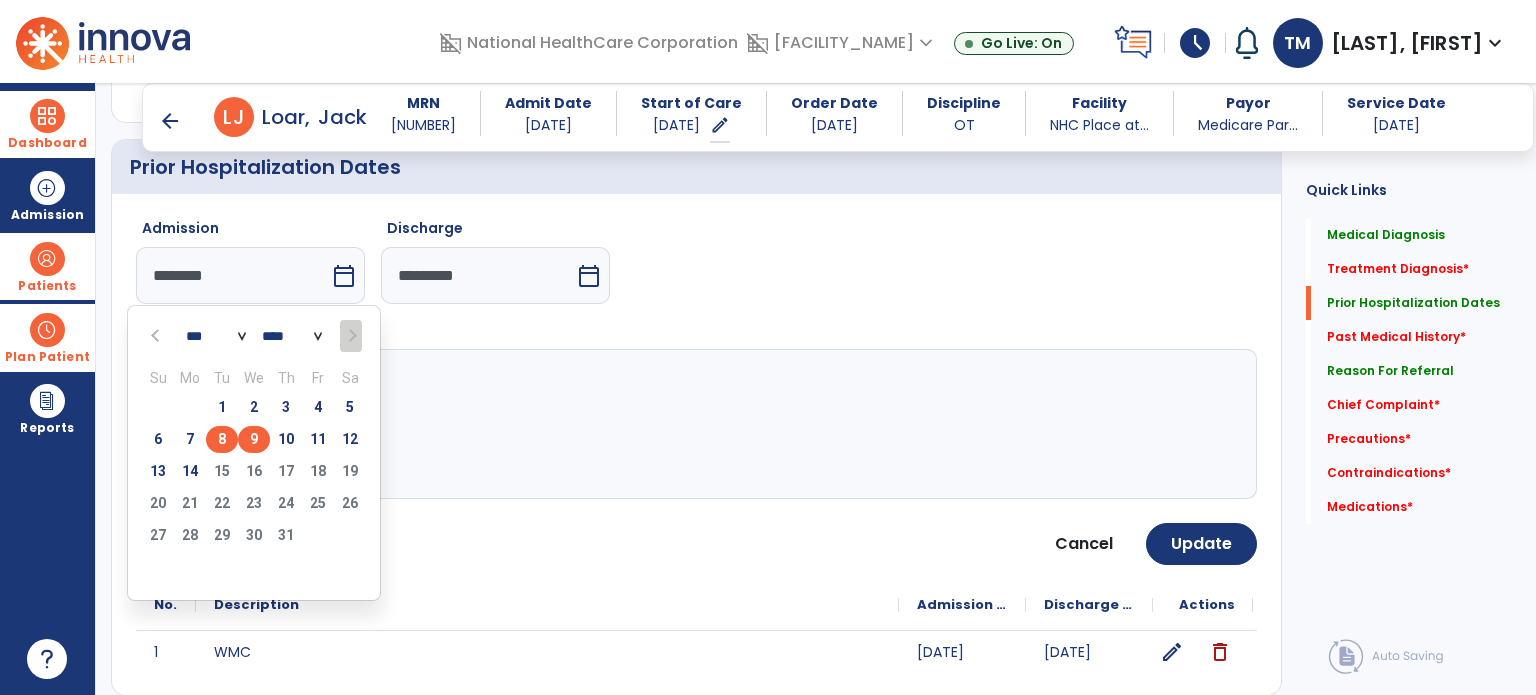 type on "********" 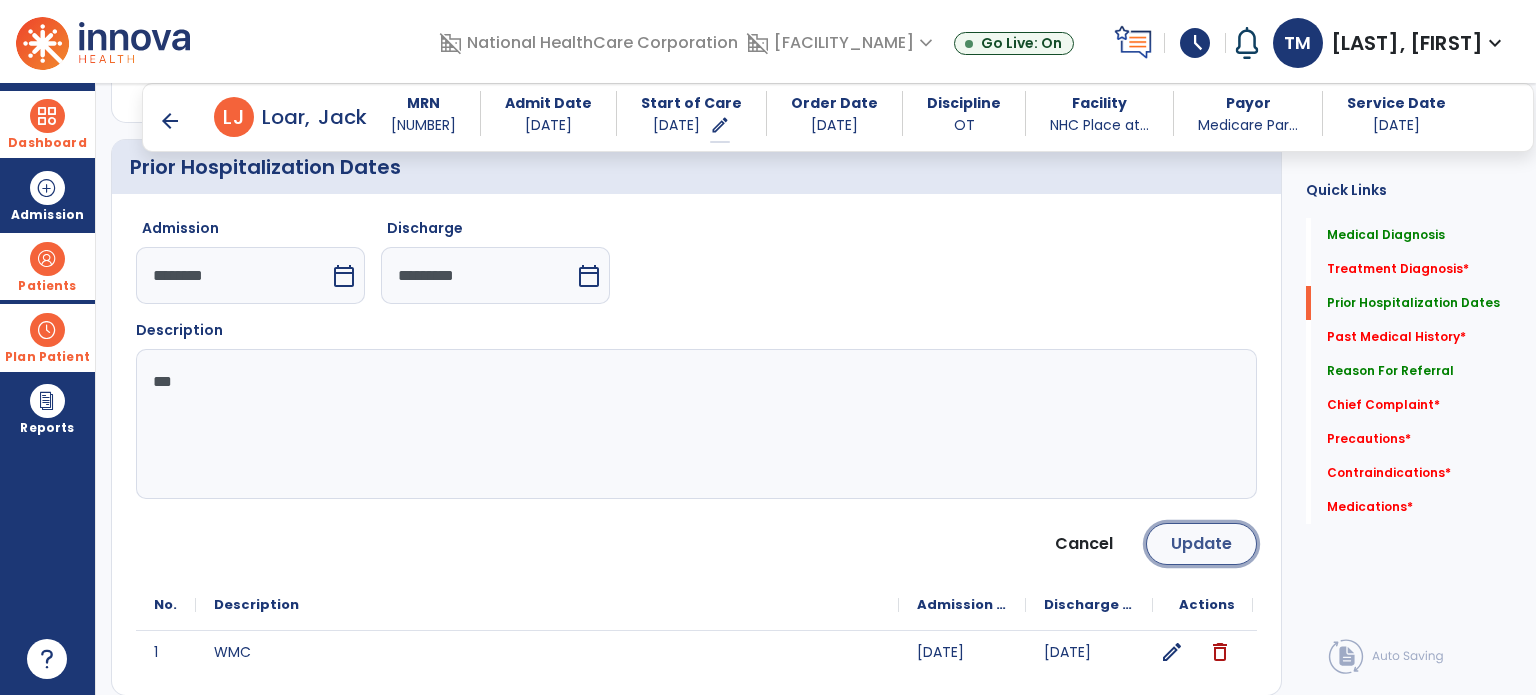 click on "Update" 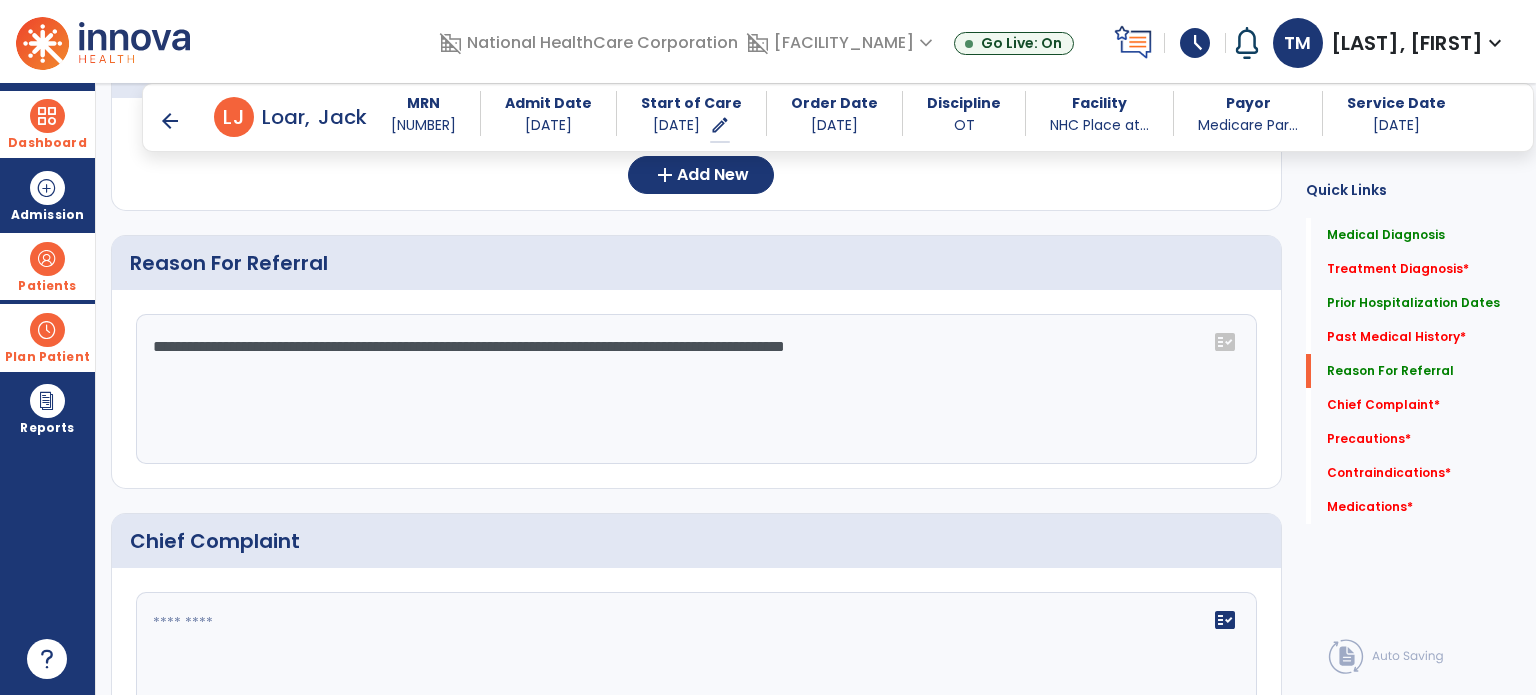 scroll, scrollTop: 1096, scrollLeft: 0, axis: vertical 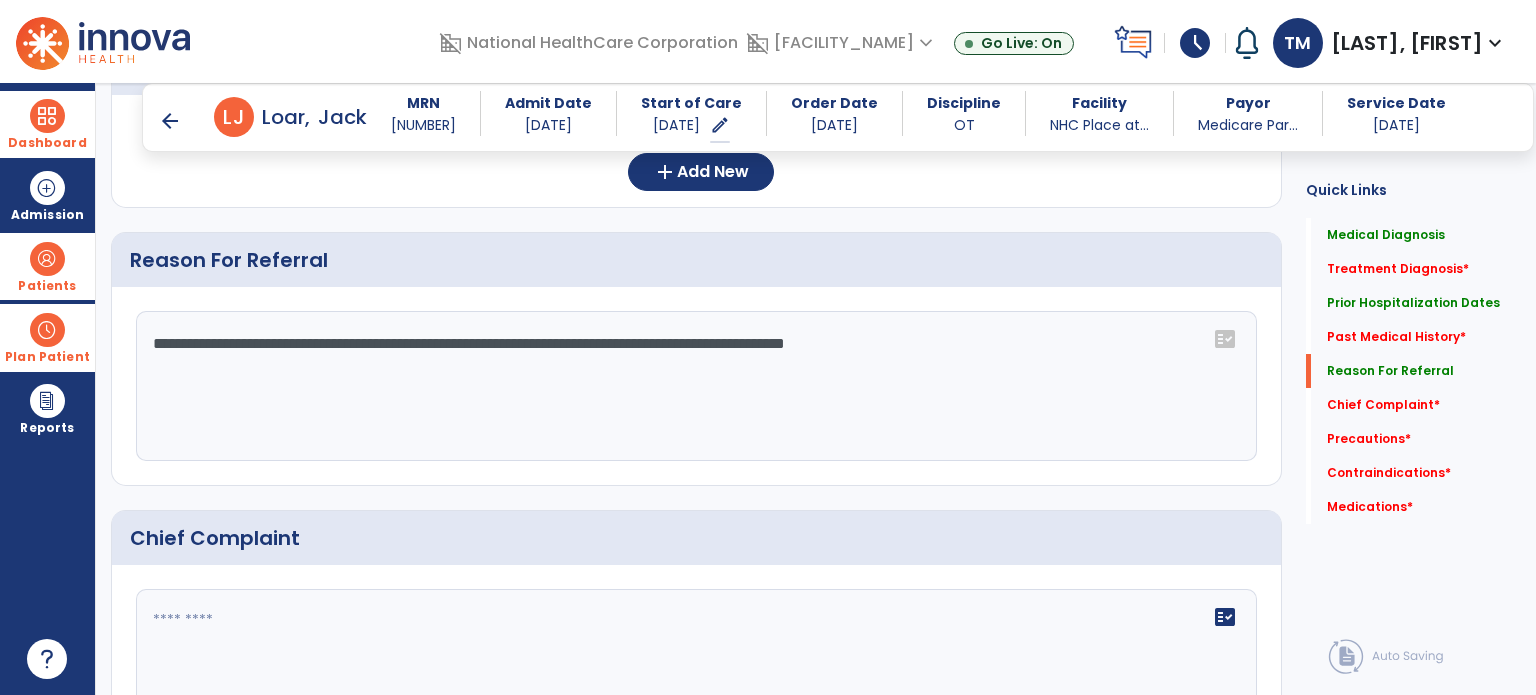 click on "**********" 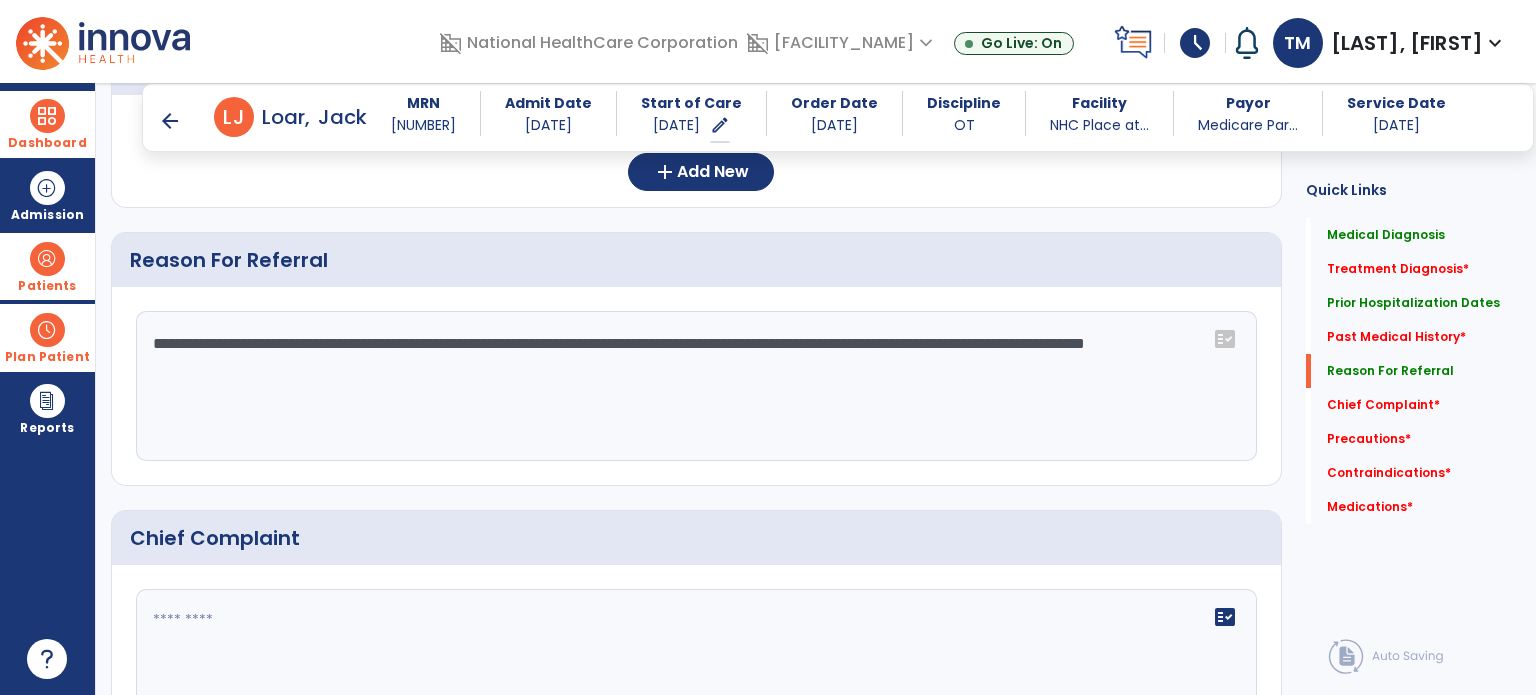 paste on "**********" 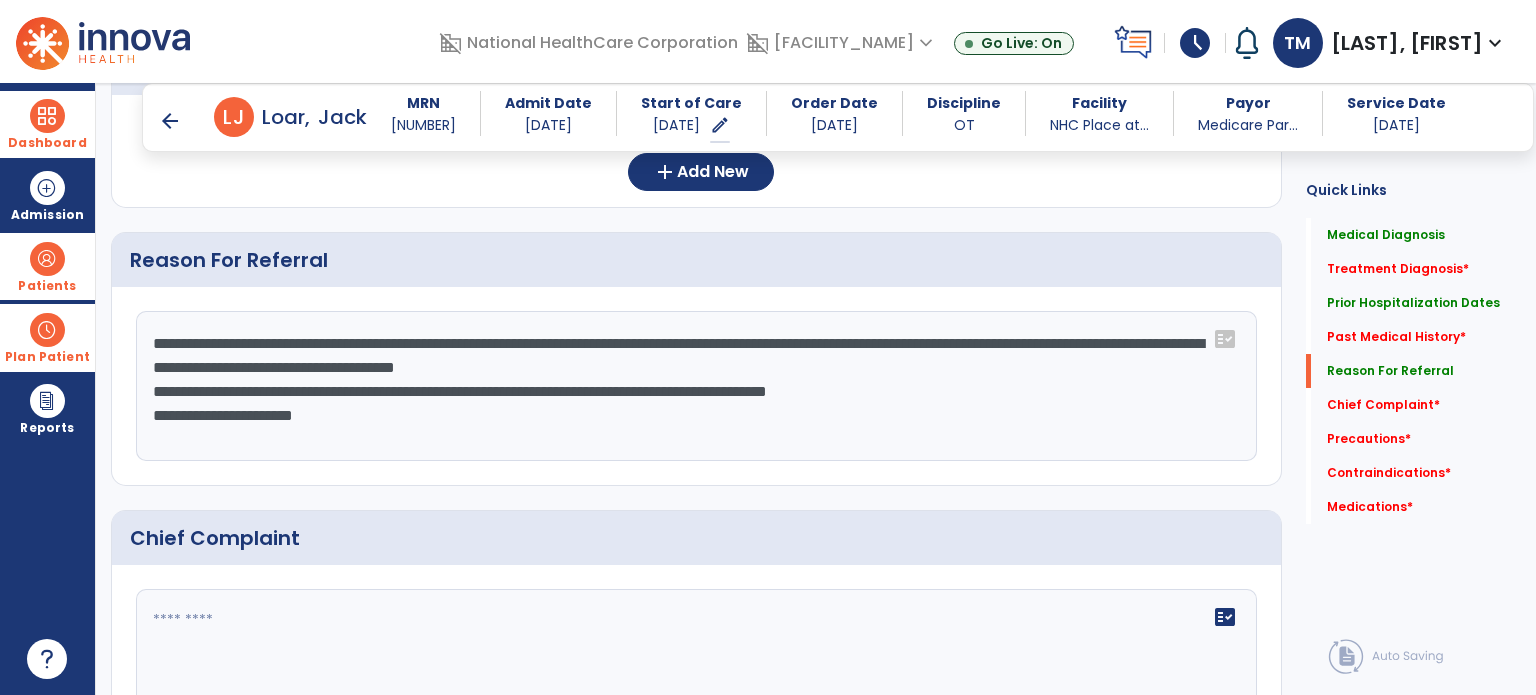 click on "**********" 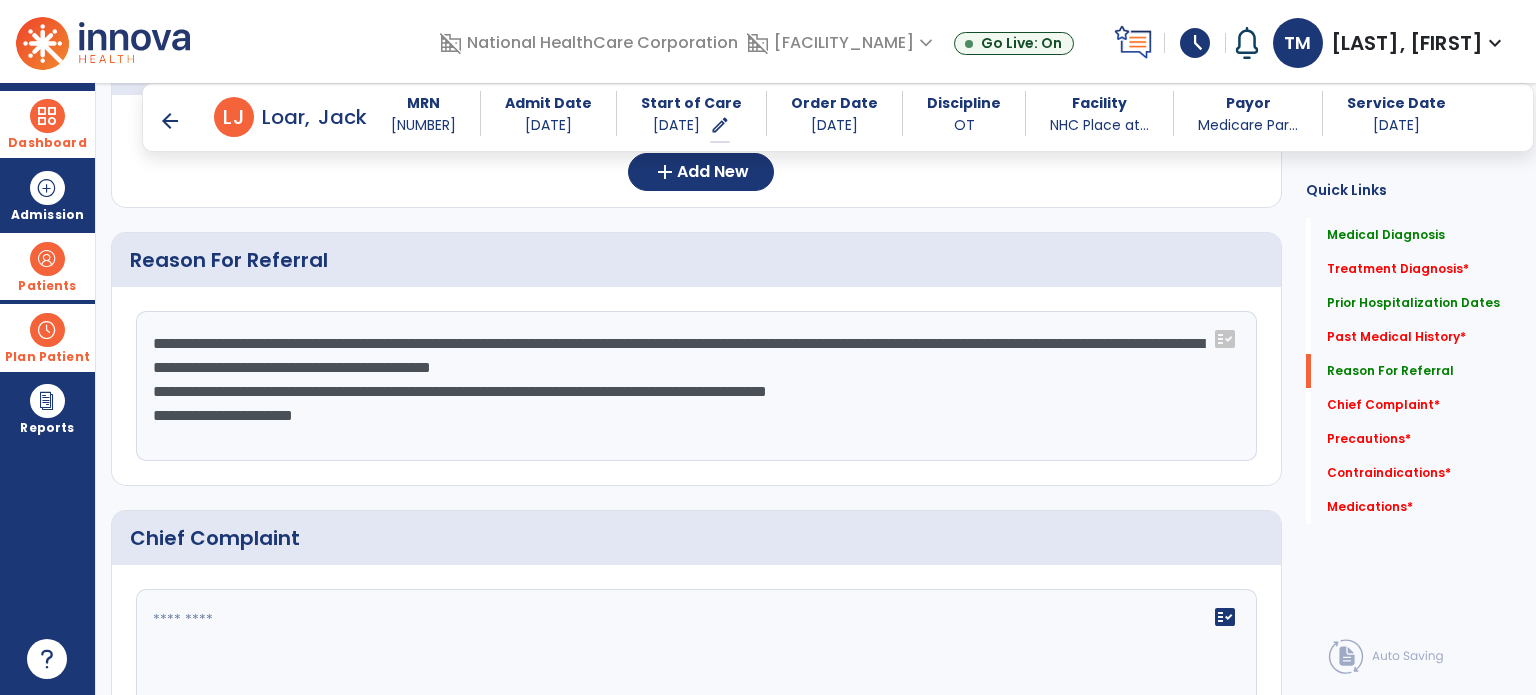 click on "**********" 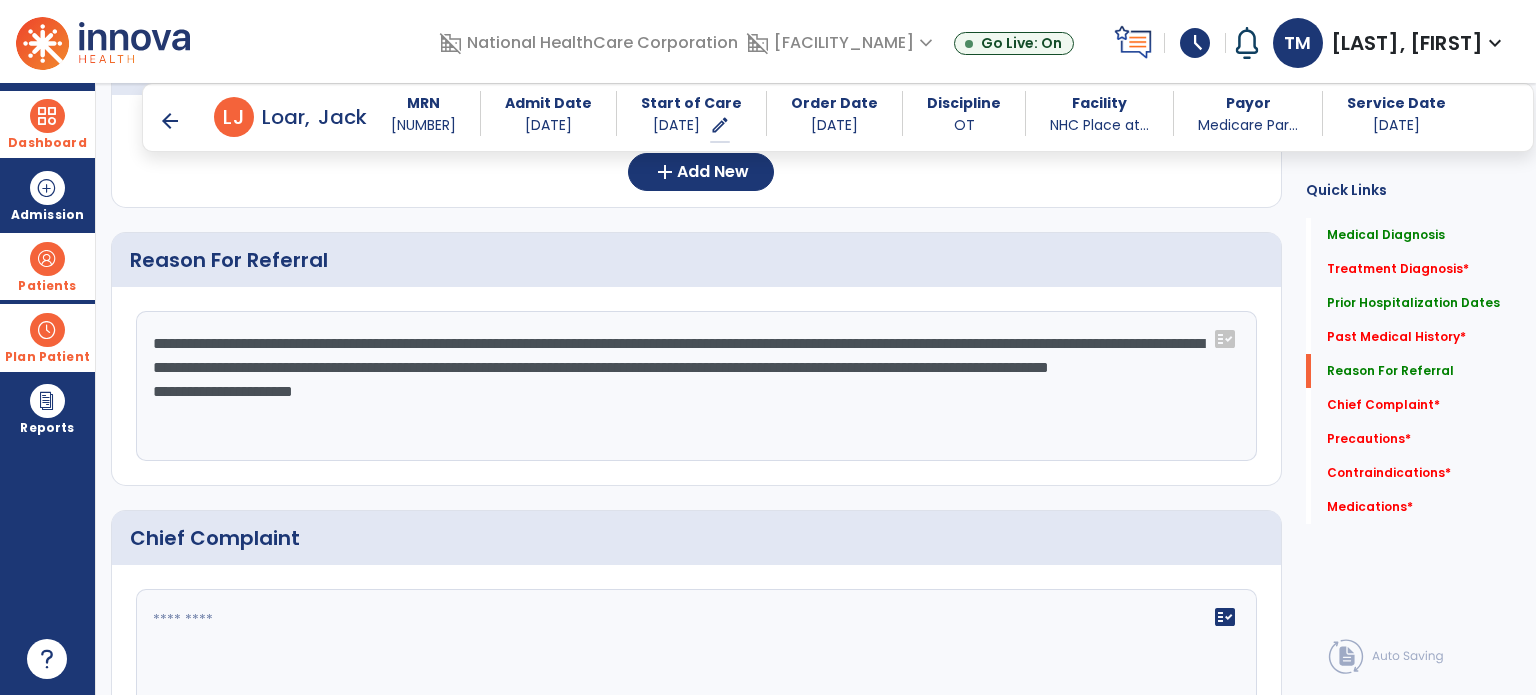 click on "**********" 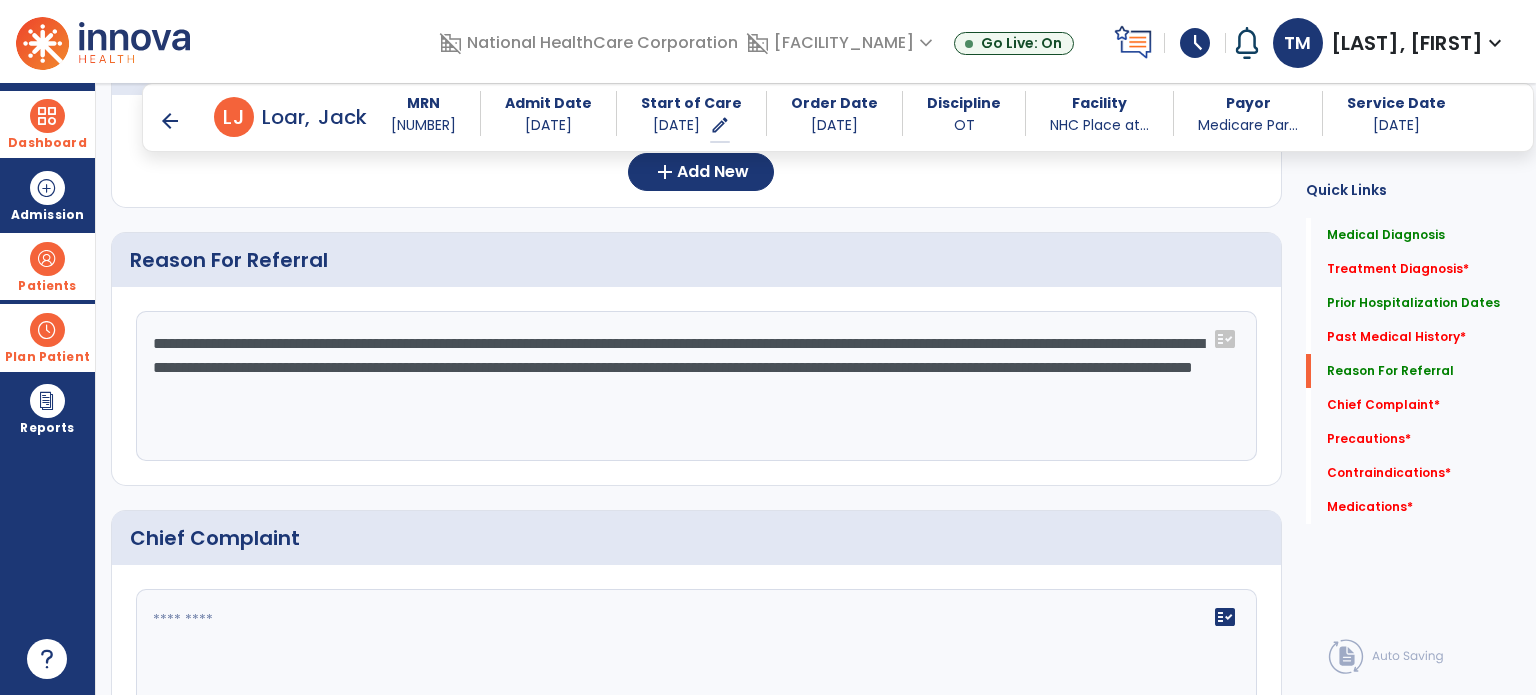 click on "**********" 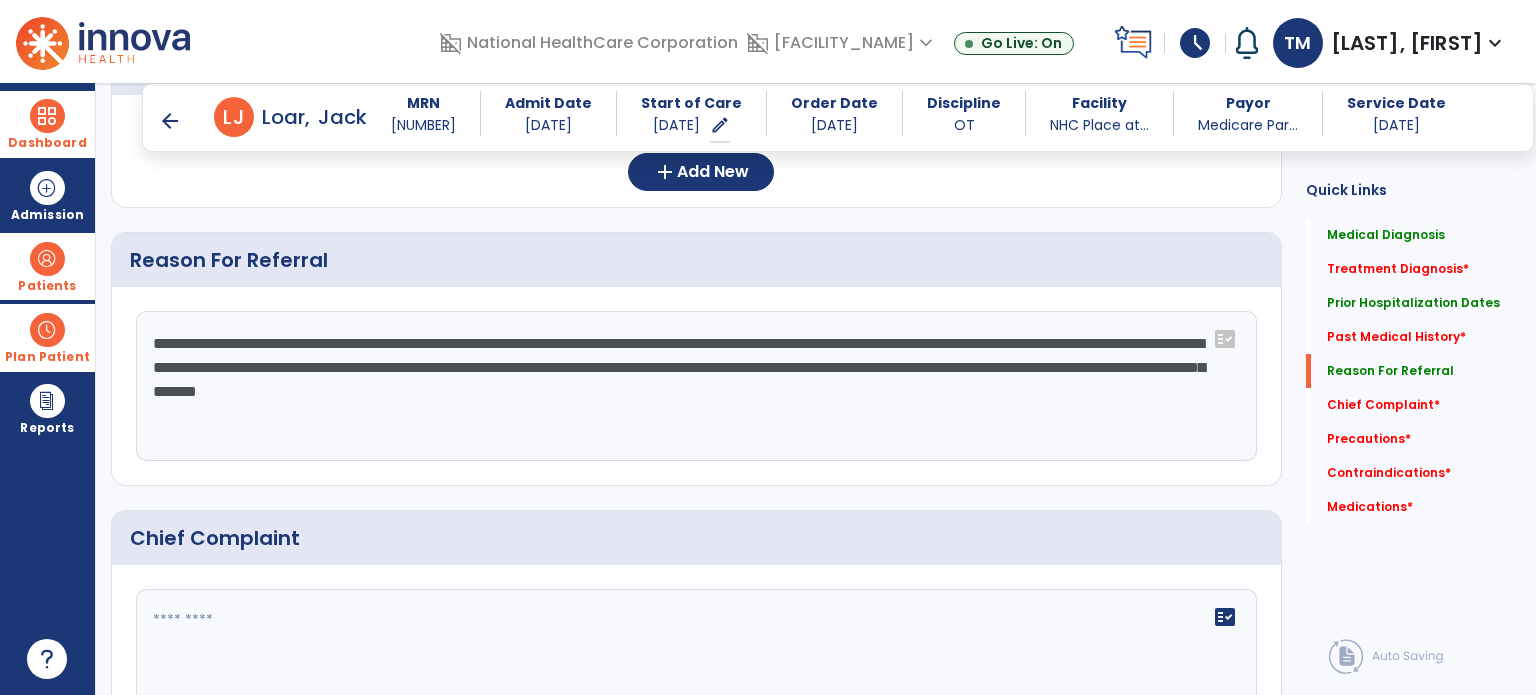 click on "**********" 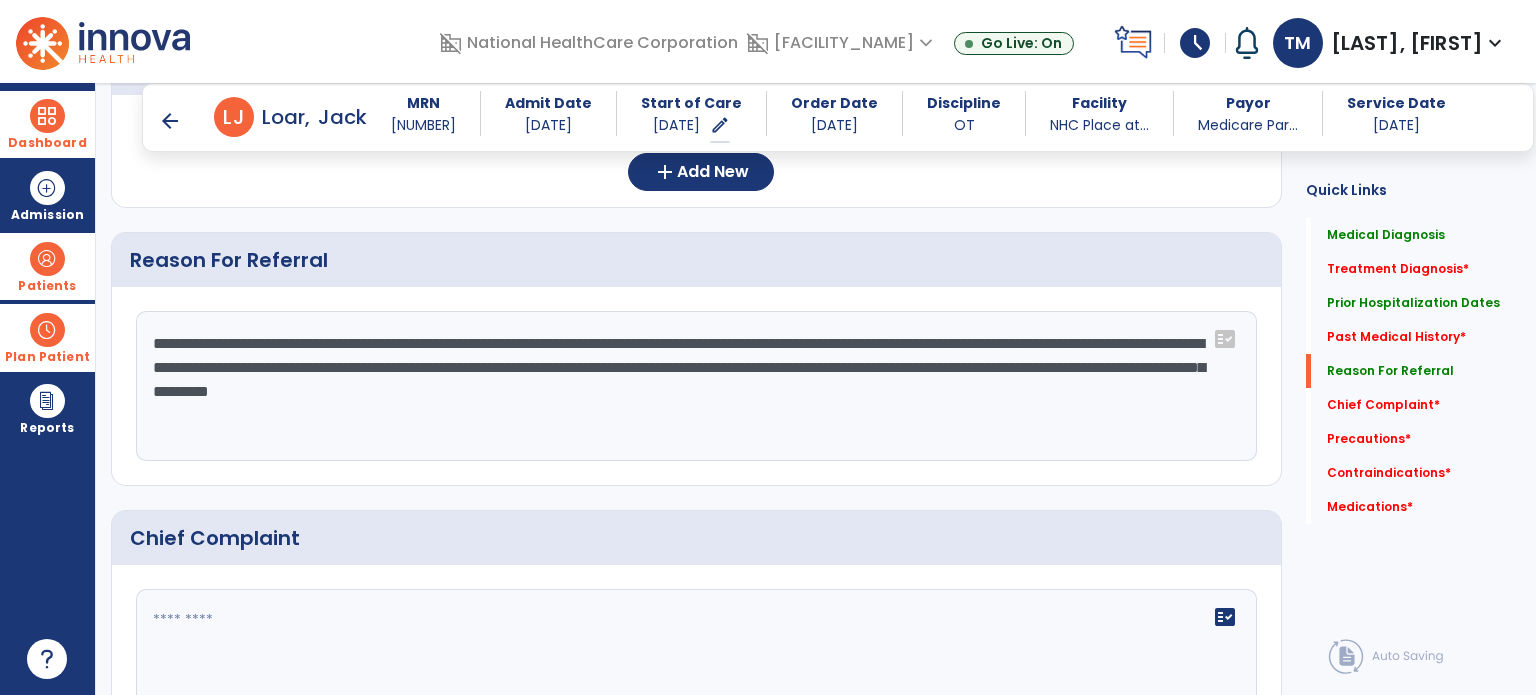 paste on "**********" 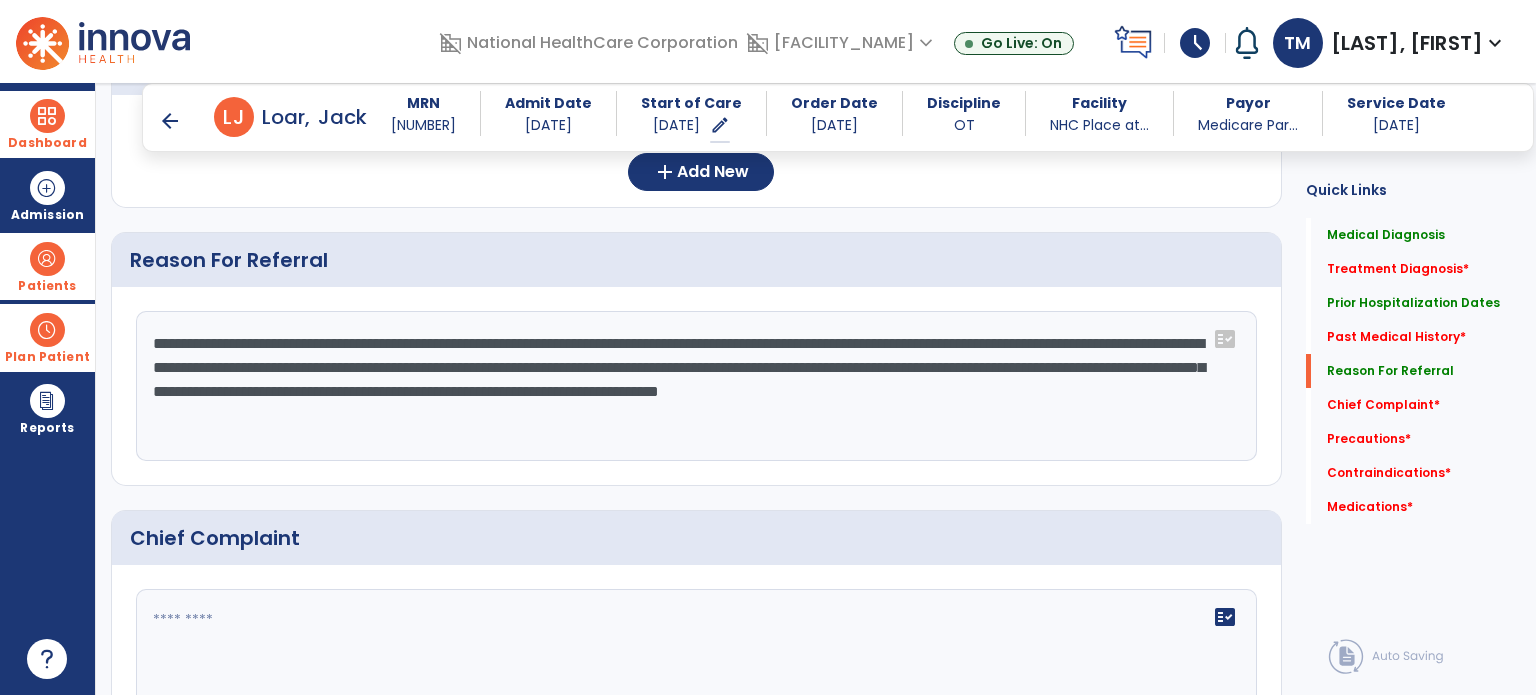click on "**********" 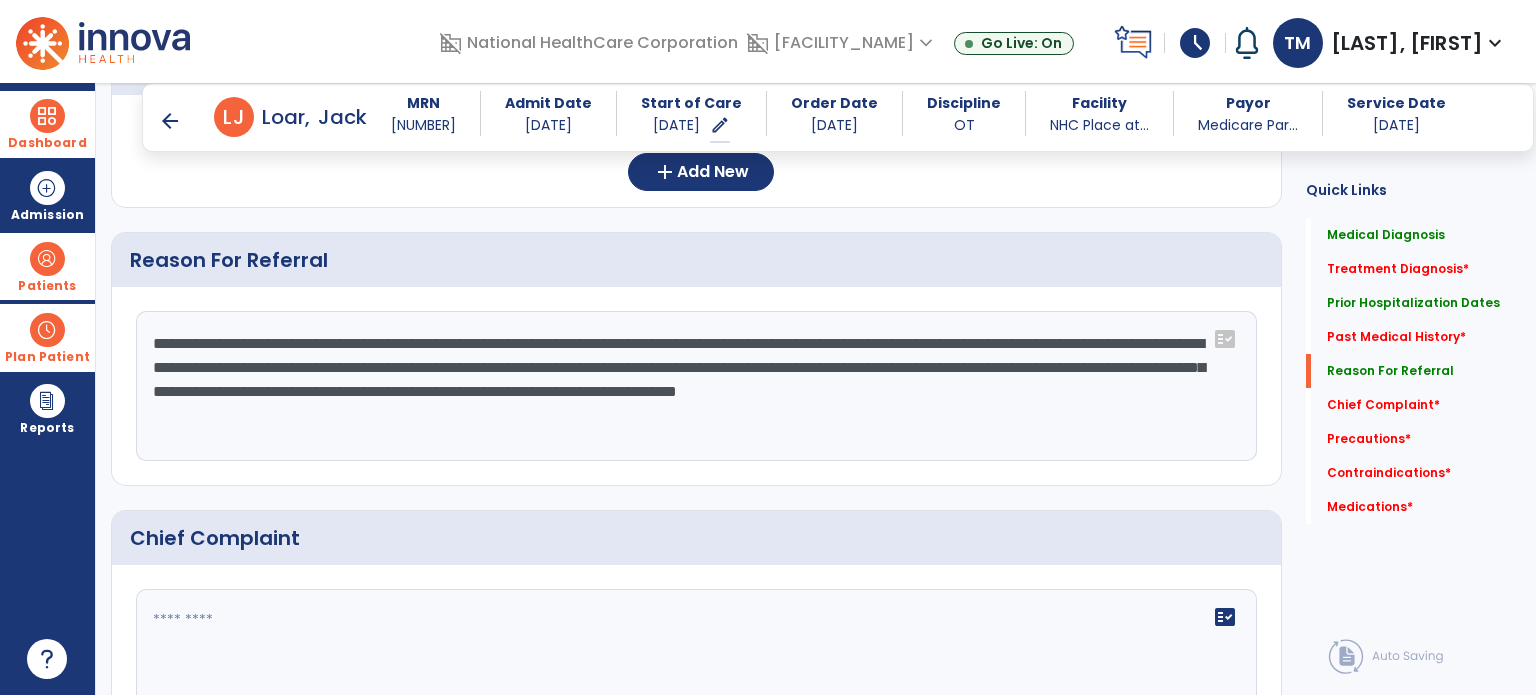 click on "**********" 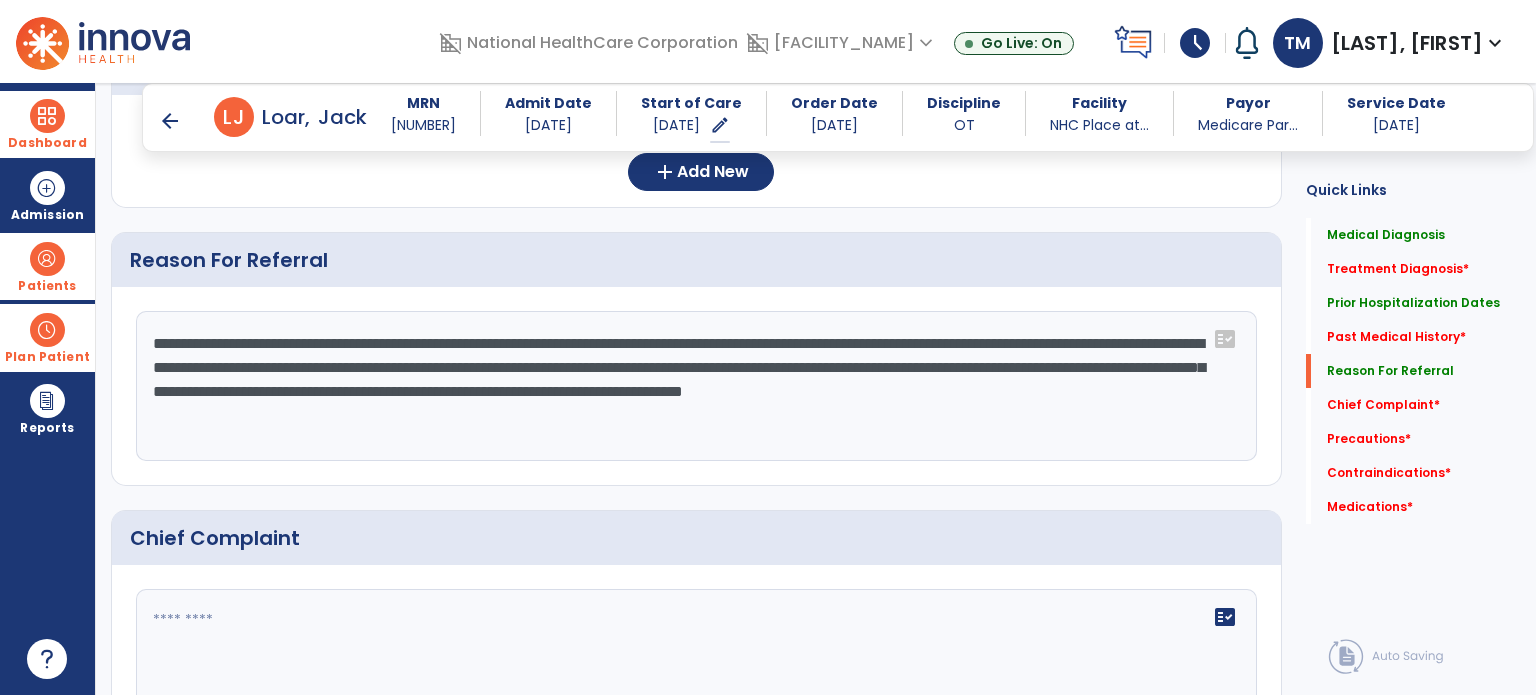 paste on "**********" 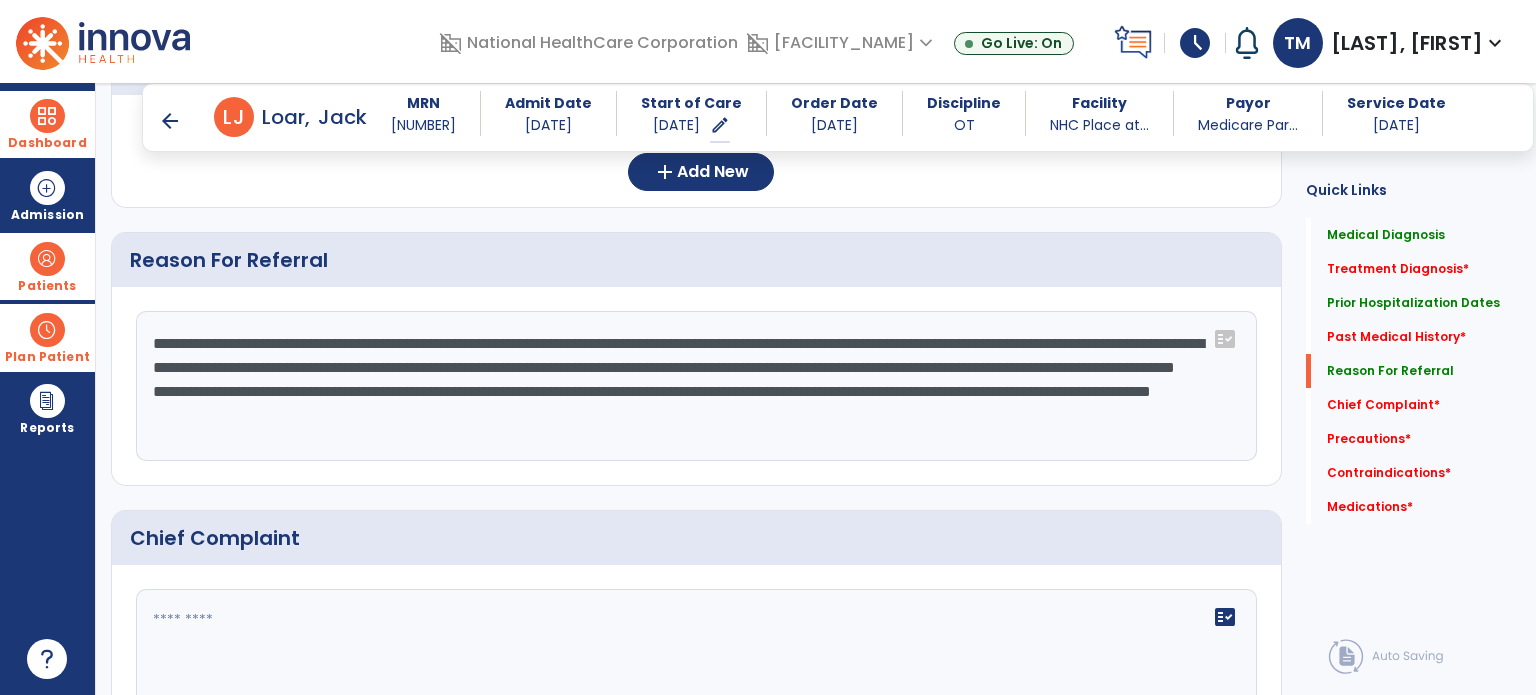 click on "**********" 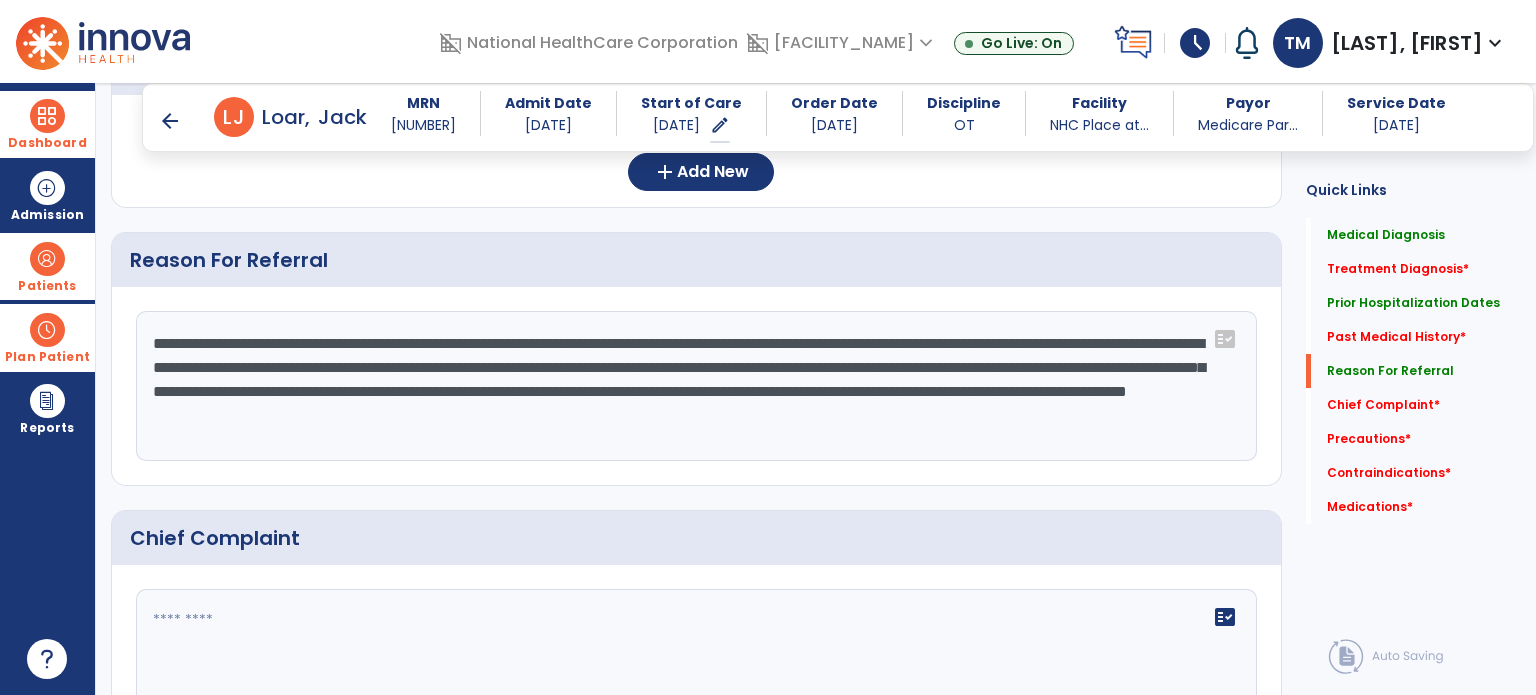 click on "**********" 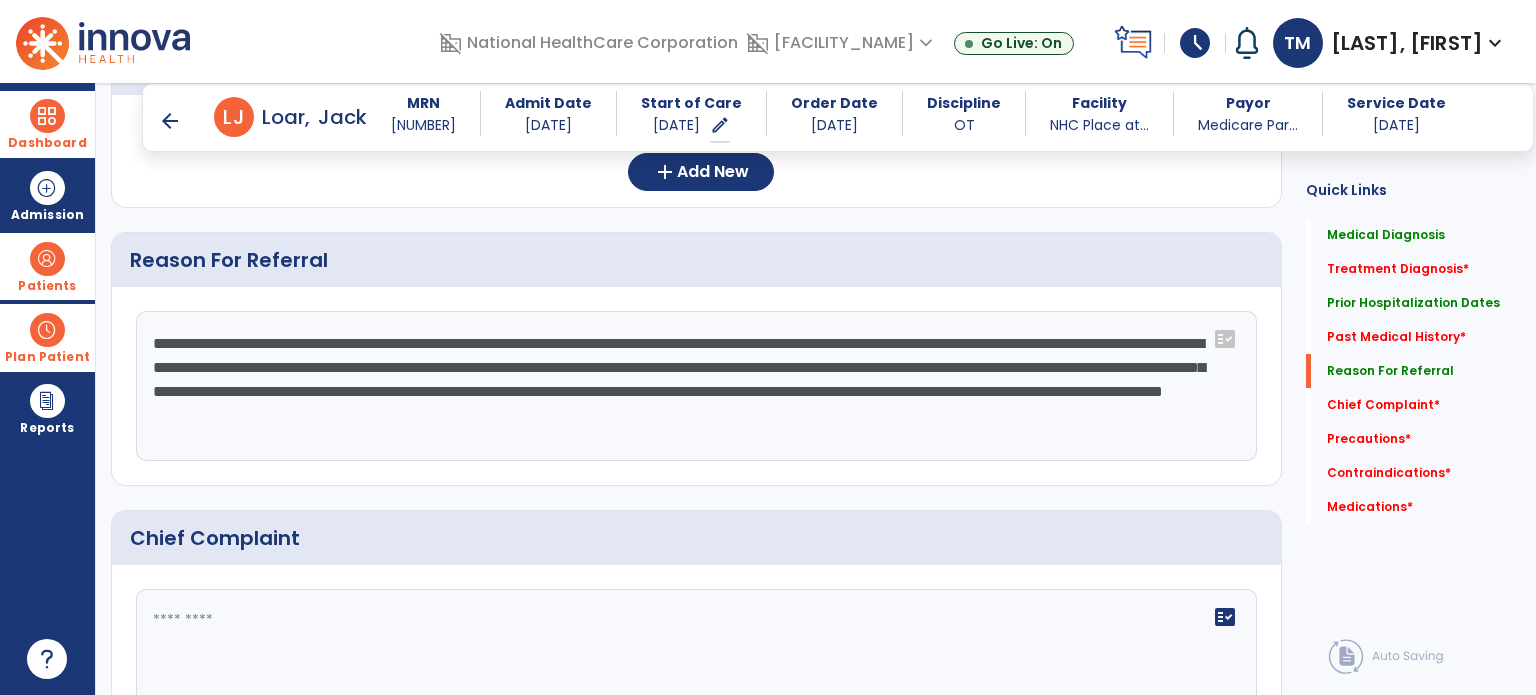 paste on "**********" 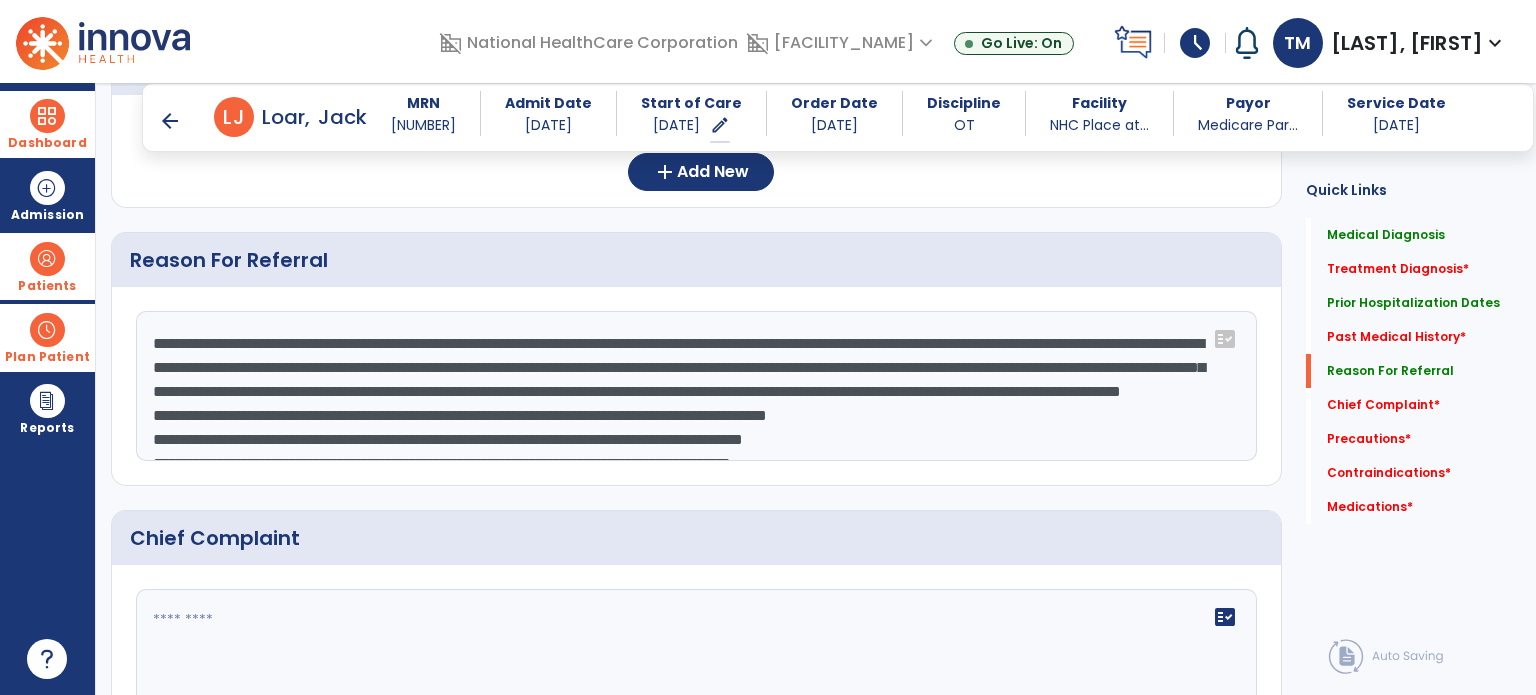 scroll, scrollTop: 207, scrollLeft: 0, axis: vertical 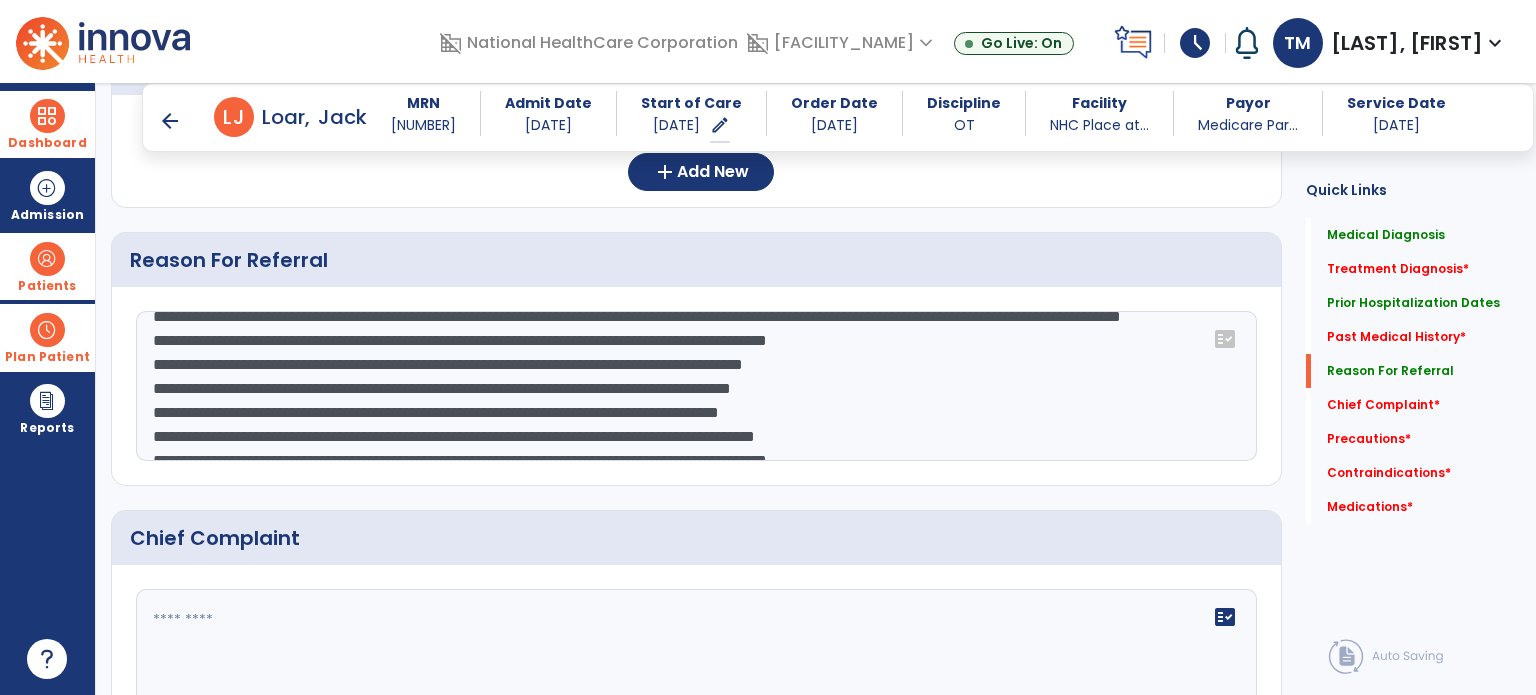 click 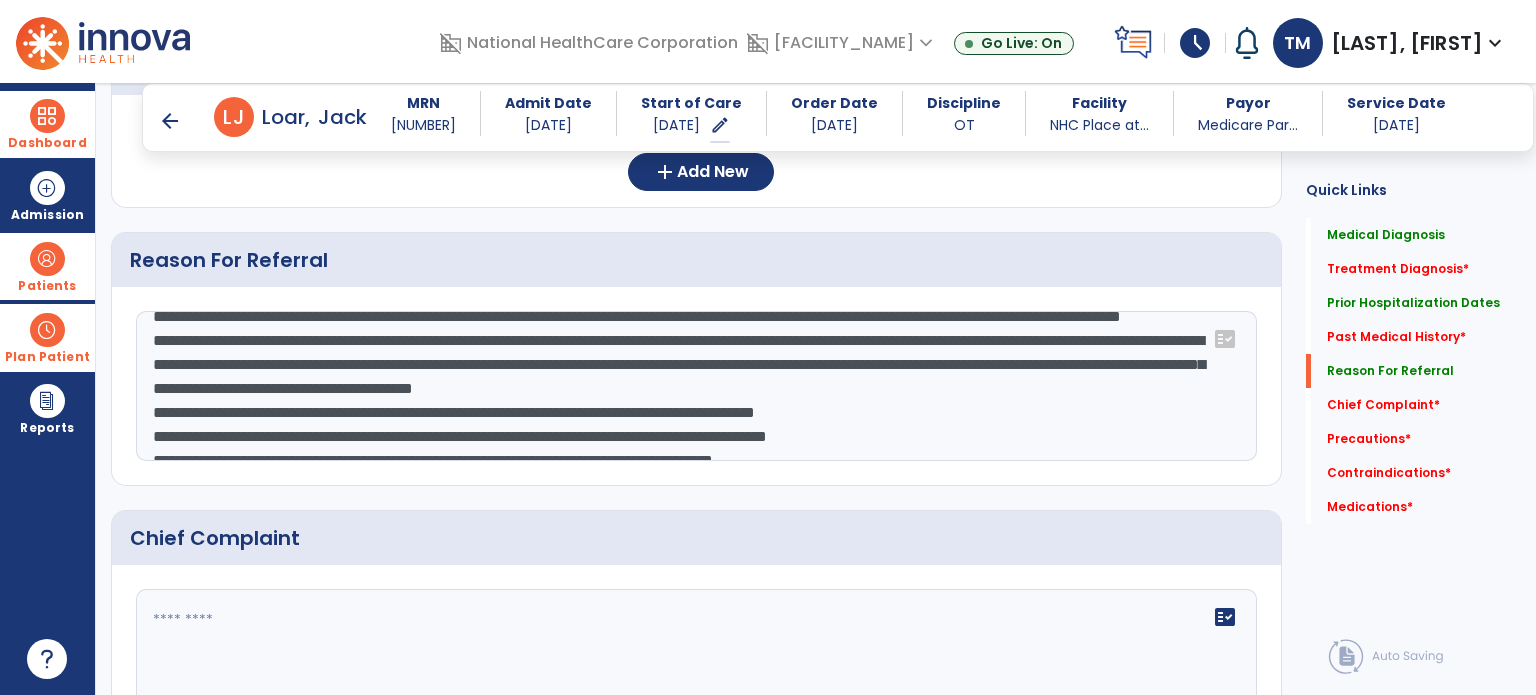 click 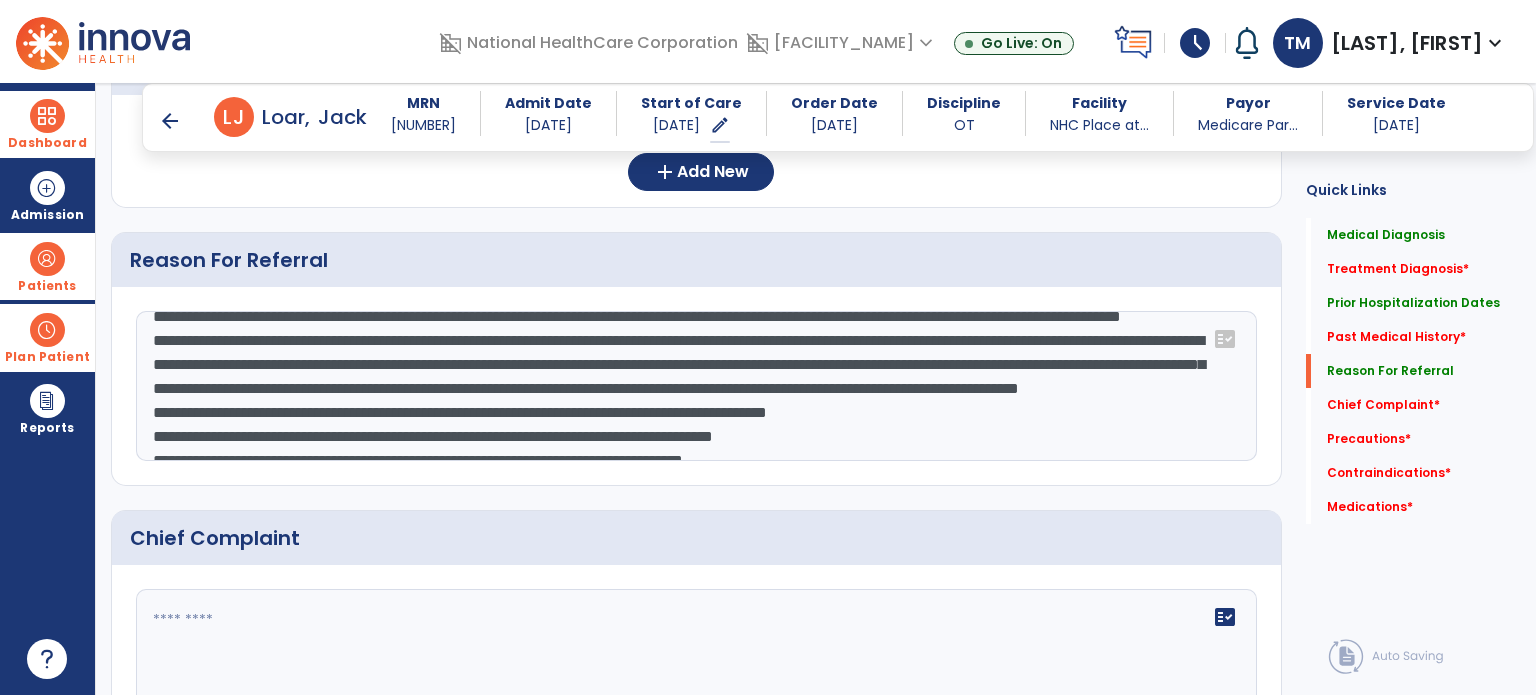 scroll, scrollTop: 144, scrollLeft: 0, axis: vertical 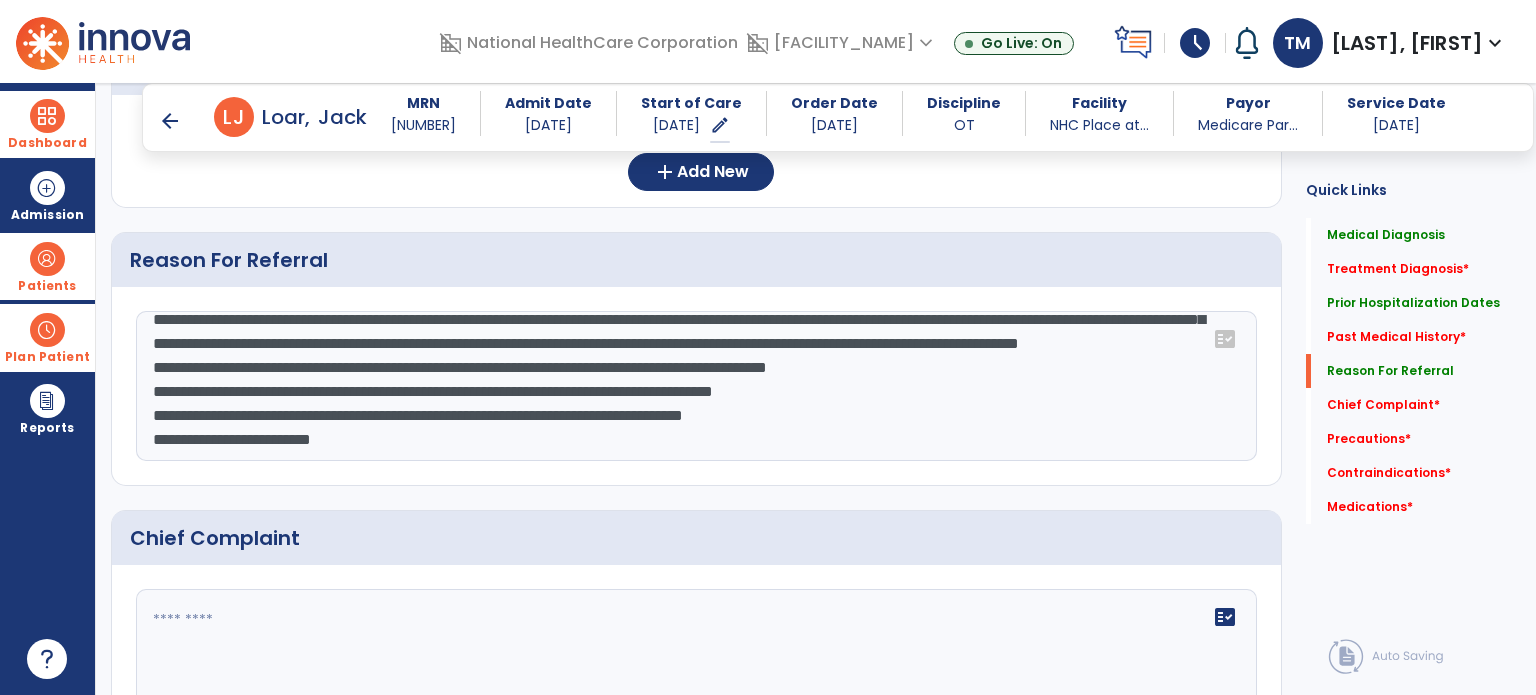 click 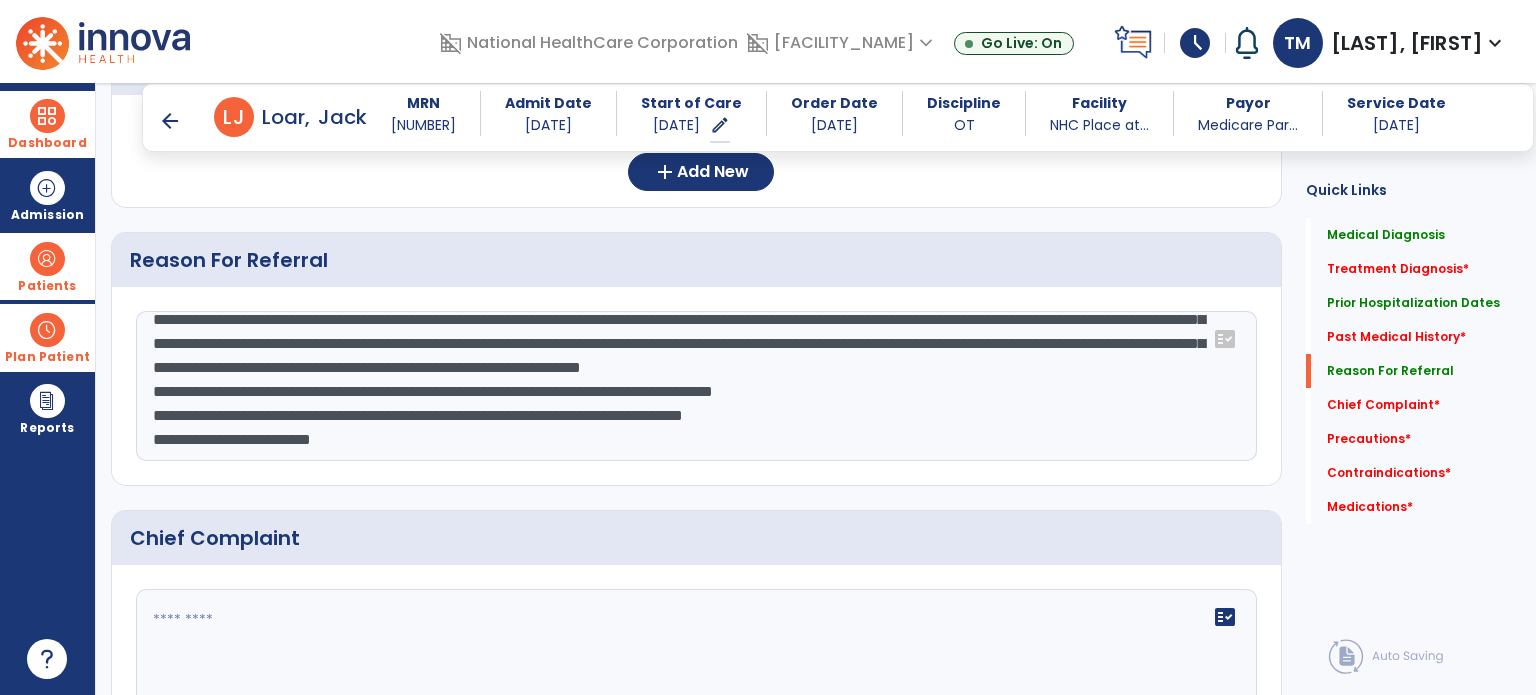 scroll, scrollTop: 137, scrollLeft: 0, axis: vertical 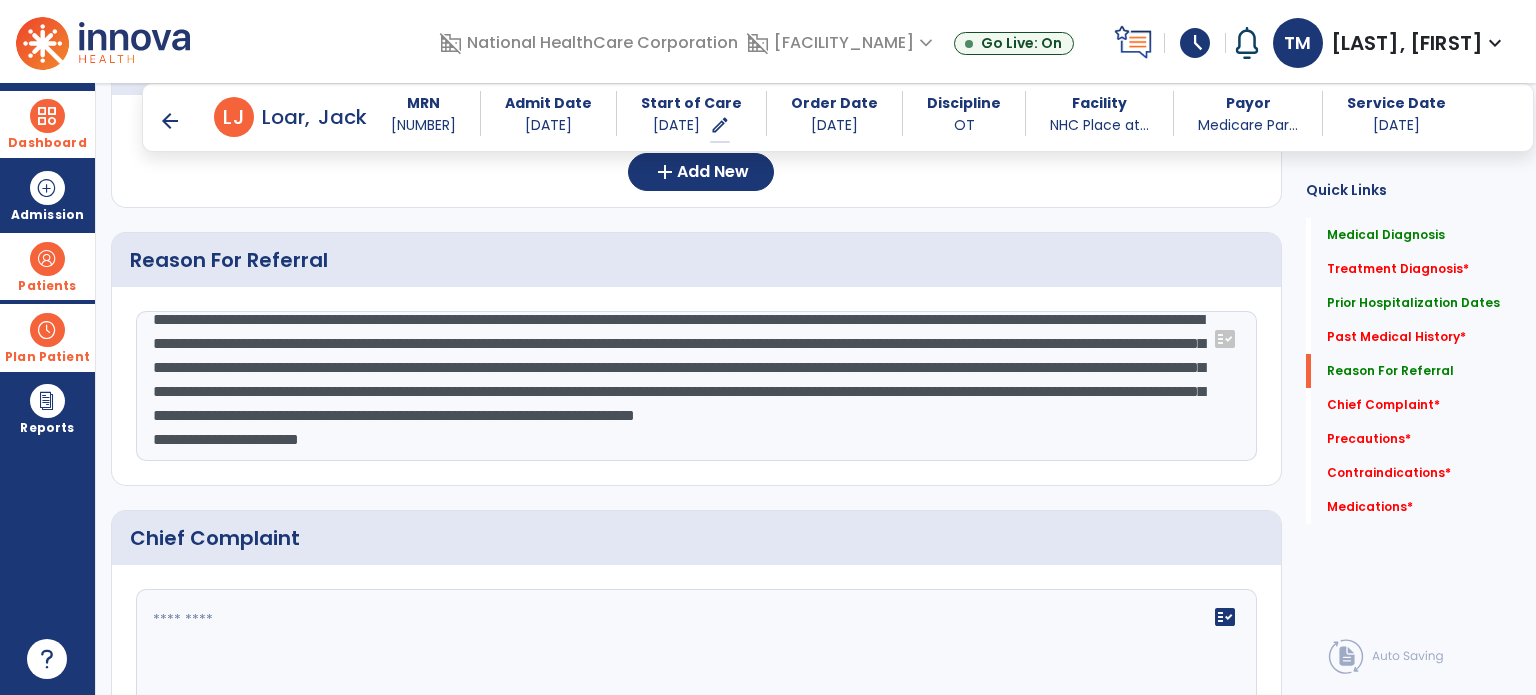click 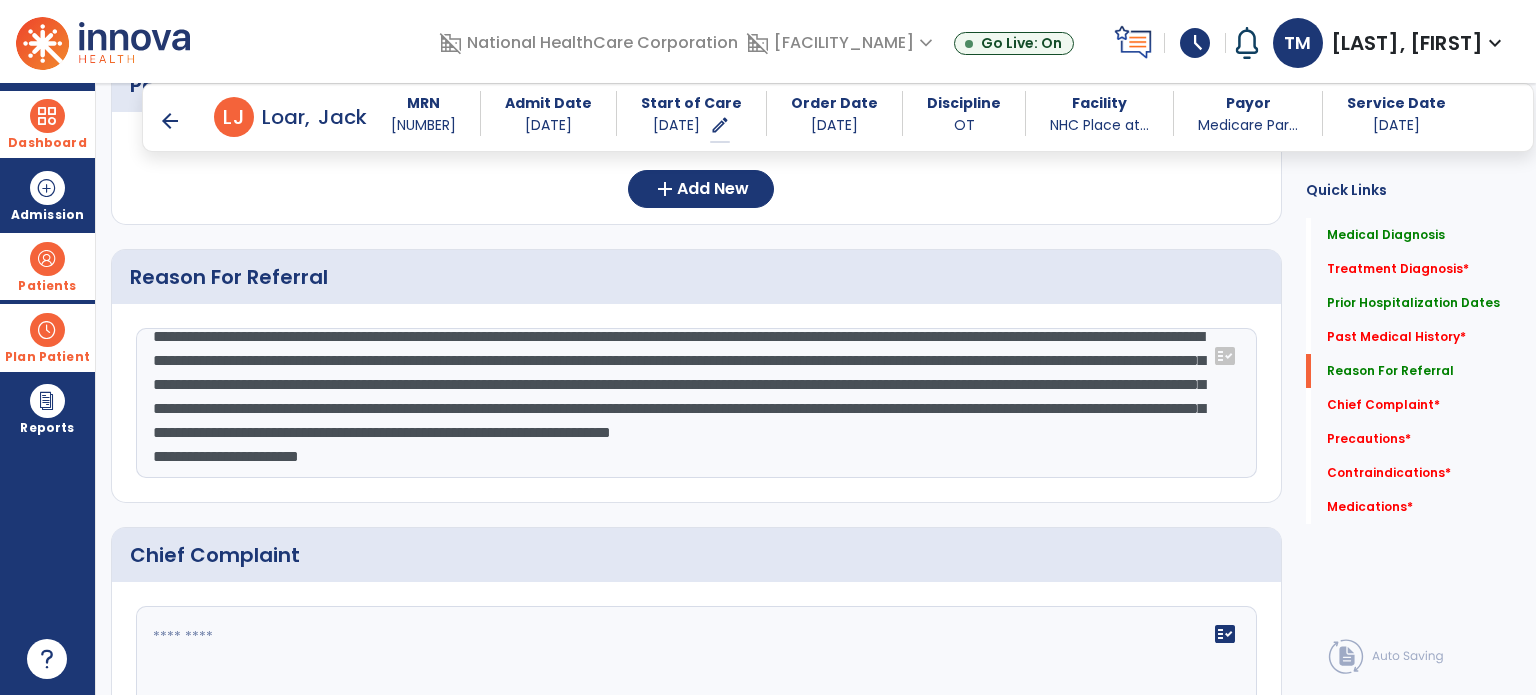scroll, scrollTop: 1082, scrollLeft: 0, axis: vertical 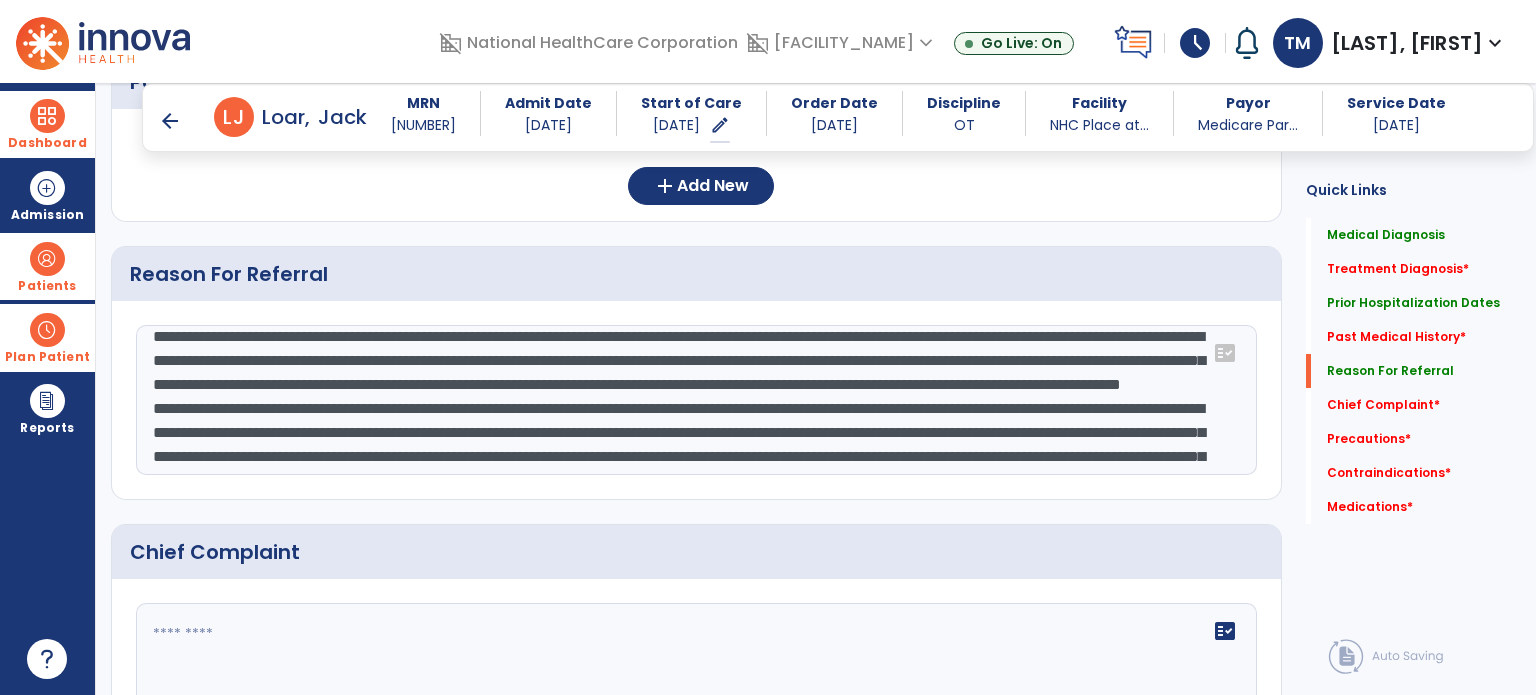 click 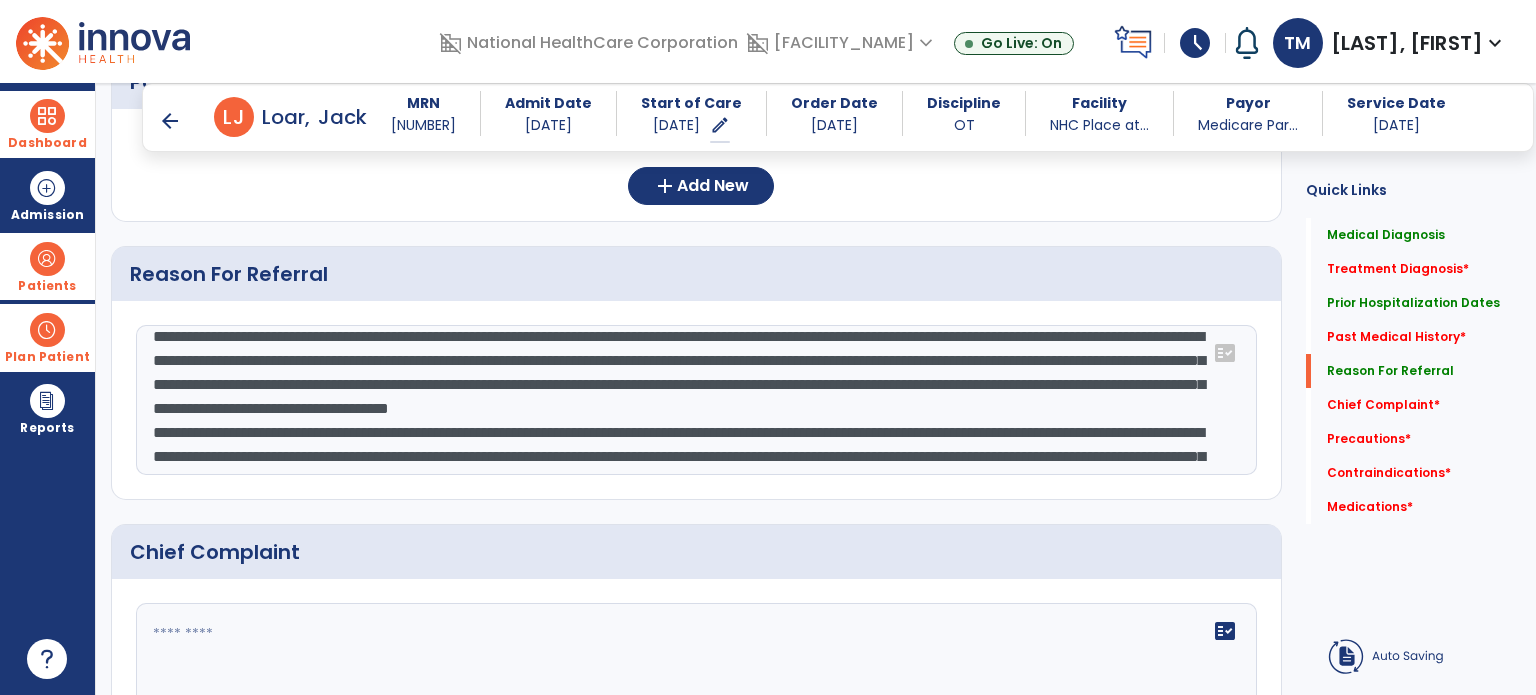 click 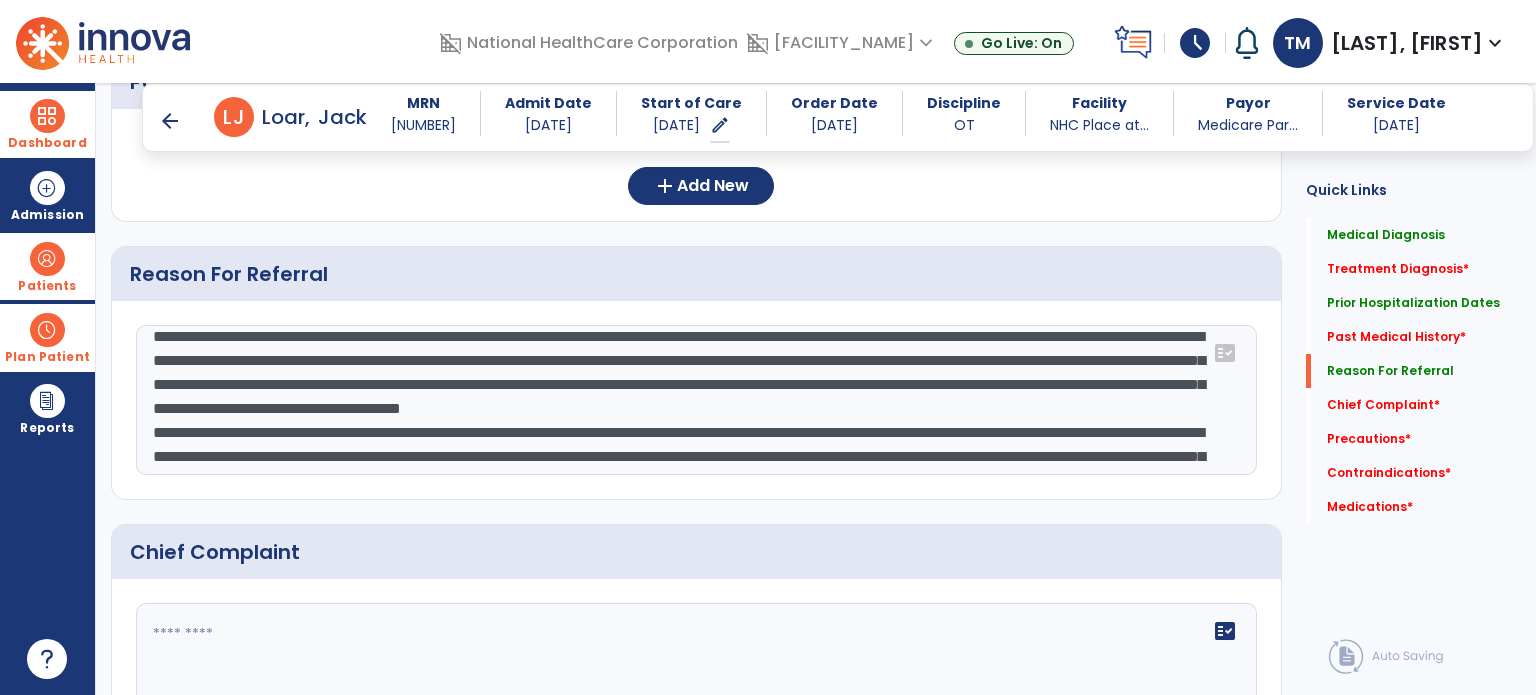 click 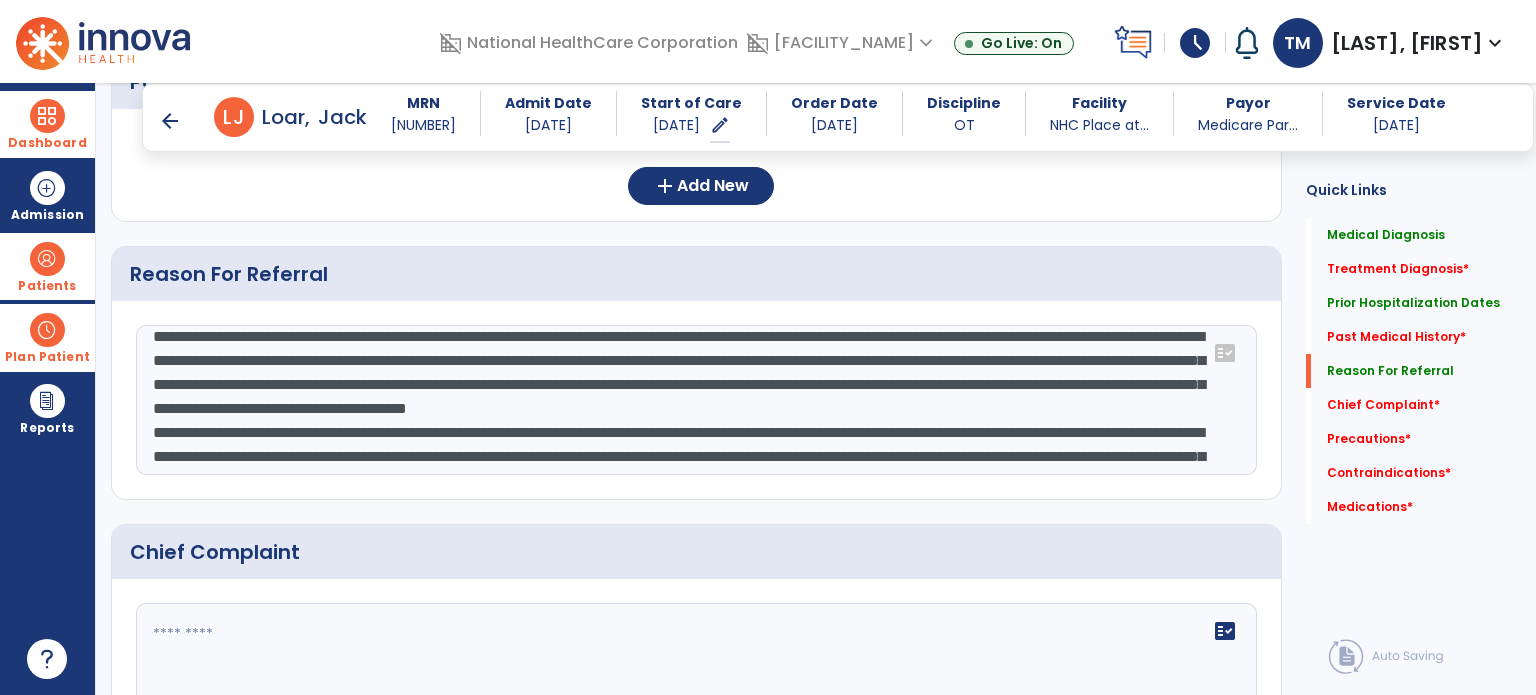 type on "**********" 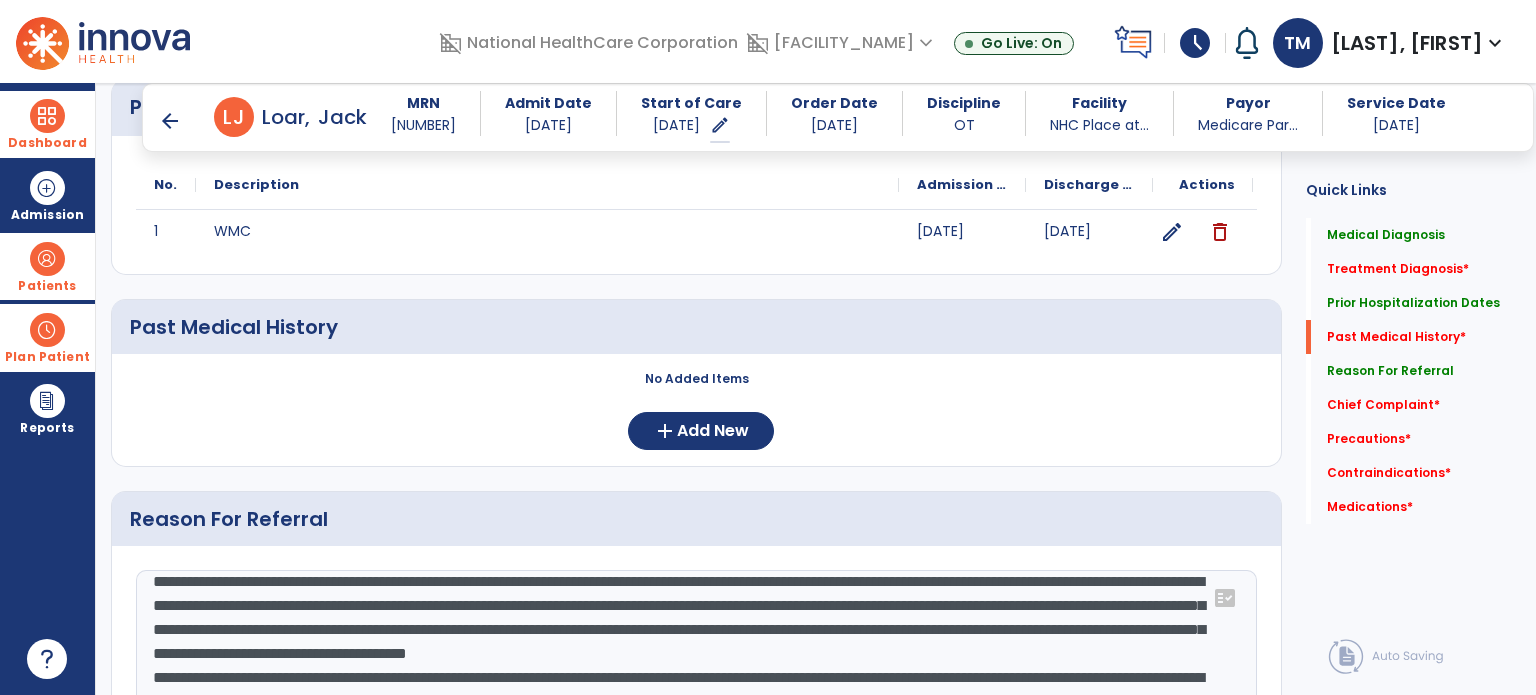 scroll, scrollTop: 835, scrollLeft: 0, axis: vertical 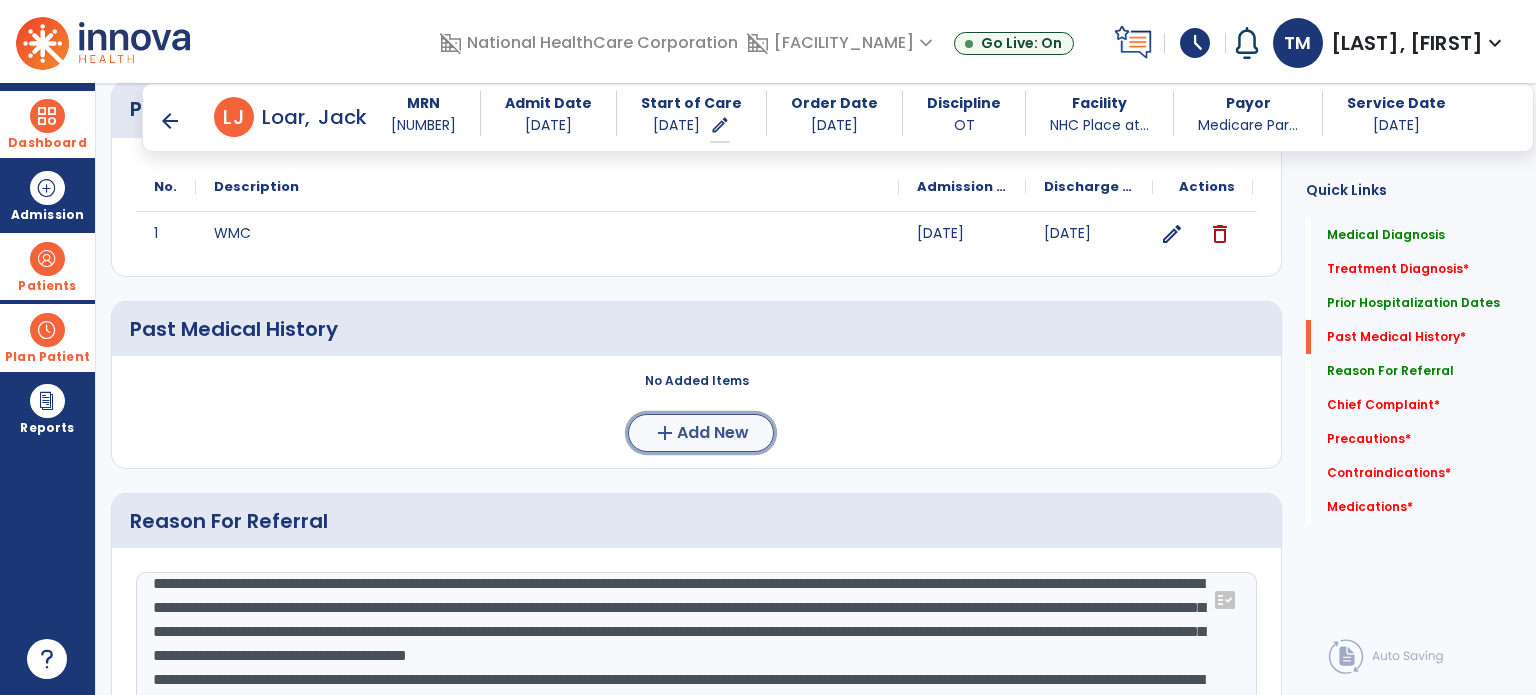 click on "Add New" 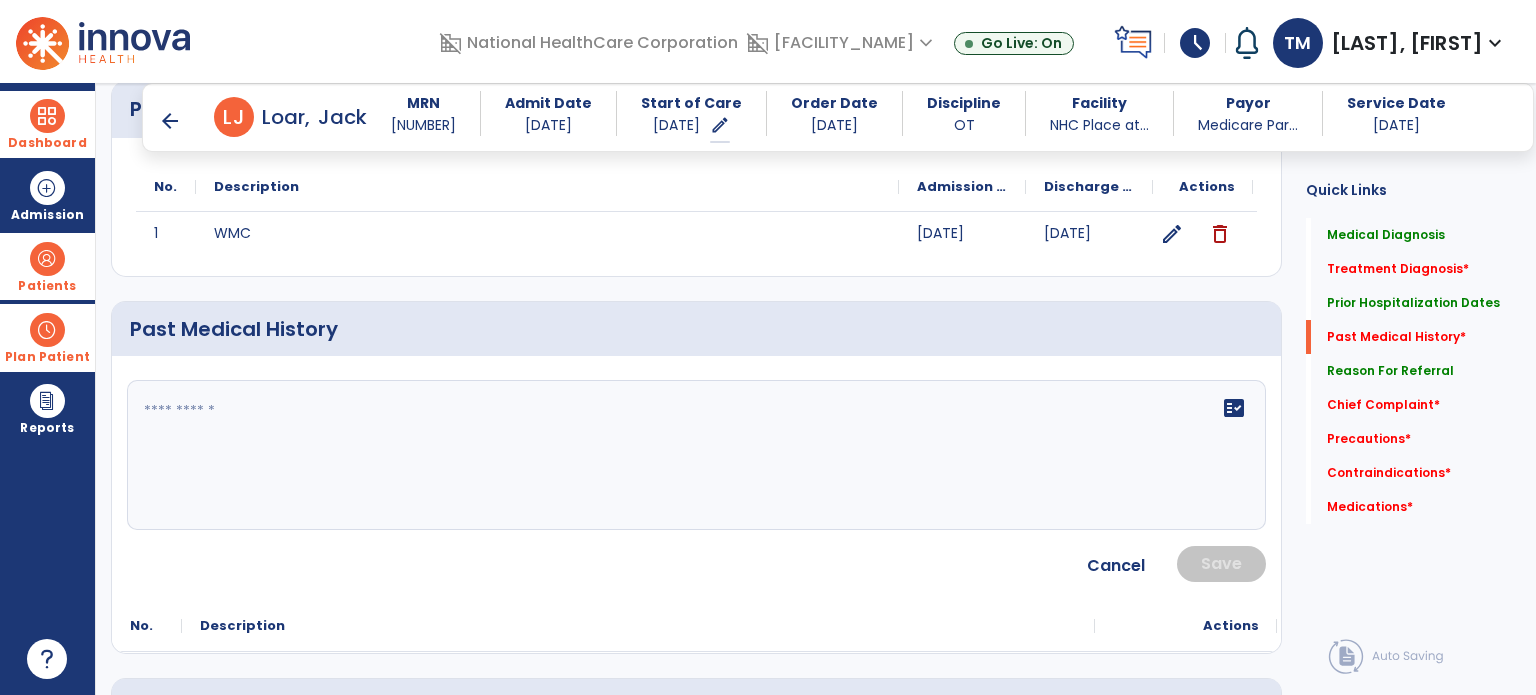 click on "fact_check" 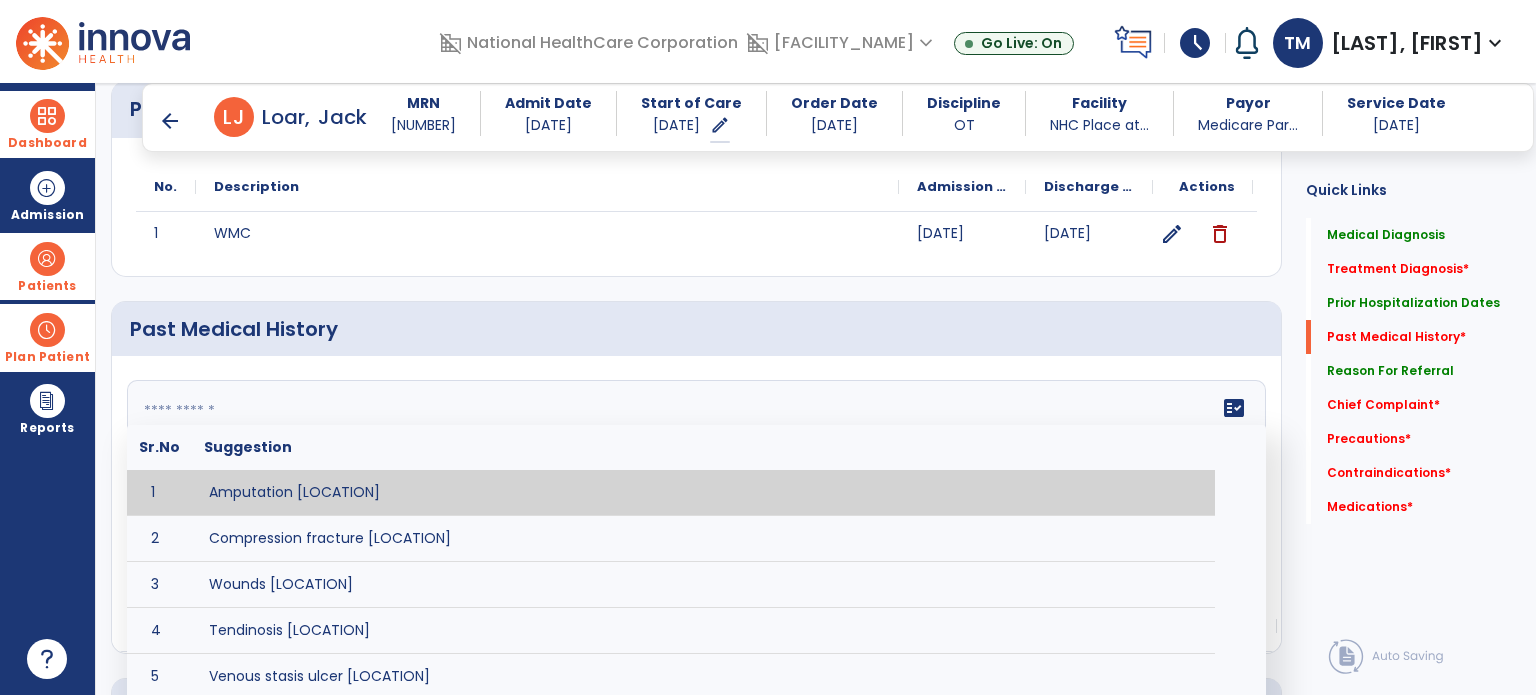 paste on "**********" 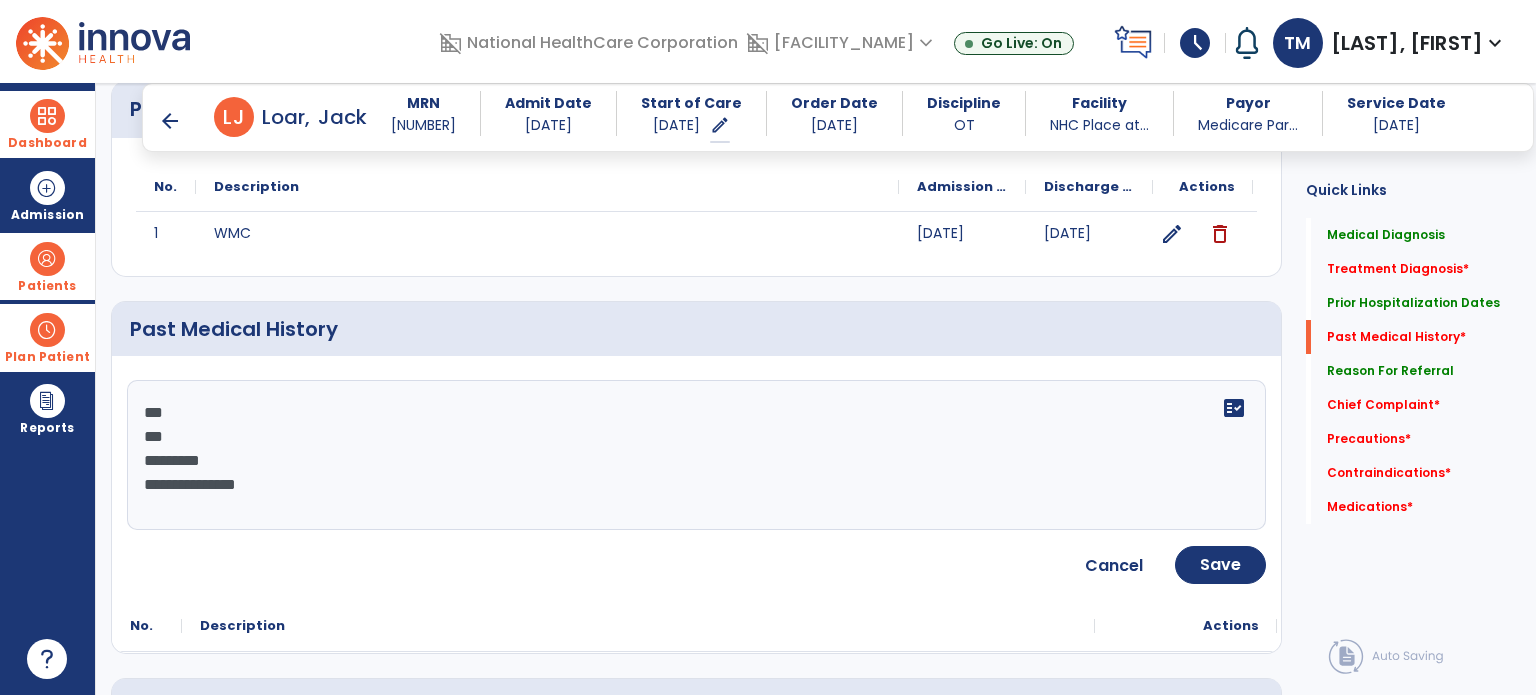 click on "**********" 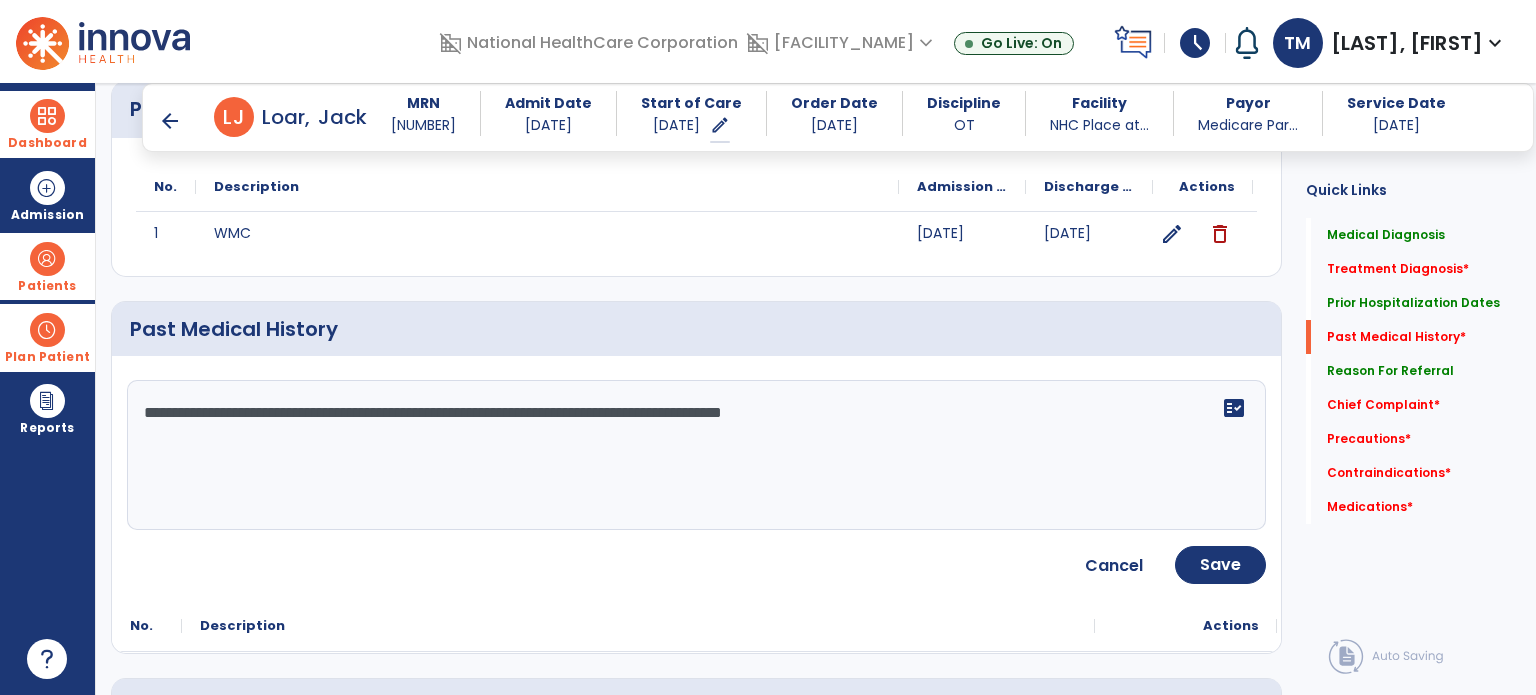 type on "**********" 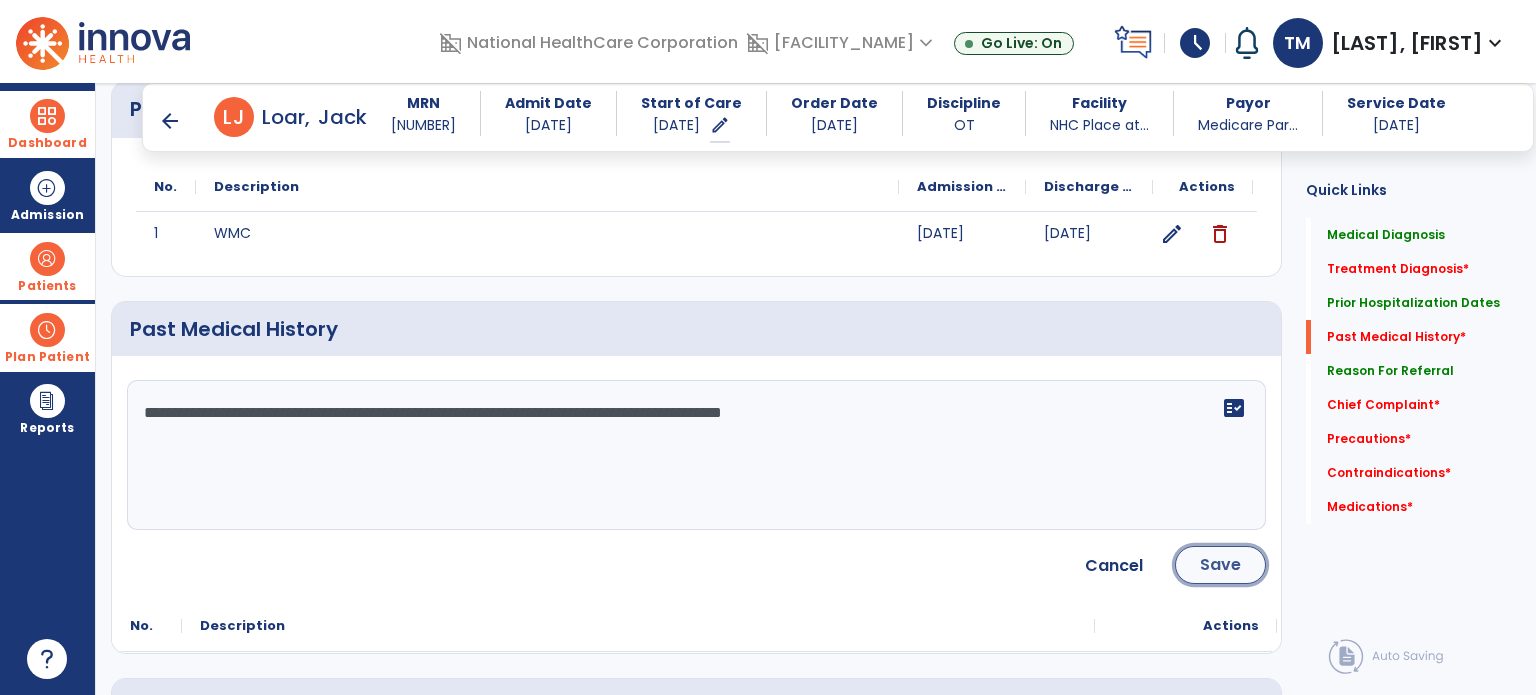 click on "Save" 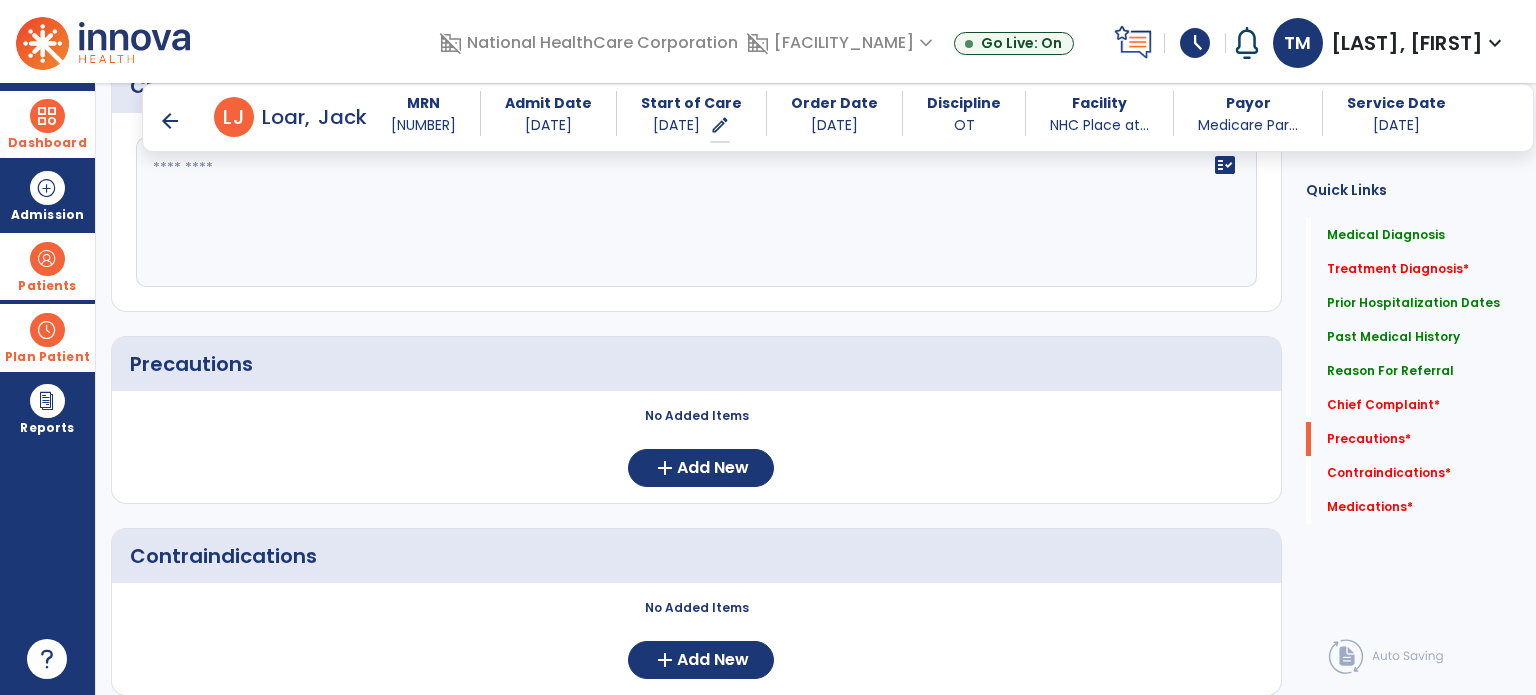 scroll, scrollTop: 1556, scrollLeft: 0, axis: vertical 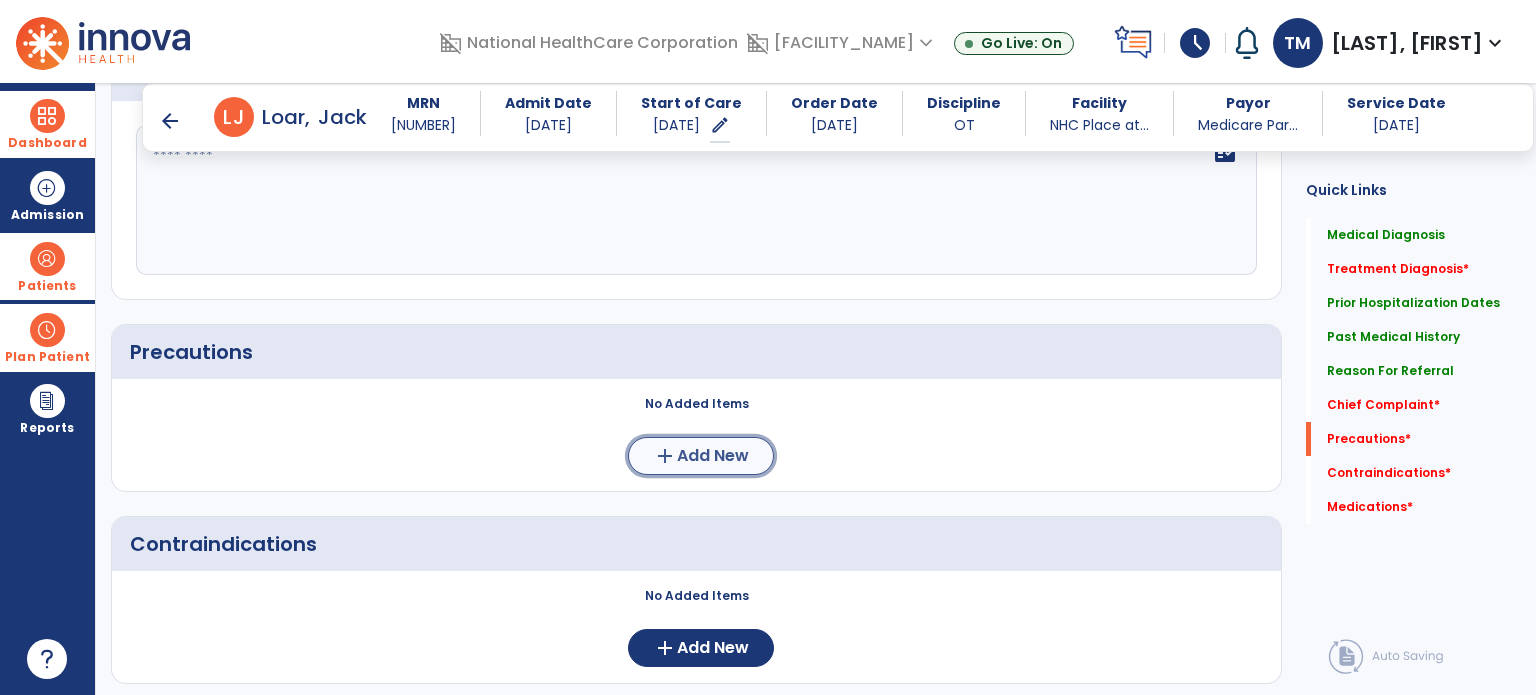 click on "Add New" 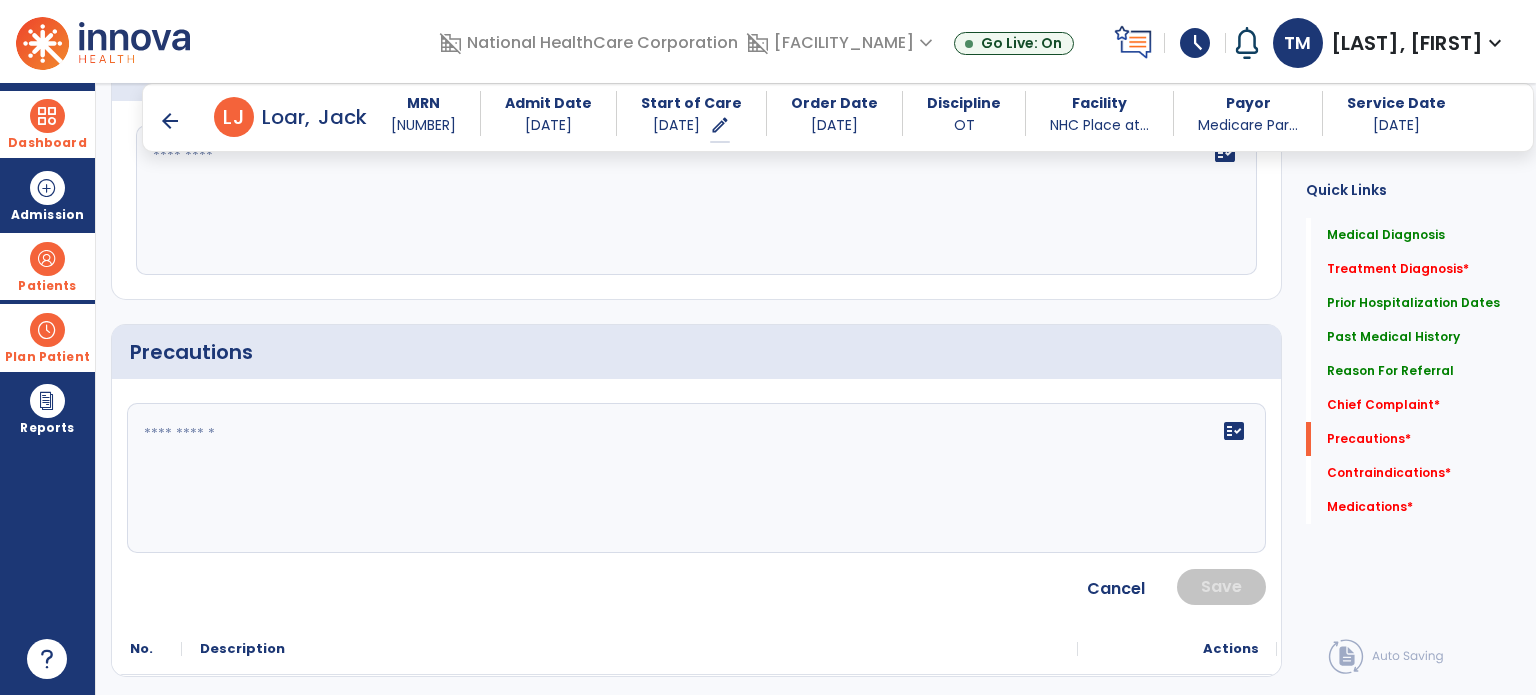 click on "fact_check" 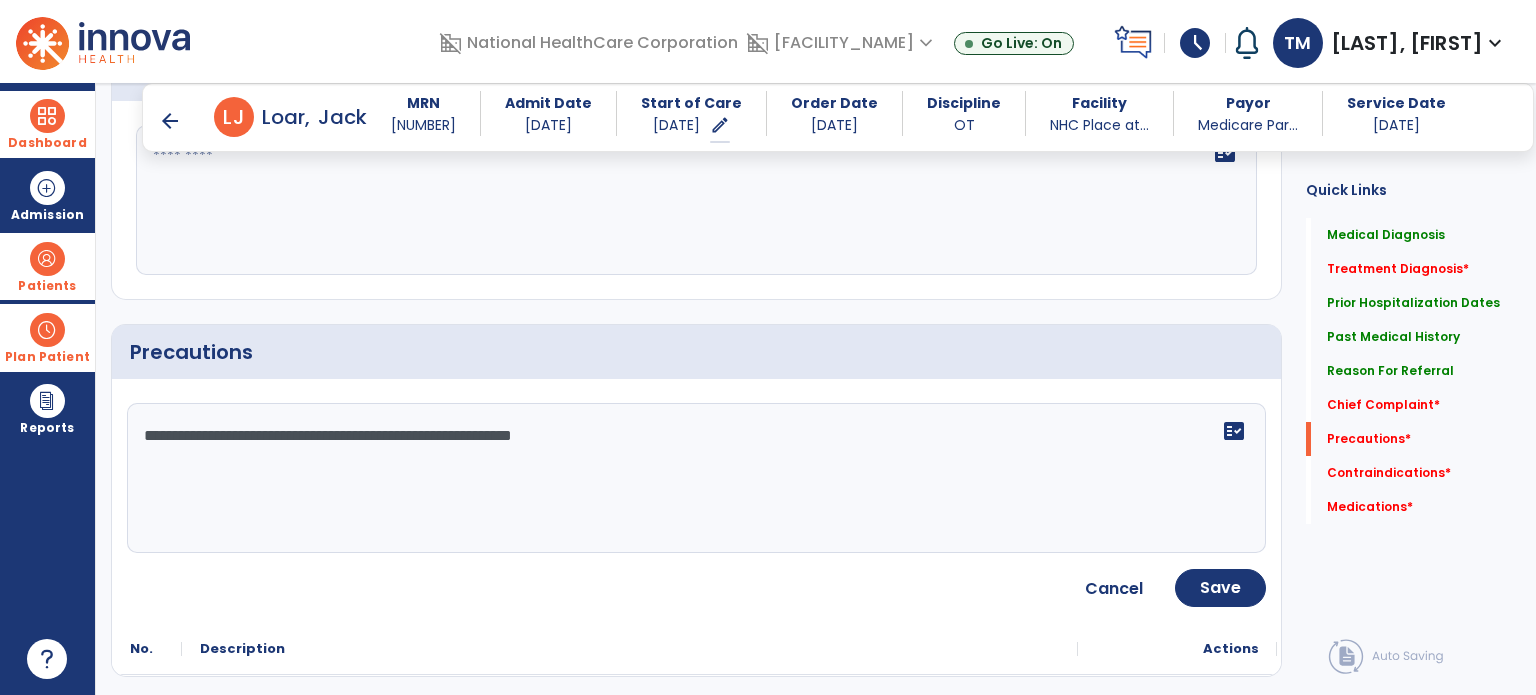 click on "**********" 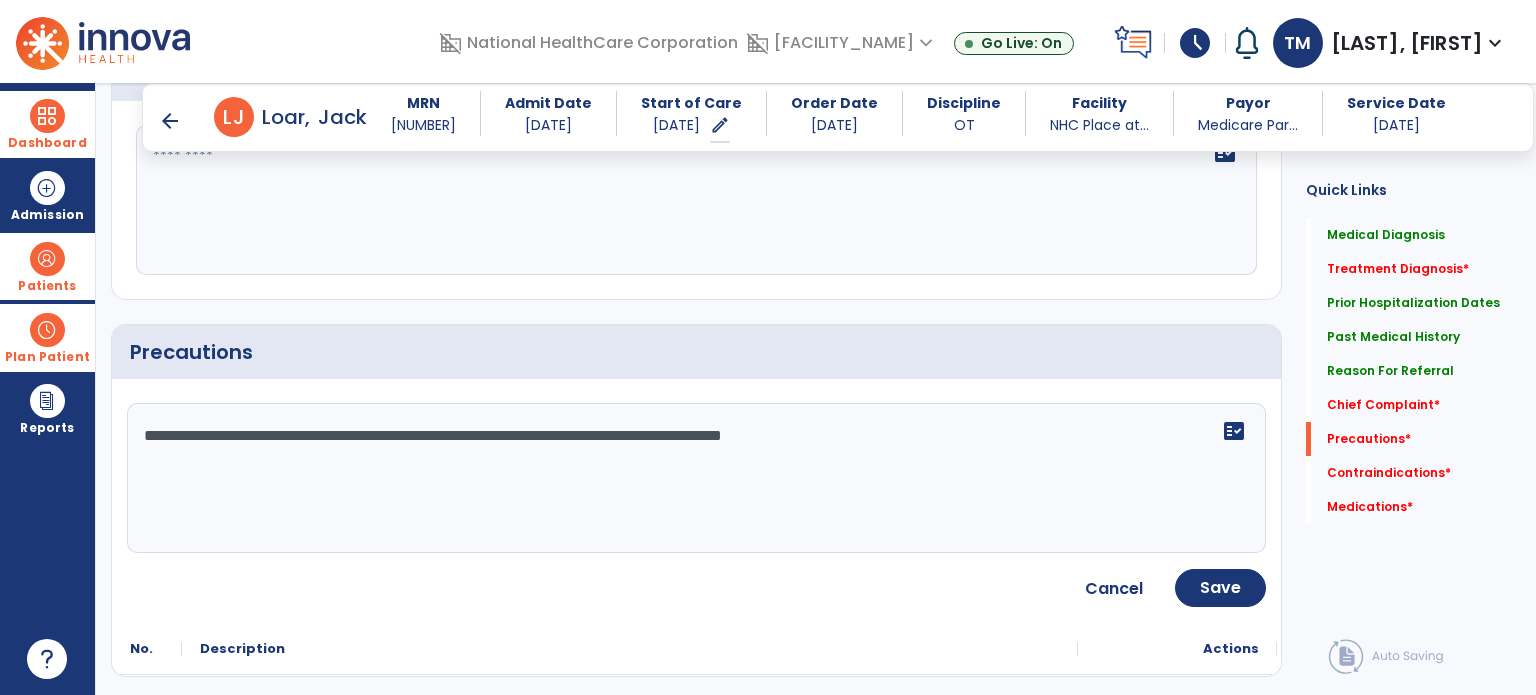 click on "**********" 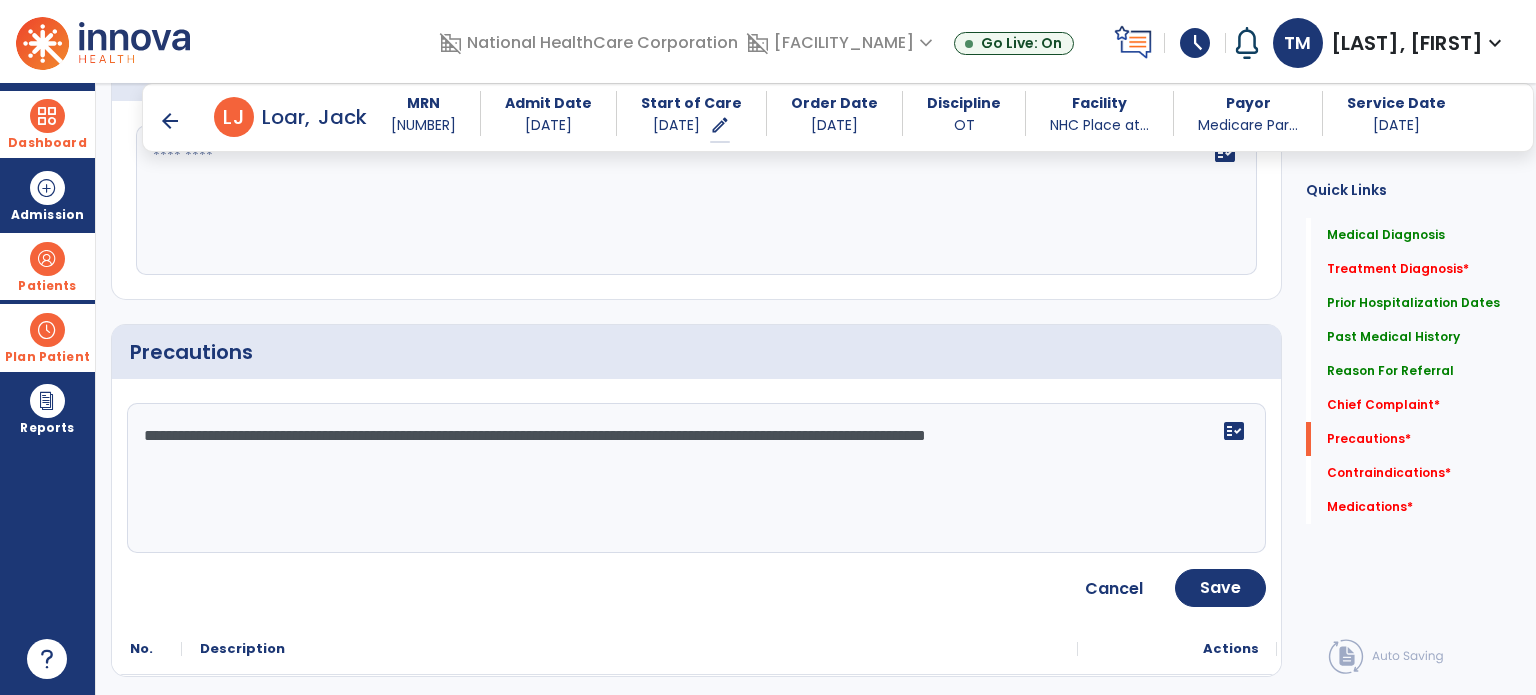 type on "**********" 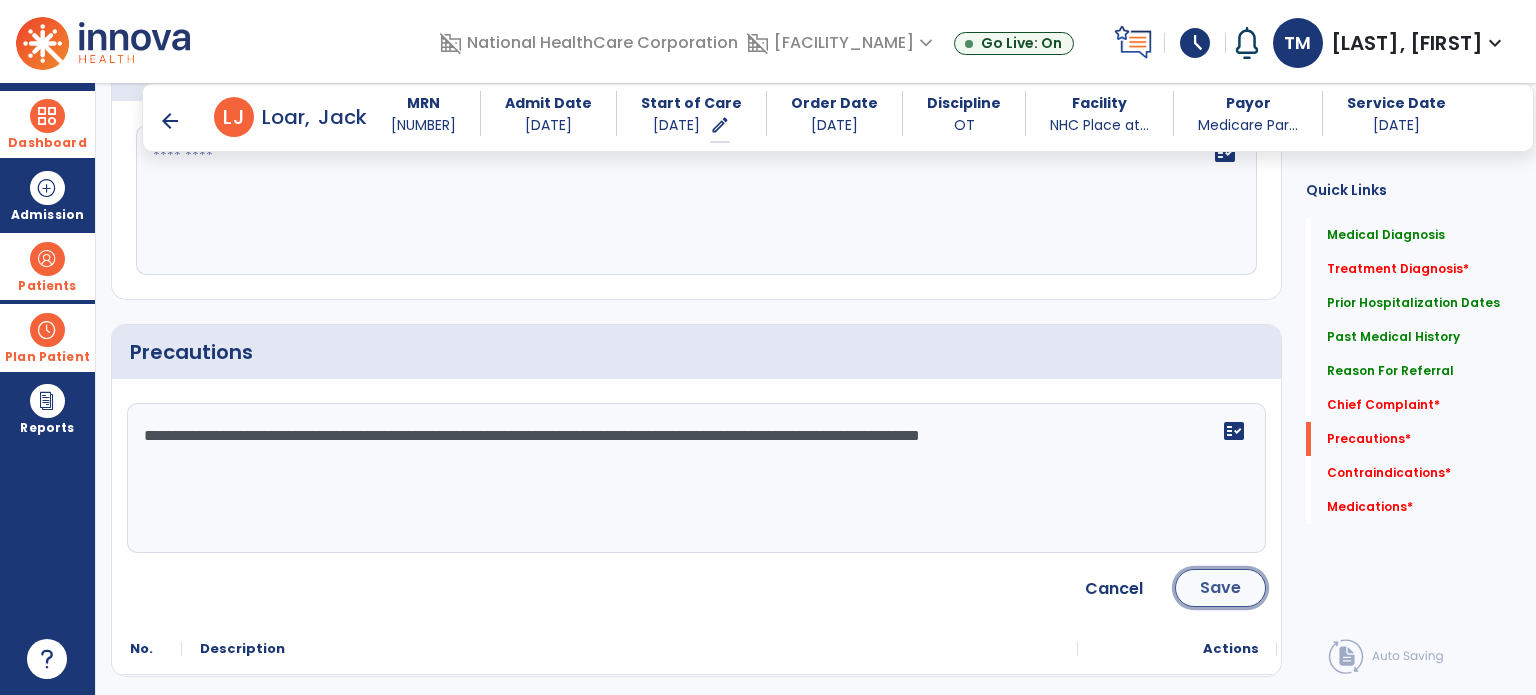 click on "Save" 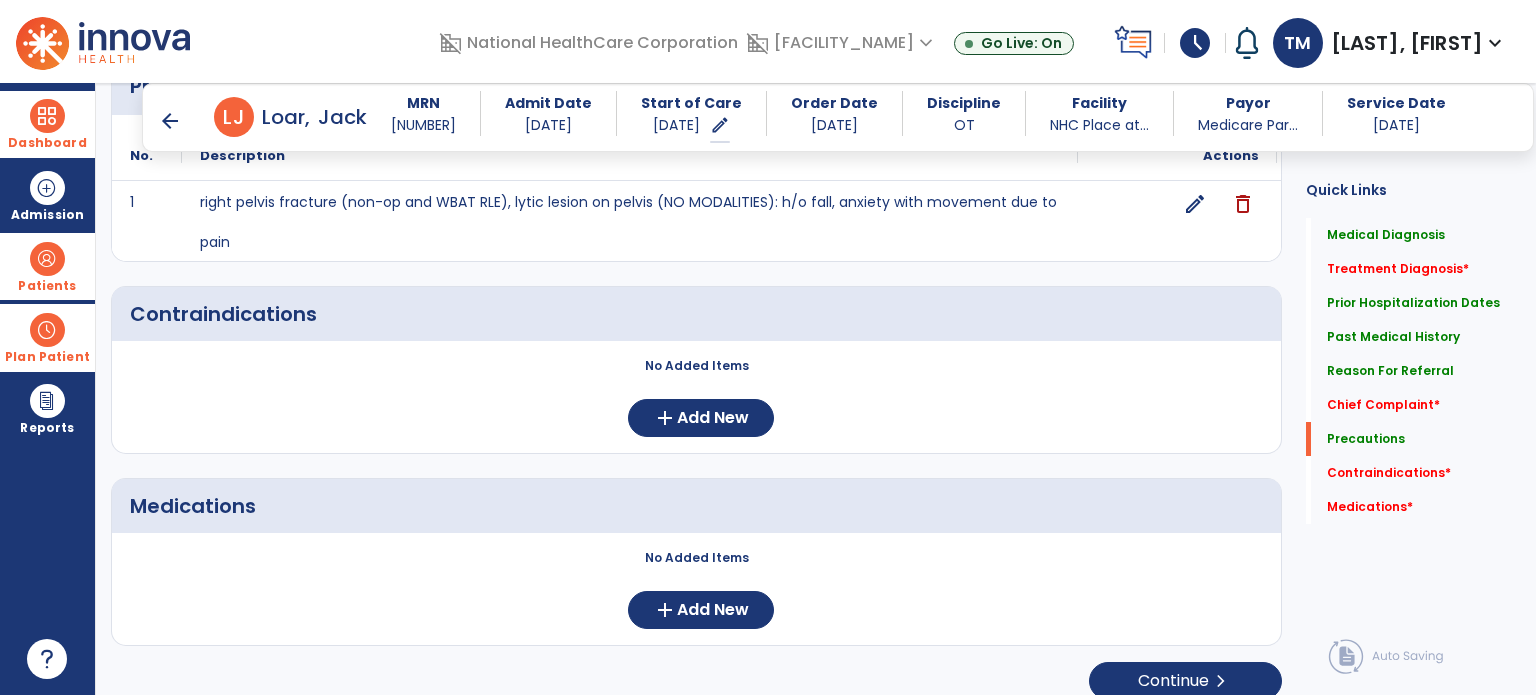 scroll, scrollTop: 1836, scrollLeft: 0, axis: vertical 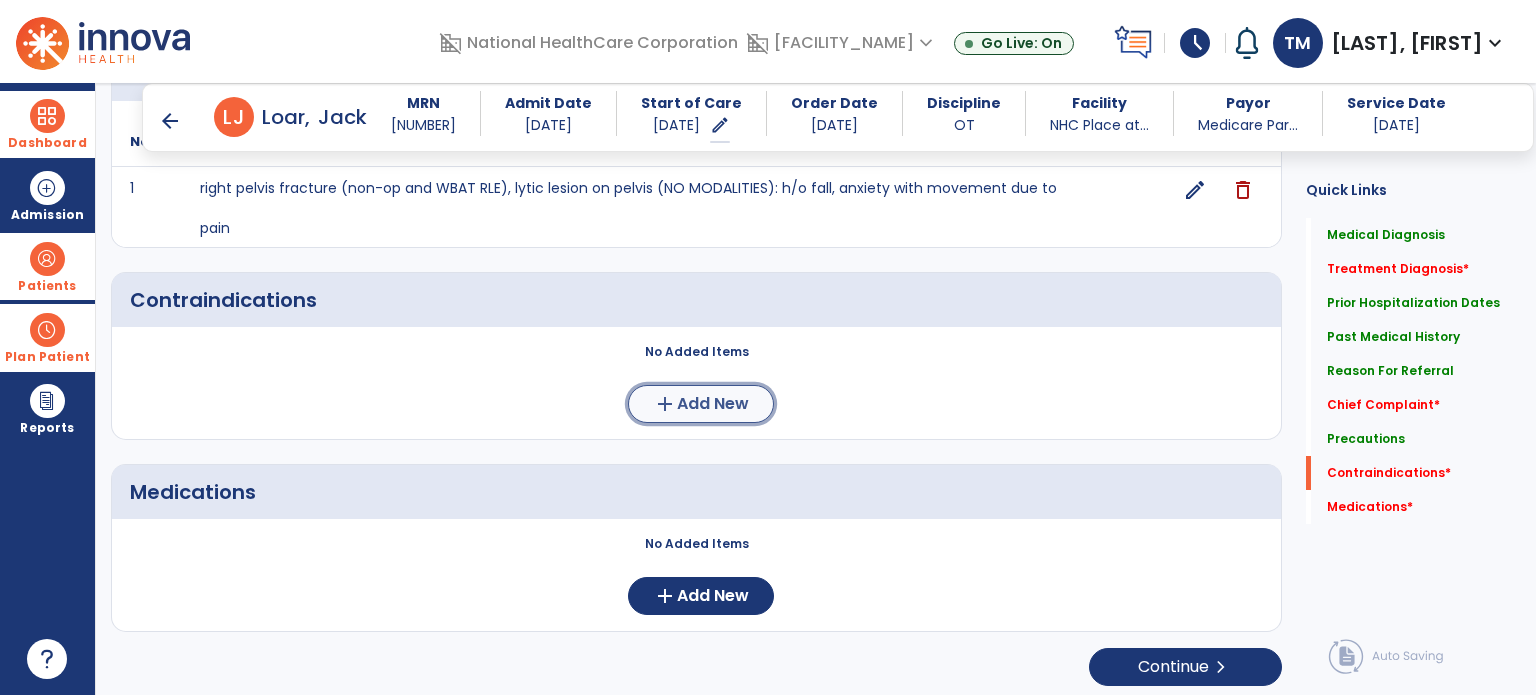 click on "Add New" 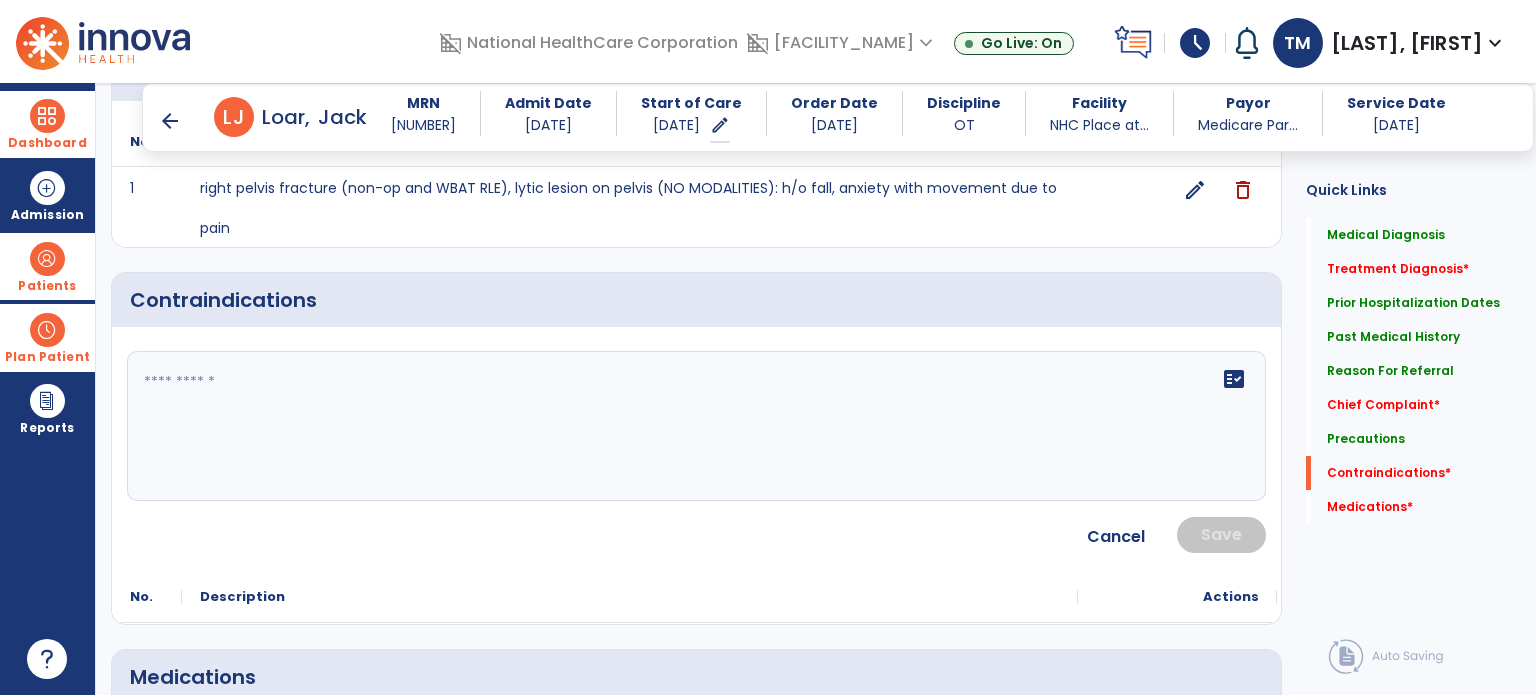 click on "fact_check" 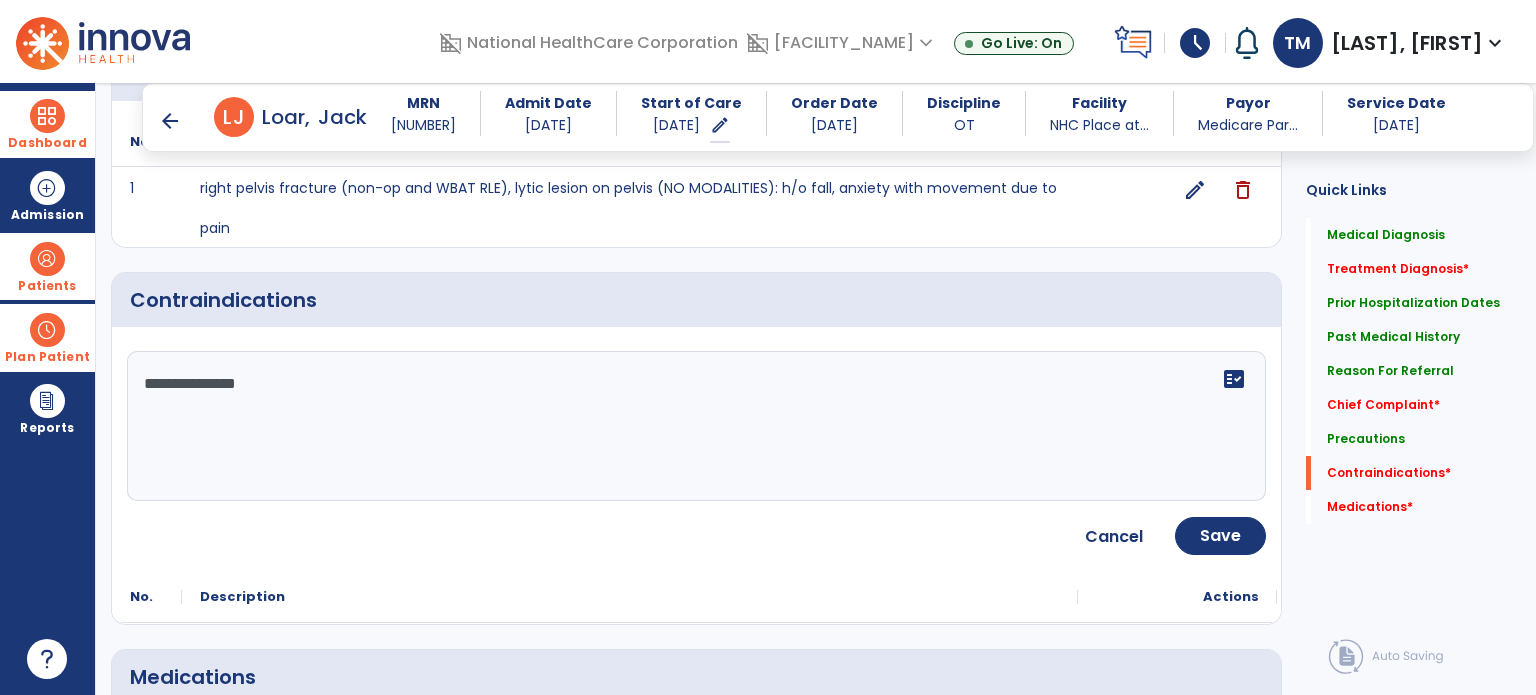 type on "**********" 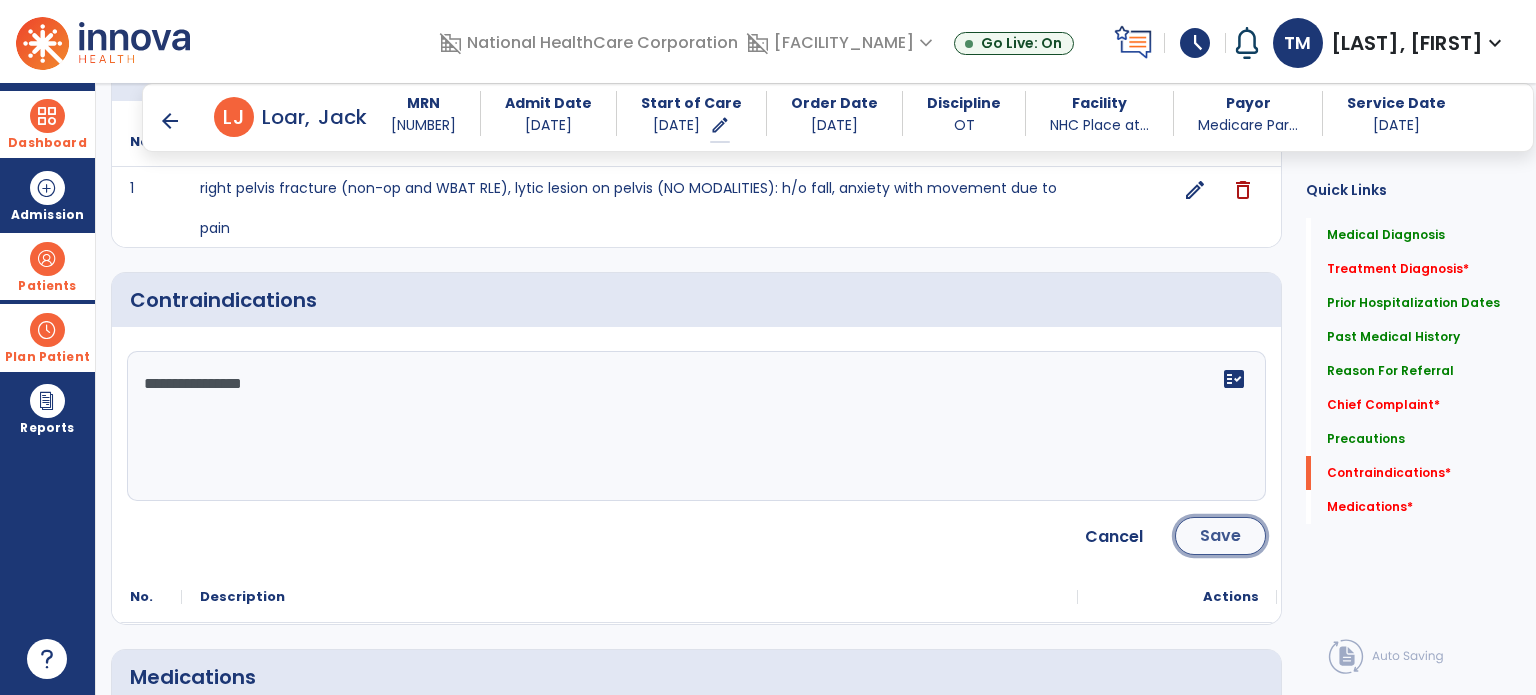 click on "Save" 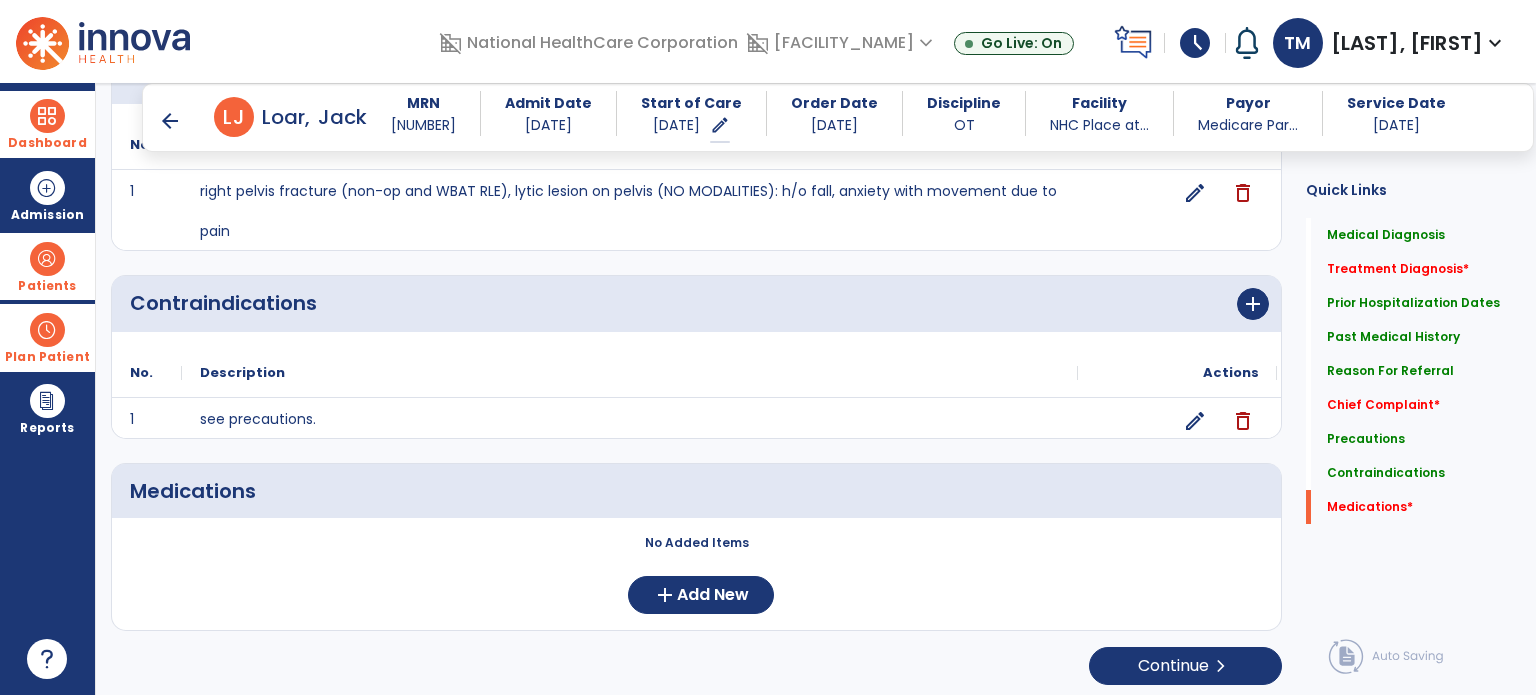 scroll, scrollTop: 1833, scrollLeft: 0, axis: vertical 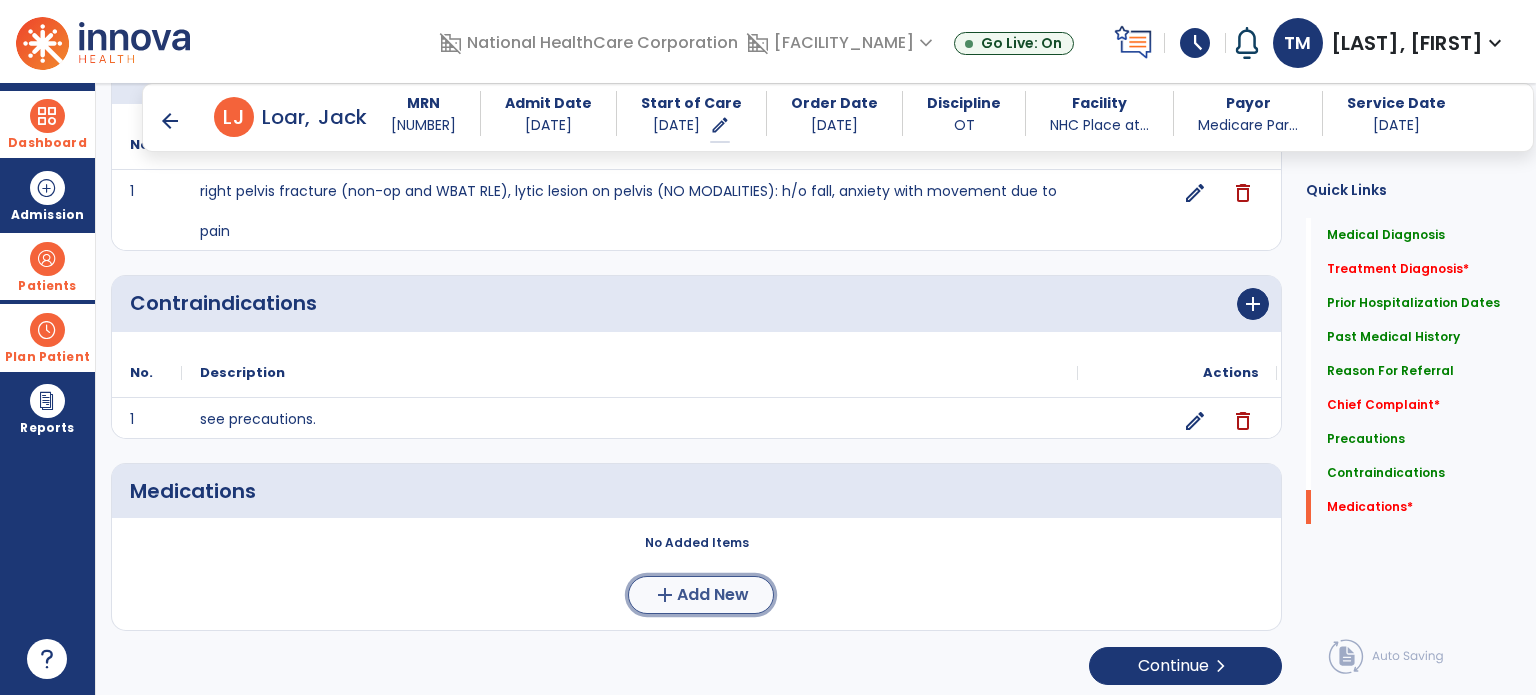click on "Add New" 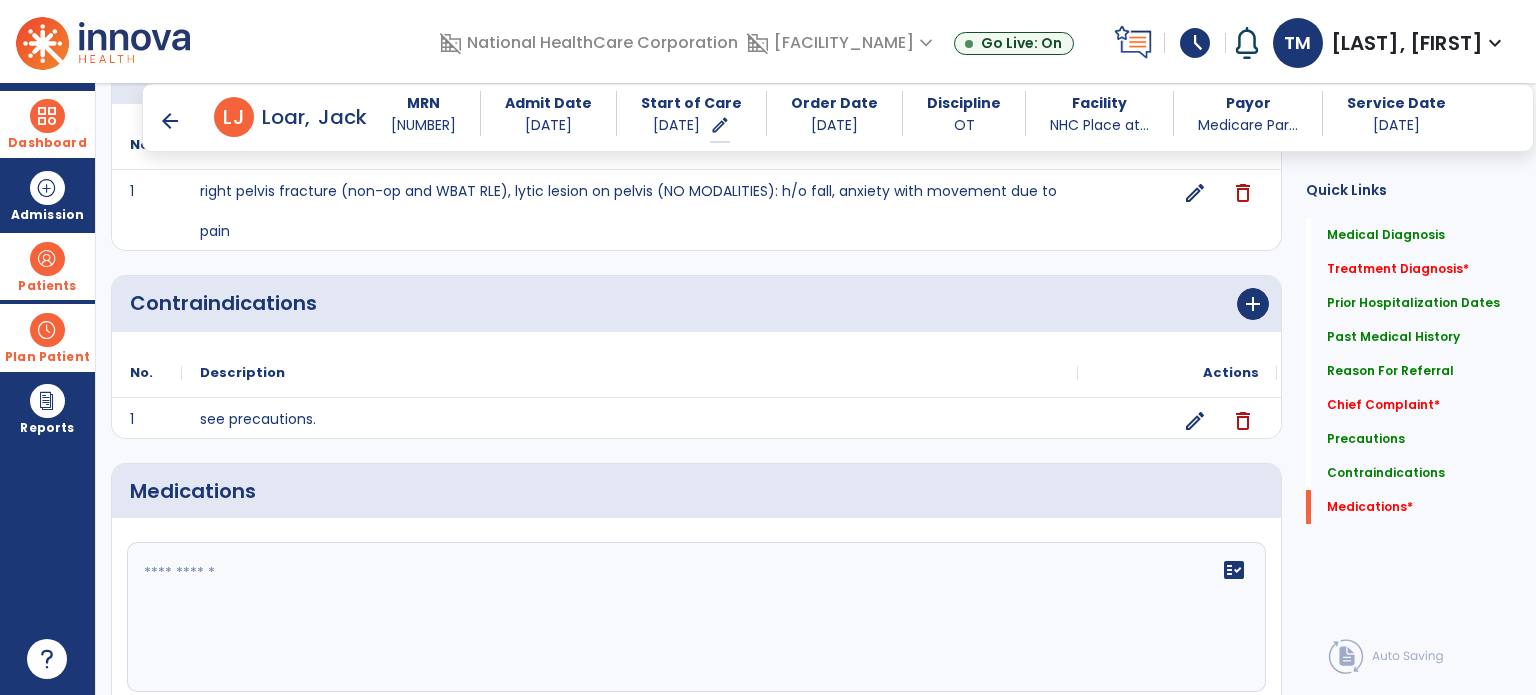 click on "fact_check" 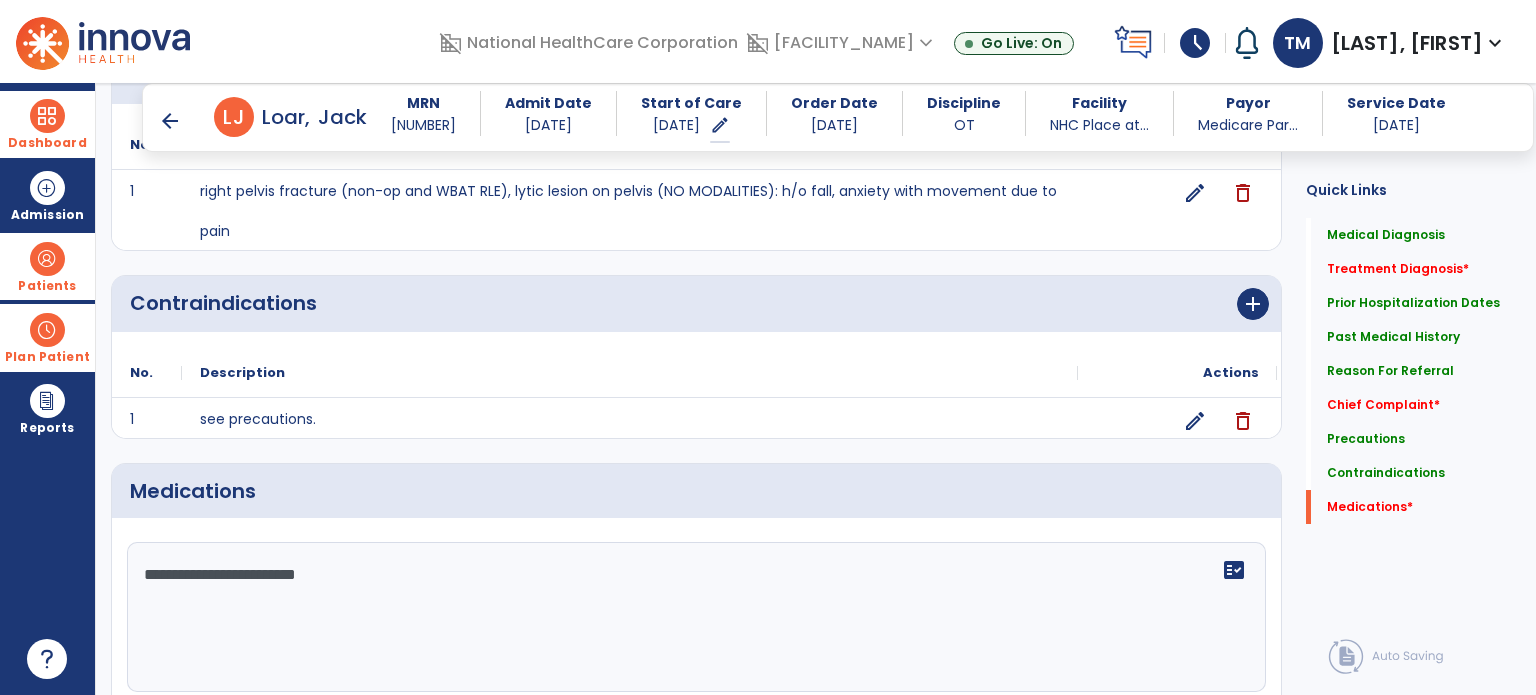 type on "**********" 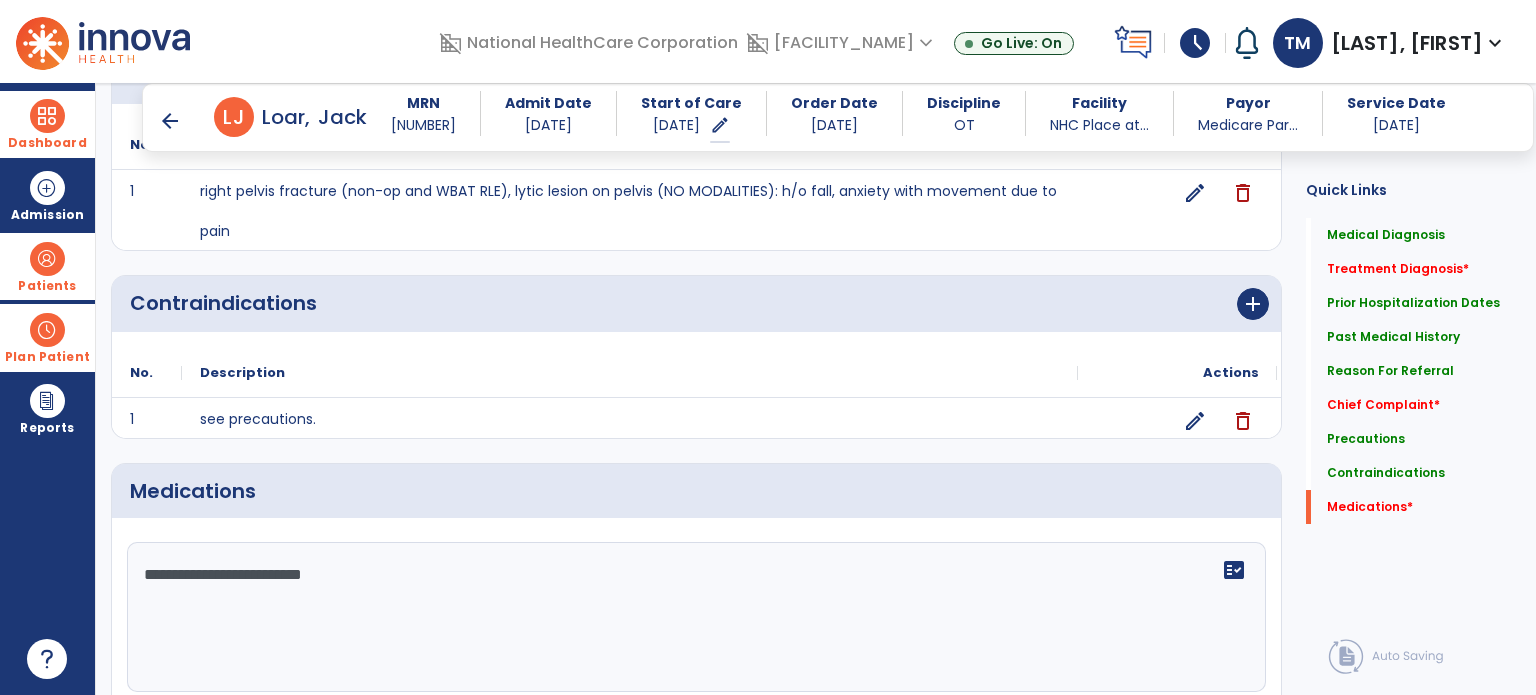 scroll, scrollTop: 2017, scrollLeft: 0, axis: vertical 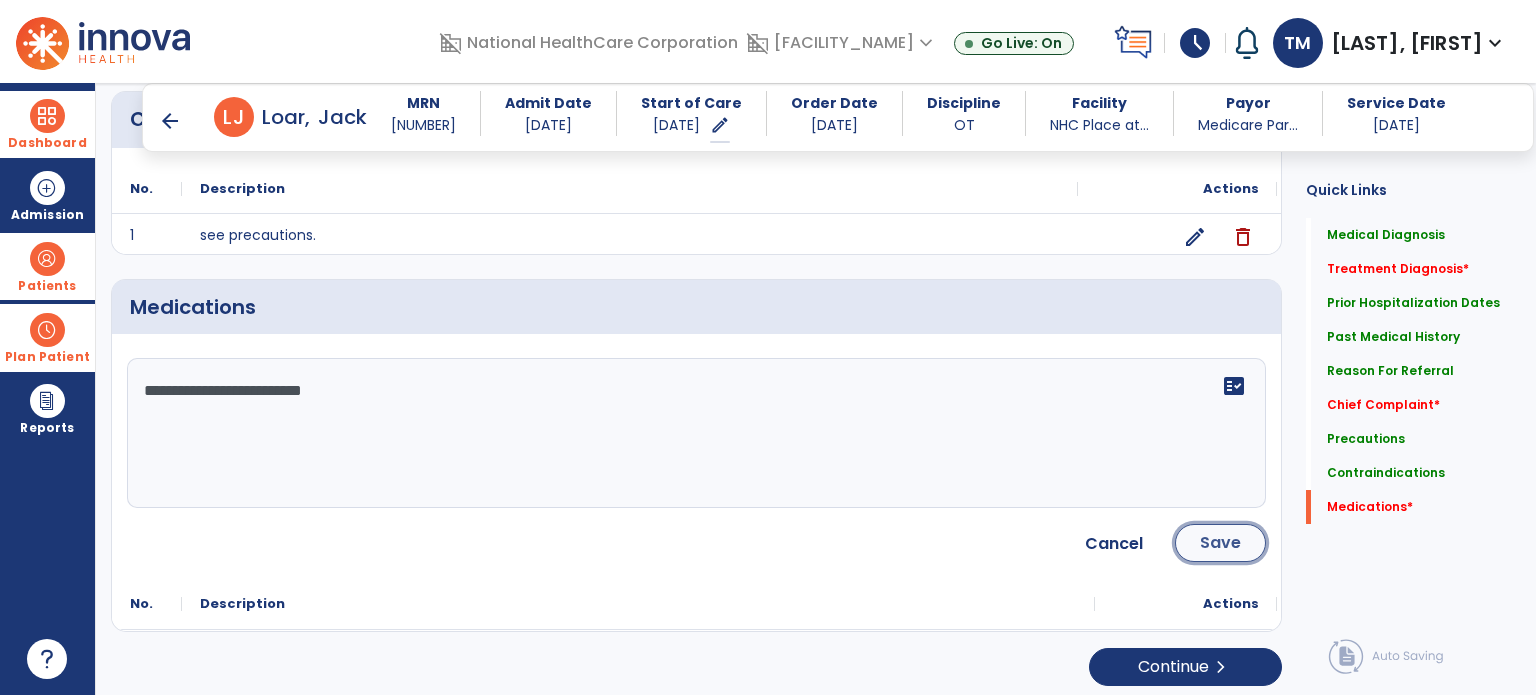 click on "Save" 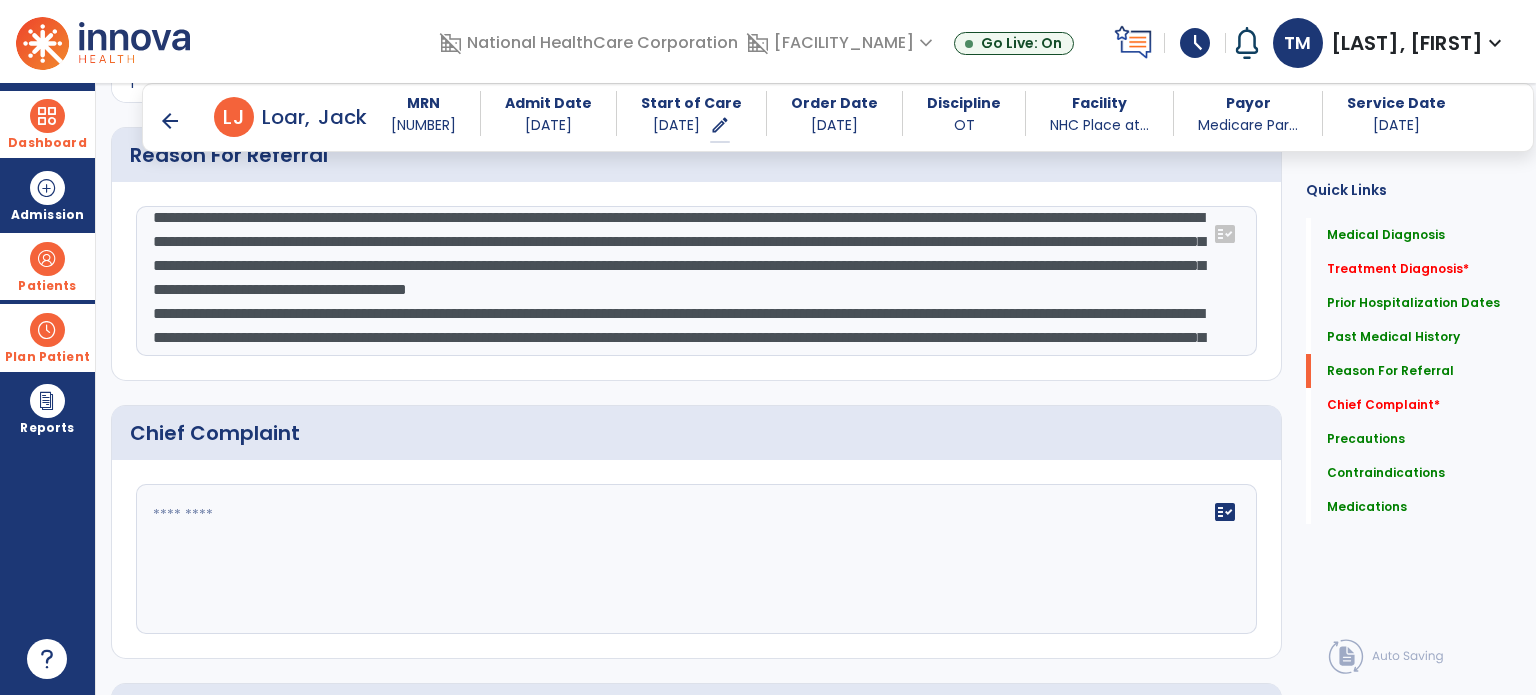 scroll, scrollTop: 1186, scrollLeft: 0, axis: vertical 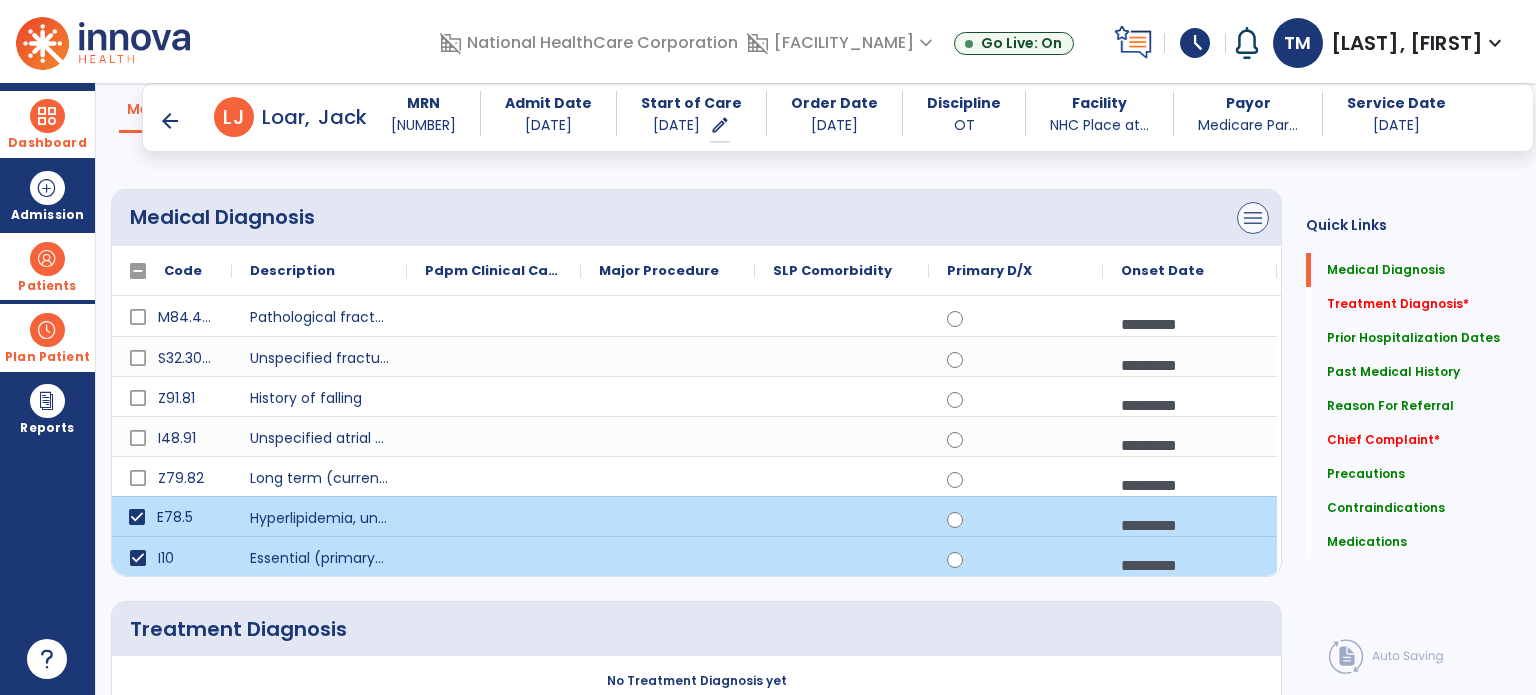 click on "menu" at bounding box center [1253, 218] 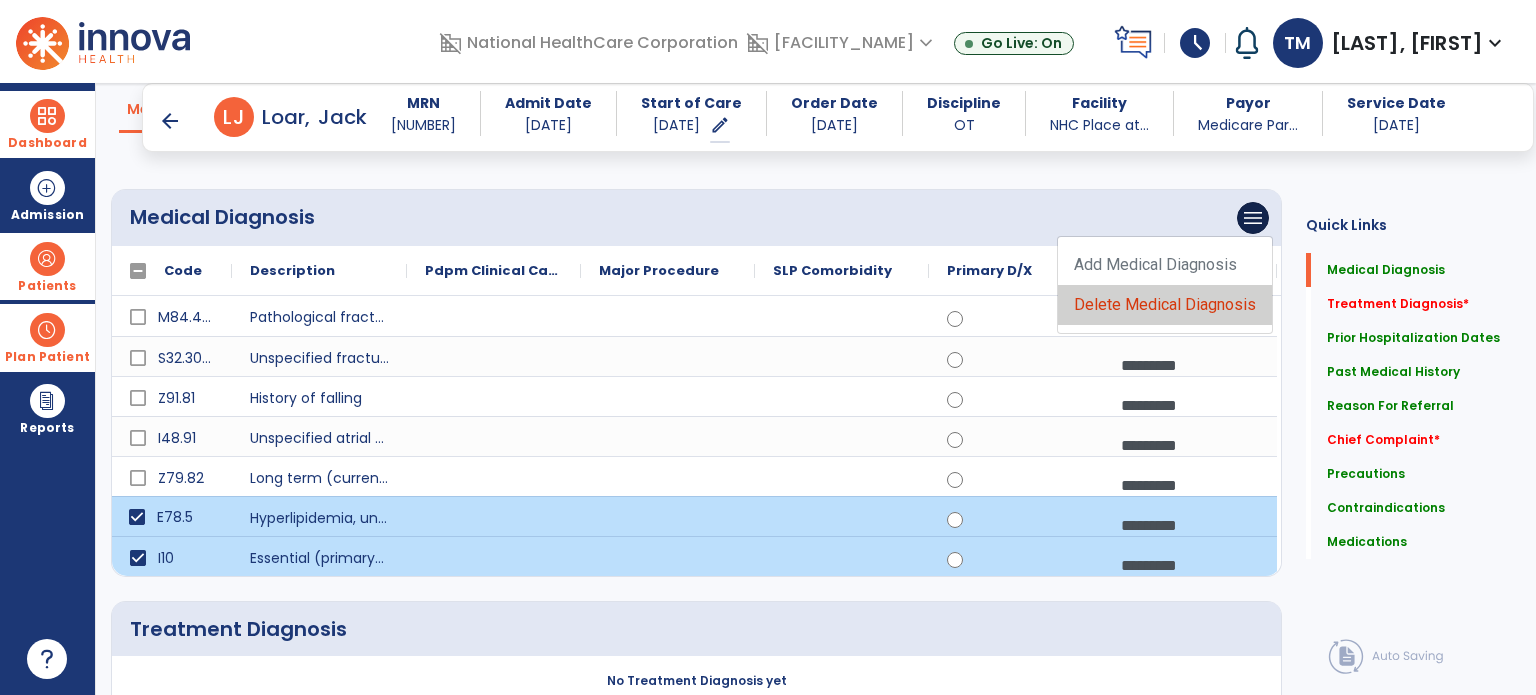 click on "Delete Medical Diagnosis" 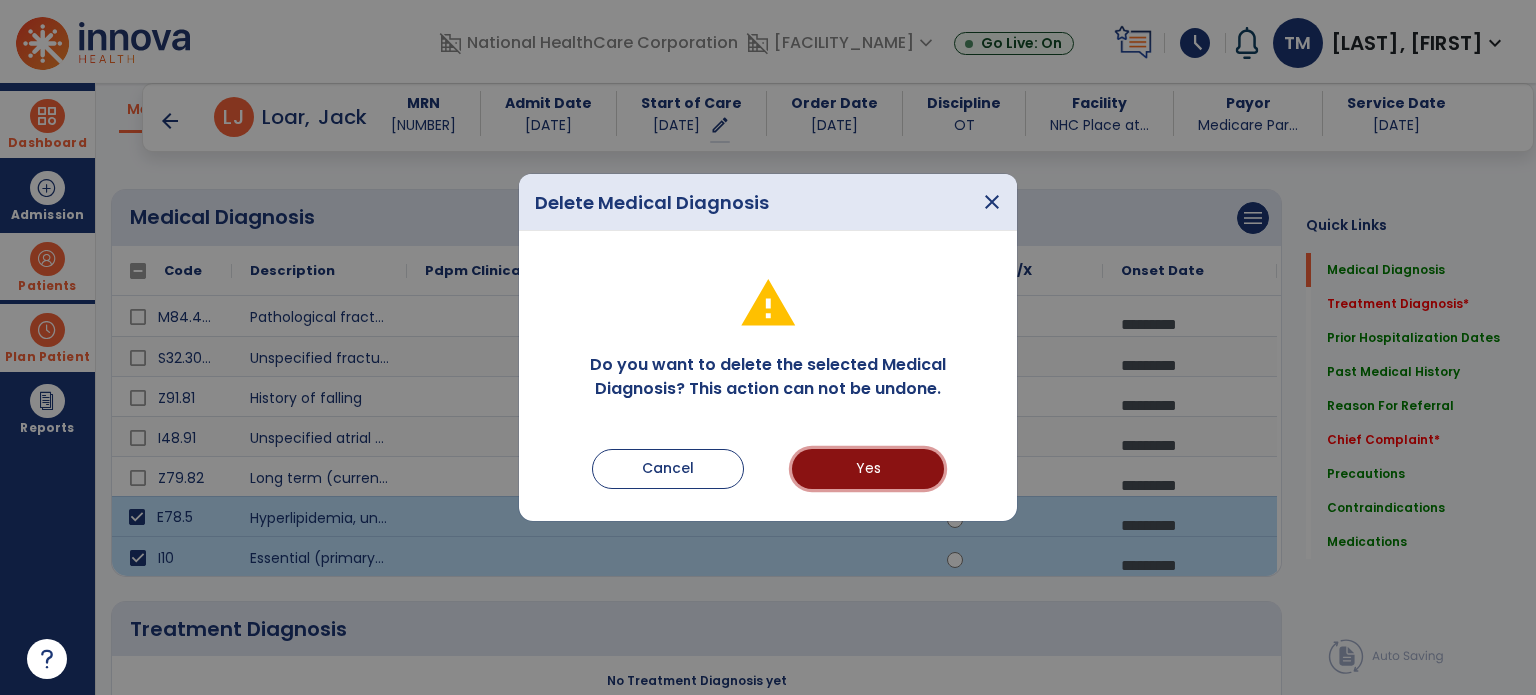 click on "Yes" at bounding box center (868, 469) 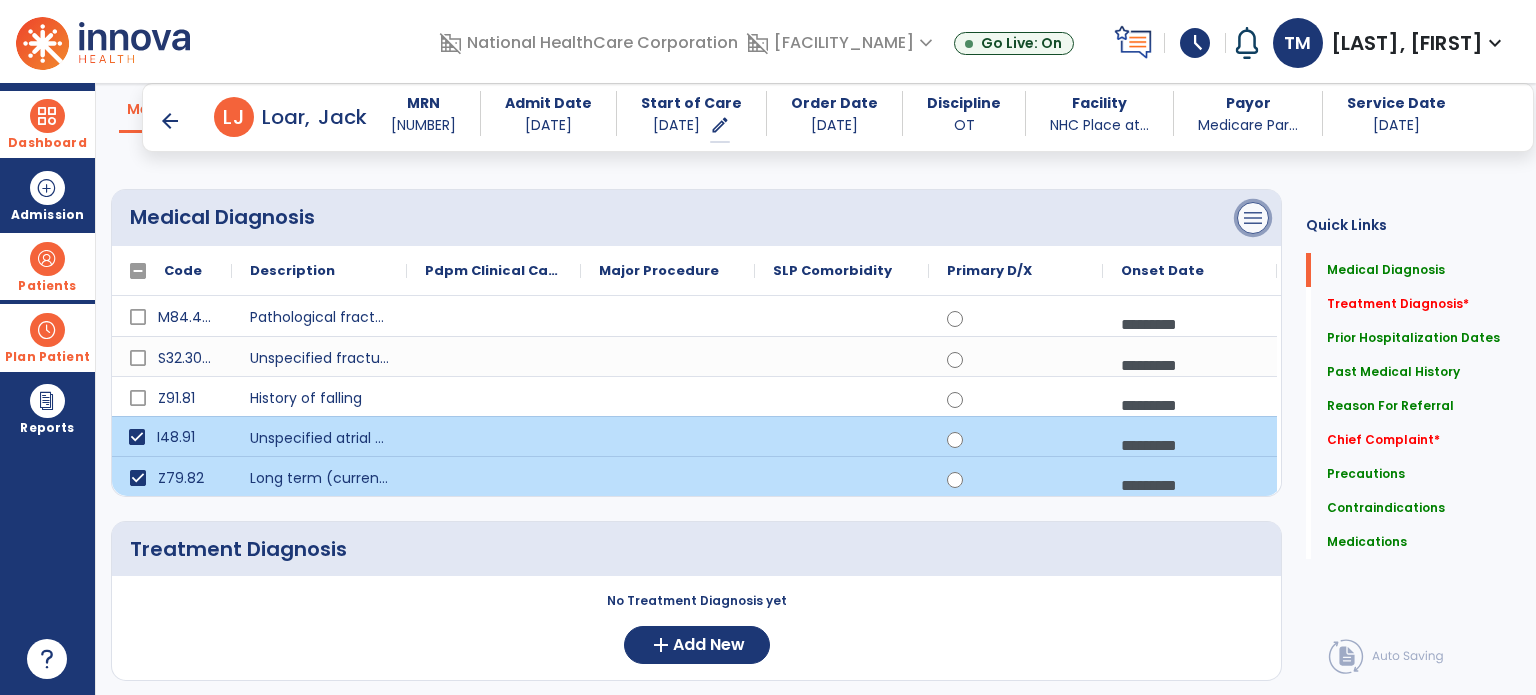 click on "menu" at bounding box center [1253, 218] 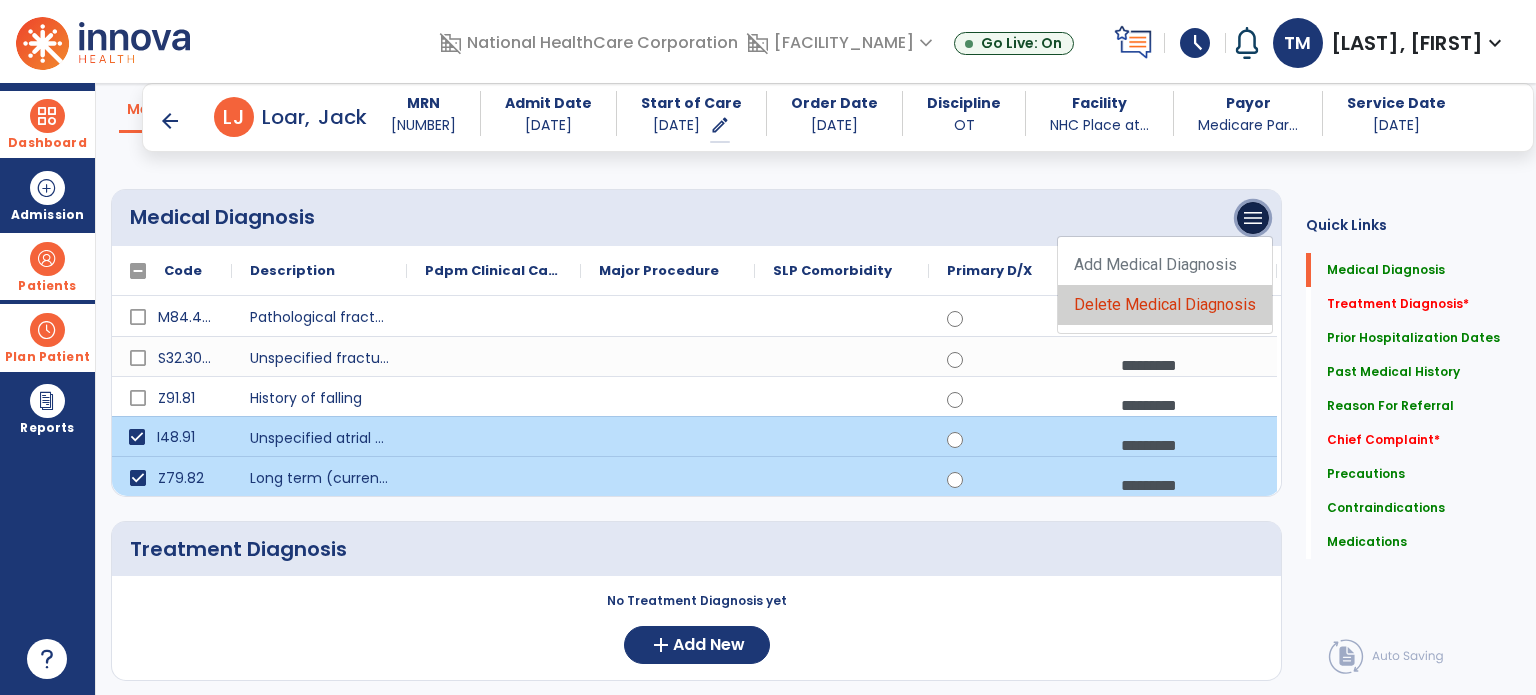 click on "Delete Medical Diagnosis" 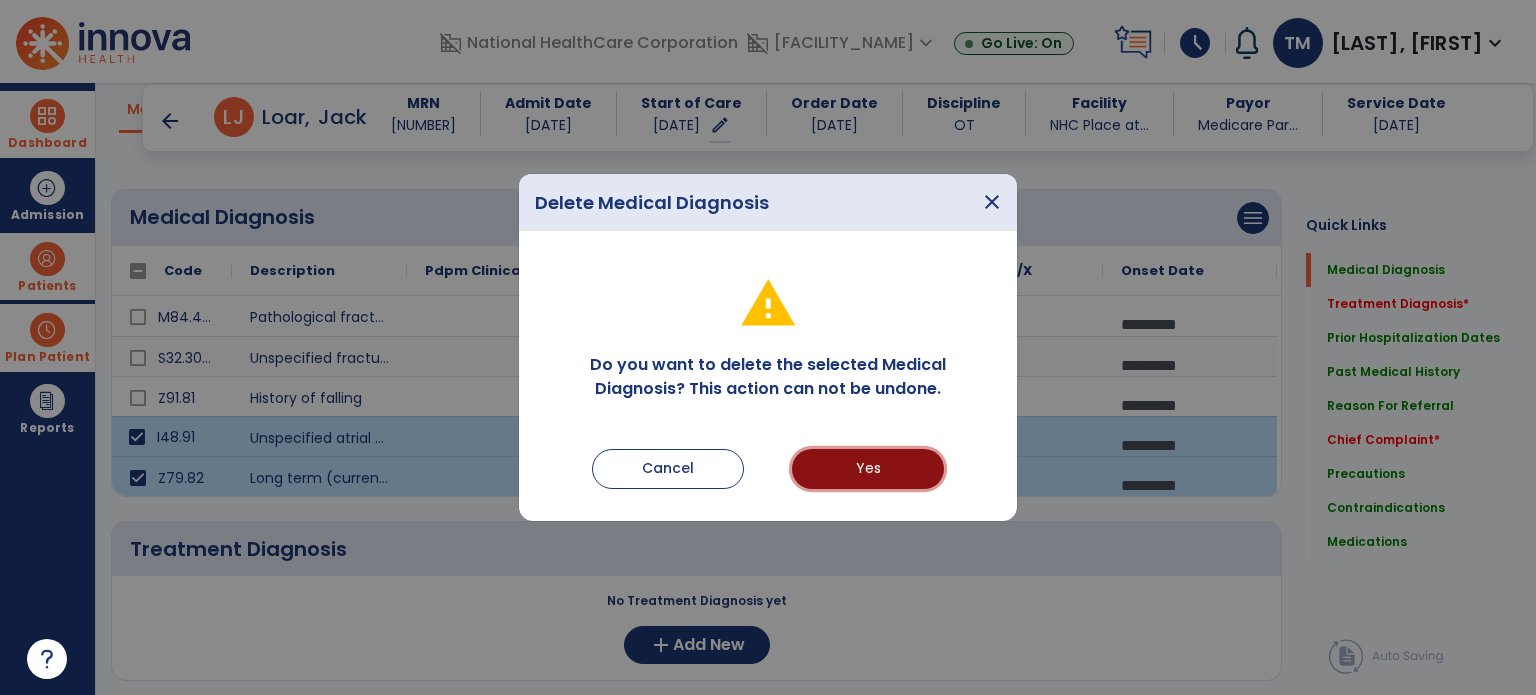 click on "Yes" at bounding box center [868, 469] 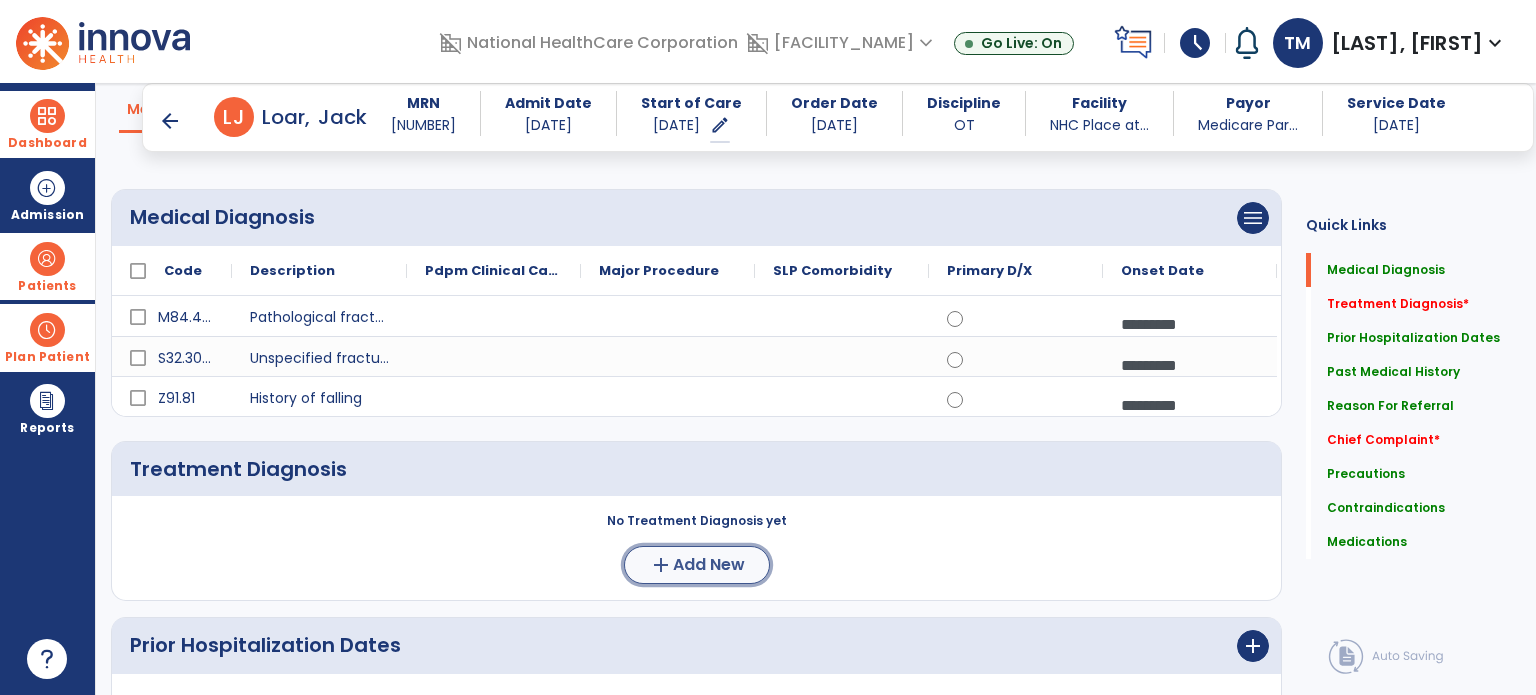 click on "Add New" 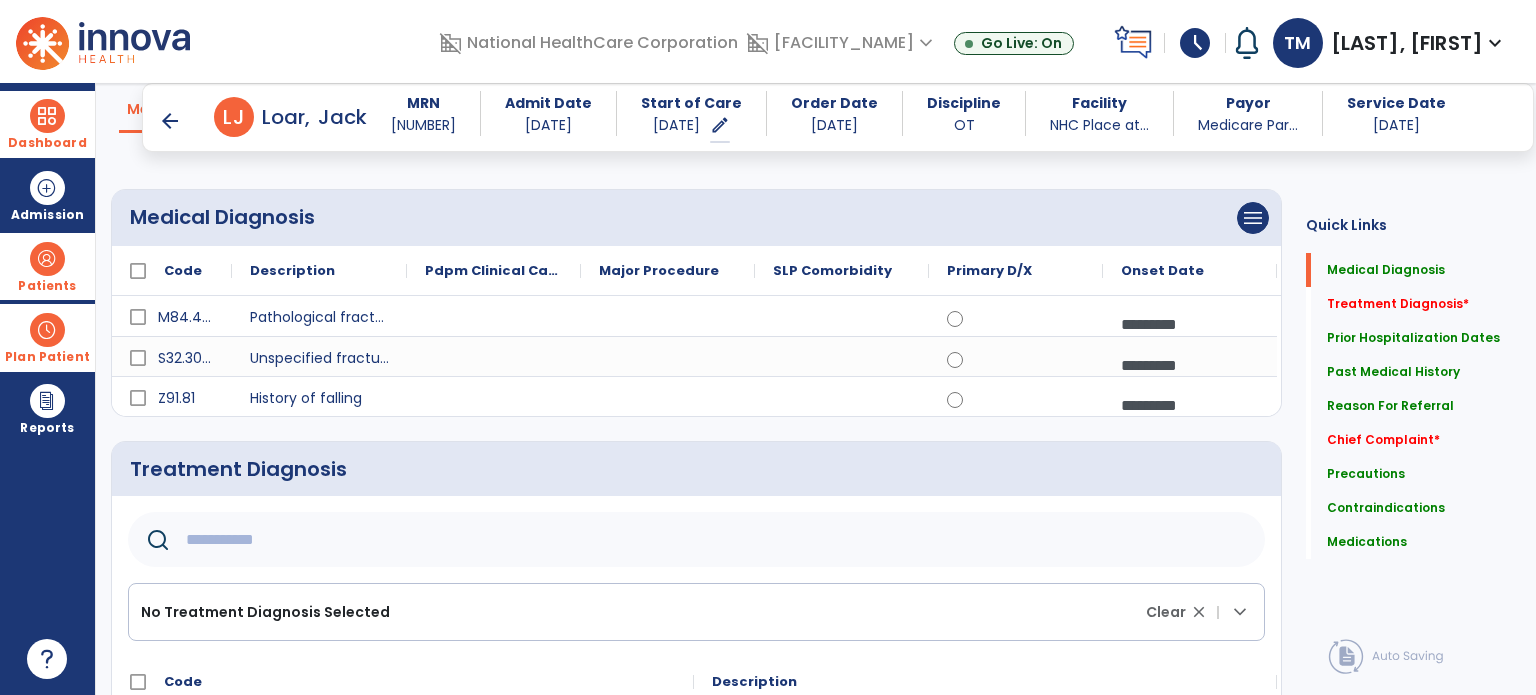 click on "No Treatment Diagnosis Selected" 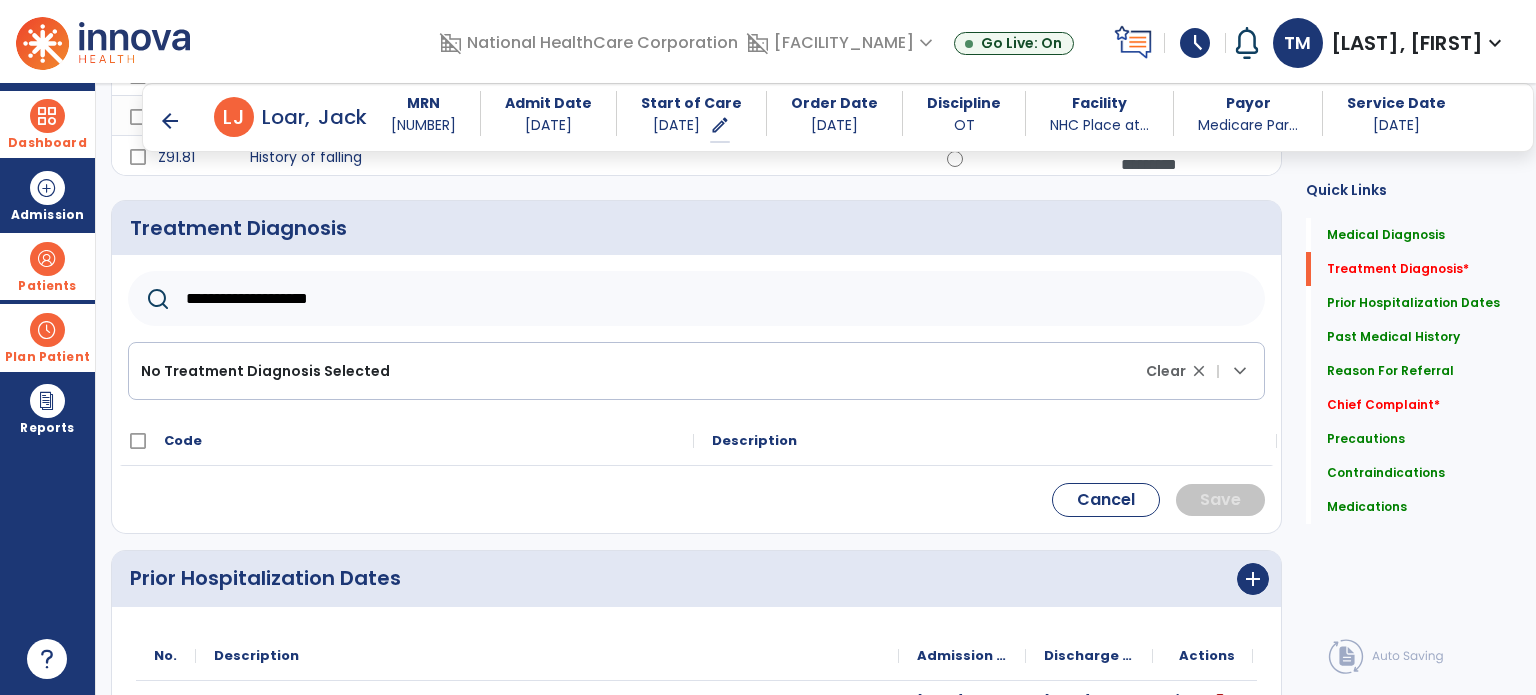 scroll, scrollTop: 423, scrollLeft: 0, axis: vertical 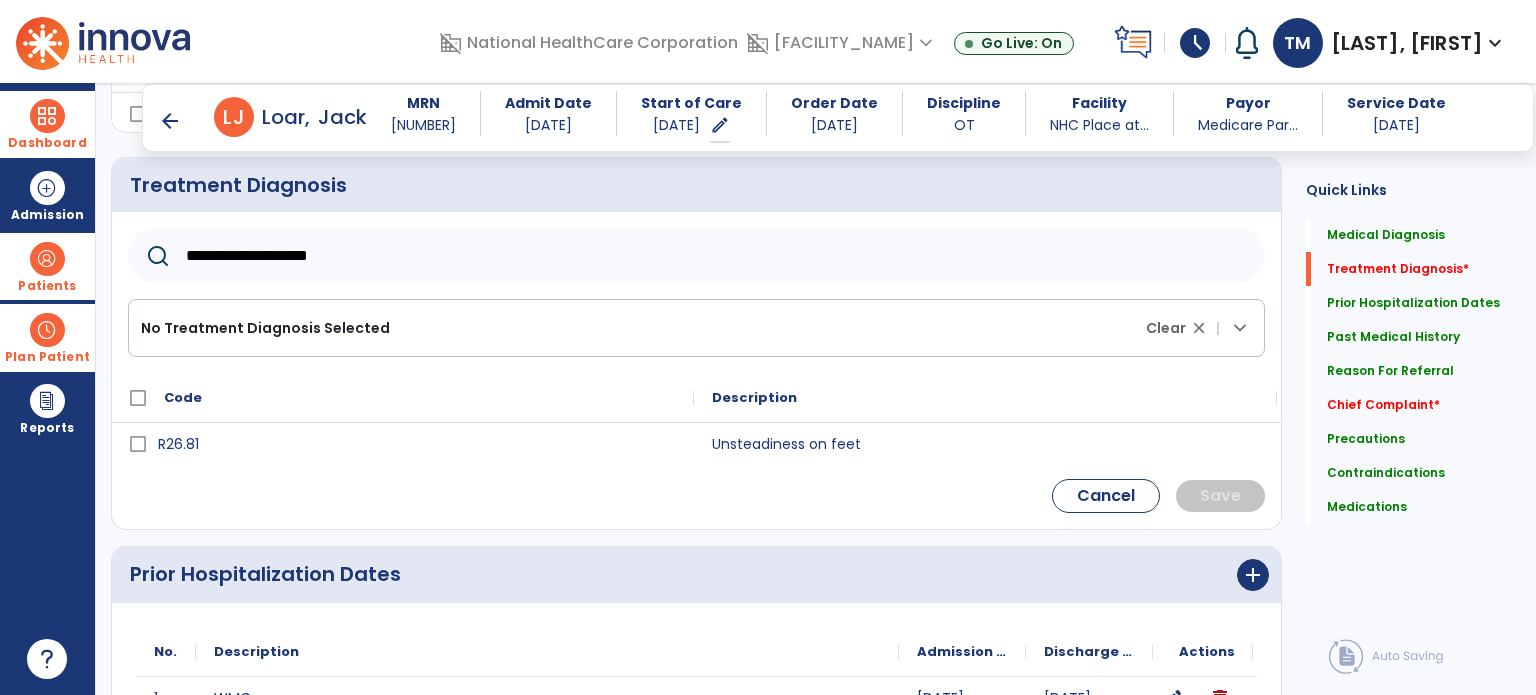 type on "**********" 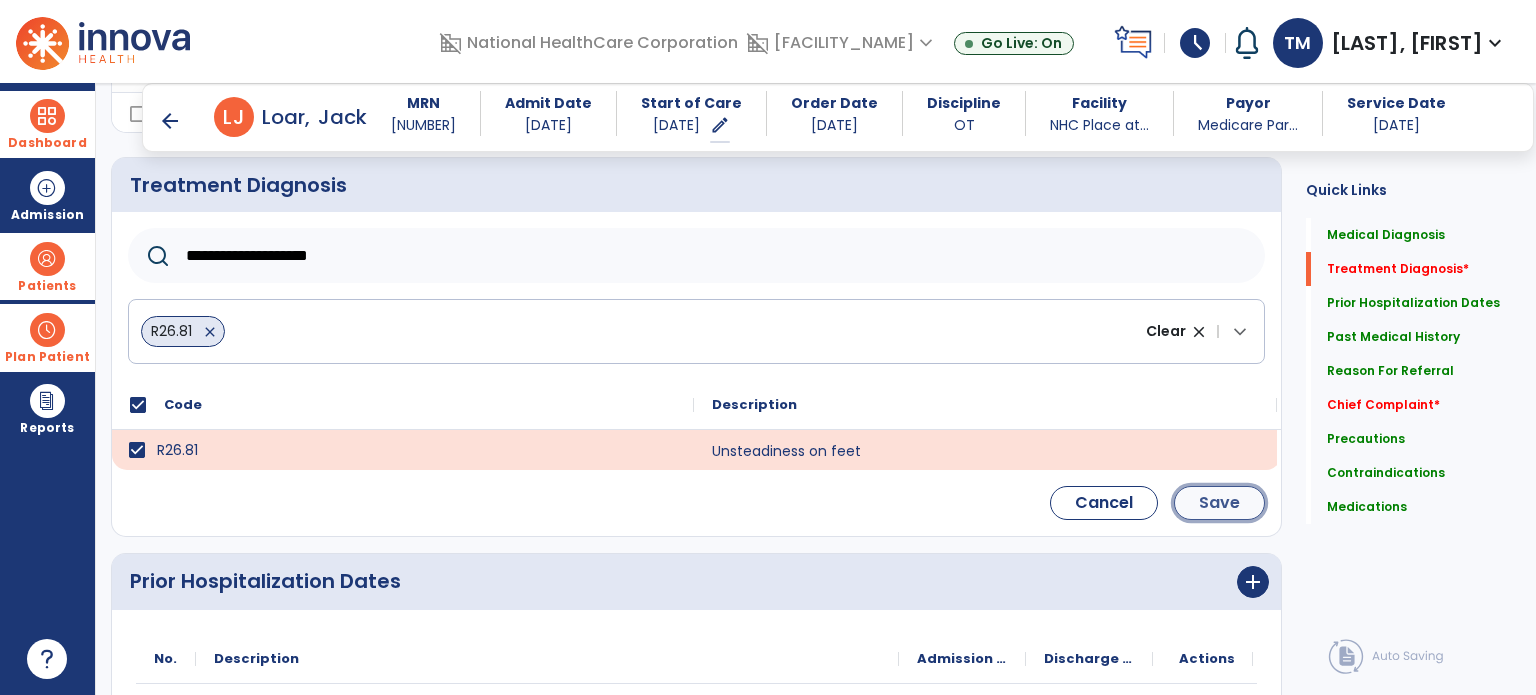 click on "Save" 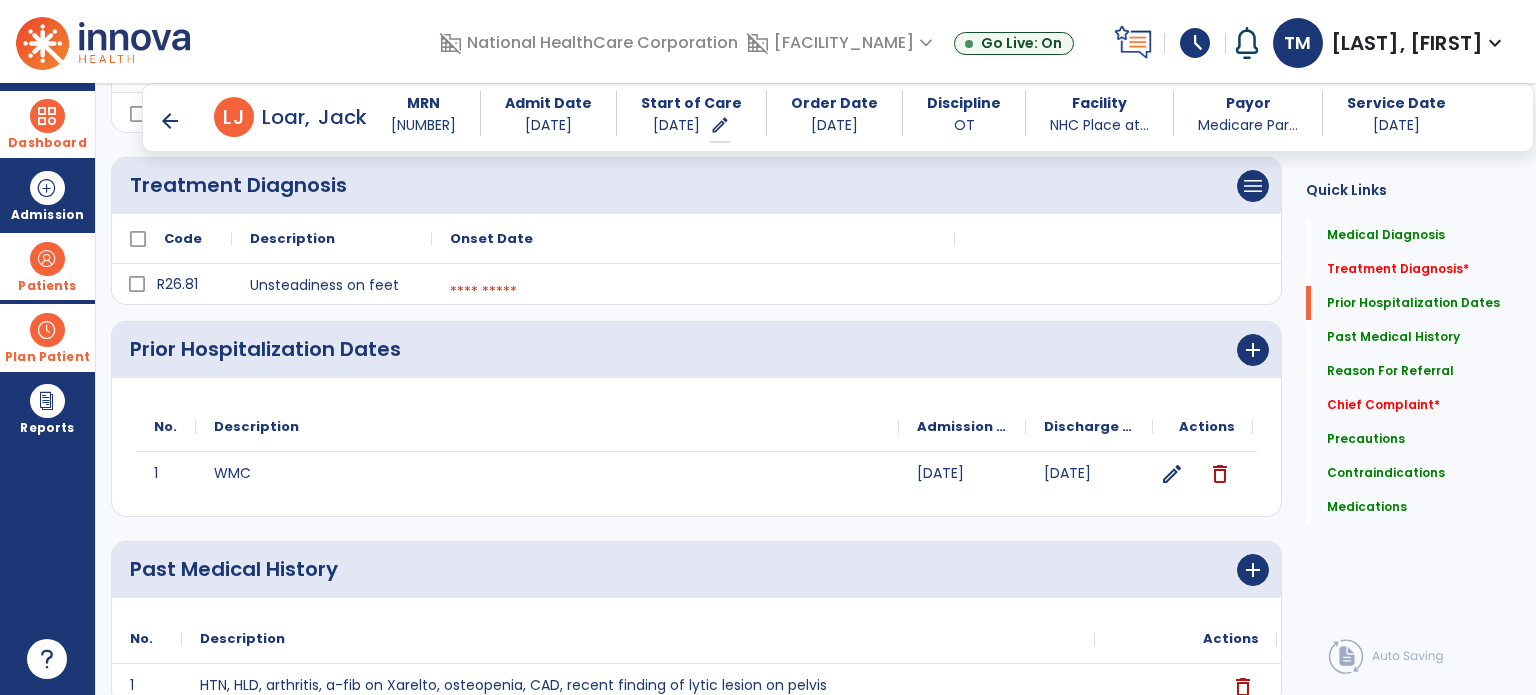 click at bounding box center [693, 292] 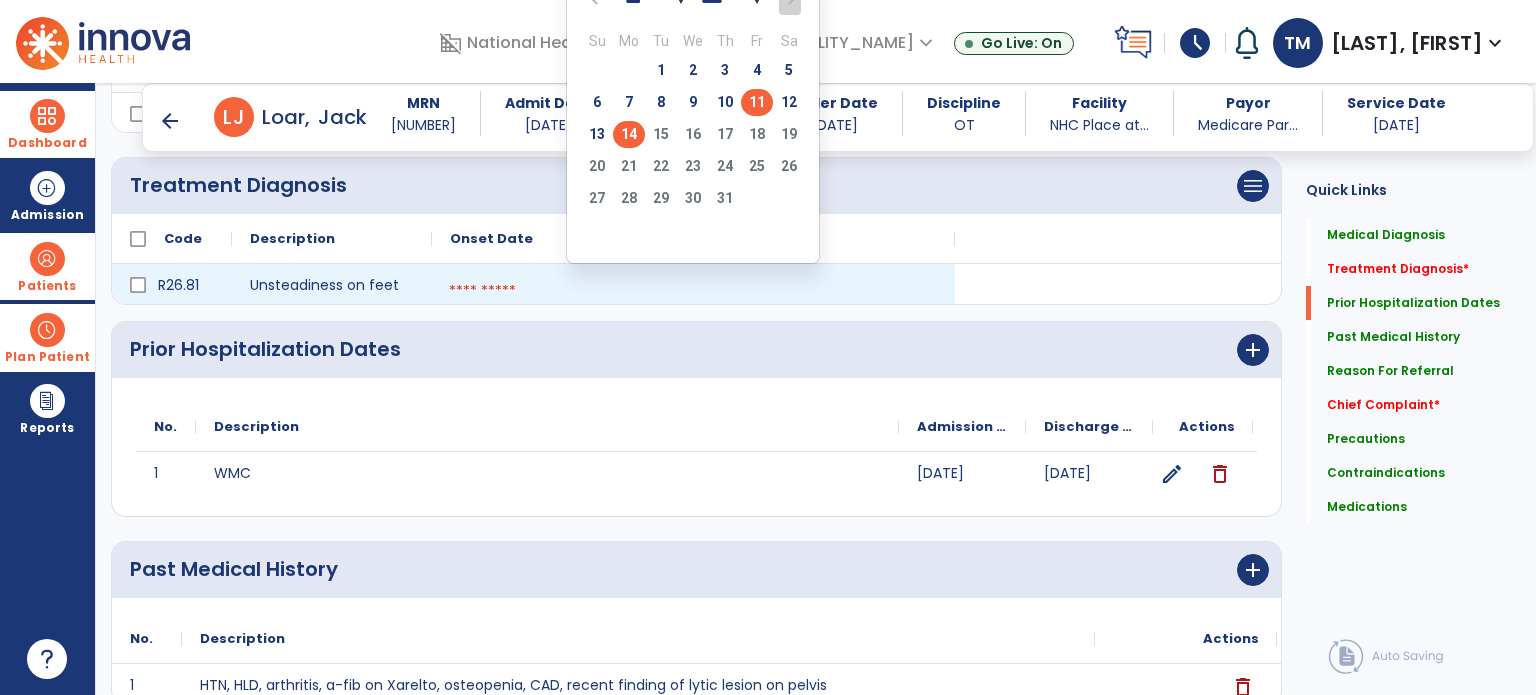 click on "11" 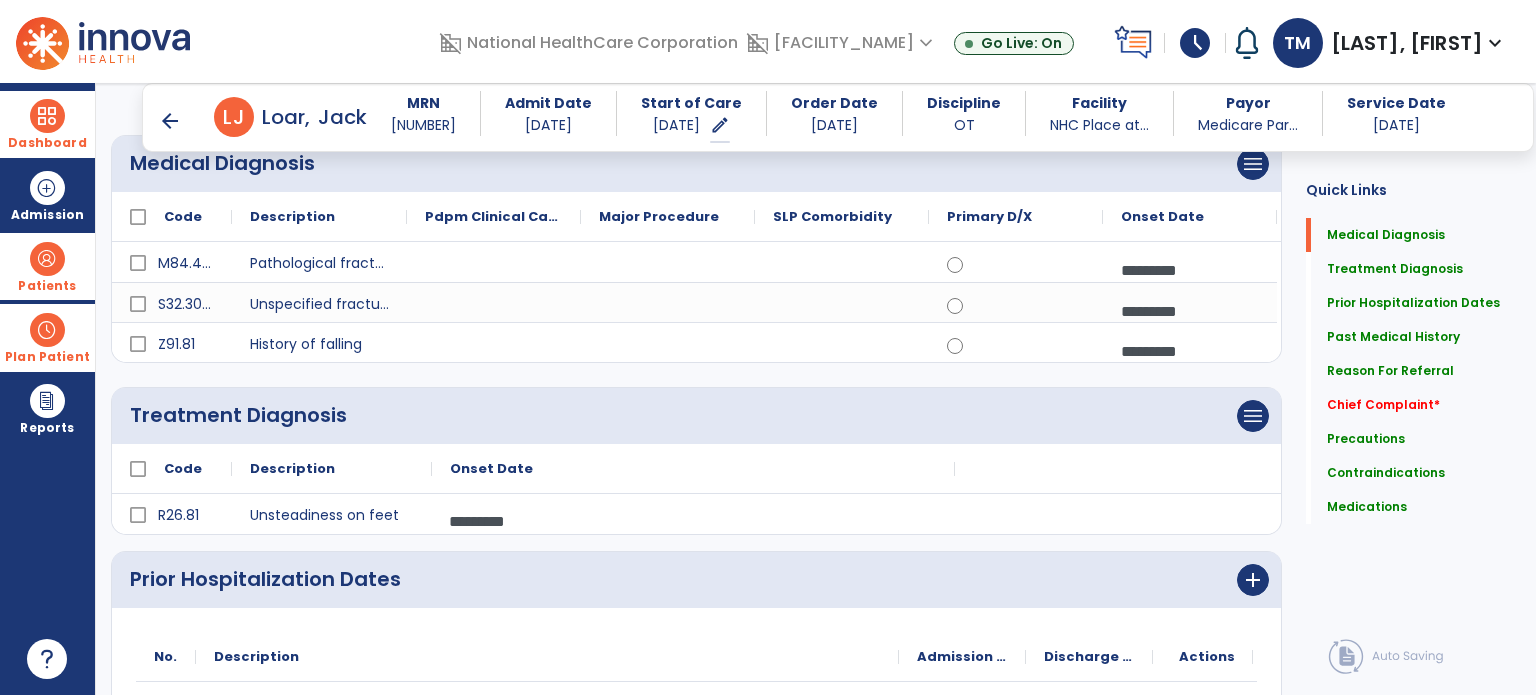 scroll, scrollTop: 184, scrollLeft: 0, axis: vertical 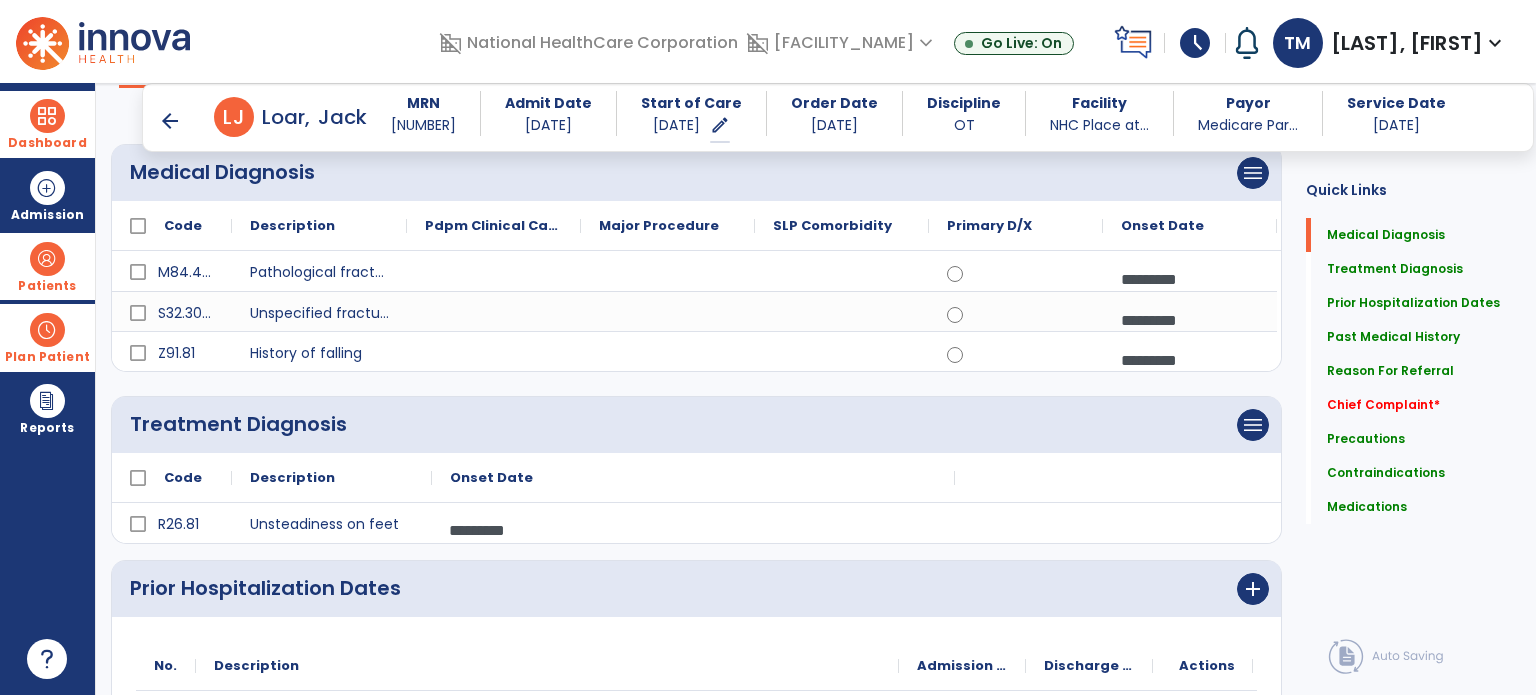 click on "*********" at bounding box center [693, 530] 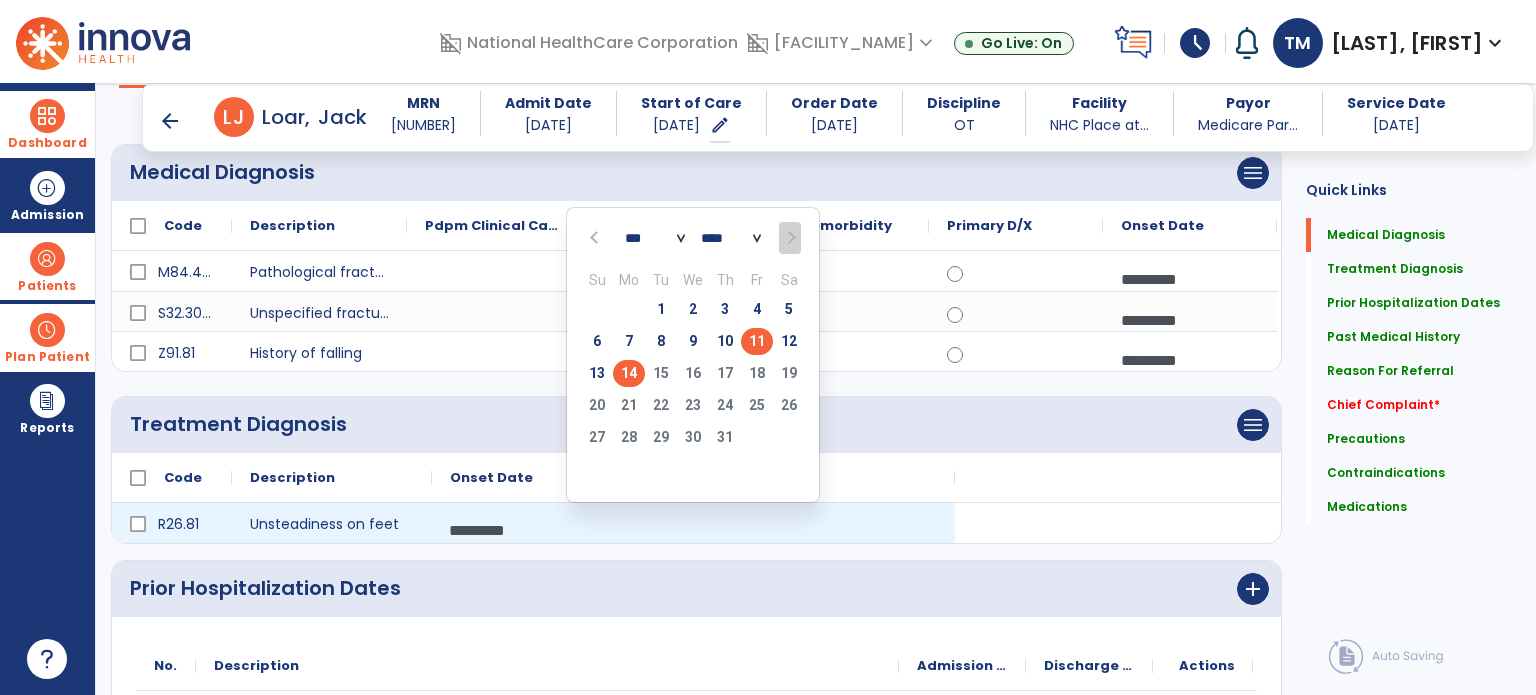 click on "14" 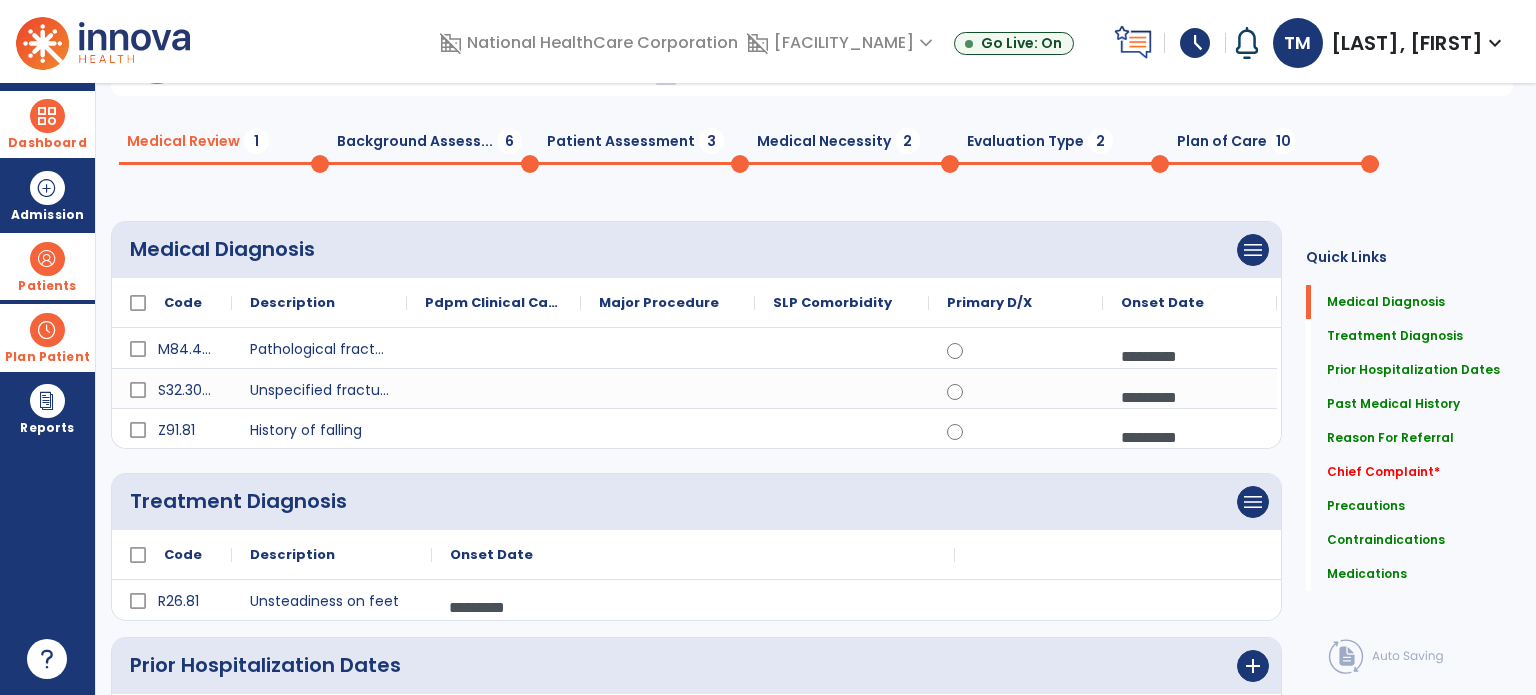 scroll, scrollTop: 0, scrollLeft: 0, axis: both 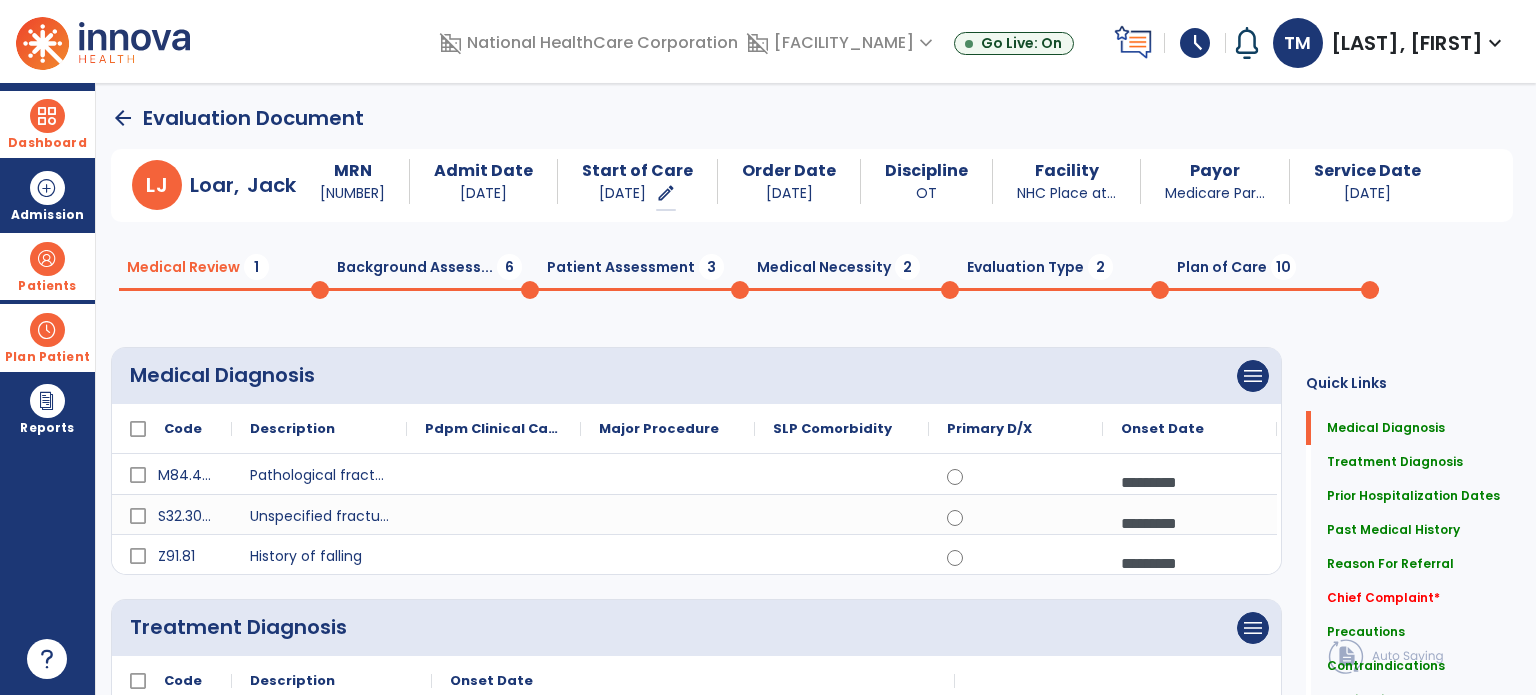 click on "Background Assess...  6" 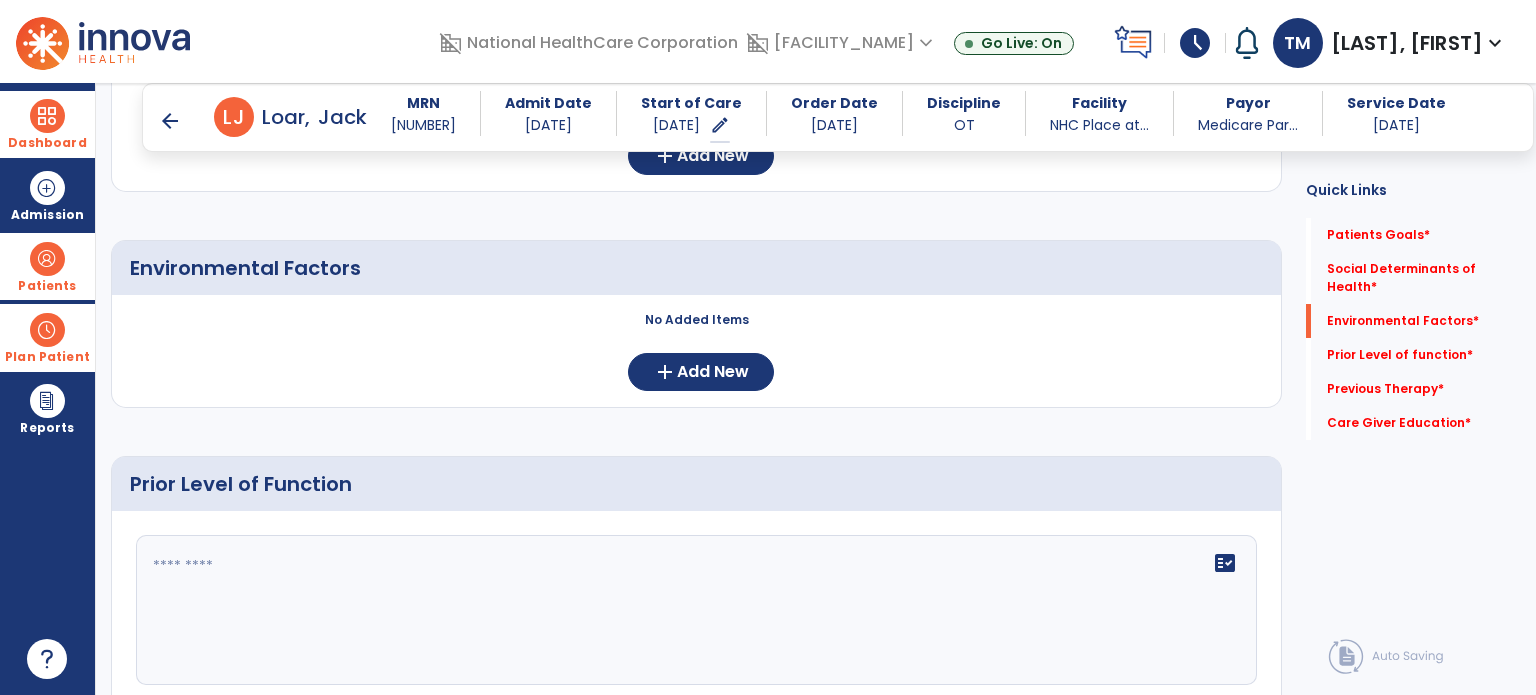 scroll, scrollTop: 533, scrollLeft: 0, axis: vertical 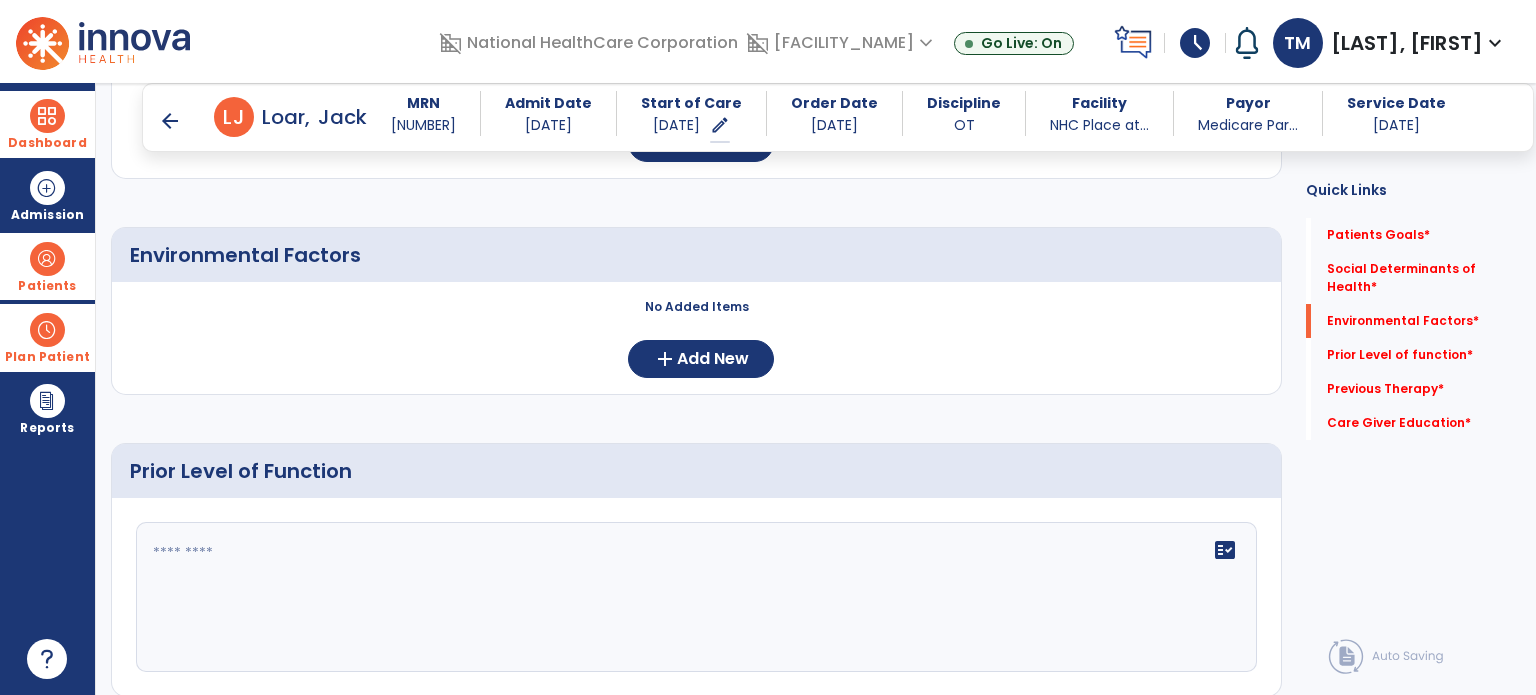 click on "fact_check" 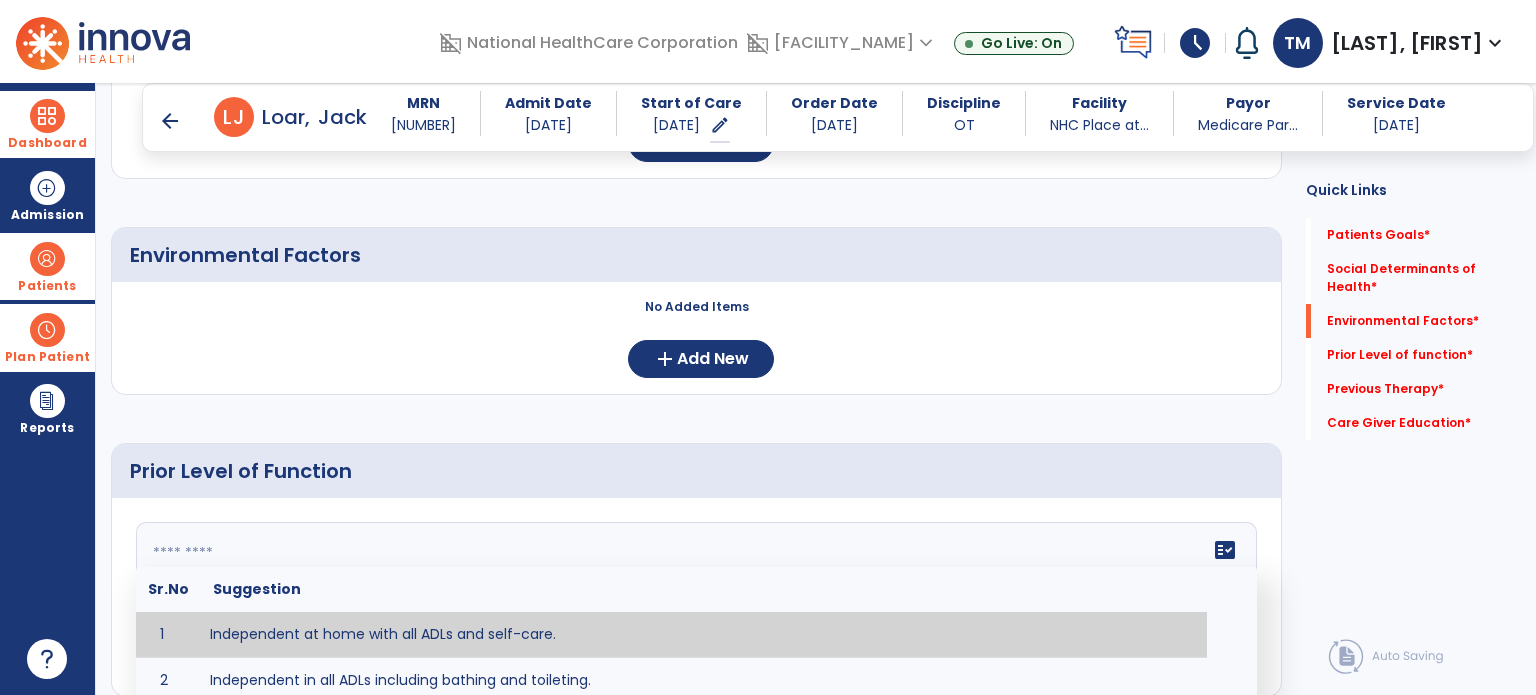 paste on "**********" 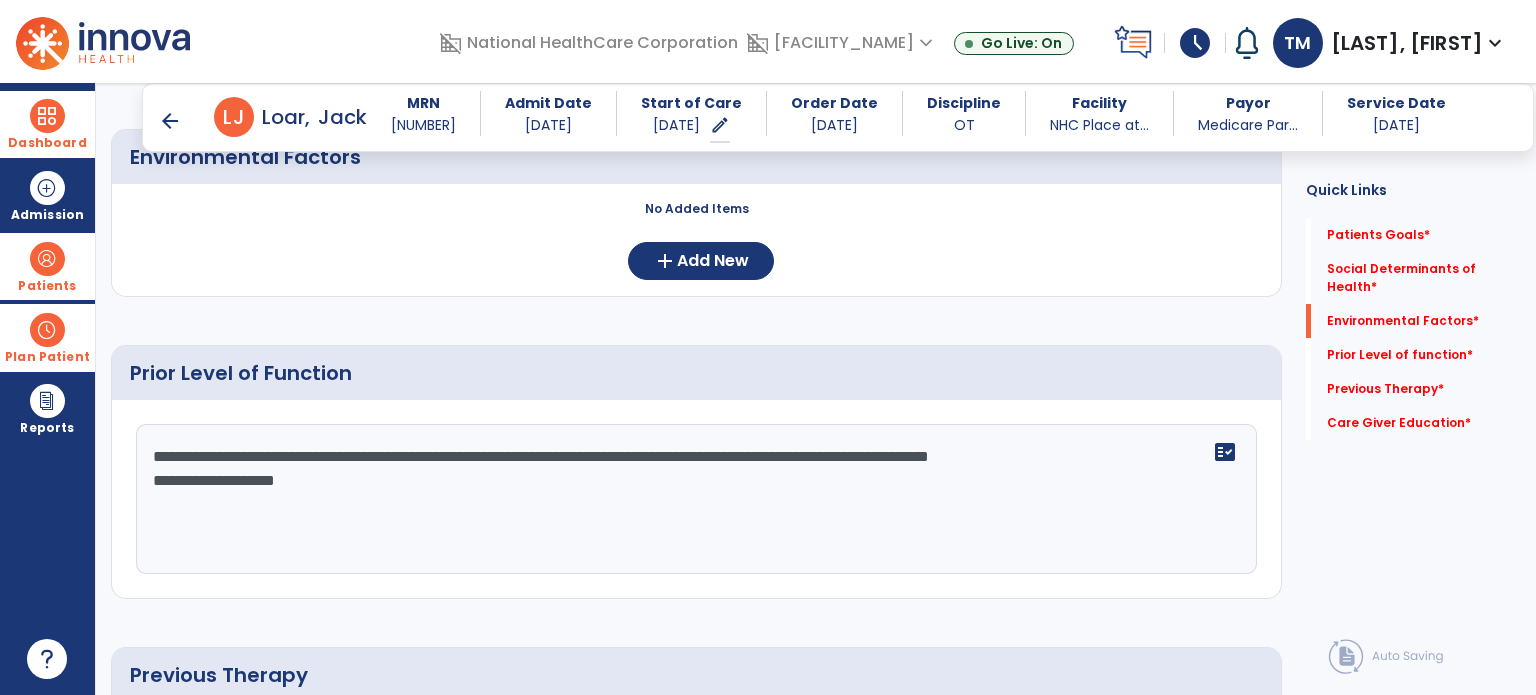 scroll, scrollTop: 705, scrollLeft: 0, axis: vertical 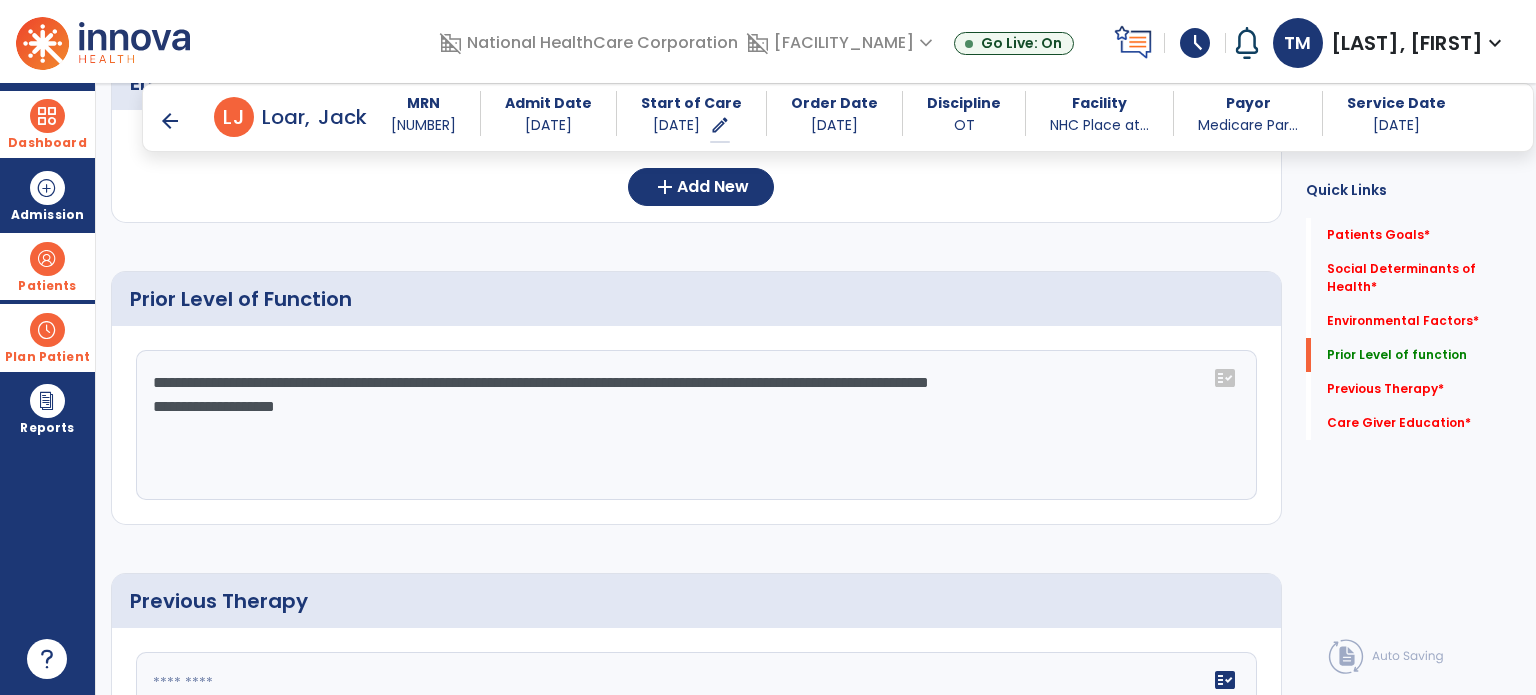 click on "**********" 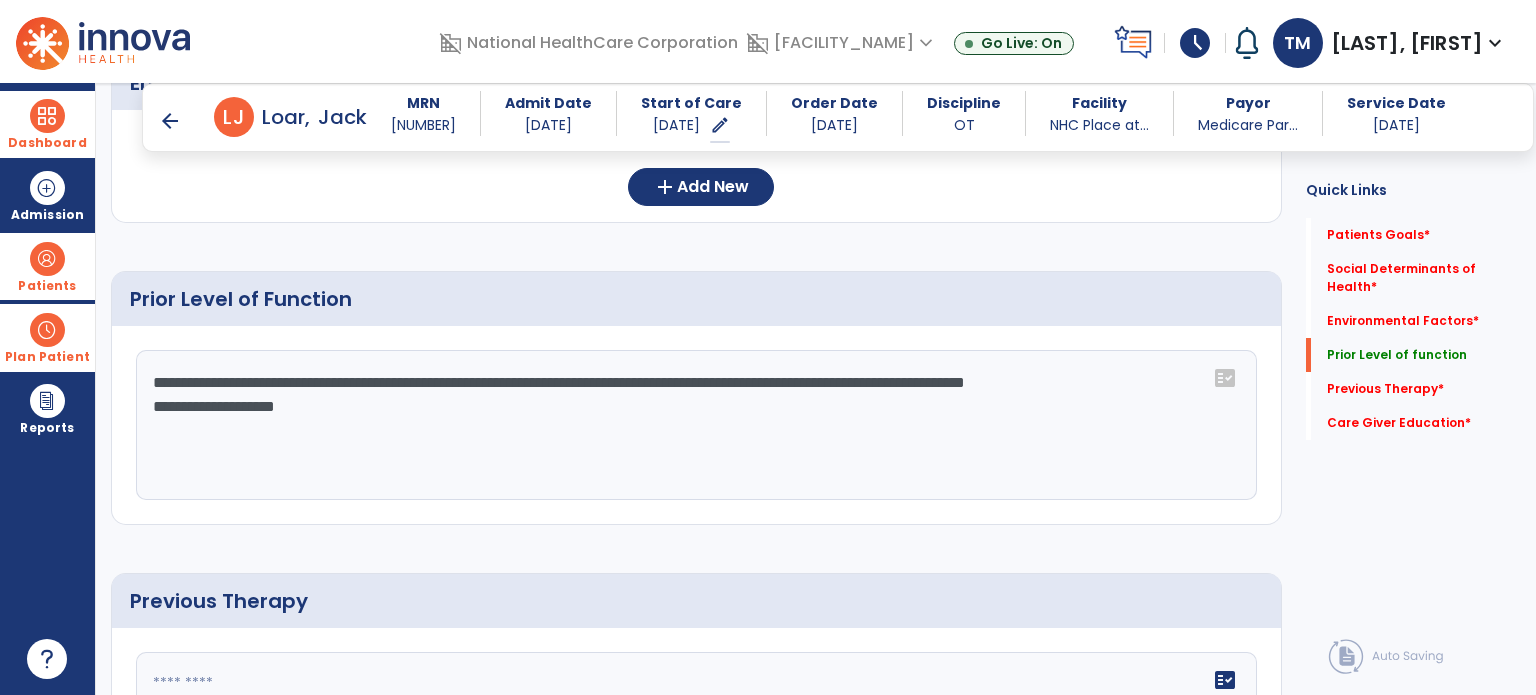 click on "**********" 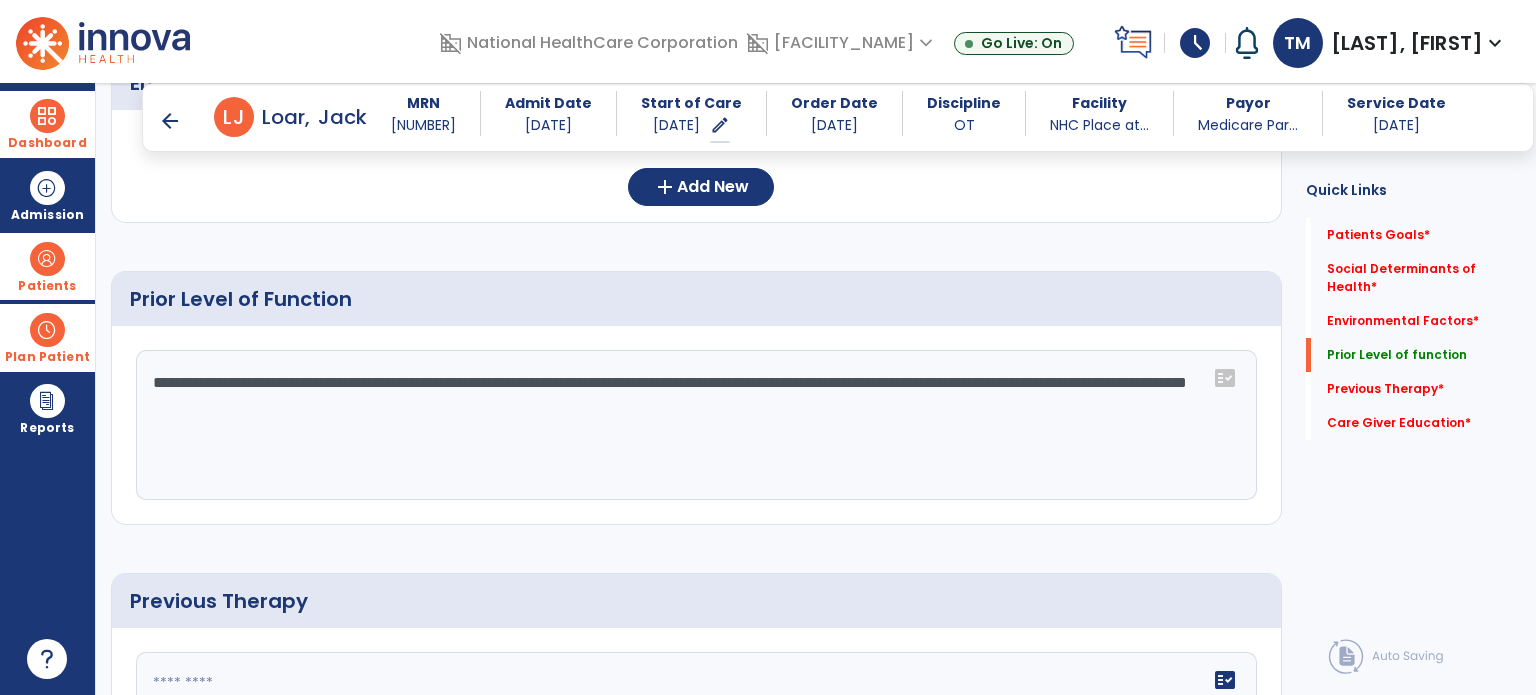 type on "**********" 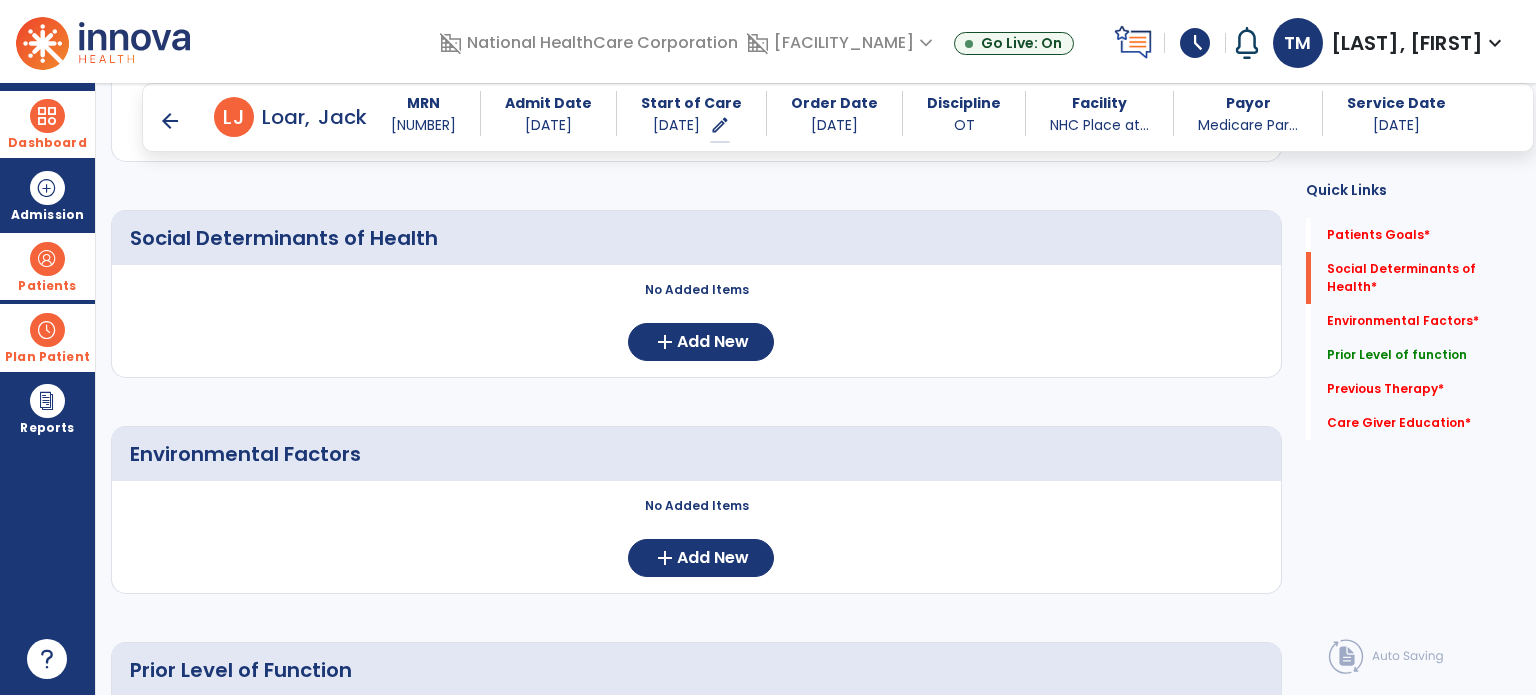 scroll, scrollTop: 332, scrollLeft: 0, axis: vertical 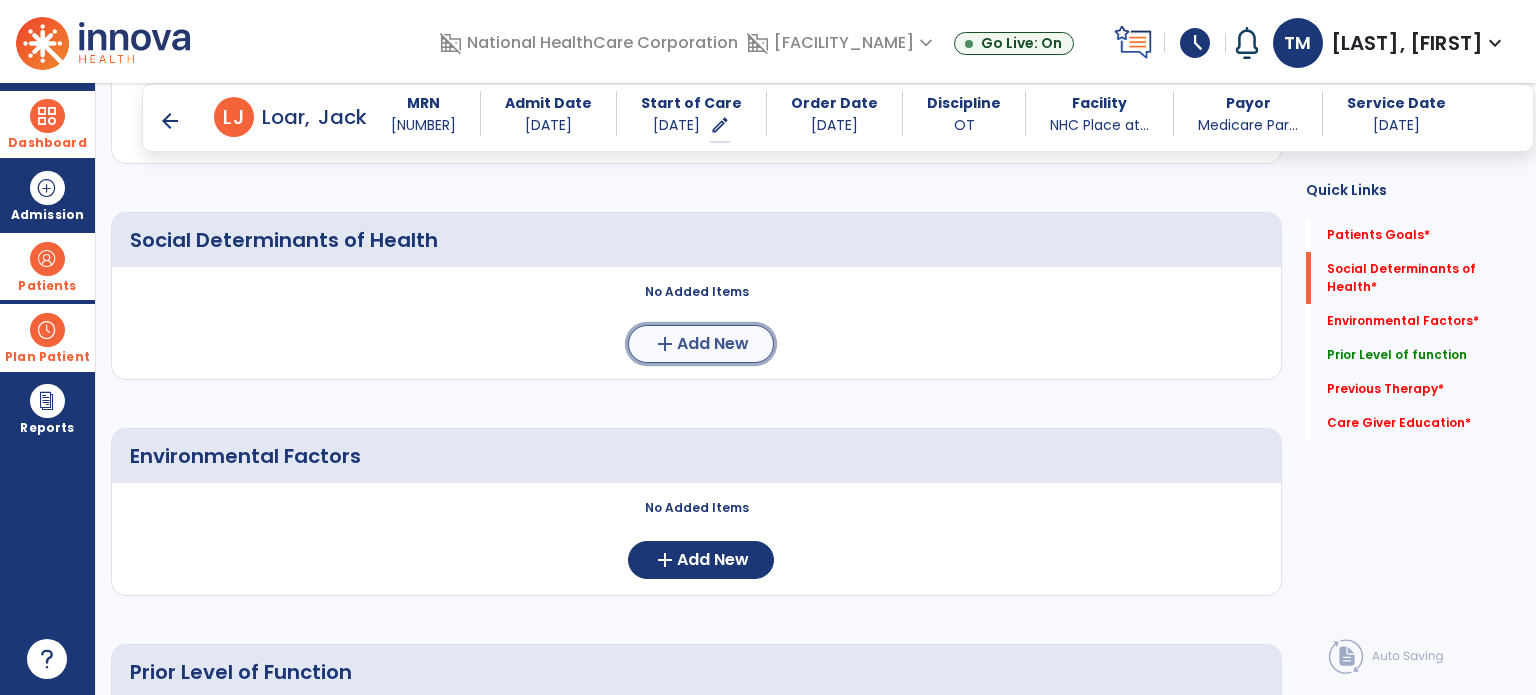click on "Add New" 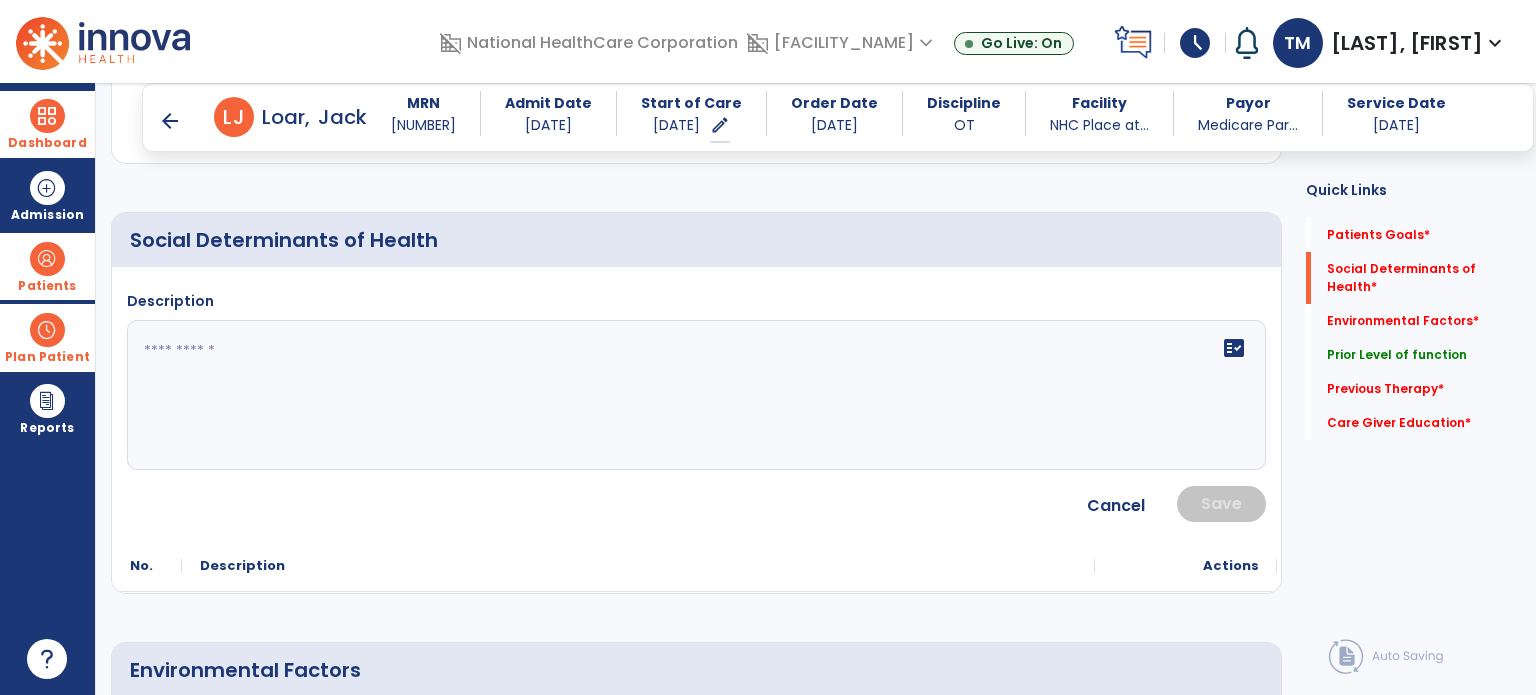 click on "fact_check" 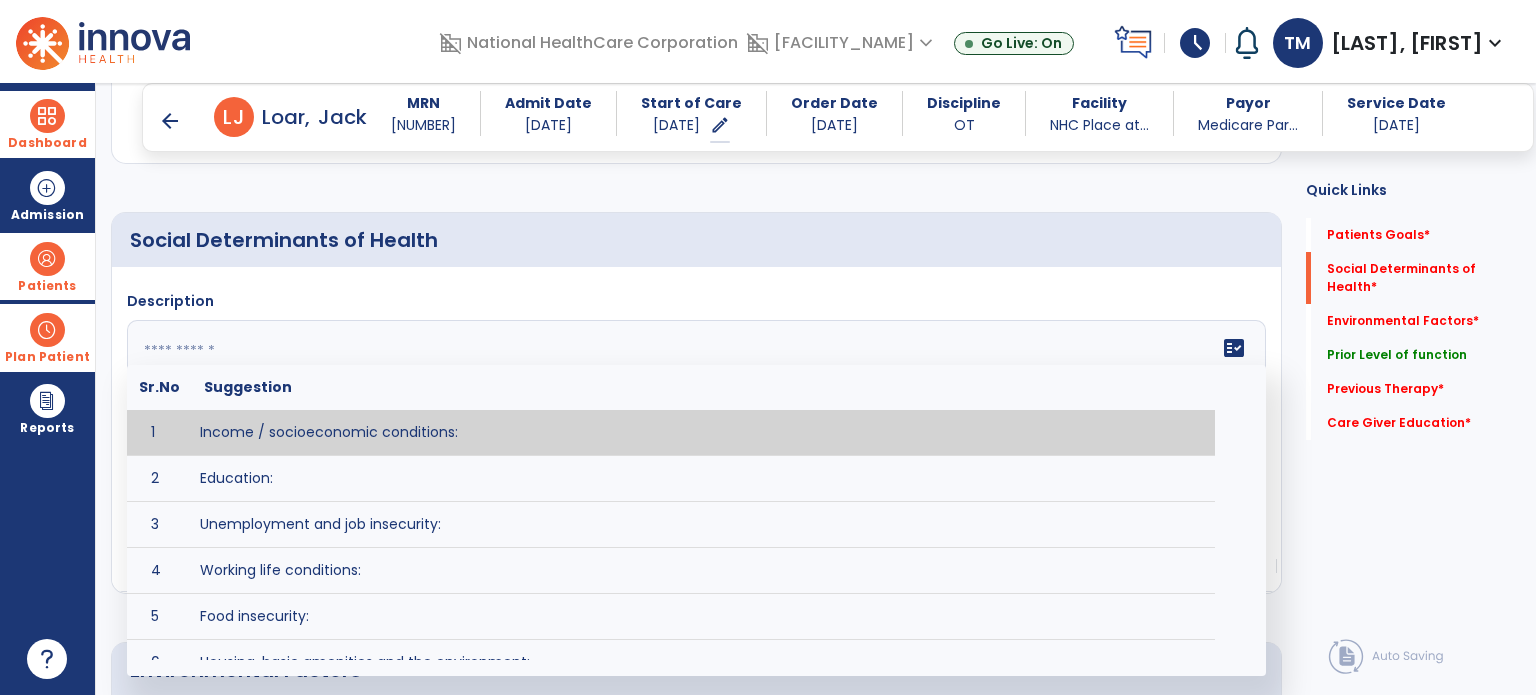 paste on "**********" 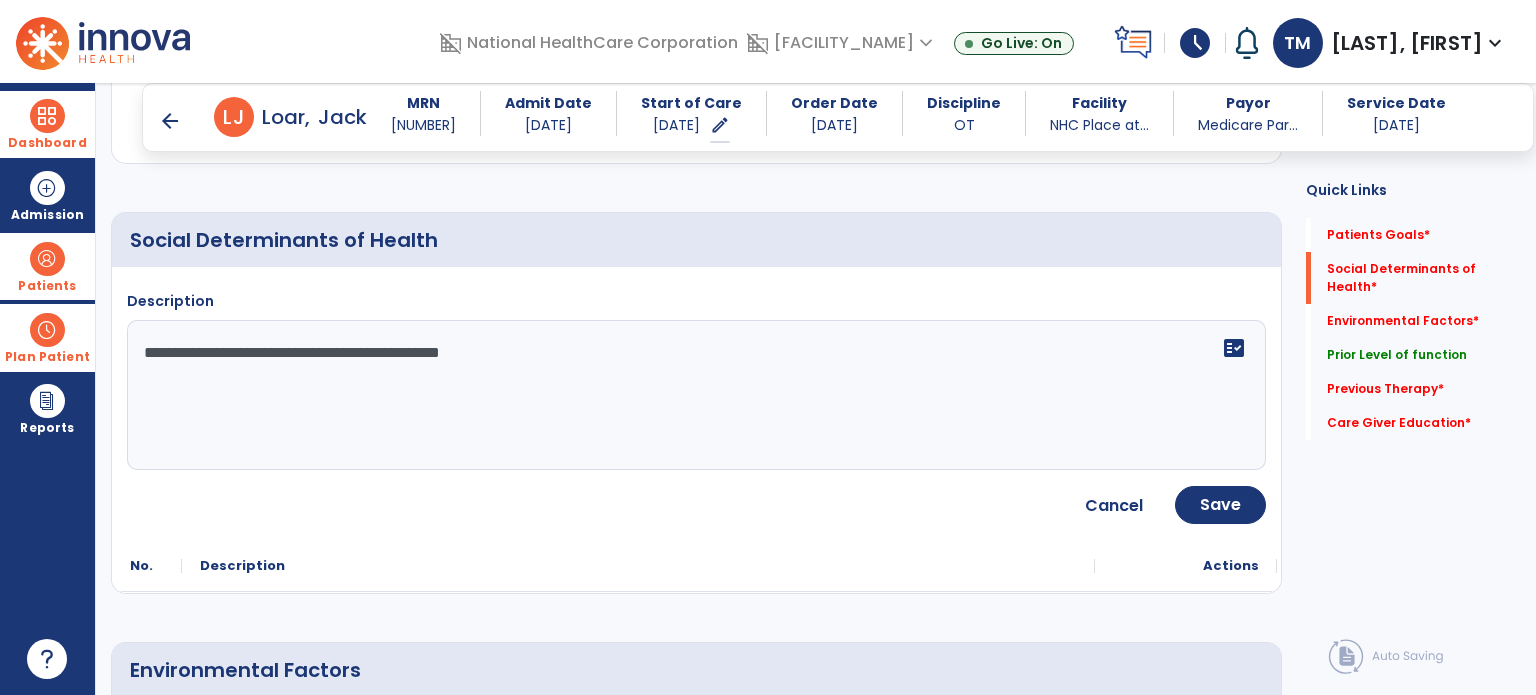 click on "**********" 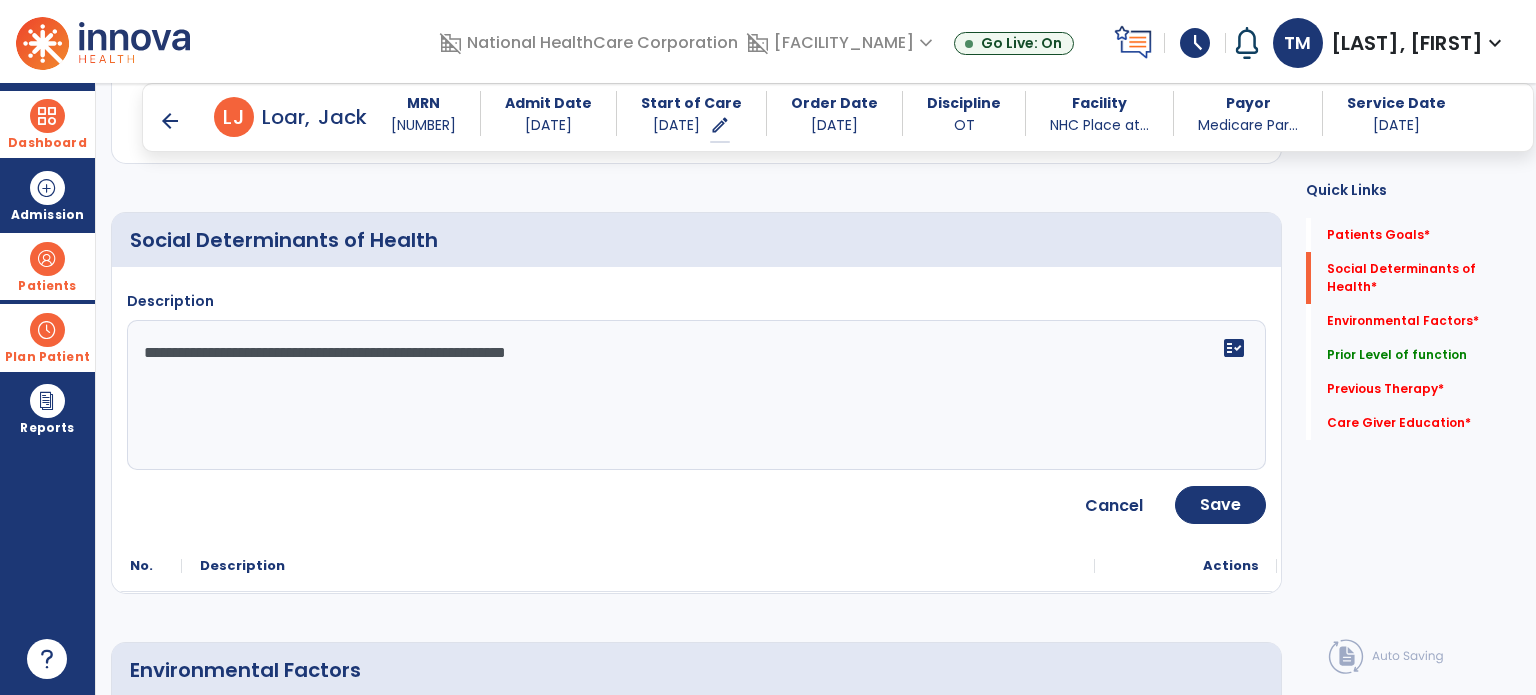 click on "**********" 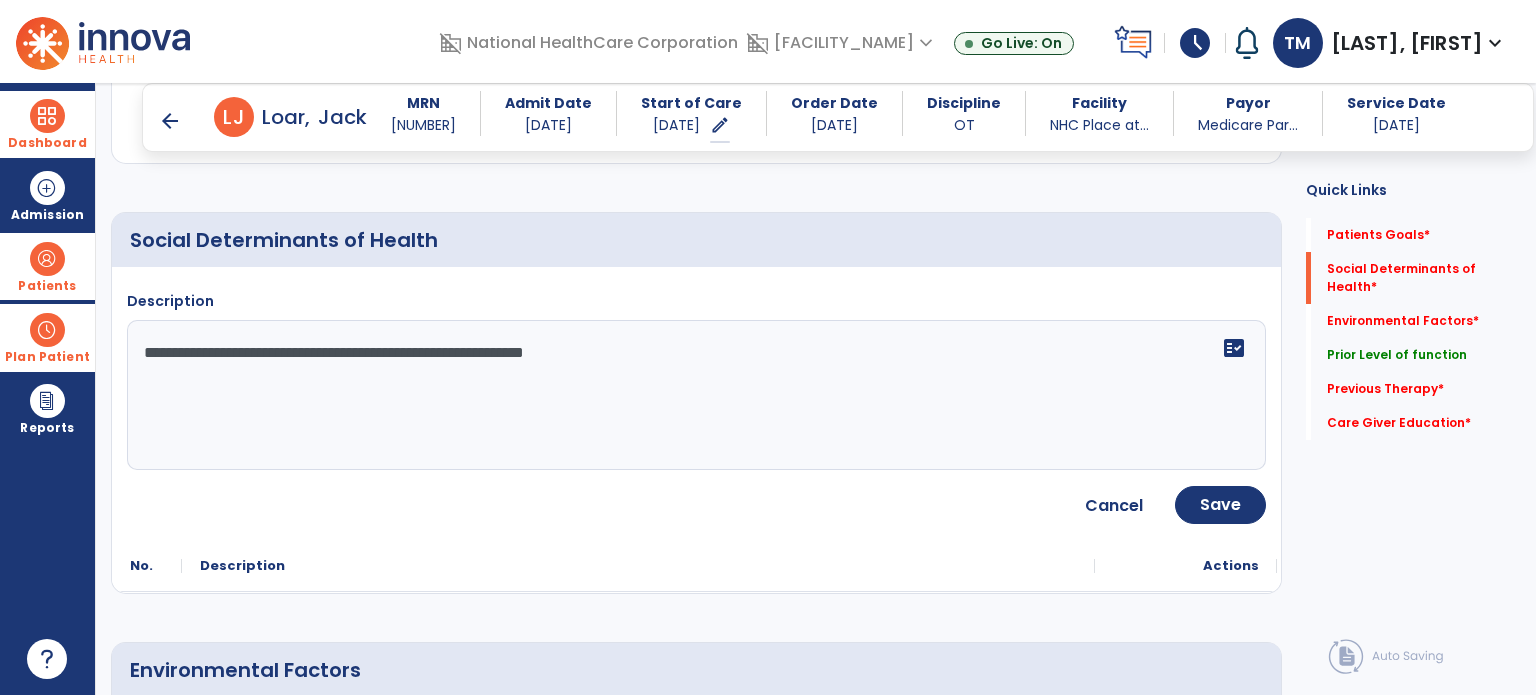 type on "**********" 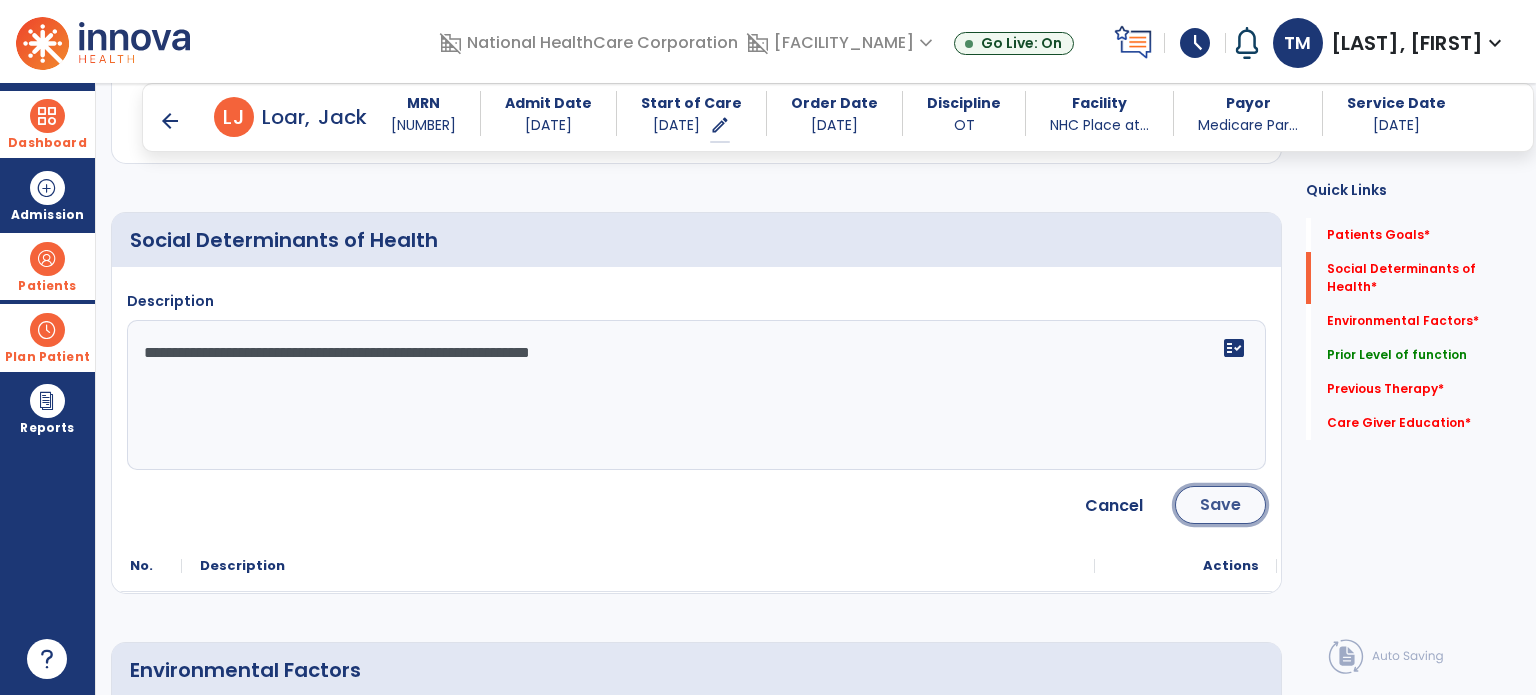 click on "Save" 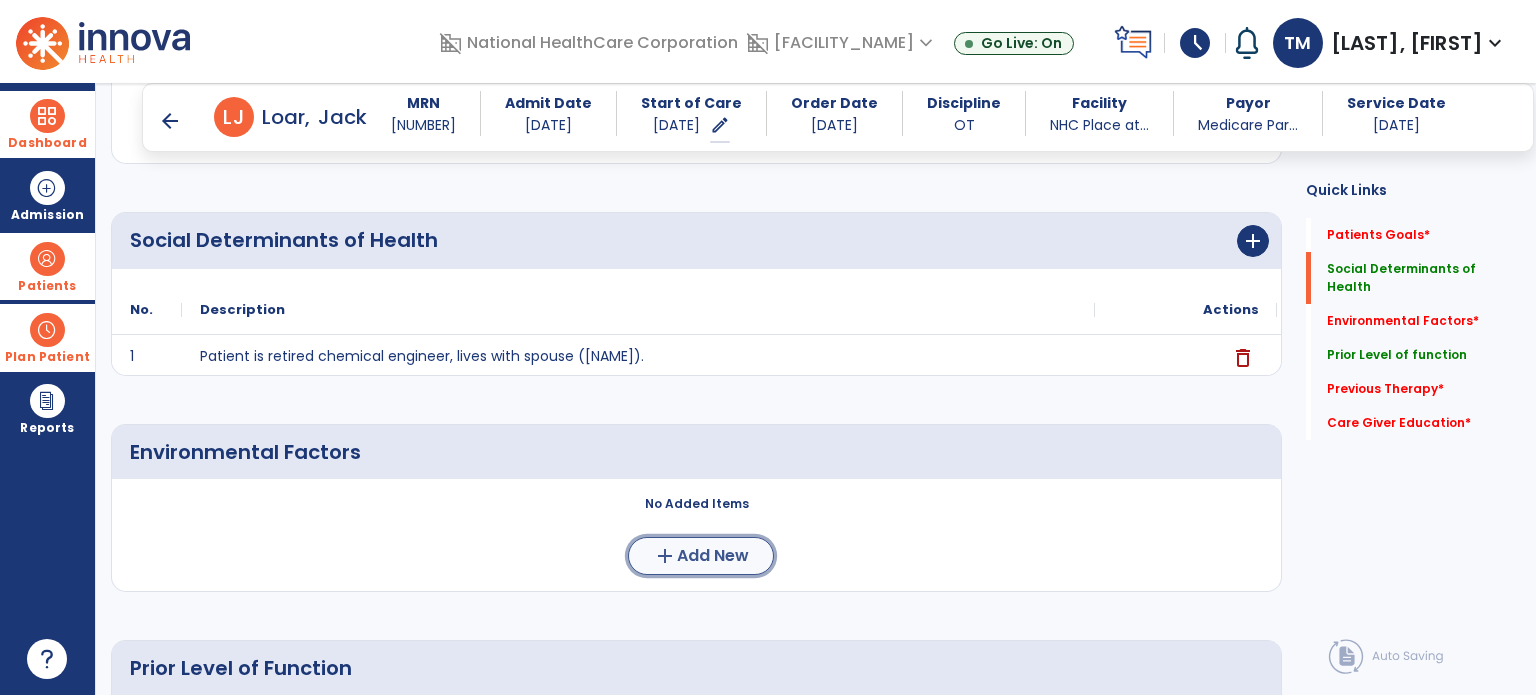 click on "add" 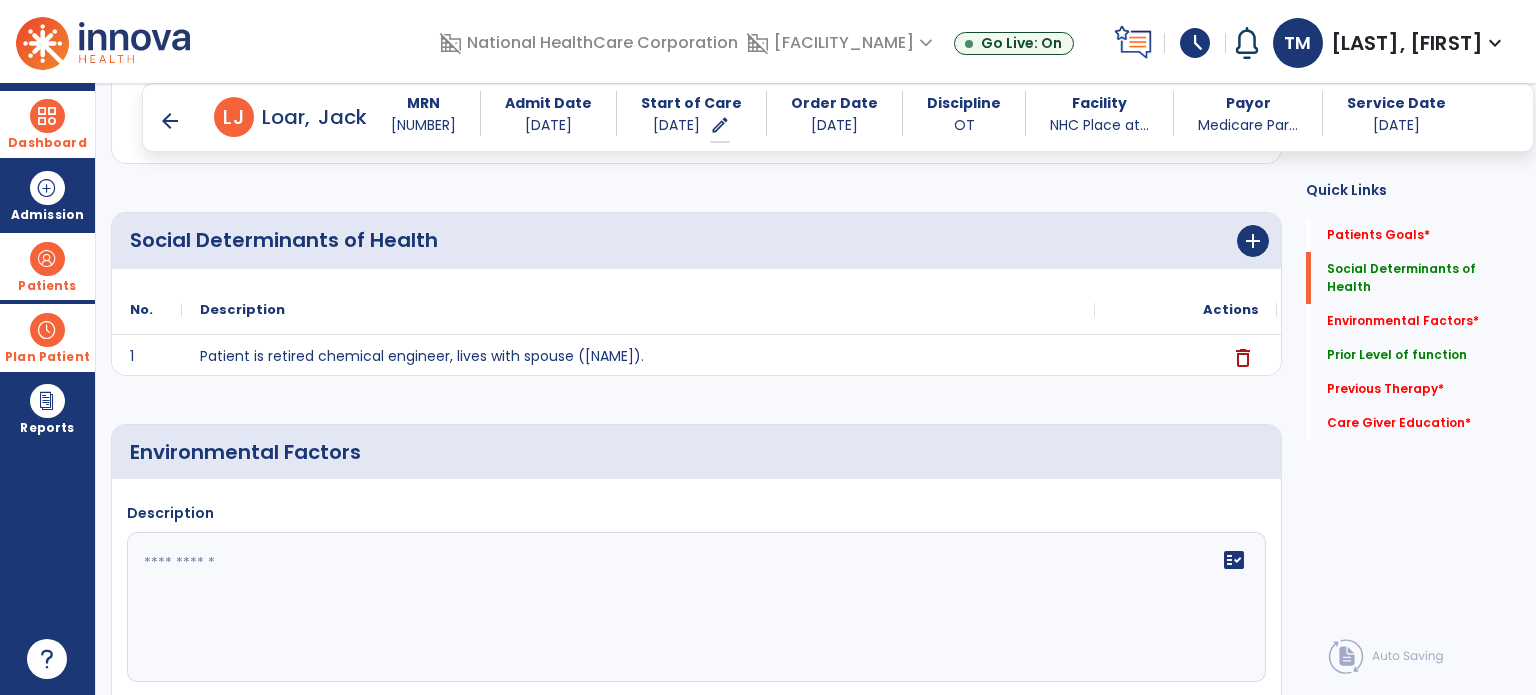 click 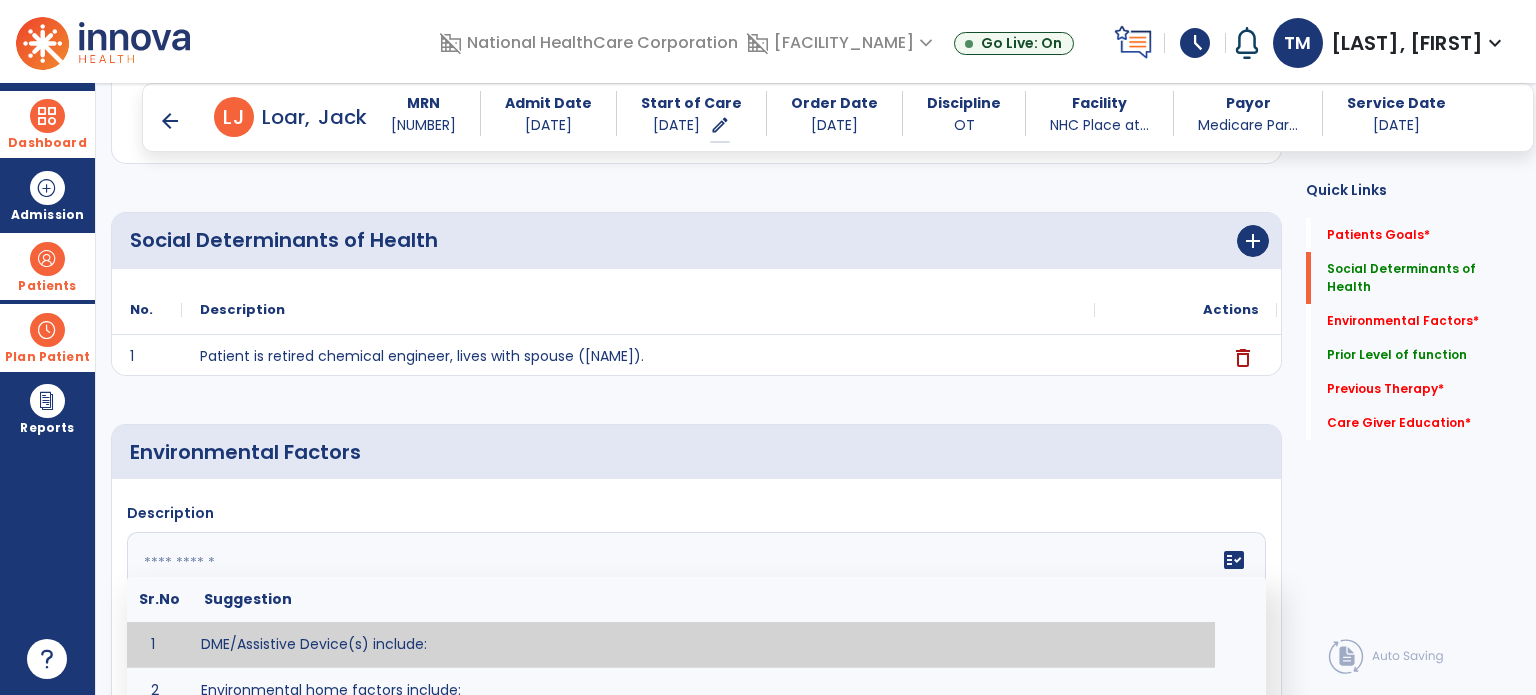 paste on "**********" 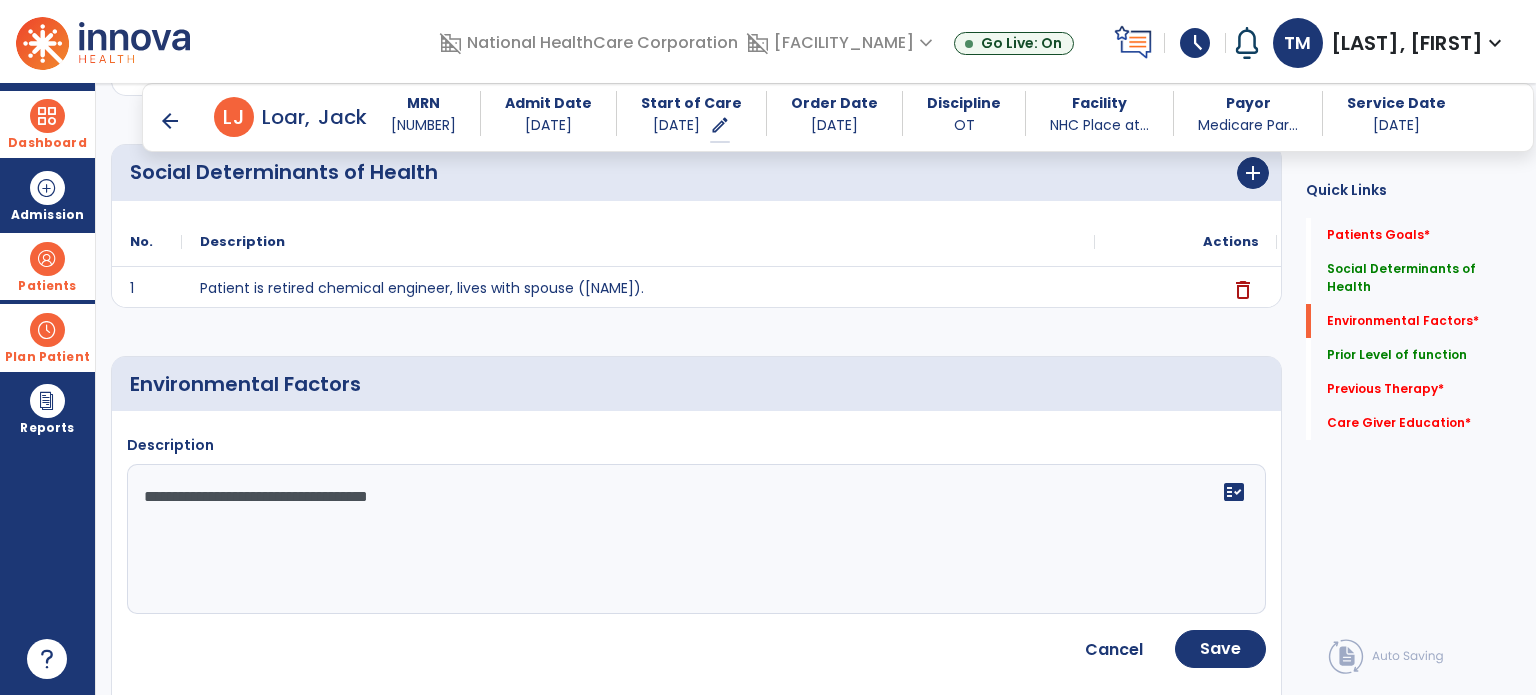 scroll, scrollTop: 442, scrollLeft: 0, axis: vertical 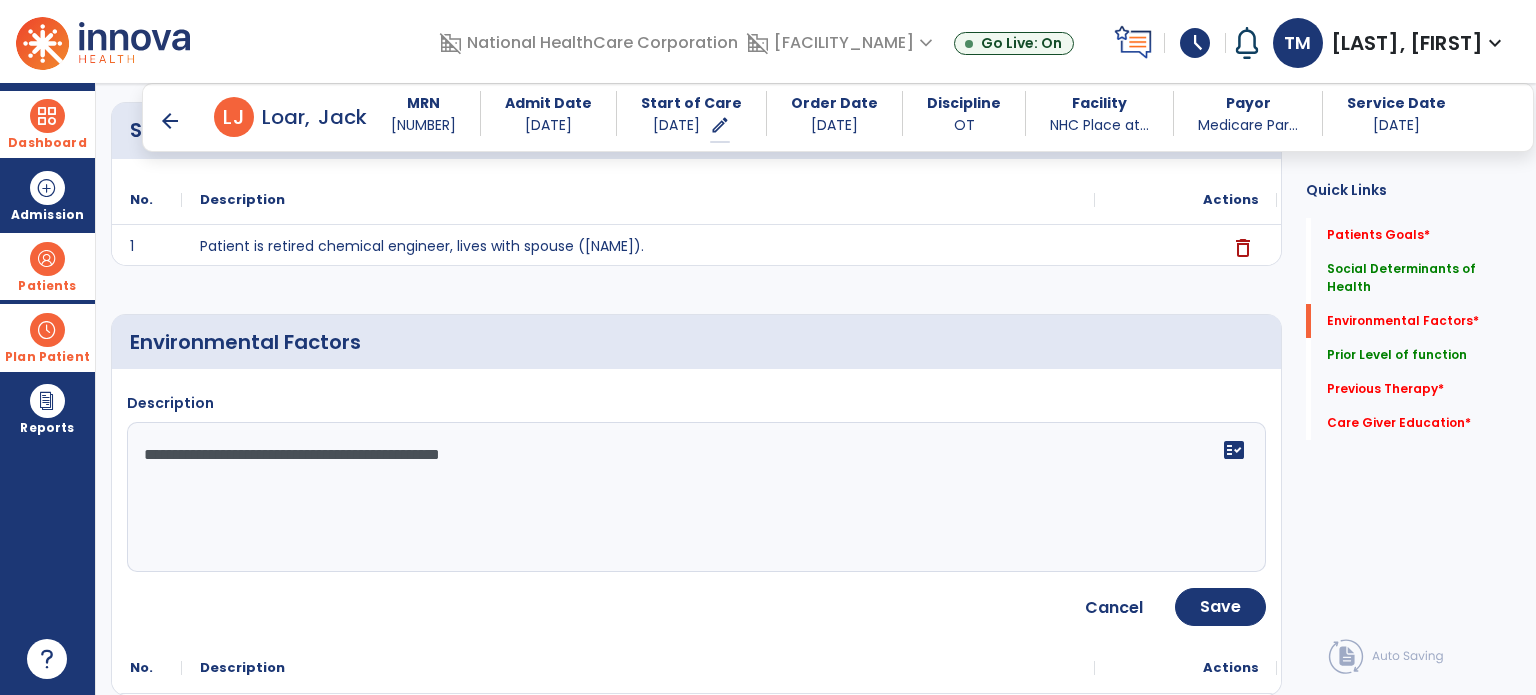 type on "**********" 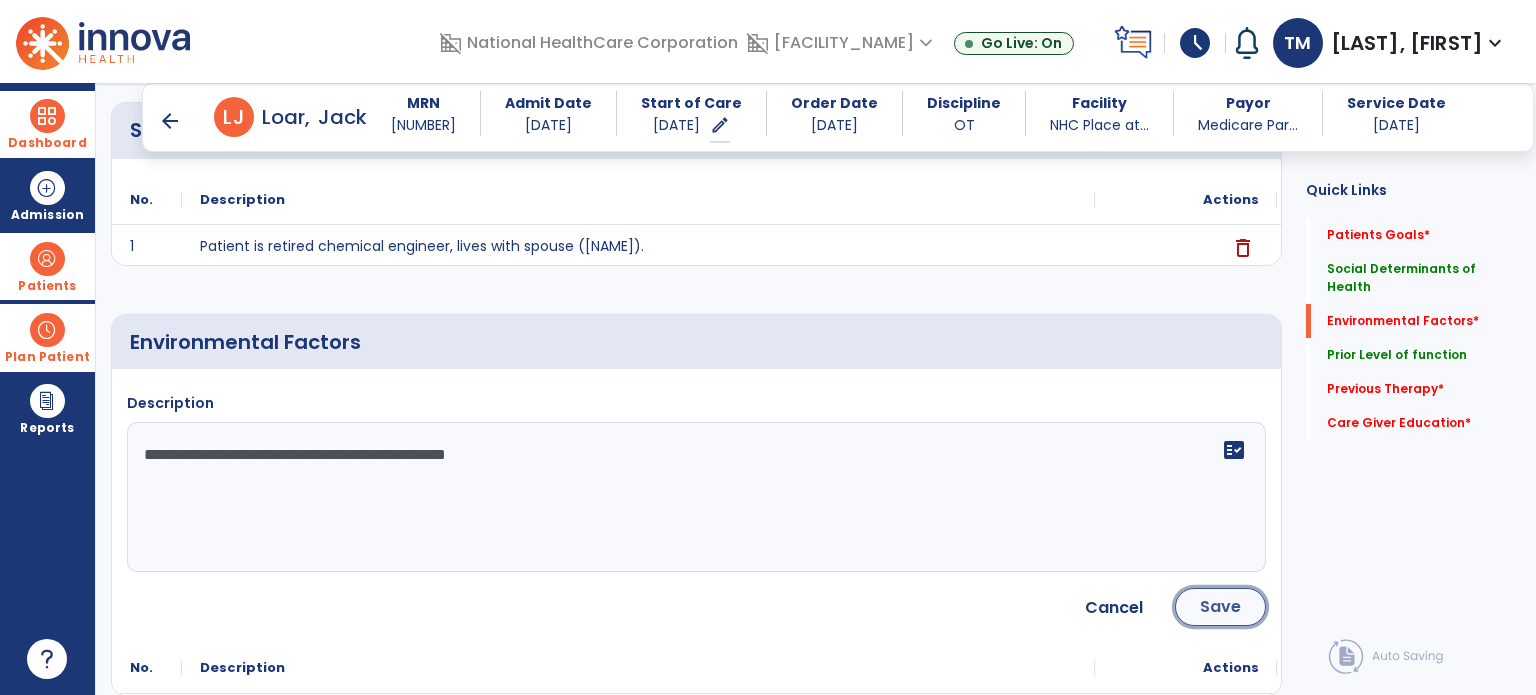 click on "Save" 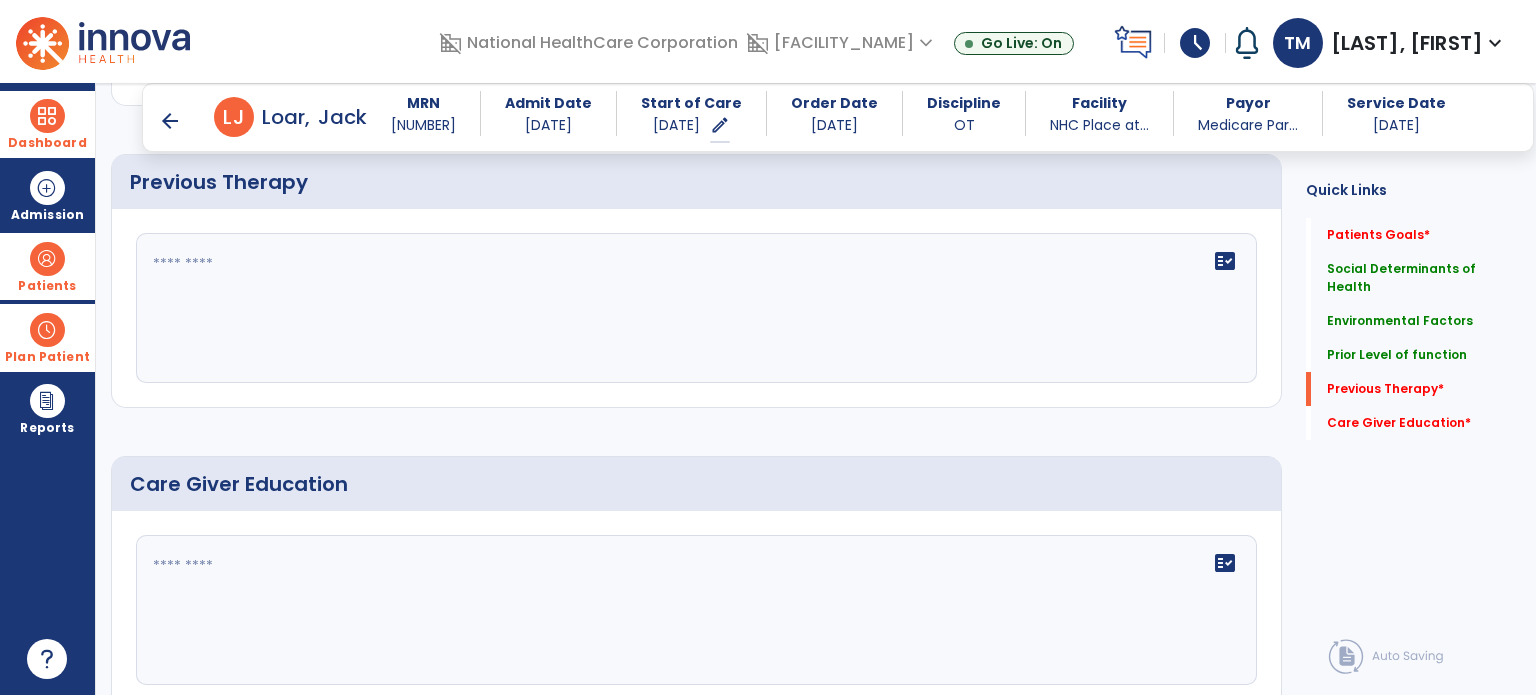 scroll, scrollTop: 1117, scrollLeft: 0, axis: vertical 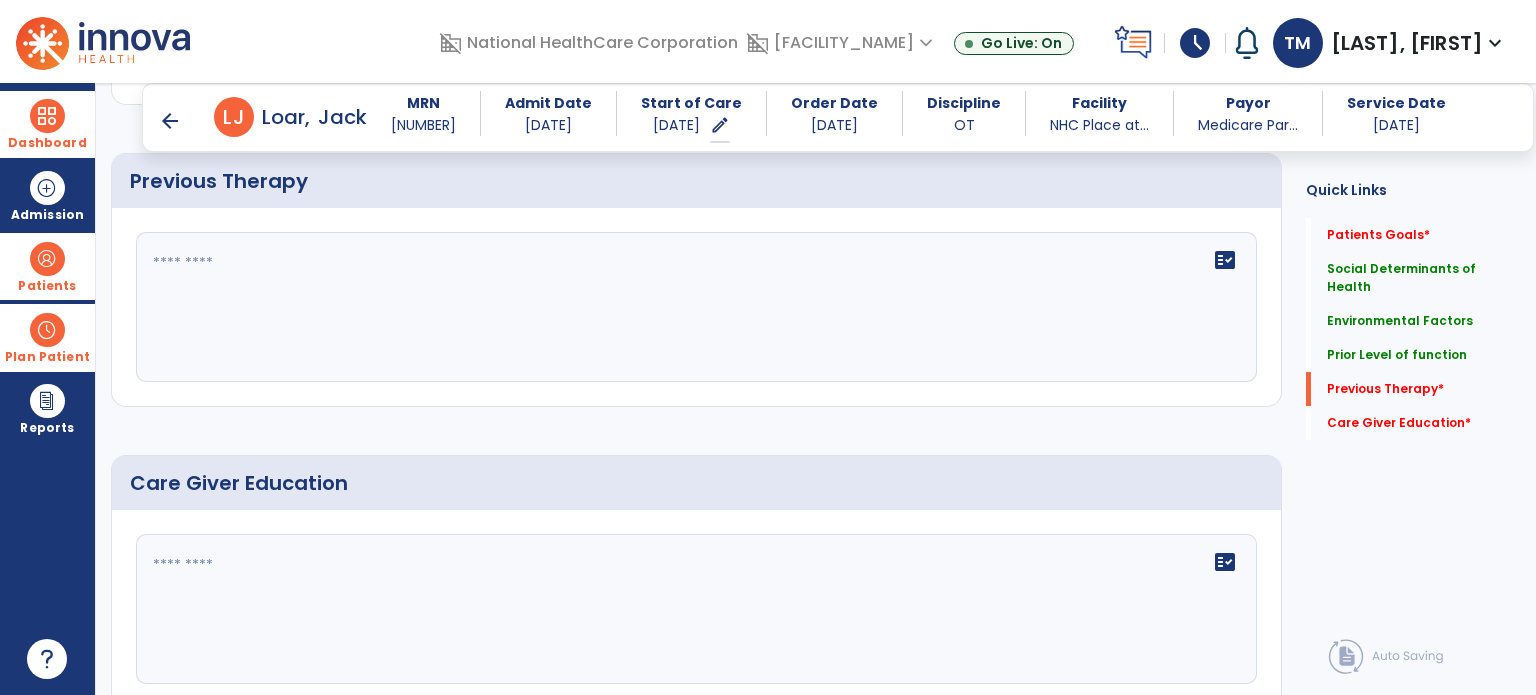 click on "fact_check" 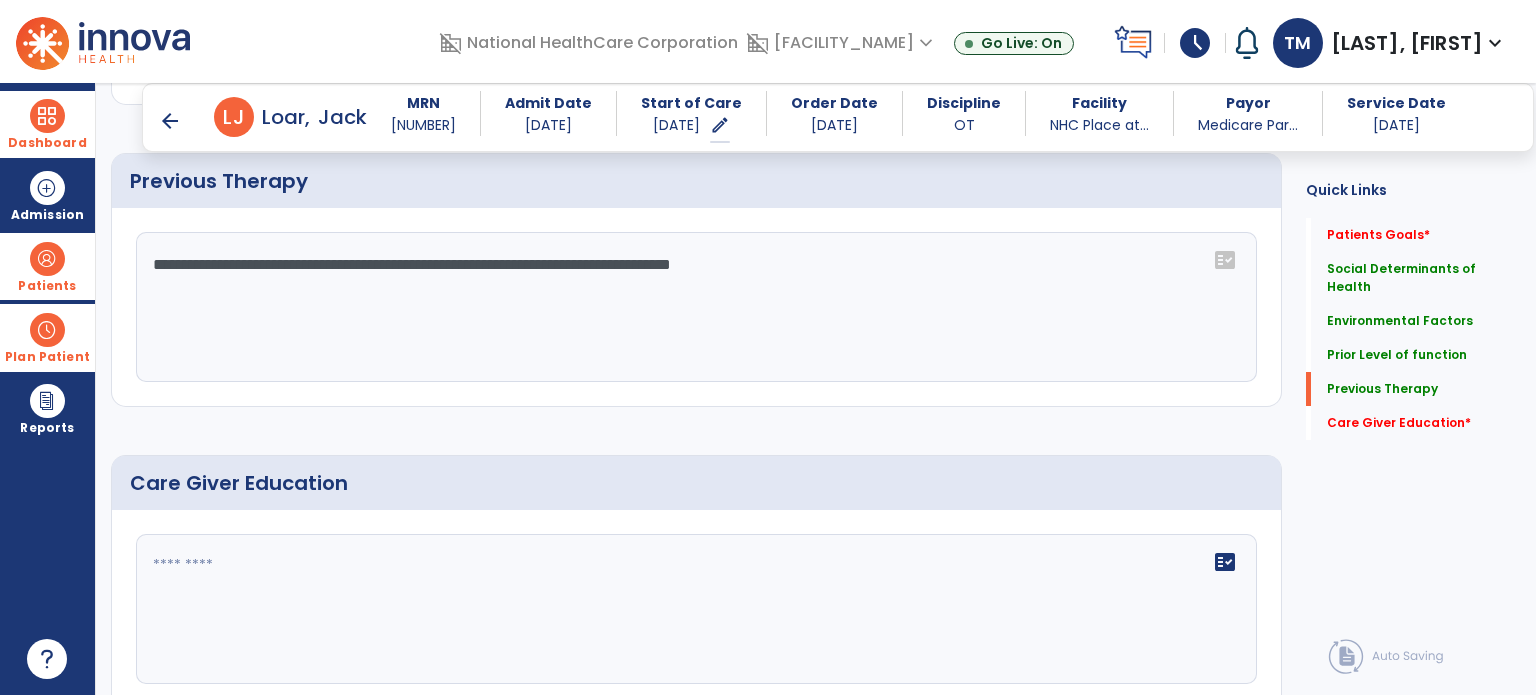 type on "**********" 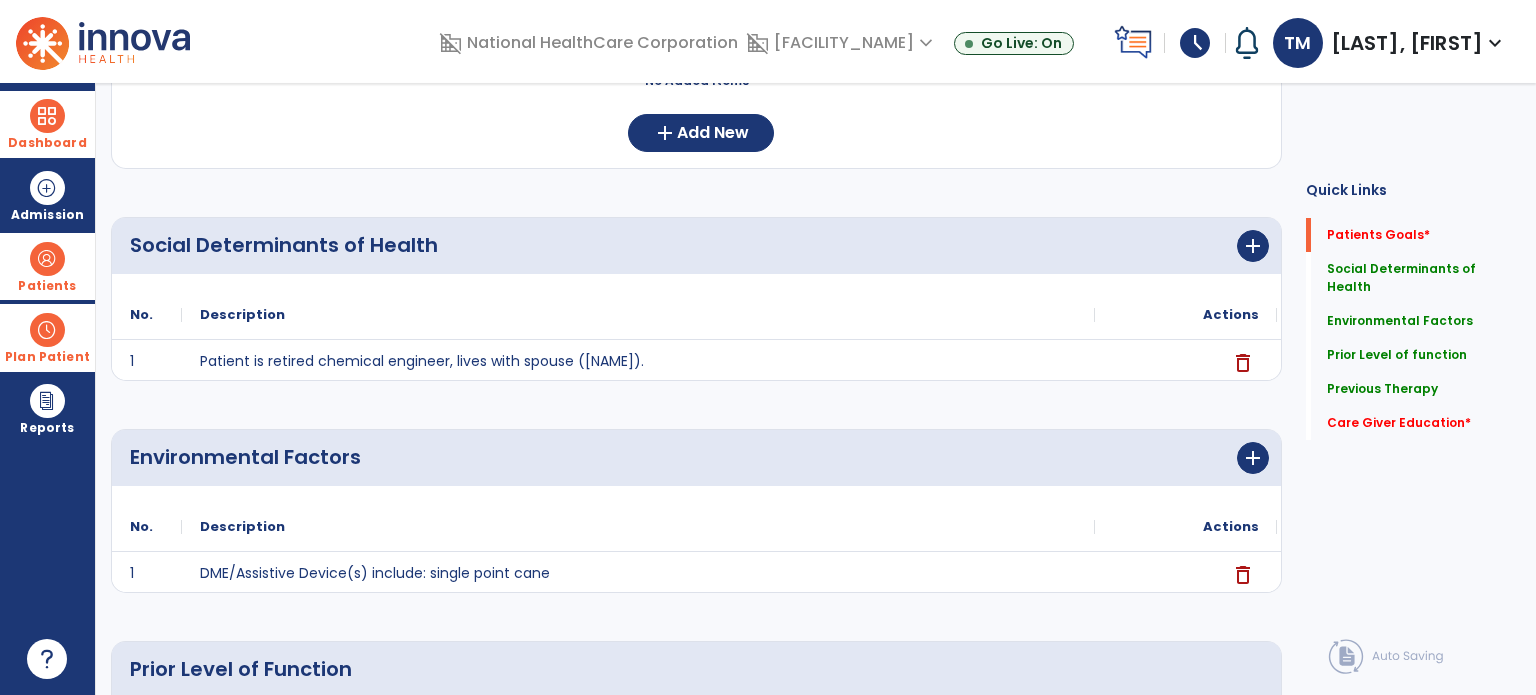 scroll, scrollTop: 0, scrollLeft: 0, axis: both 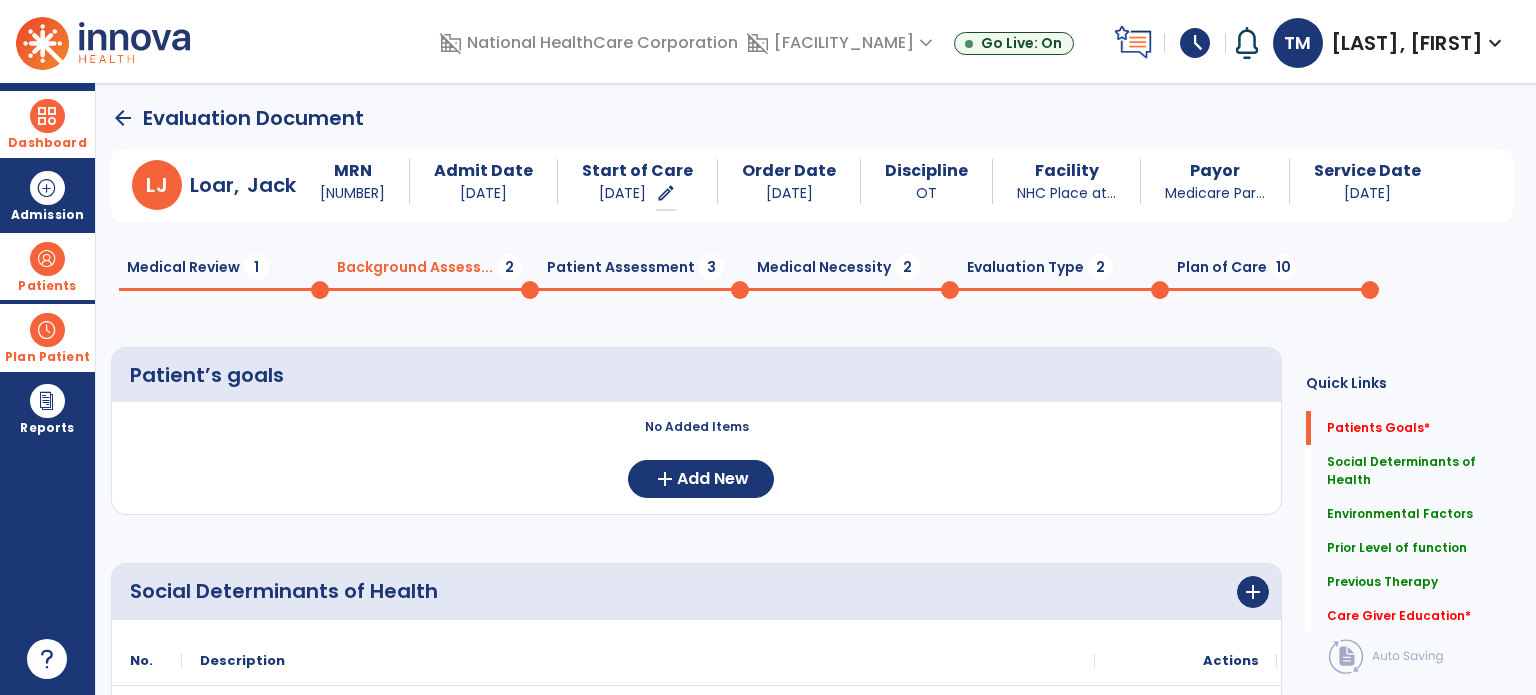 click on "Medical Review  1" 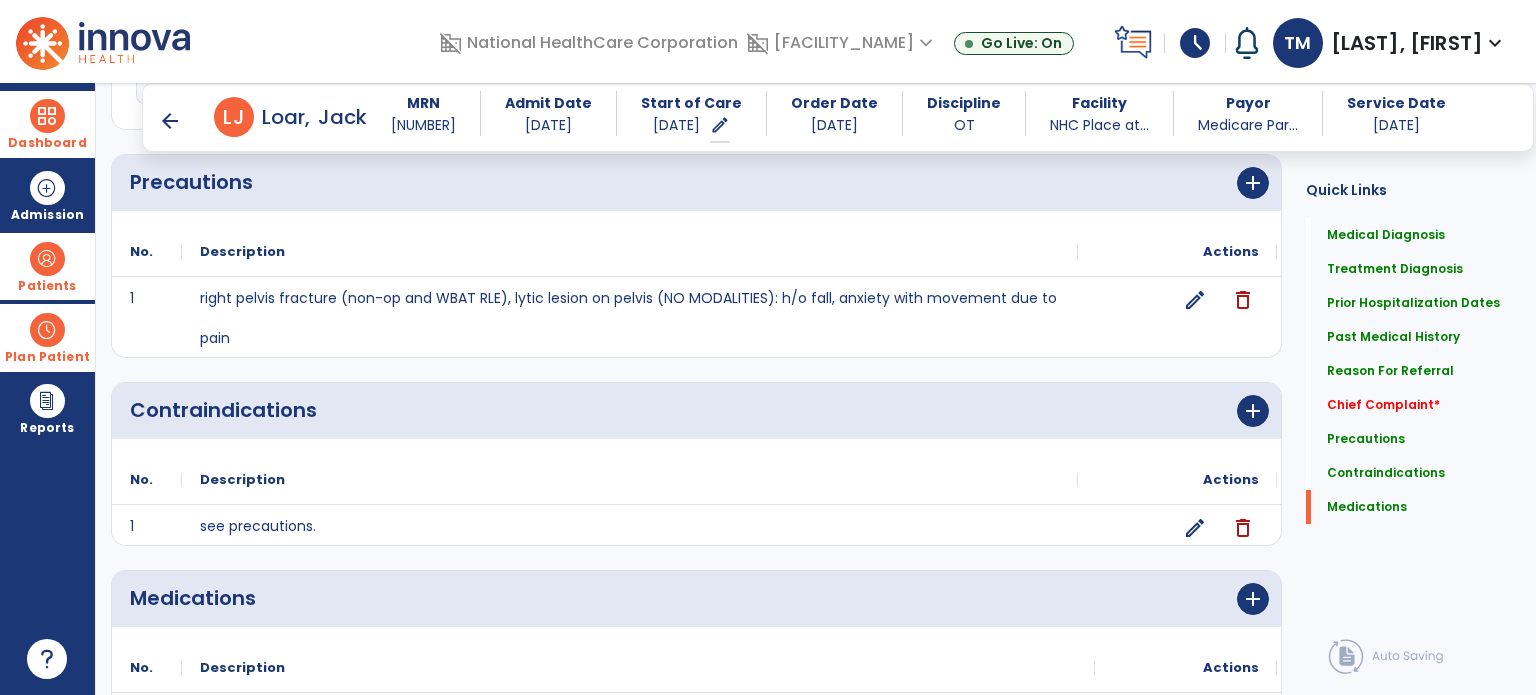 scroll, scrollTop: 1556, scrollLeft: 0, axis: vertical 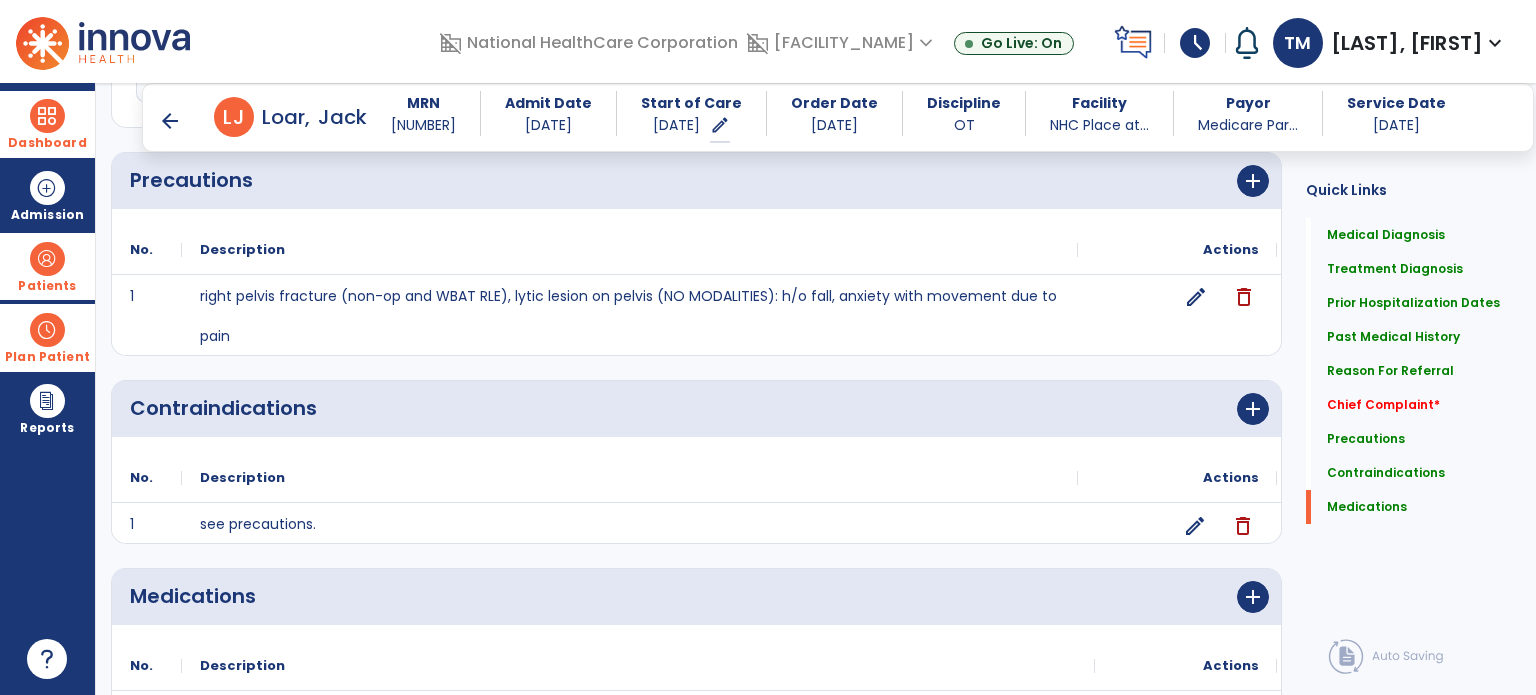 click on "edit" 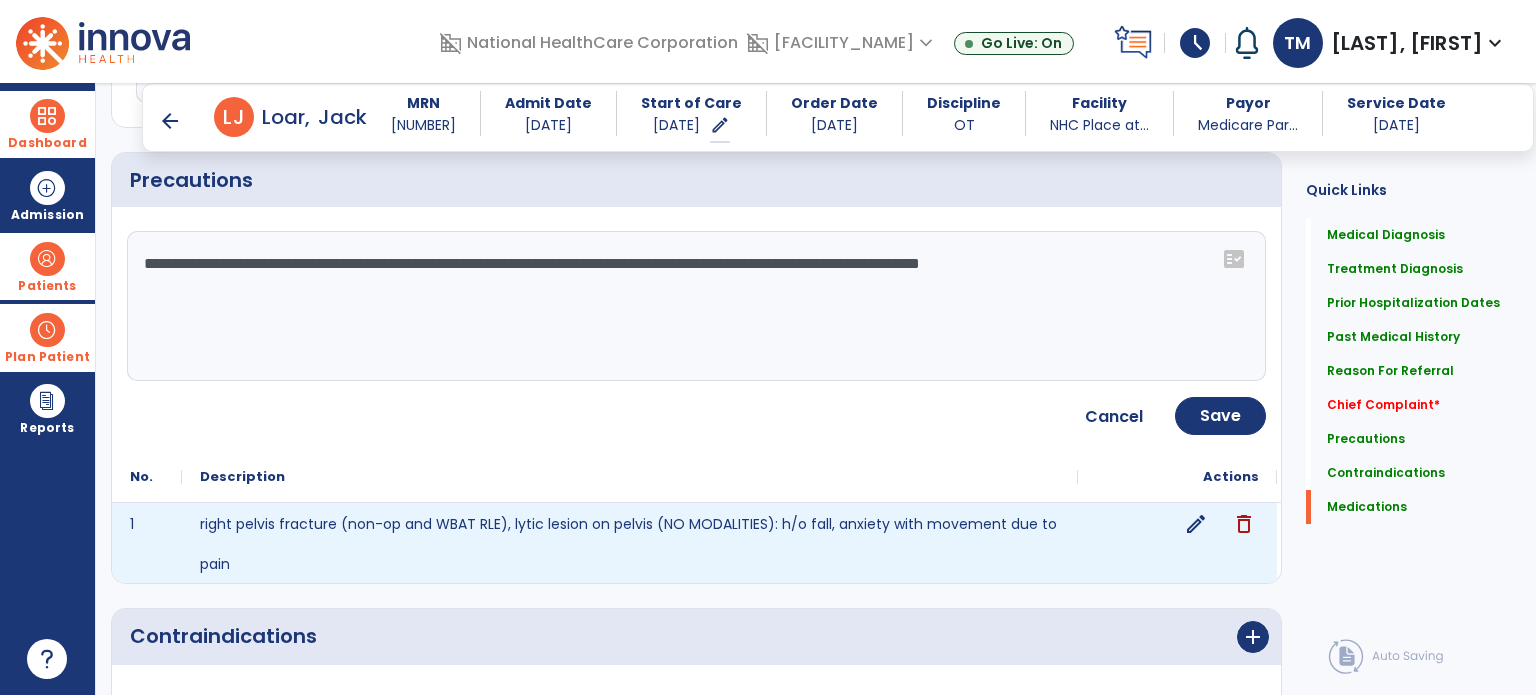 click on "**********" 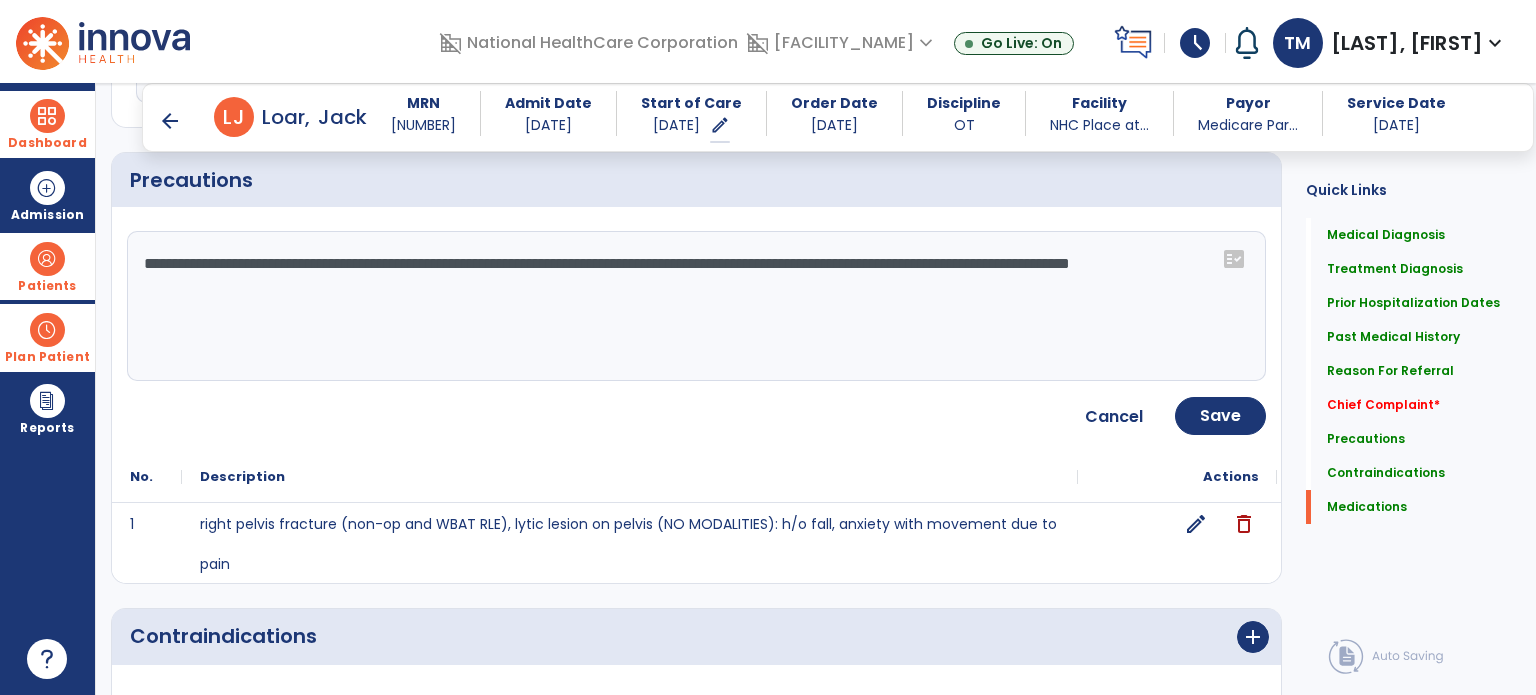 type on "**********" 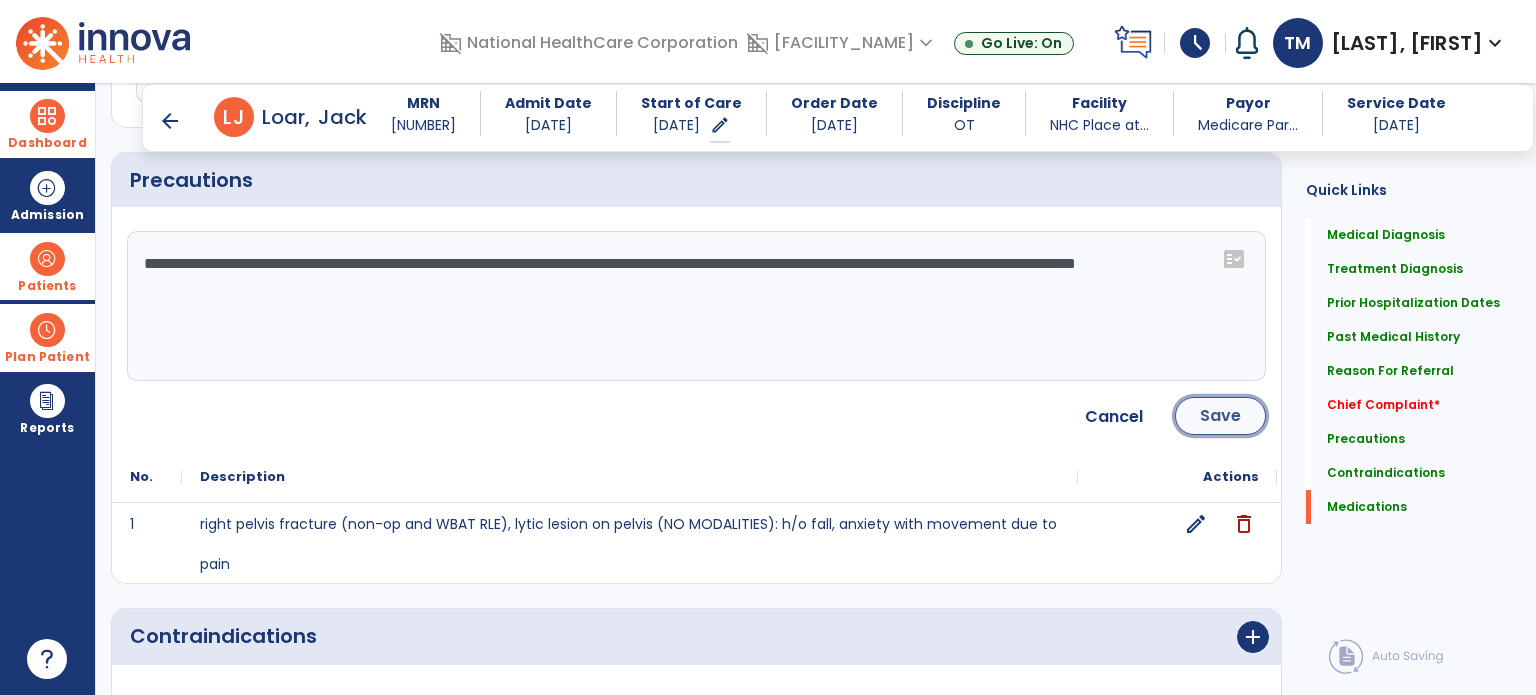 click on "Save" 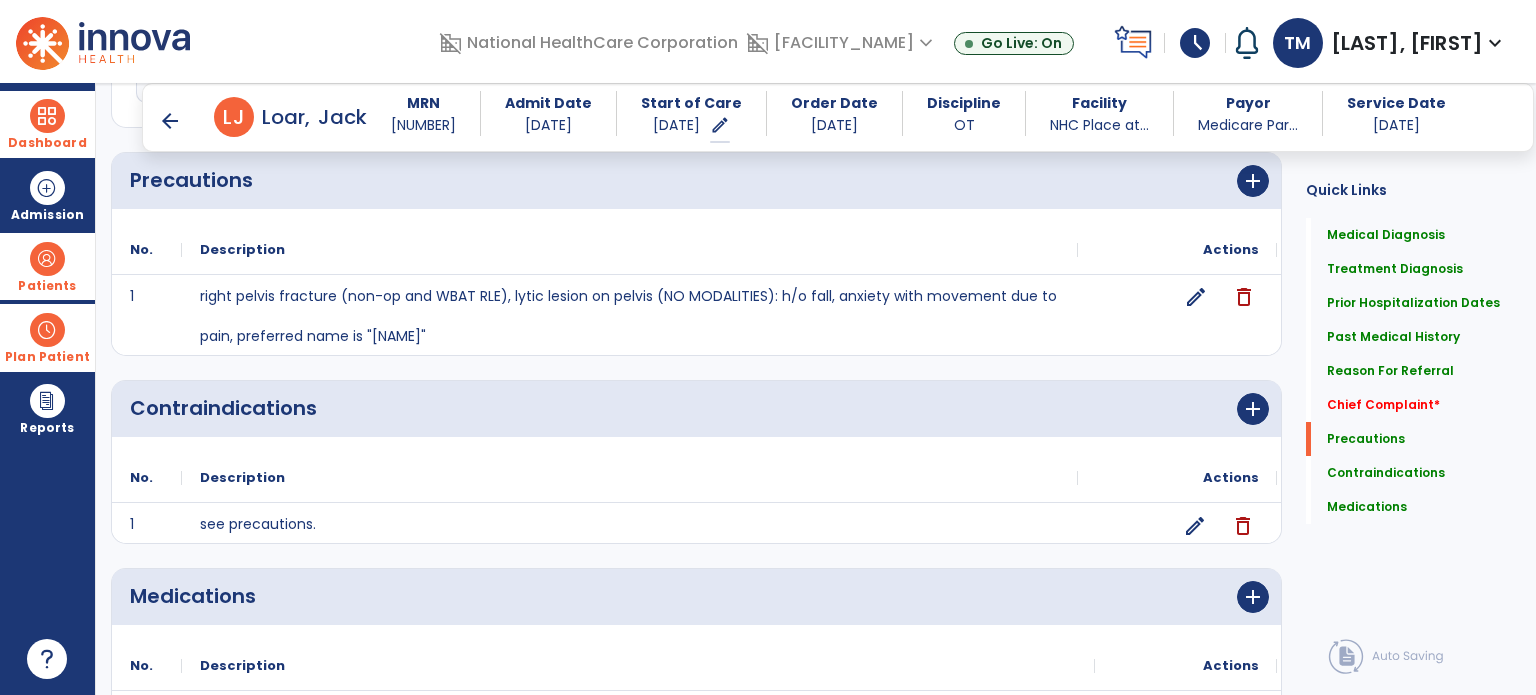click on "Patients" at bounding box center (47, 266) 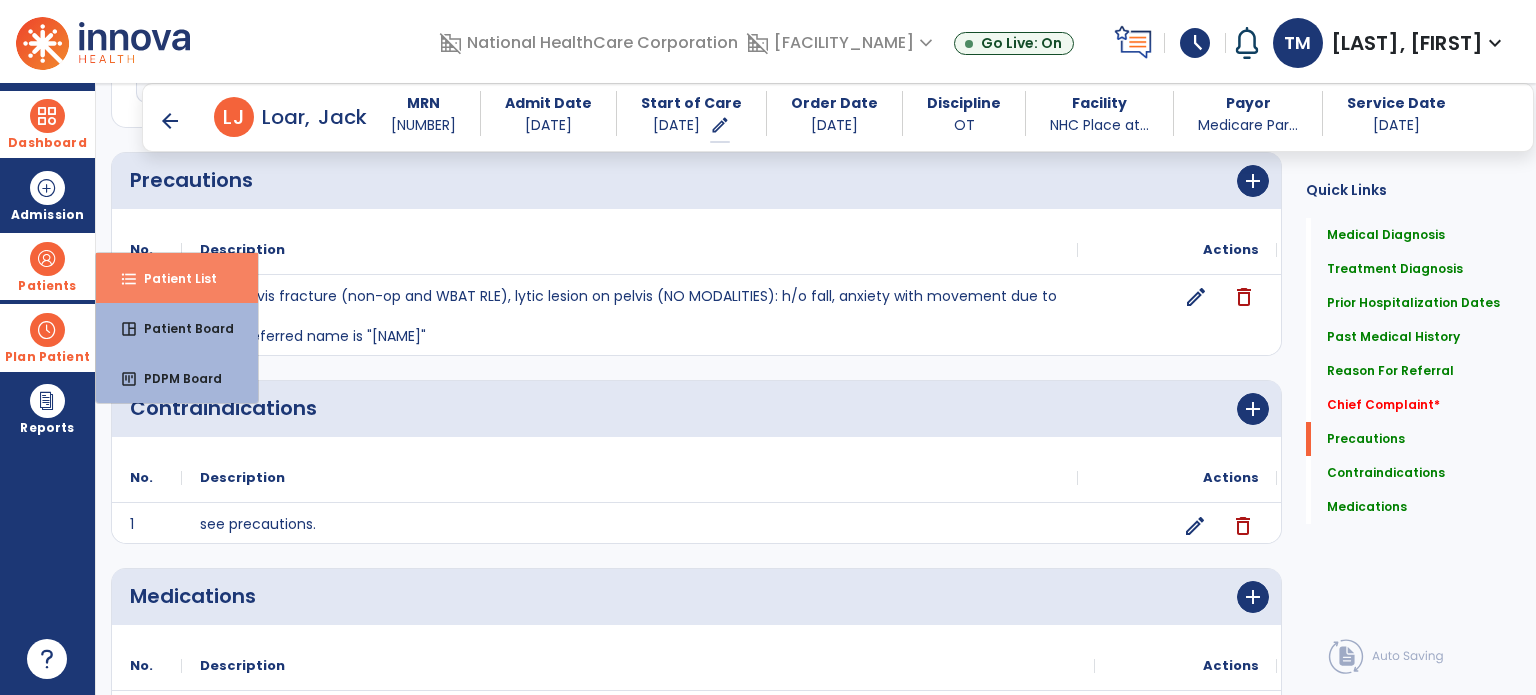 click on "Patient List" at bounding box center [172, 278] 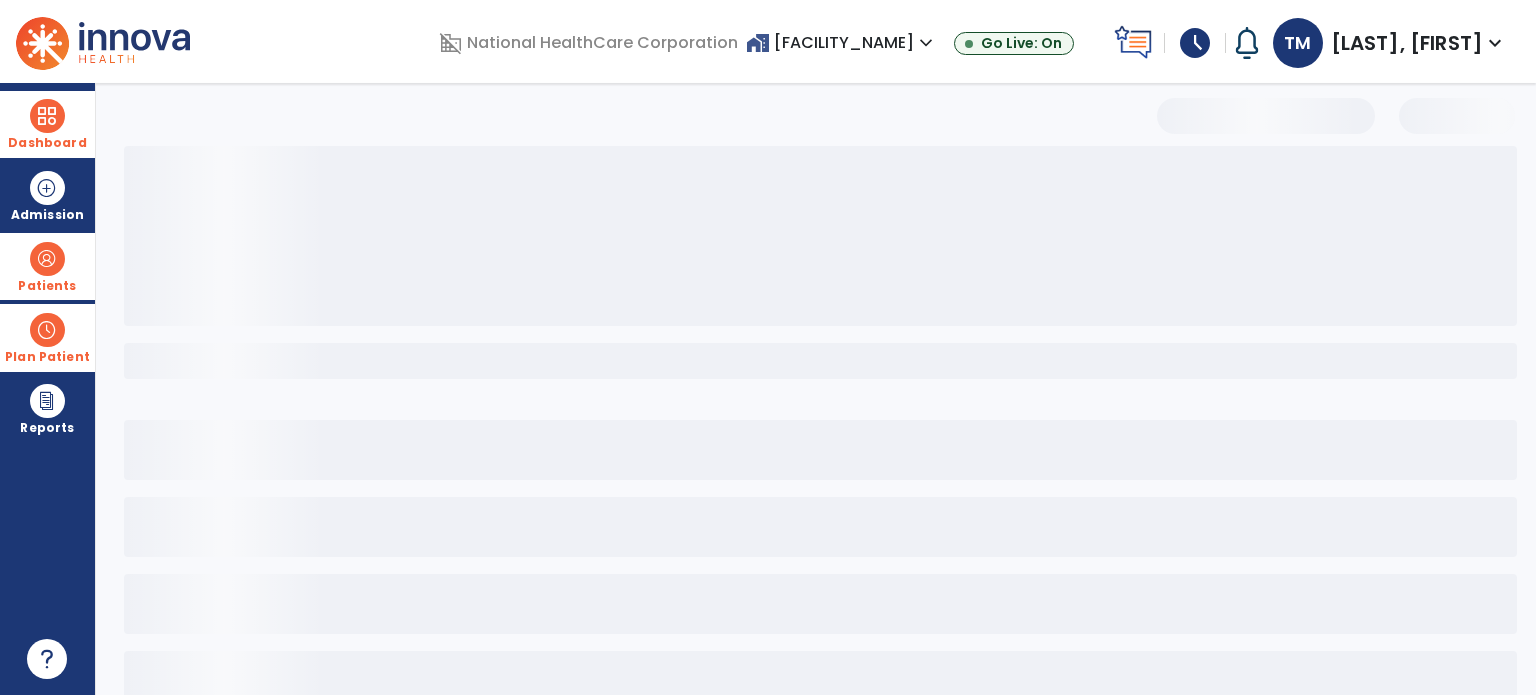 scroll, scrollTop: 0, scrollLeft: 0, axis: both 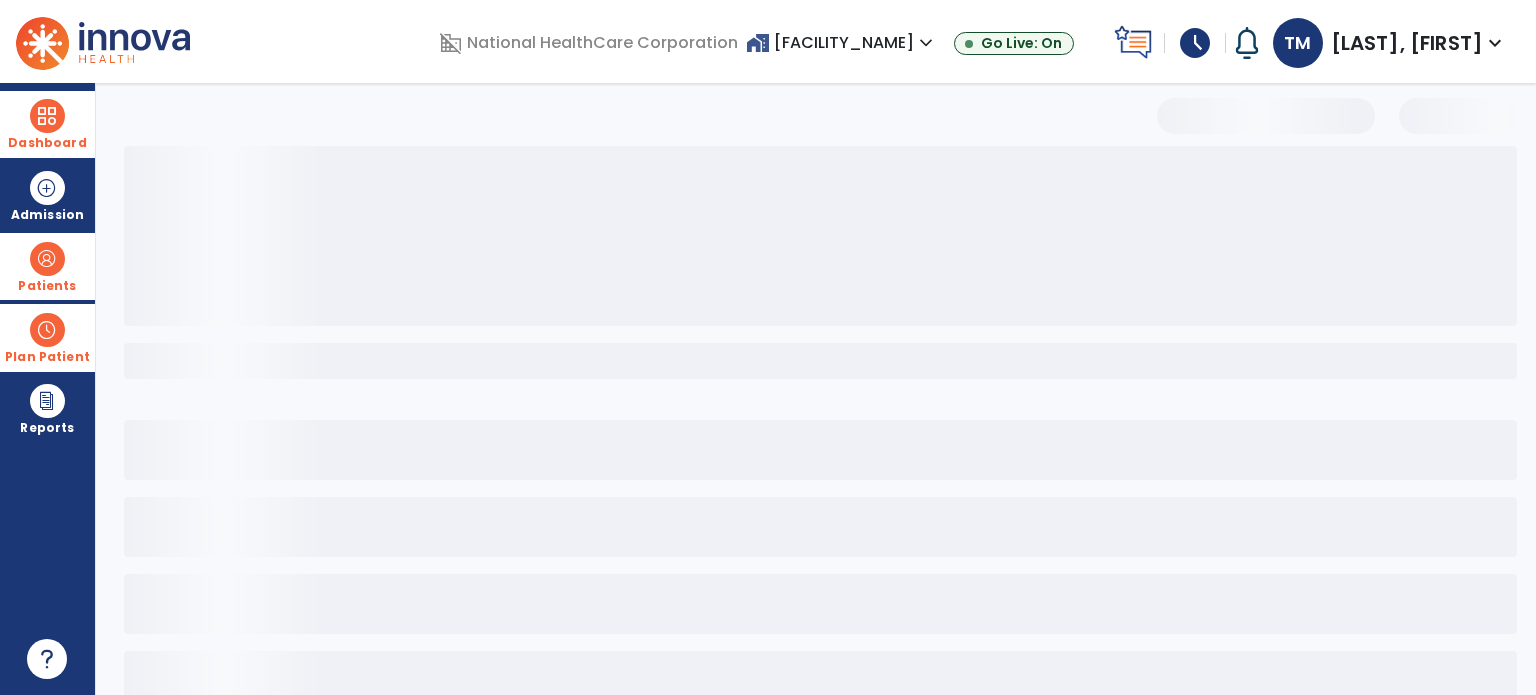 select on "***" 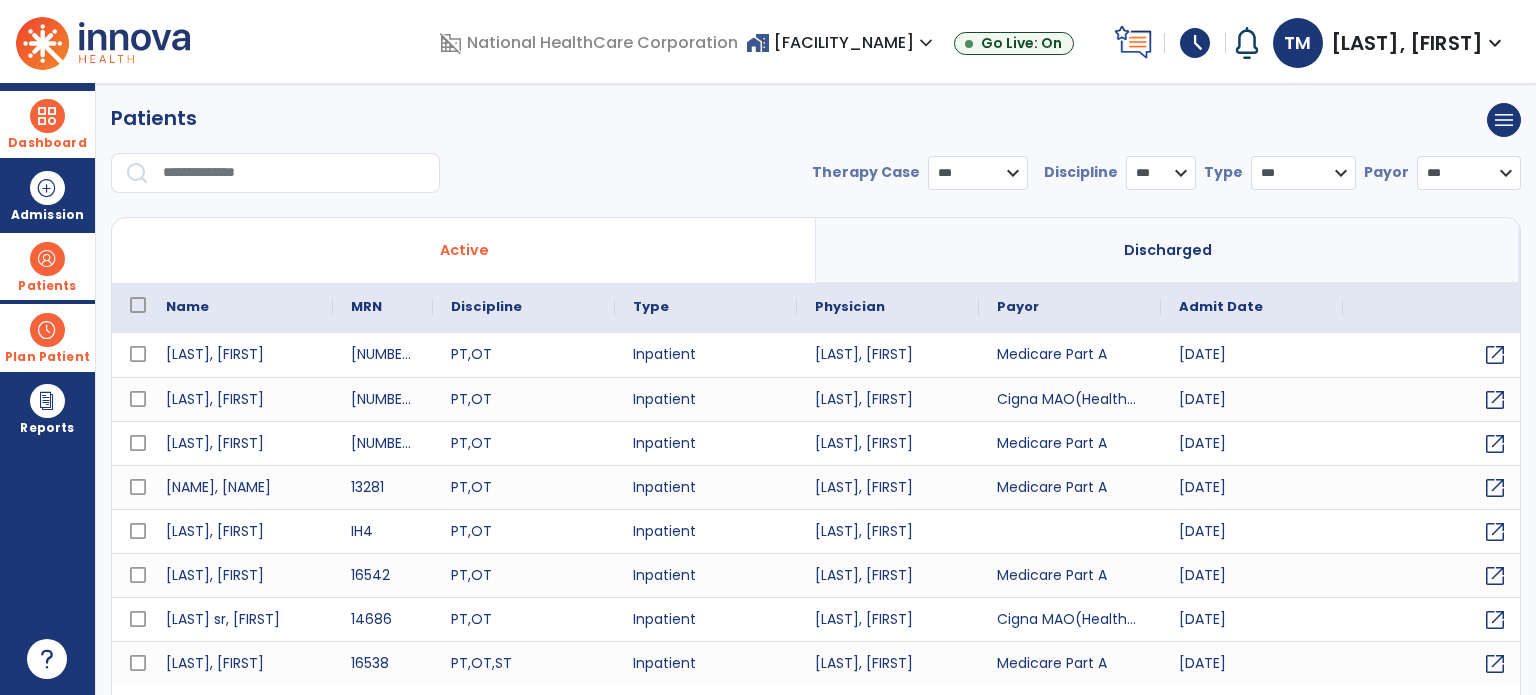click at bounding box center (294, 173) 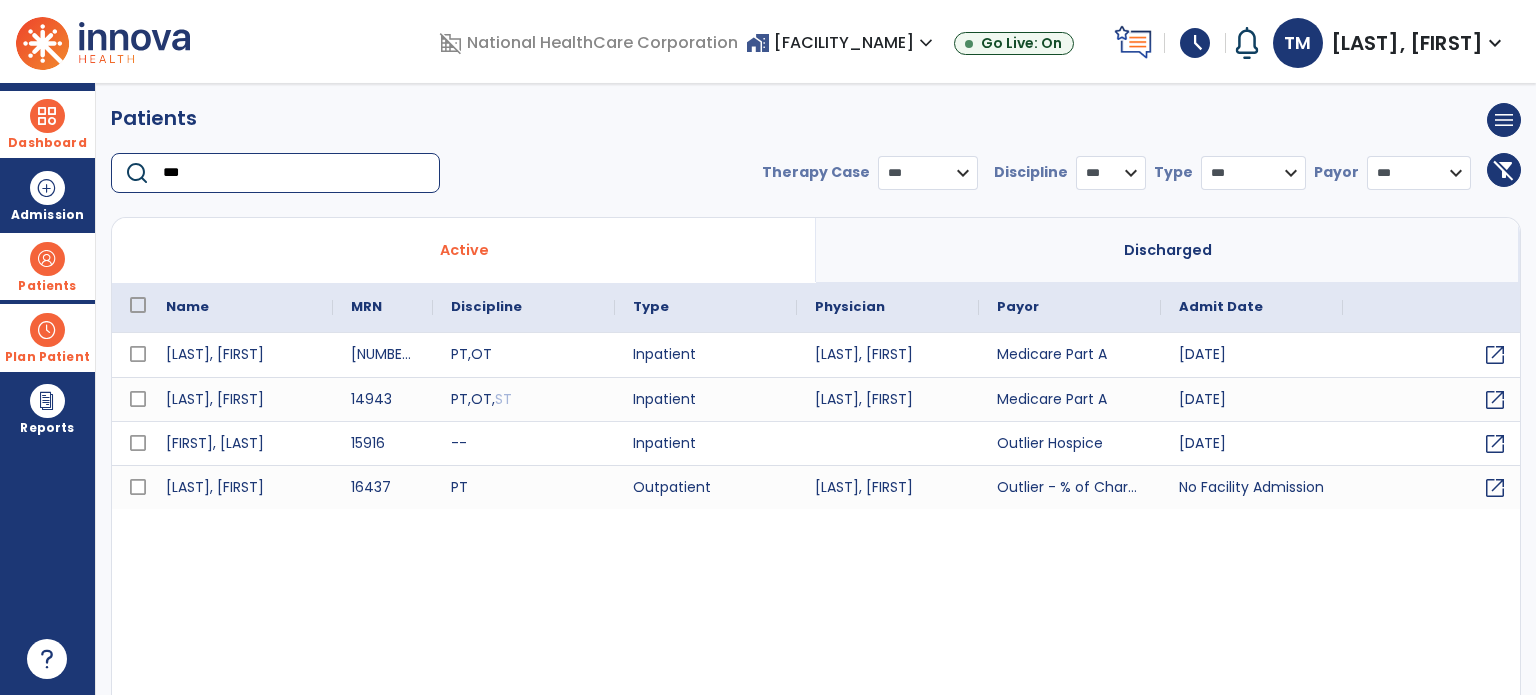 type on "***" 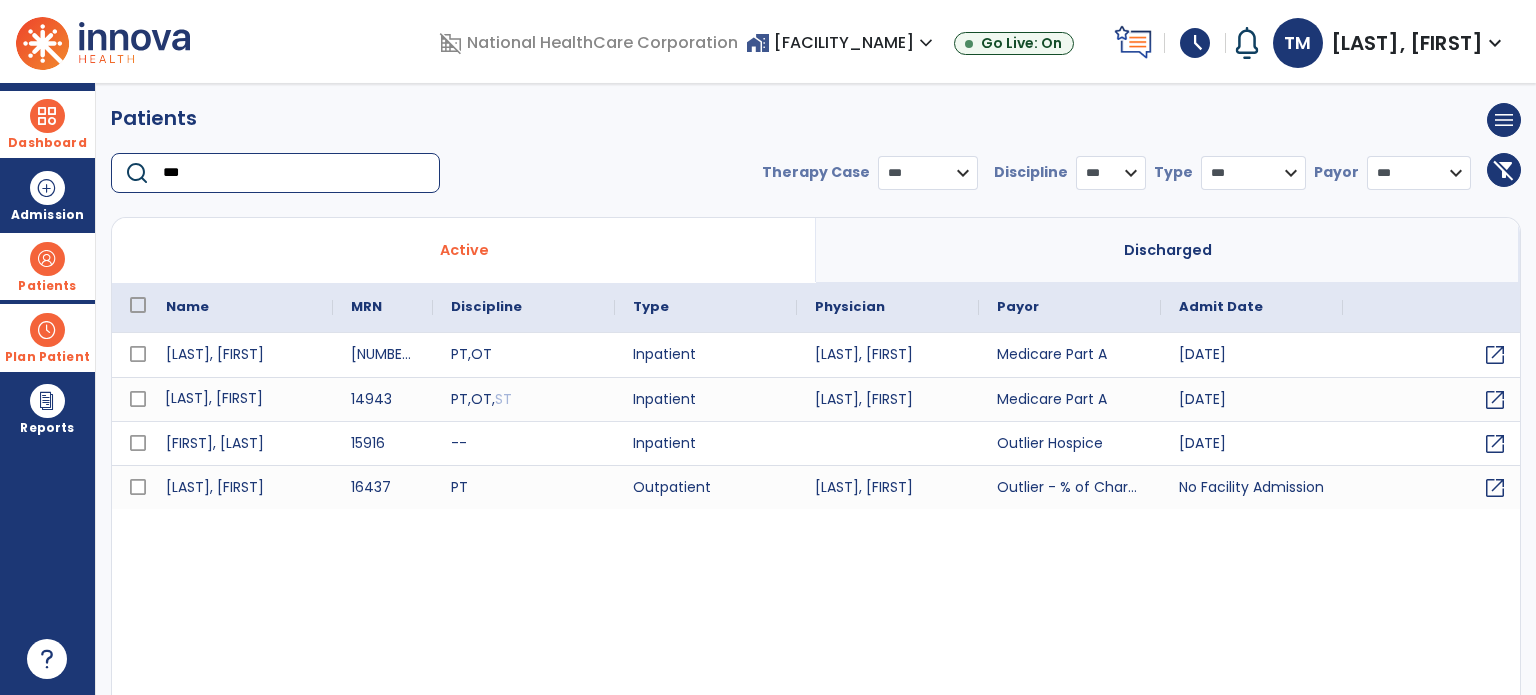 click on "[LAST], [FIRST]" at bounding box center [240, 399] 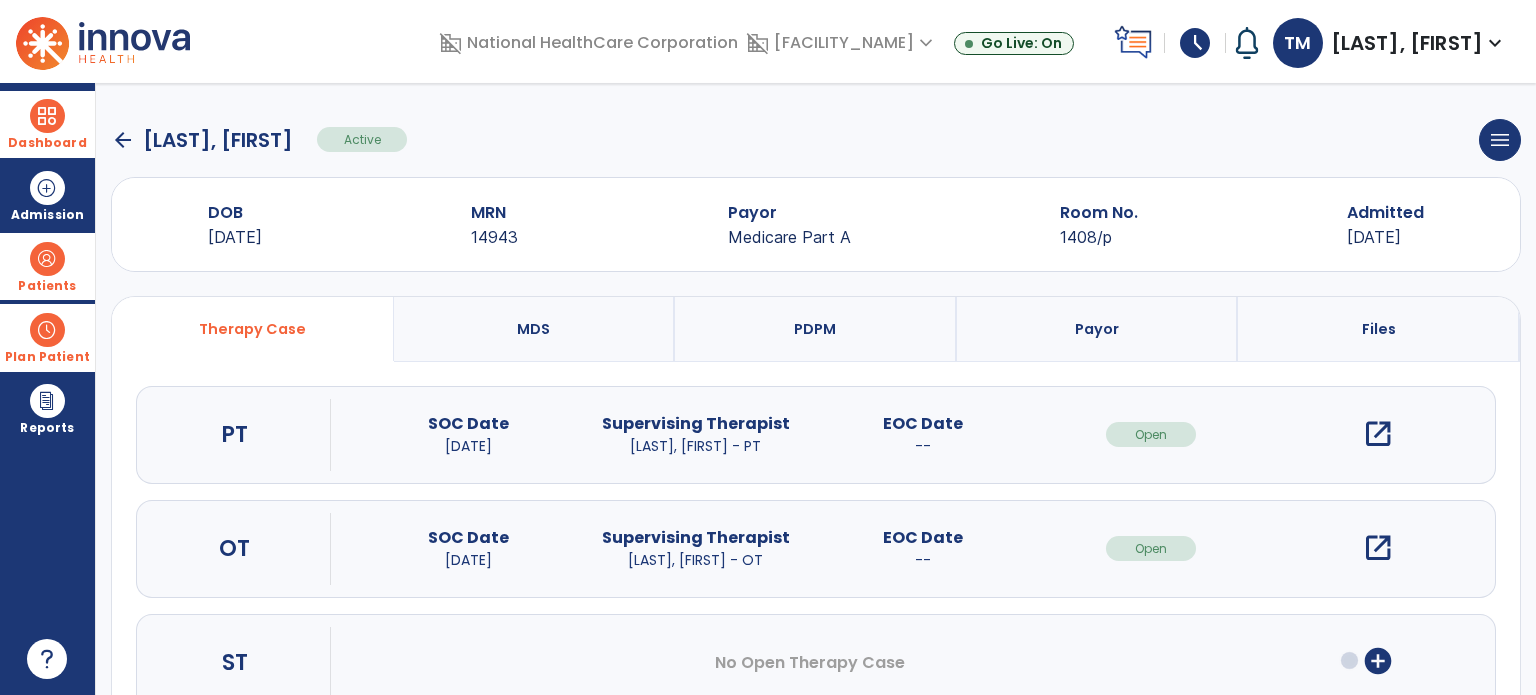 click on "open_in_new" at bounding box center (1378, 548) 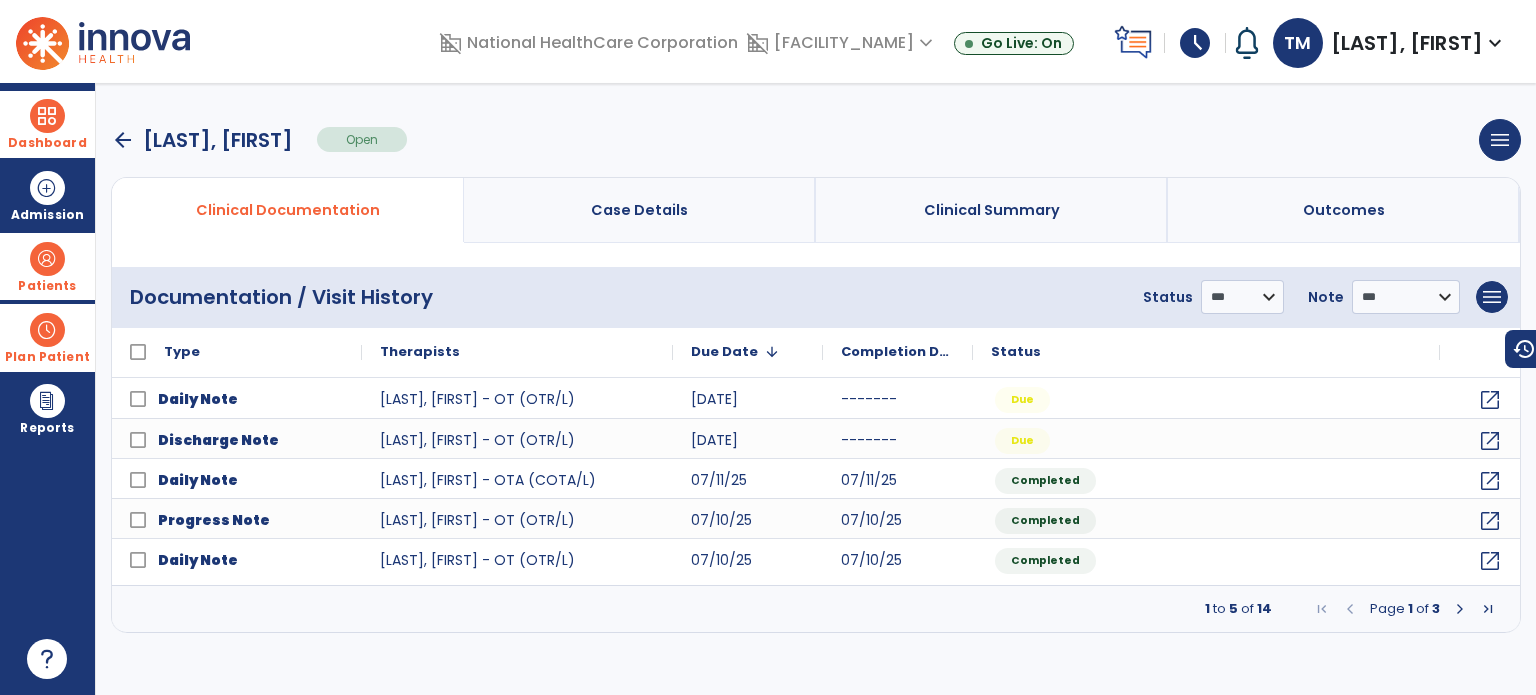 click on "arrow_back" at bounding box center [123, 140] 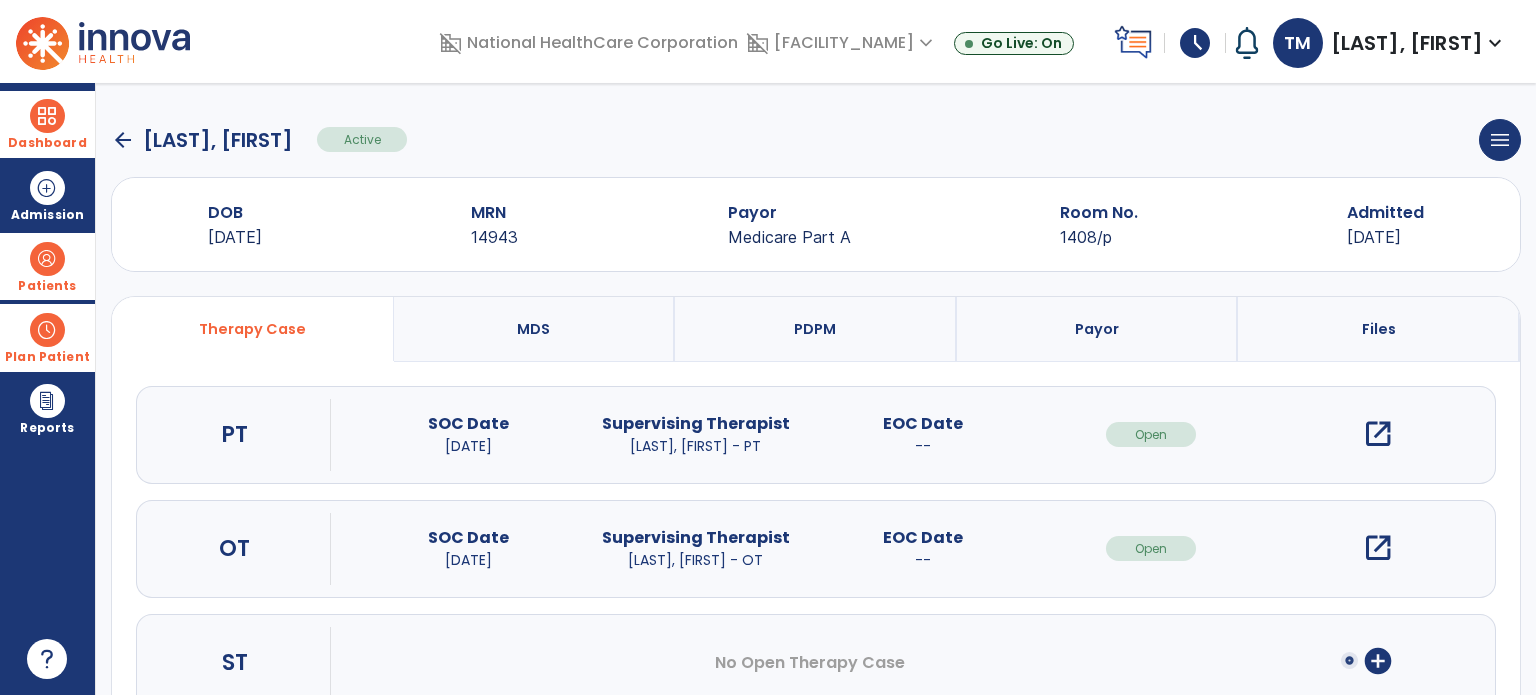 click on "open_in_new" at bounding box center (1378, 434) 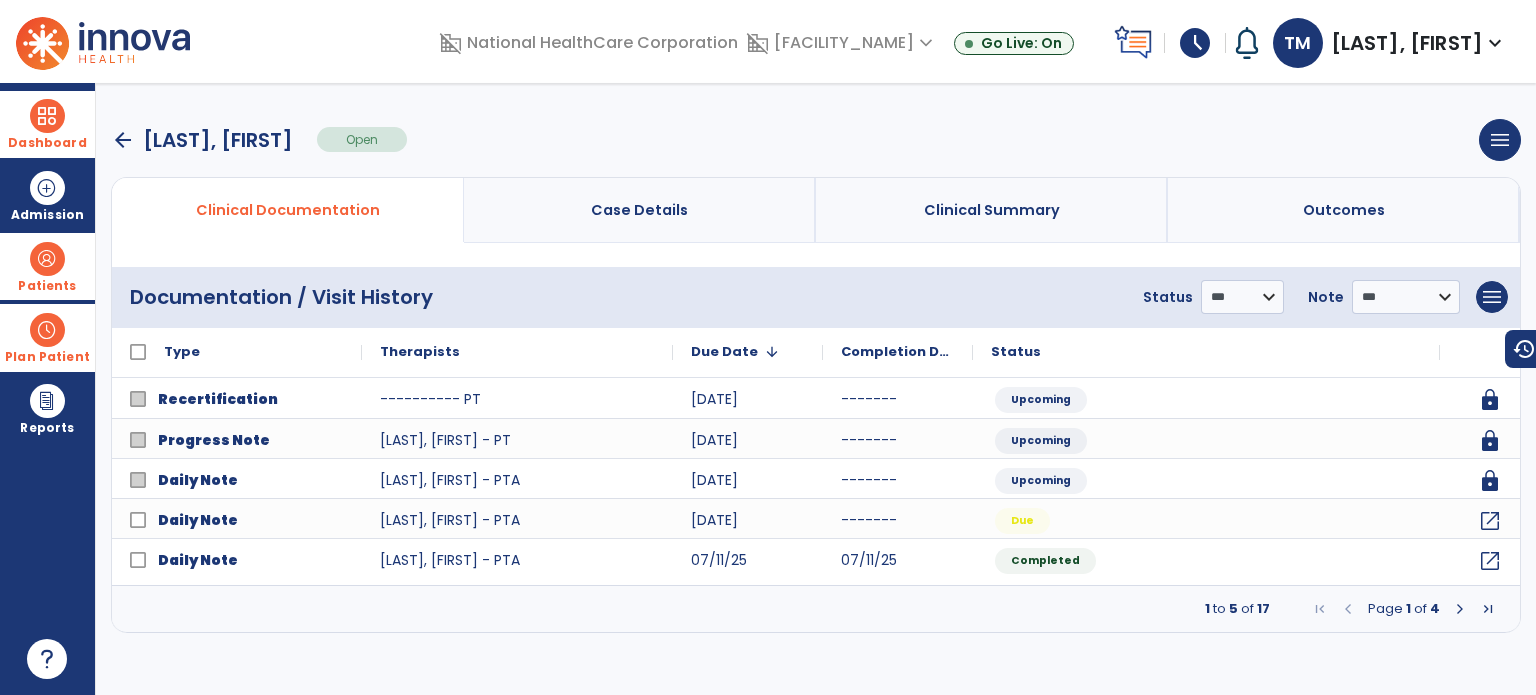 click on "arrow_back" at bounding box center [123, 140] 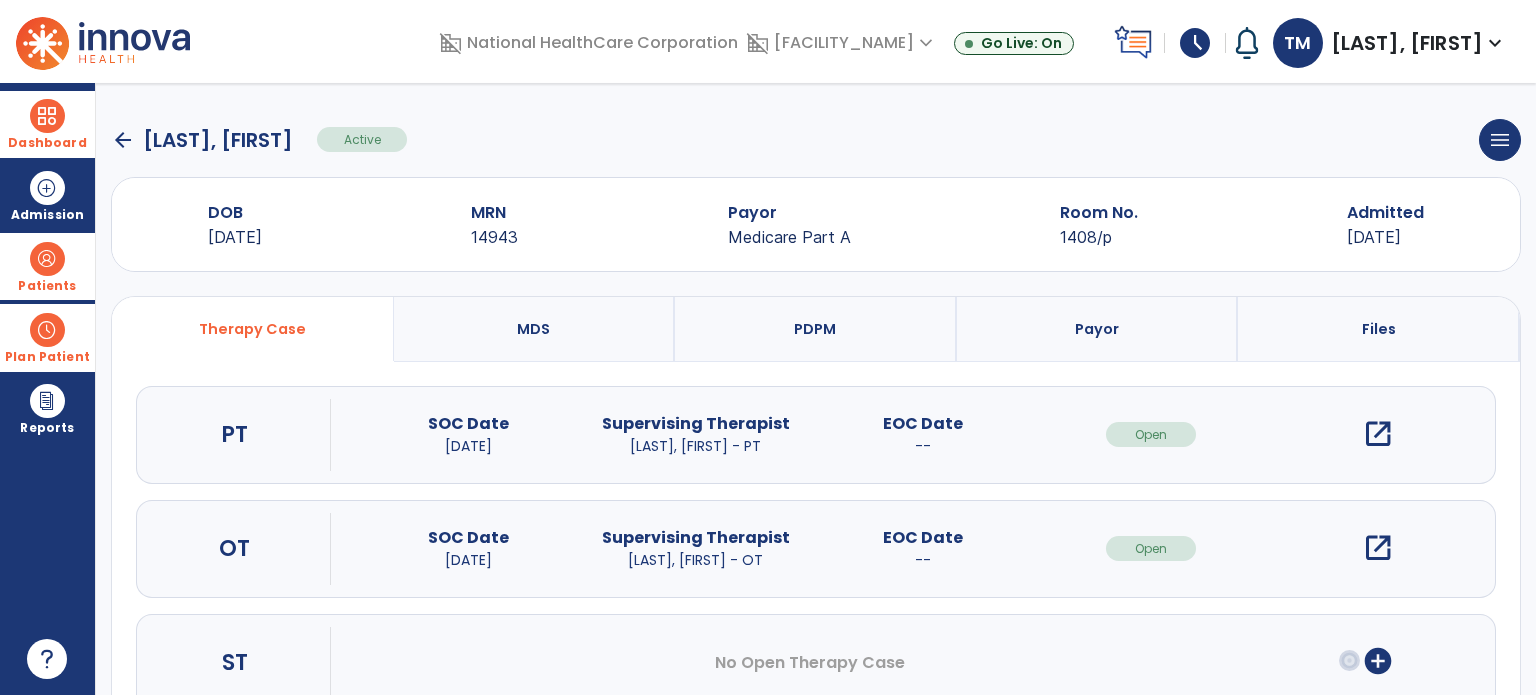 click on "open_in_new" at bounding box center (1378, 548) 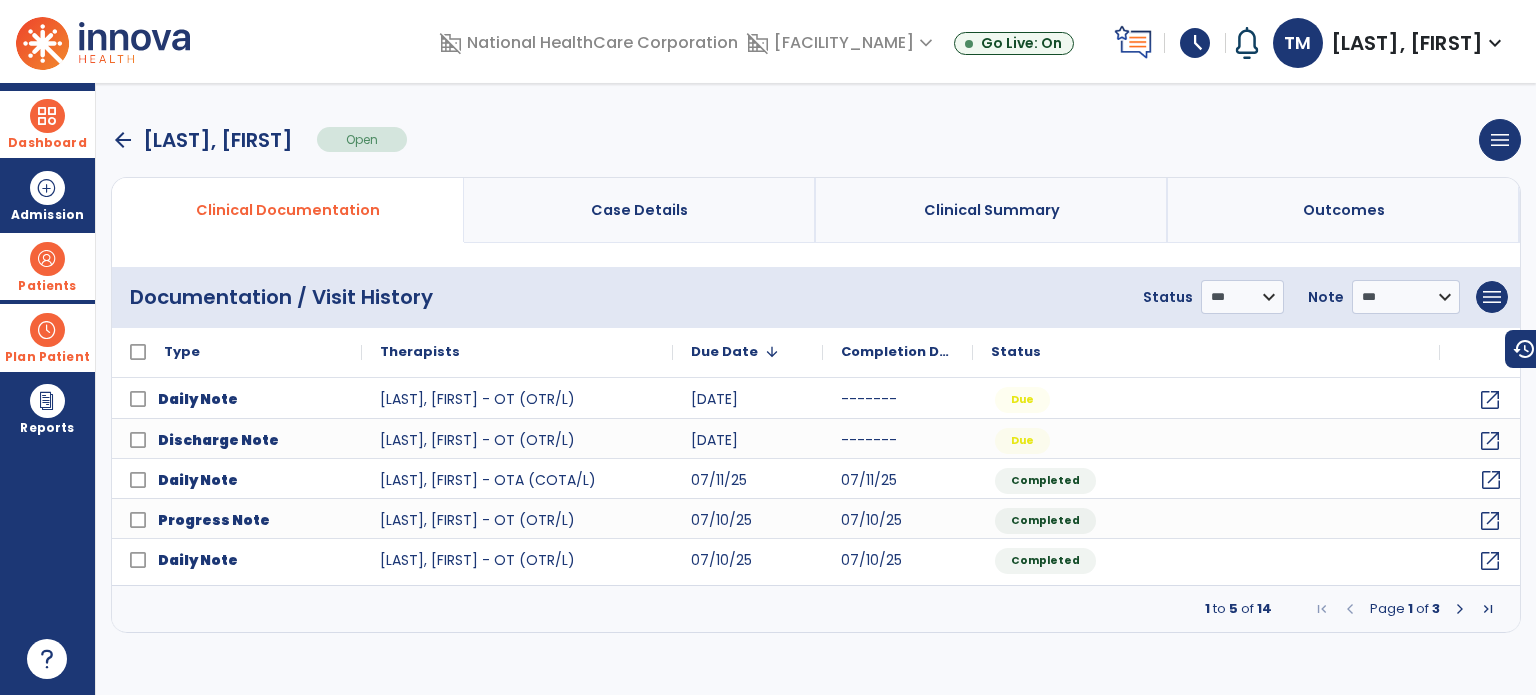click on "open_in_new" 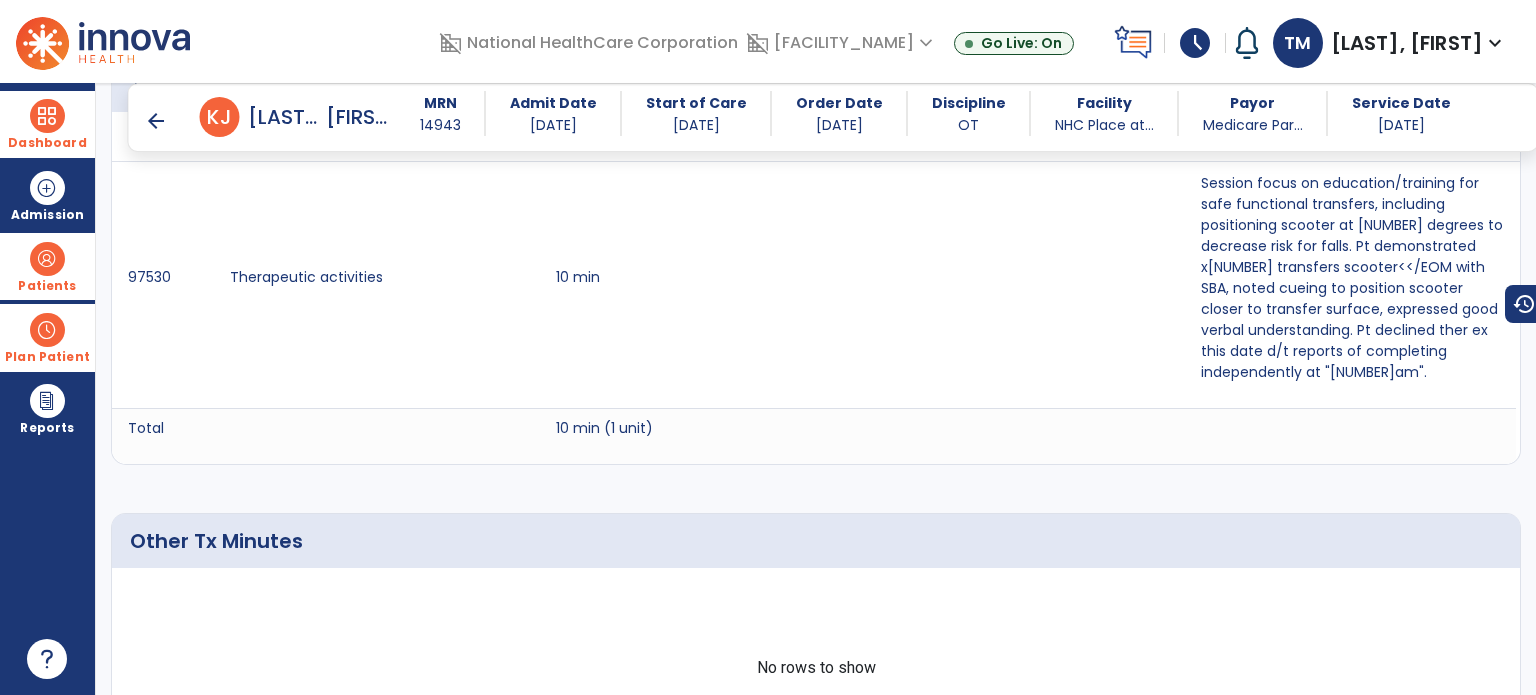 scroll, scrollTop: 1092, scrollLeft: 0, axis: vertical 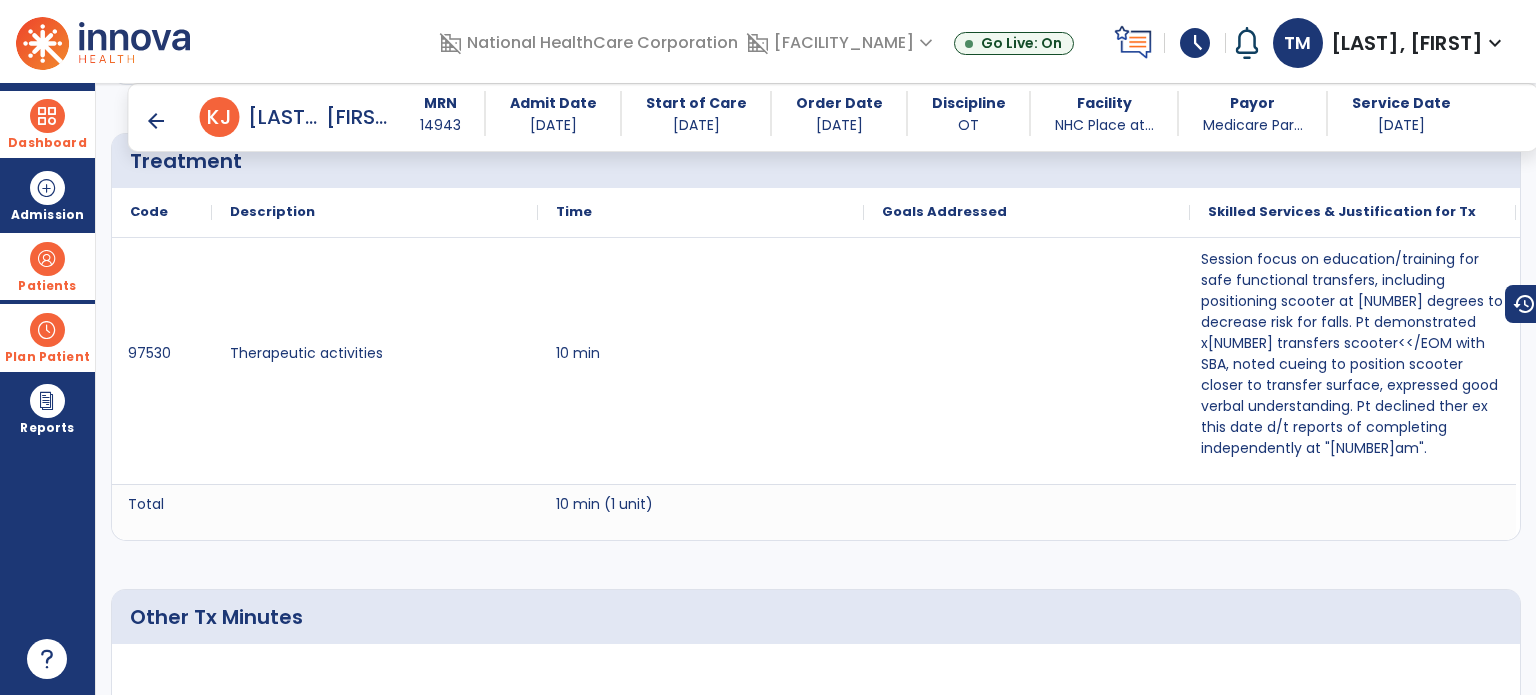 click on "arrow_back" at bounding box center [156, 121] 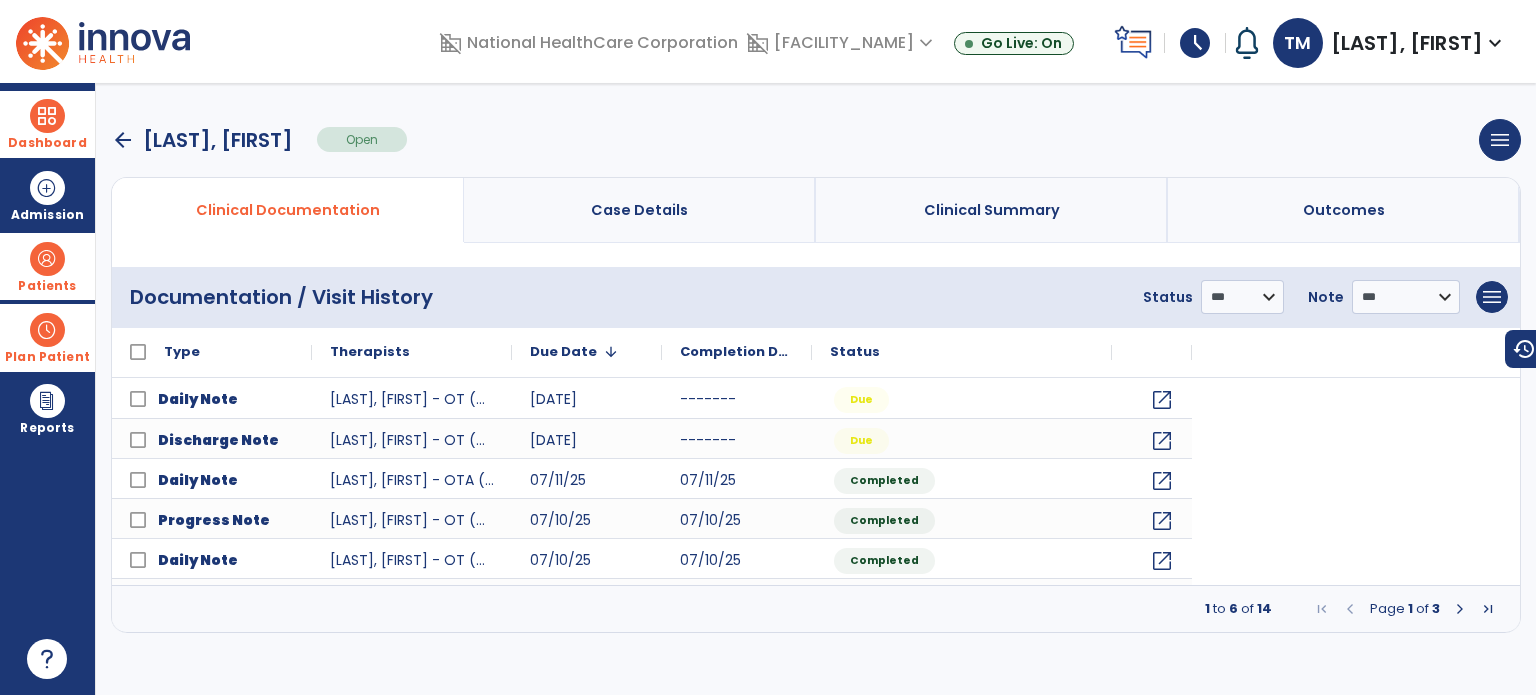 scroll, scrollTop: 0, scrollLeft: 0, axis: both 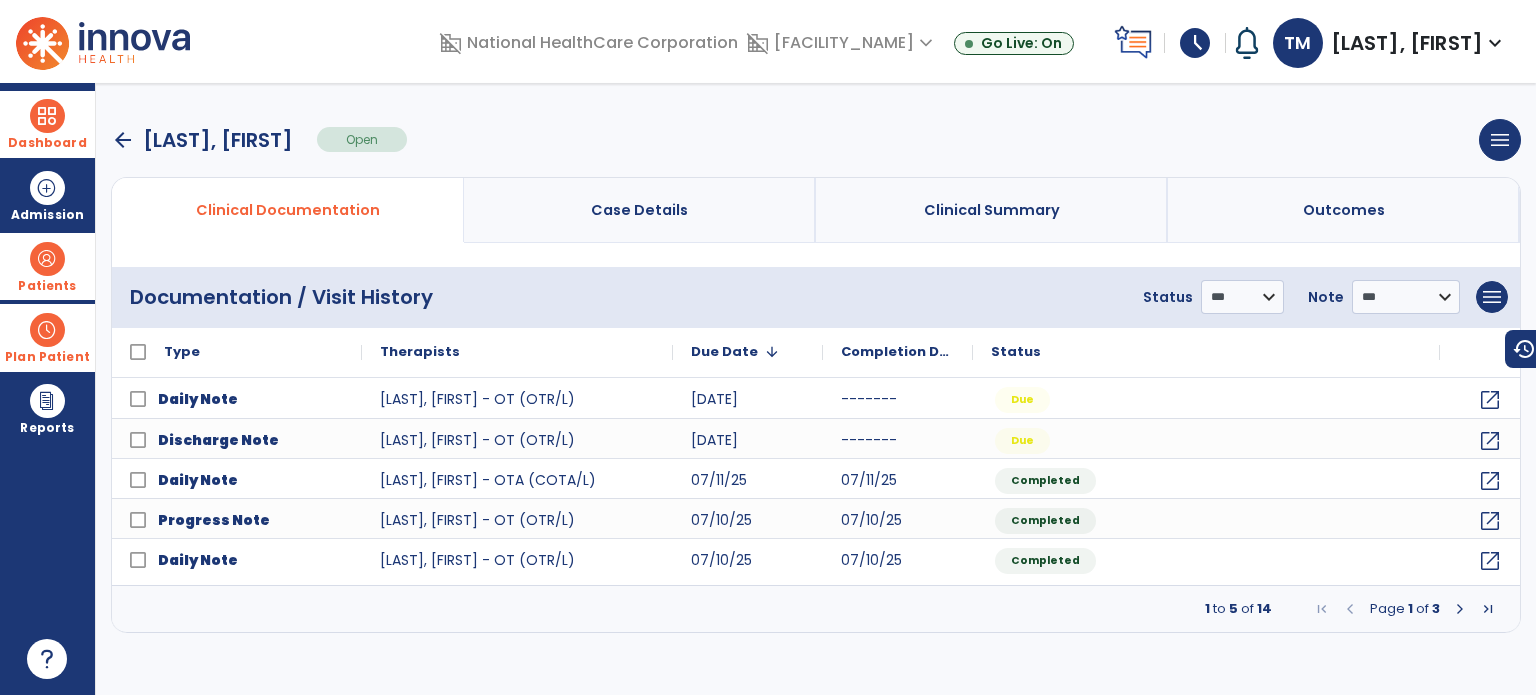 click at bounding box center [47, 116] 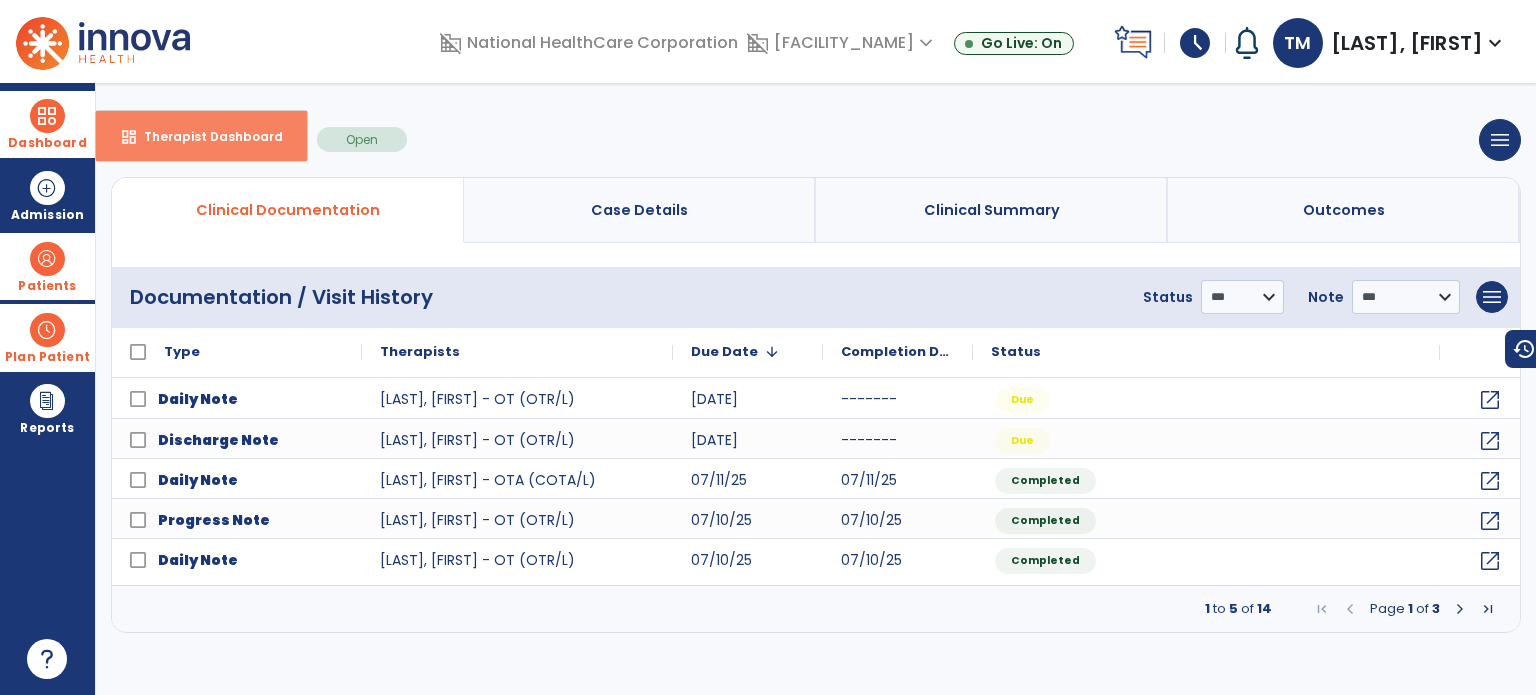 click on "dashboard  Therapist Dashboard" at bounding box center [201, 136] 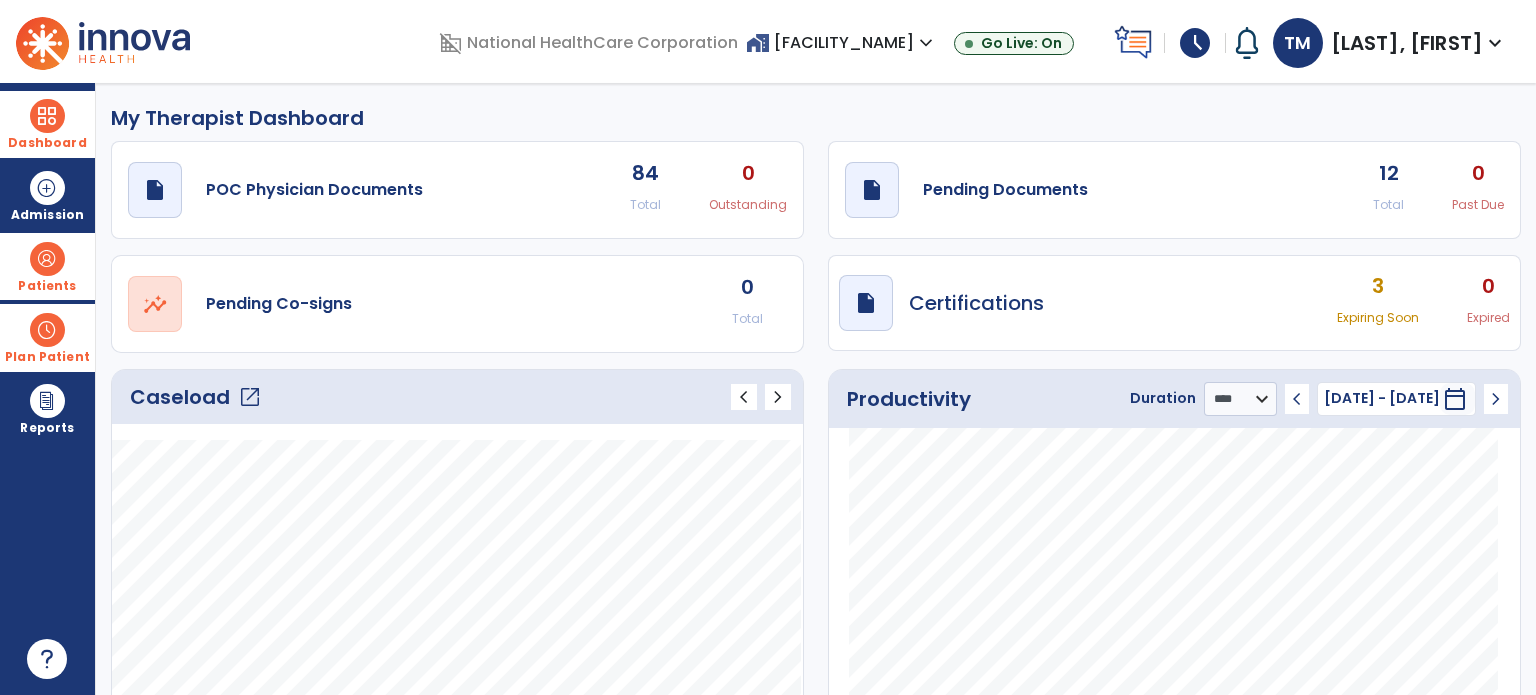 click at bounding box center [47, 259] 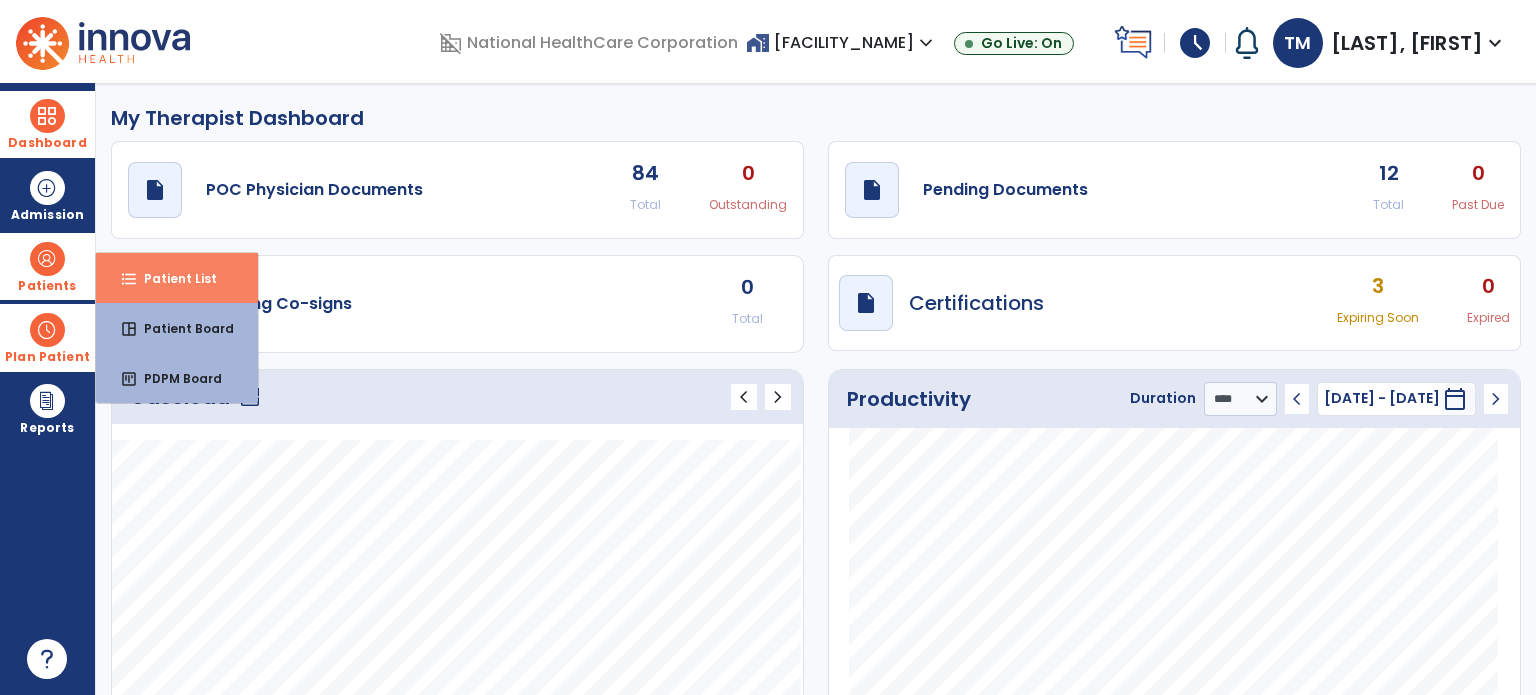 click on "Patient List" at bounding box center (172, 278) 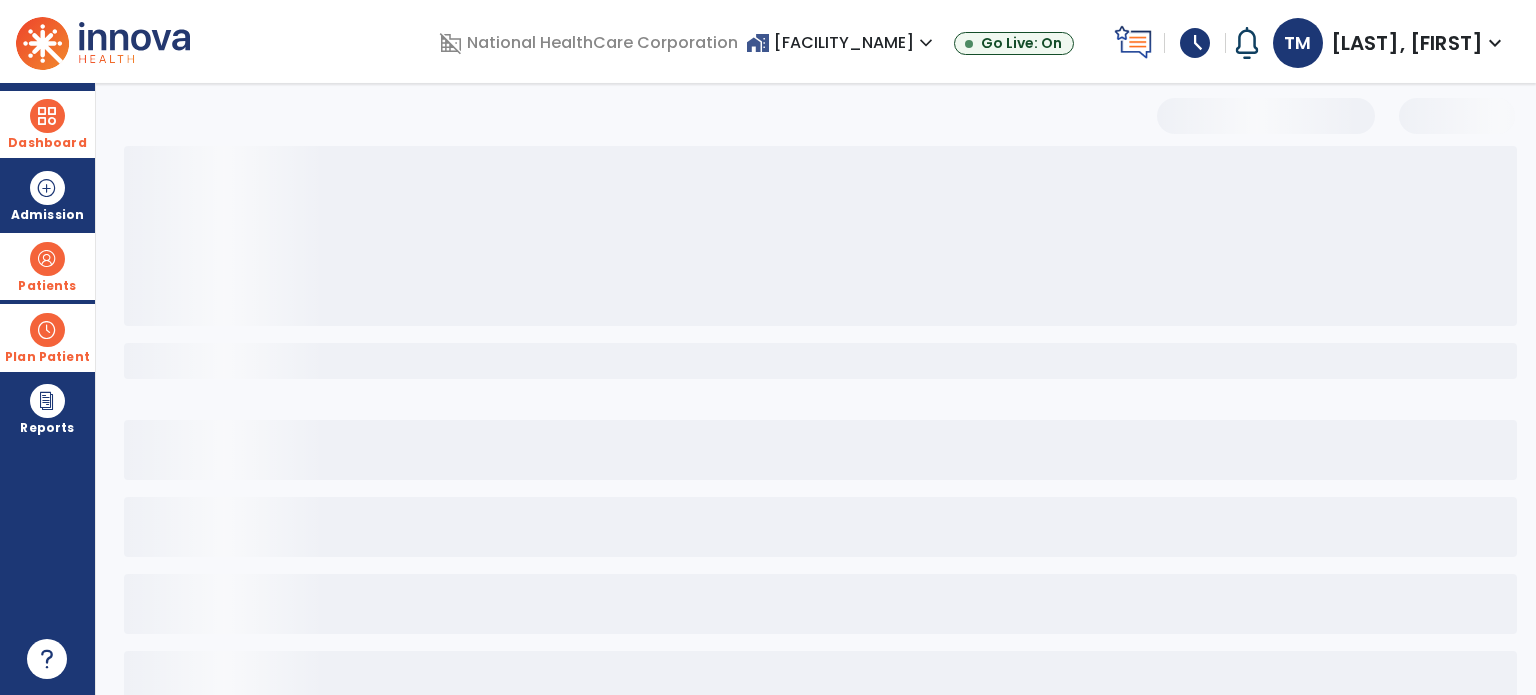 select on "***" 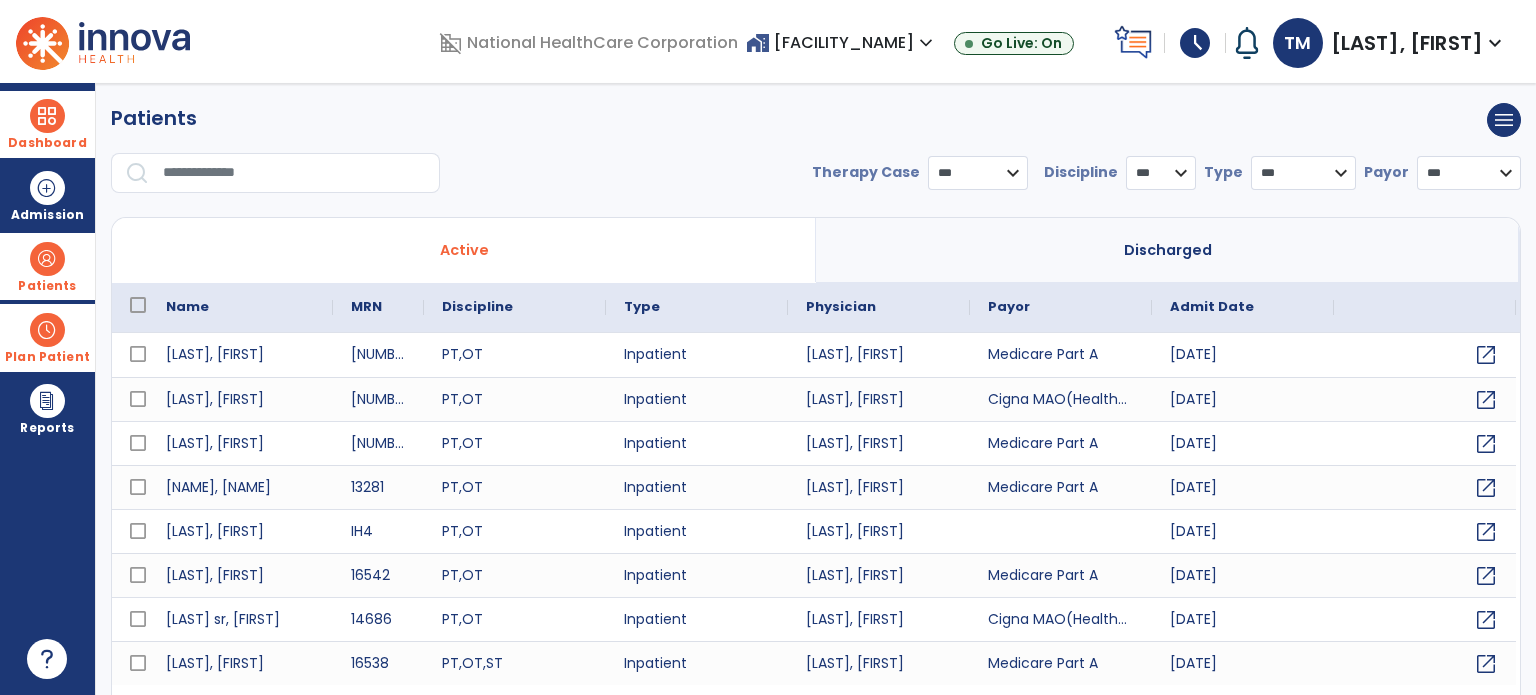 click at bounding box center [294, 173] 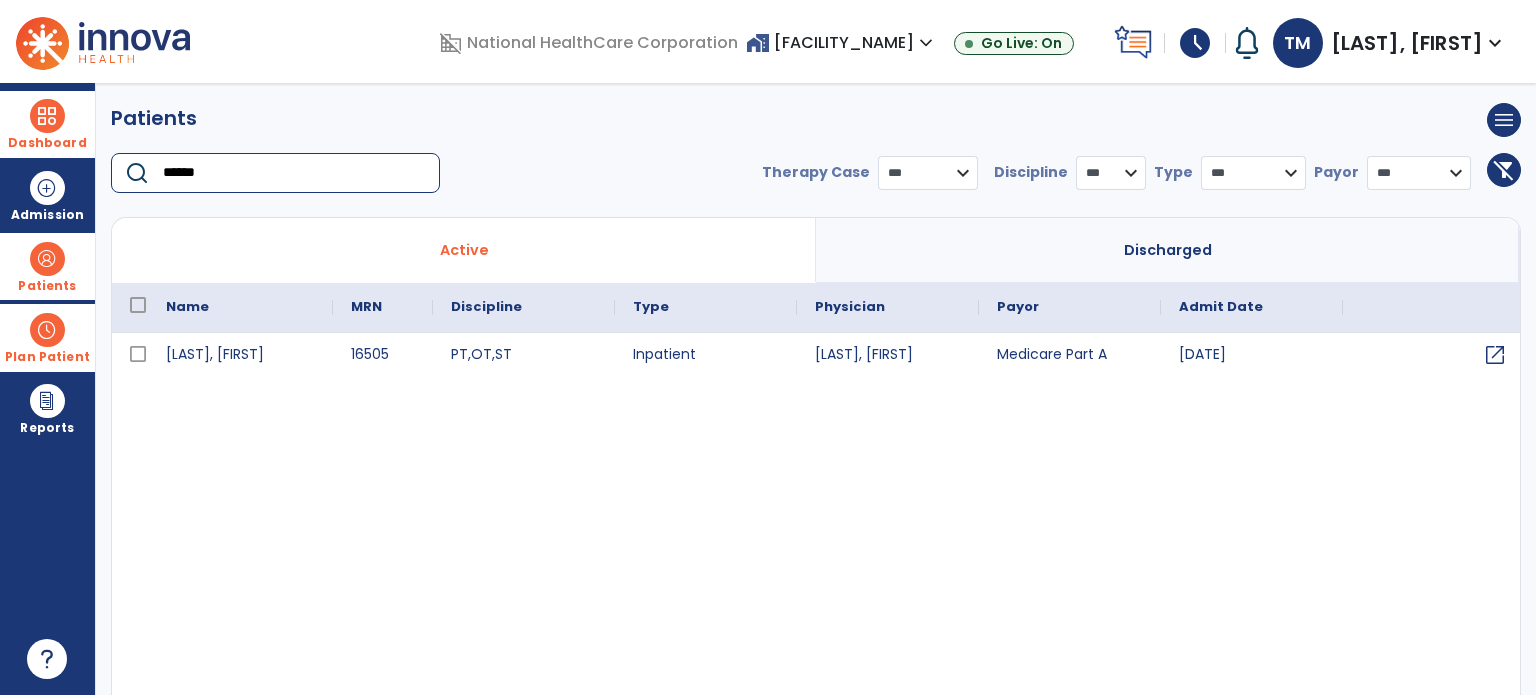 type on "******" 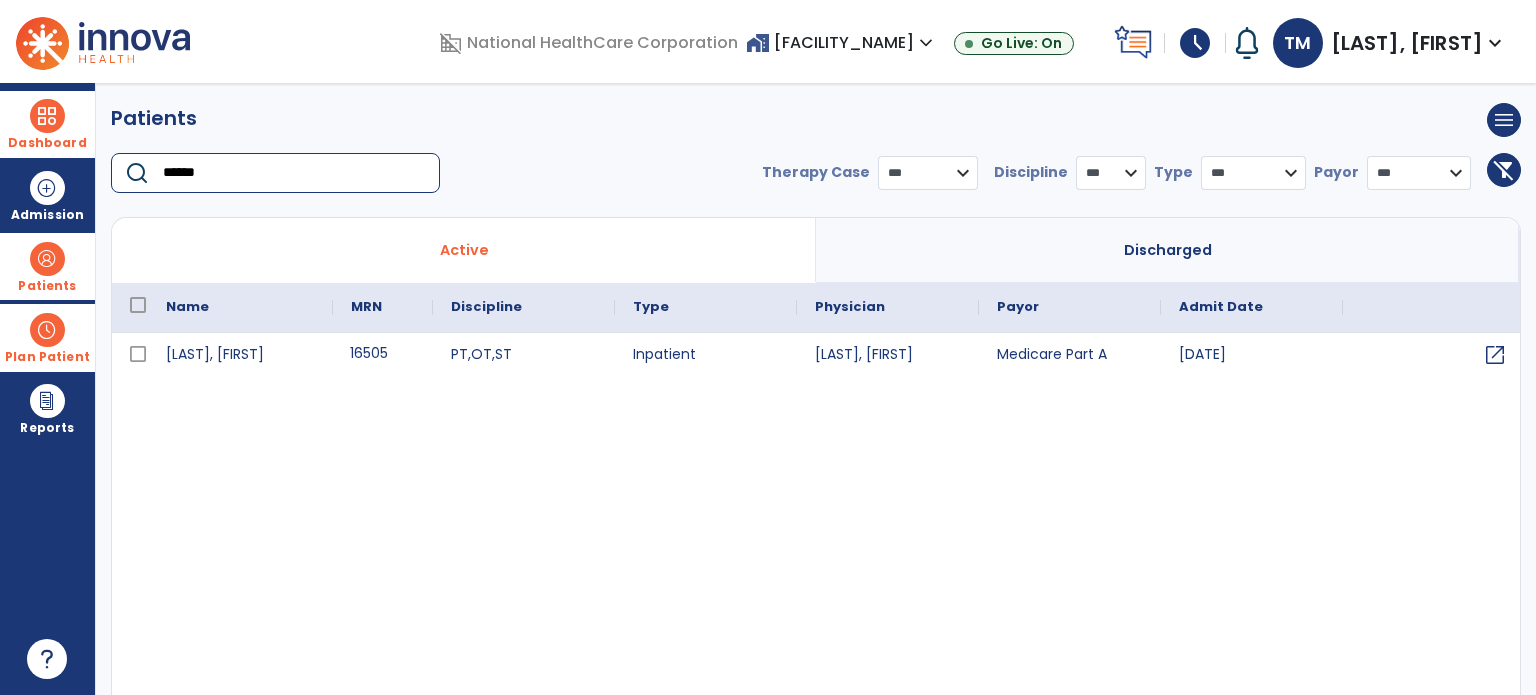 click on "16505" at bounding box center [383, 355] 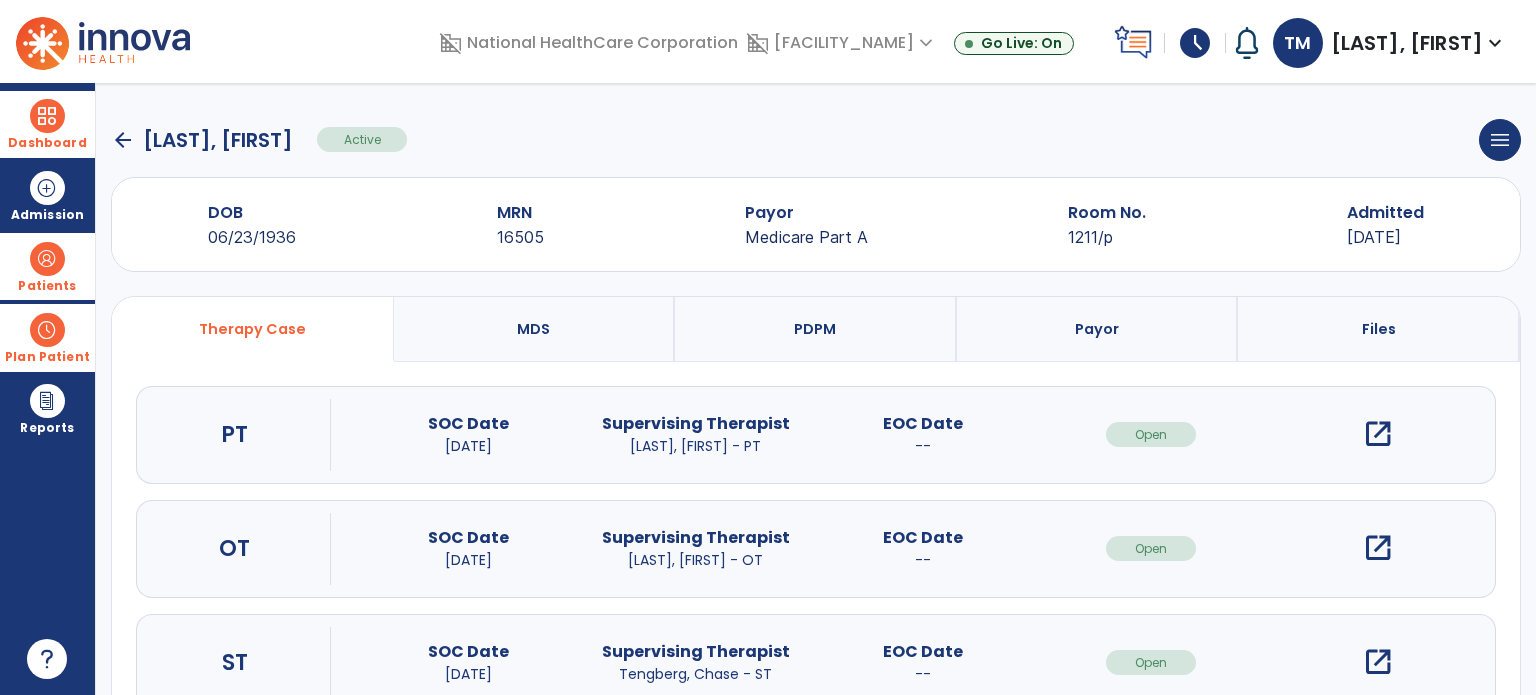 click on "open_in_new" at bounding box center (1378, 548) 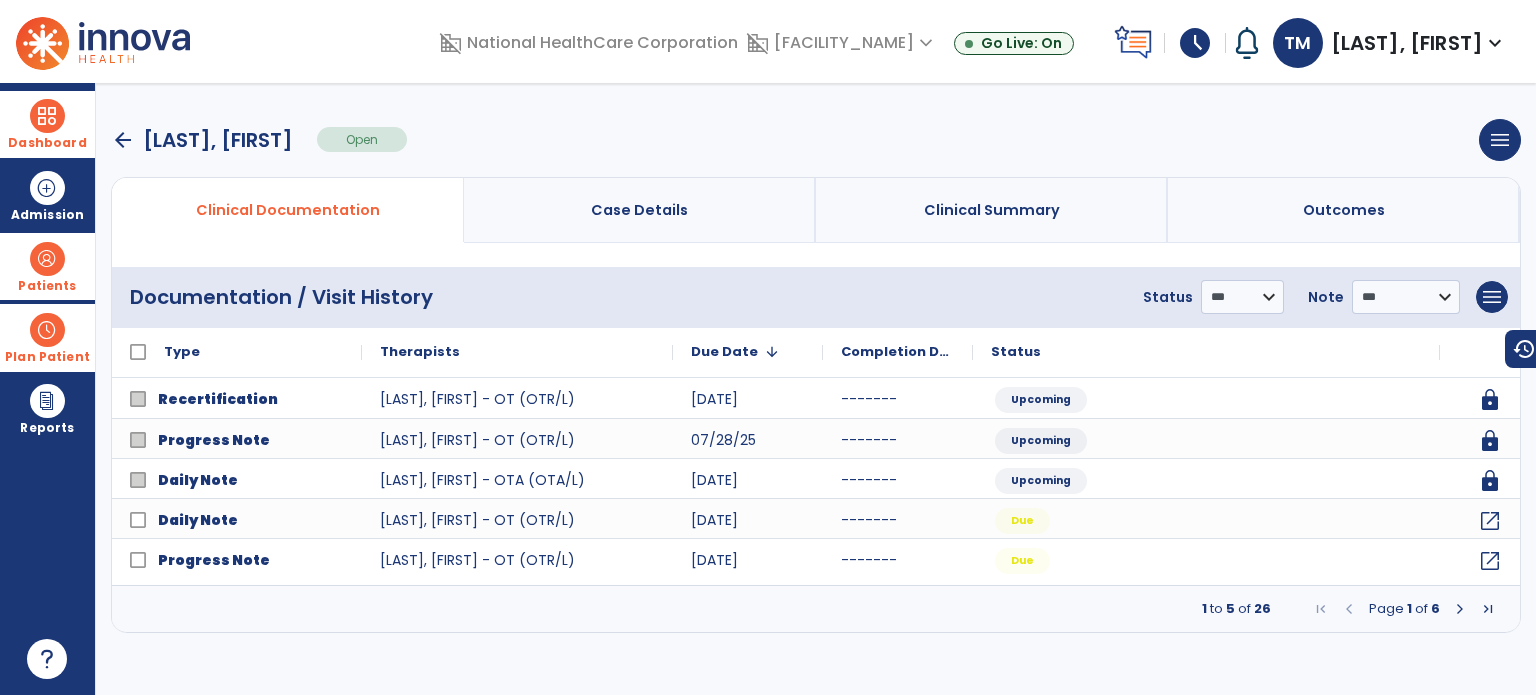 click at bounding box center [1460, 609] 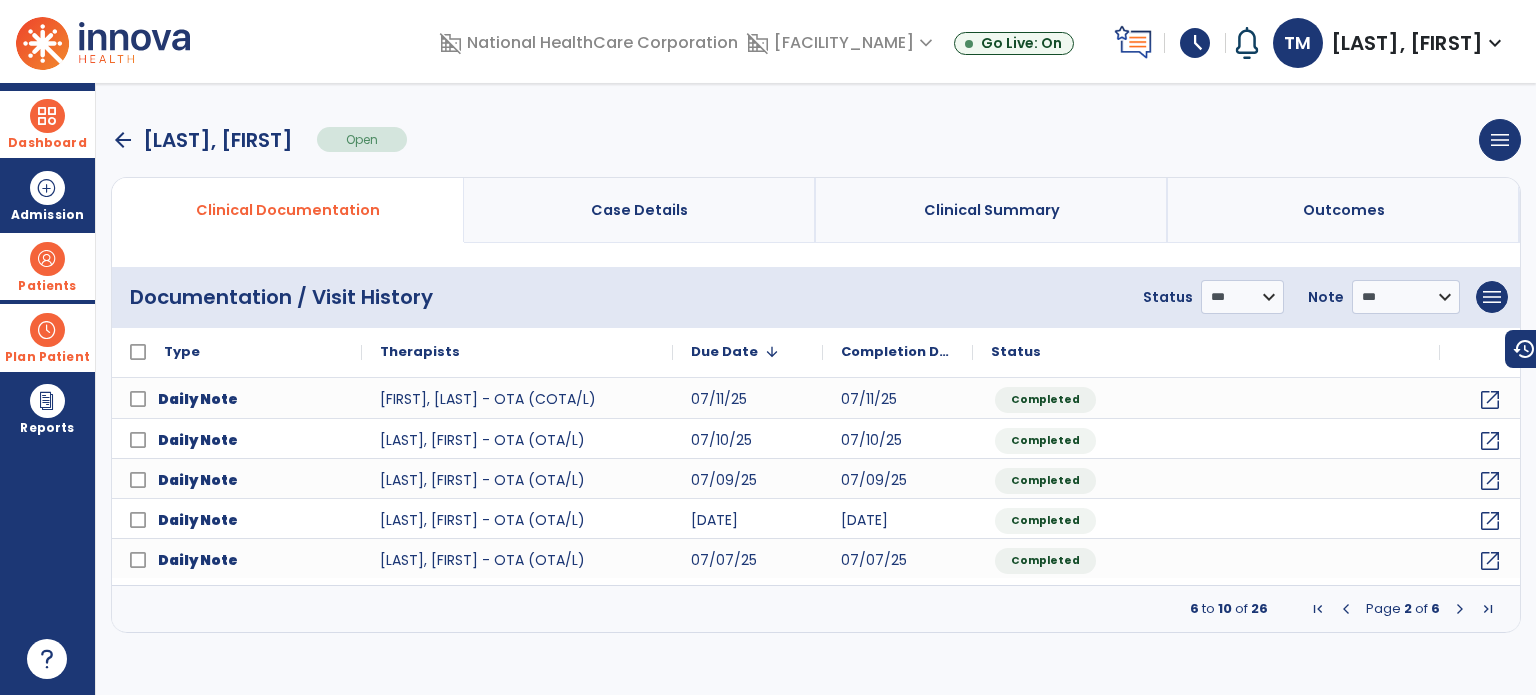 click at bounding box center (1460, 609) 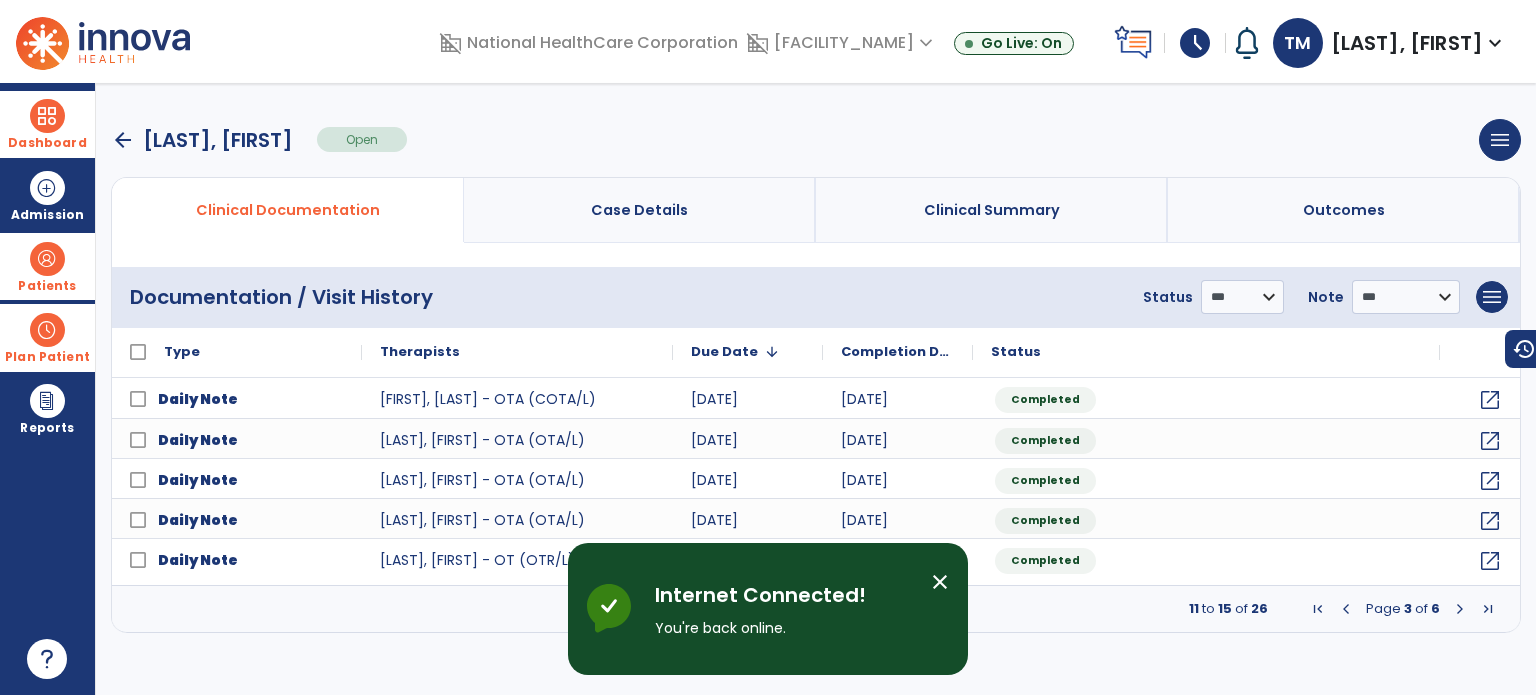 click at bounding box center (47, 259) 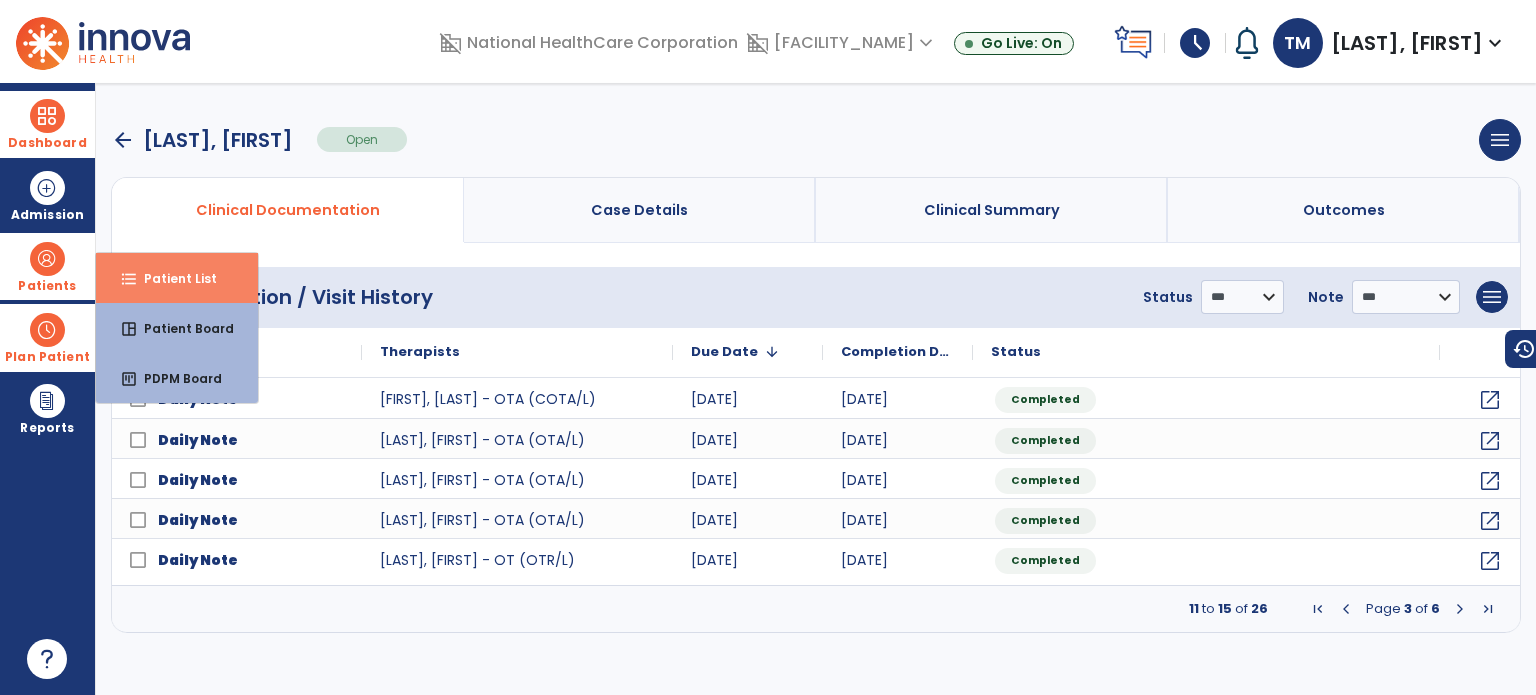click on "Patient List" at bounding box center [172, 278] 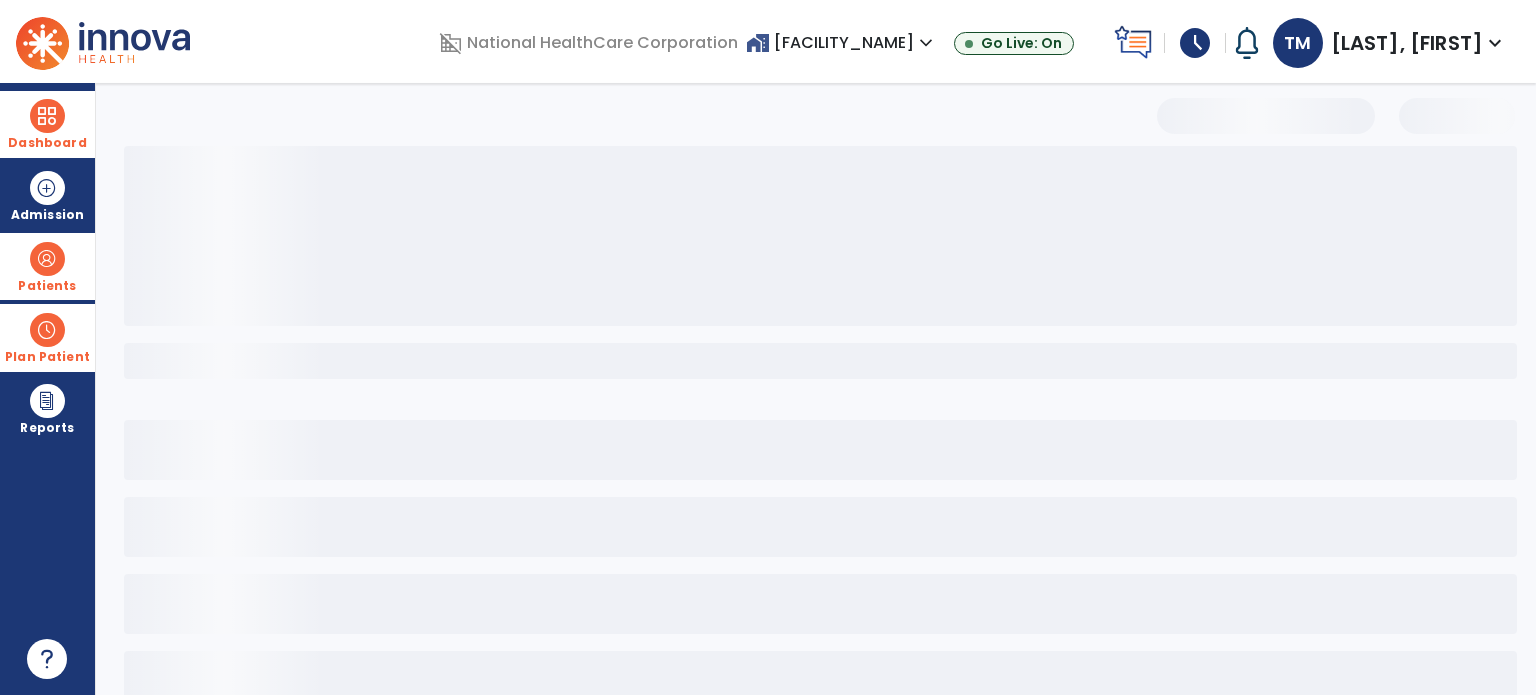 select on "***" 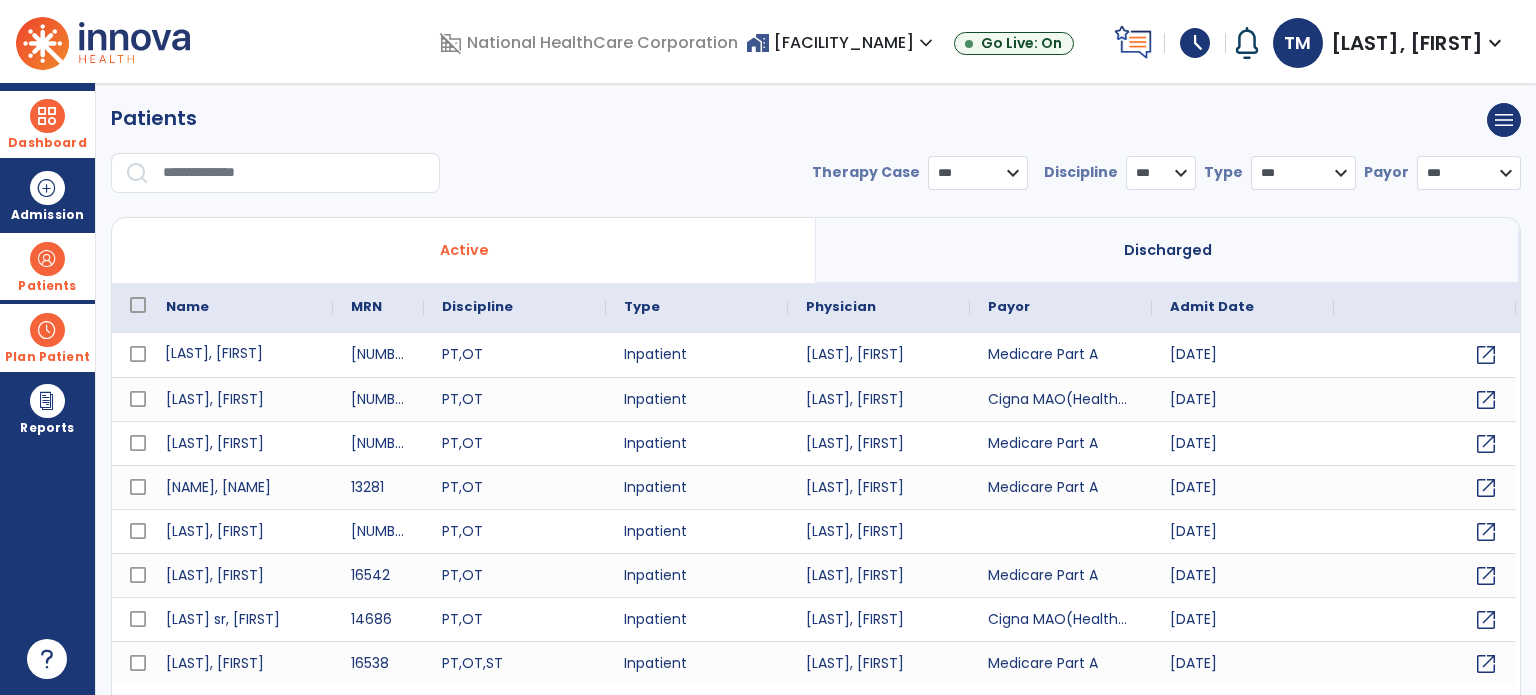 click on "[LAST], [FIRST]" at bounding box center (240, 355) 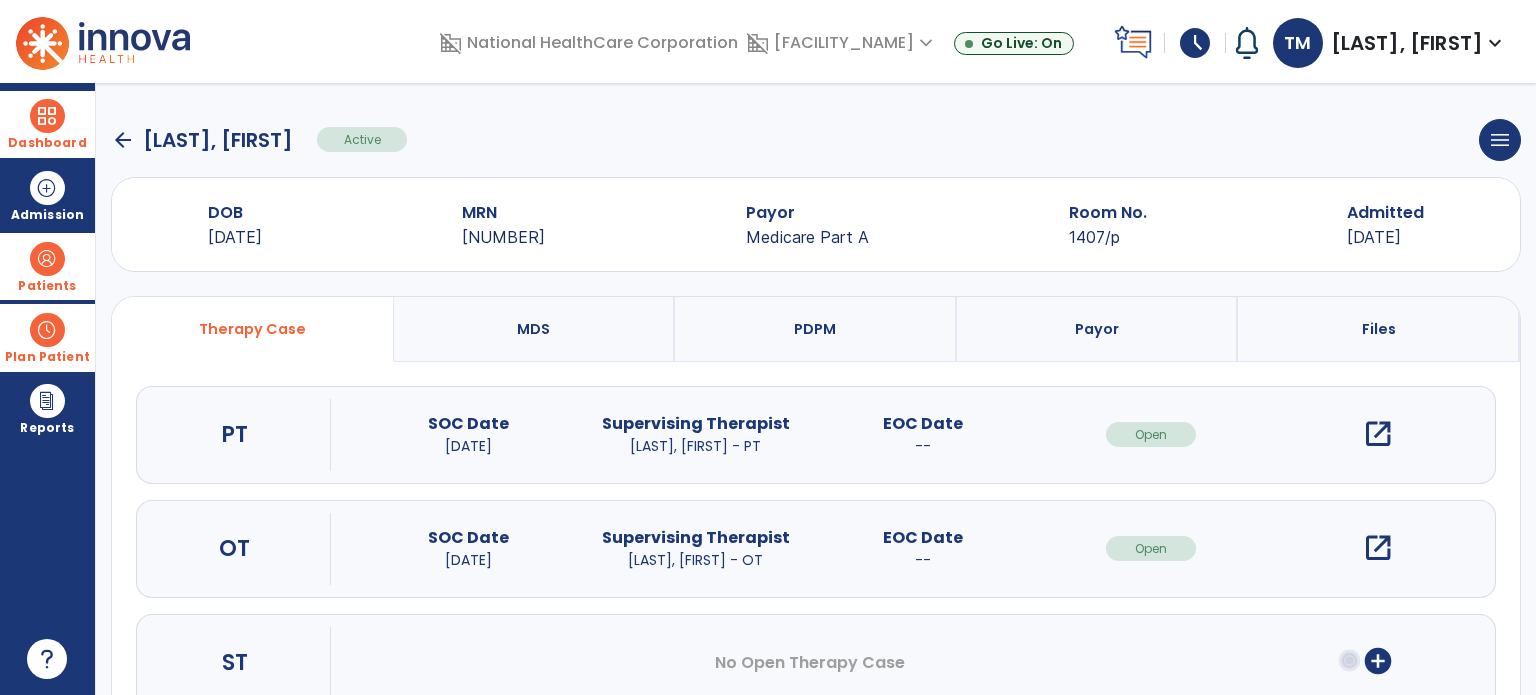 click on "open_in_new" at bounding box center [1378, 548] 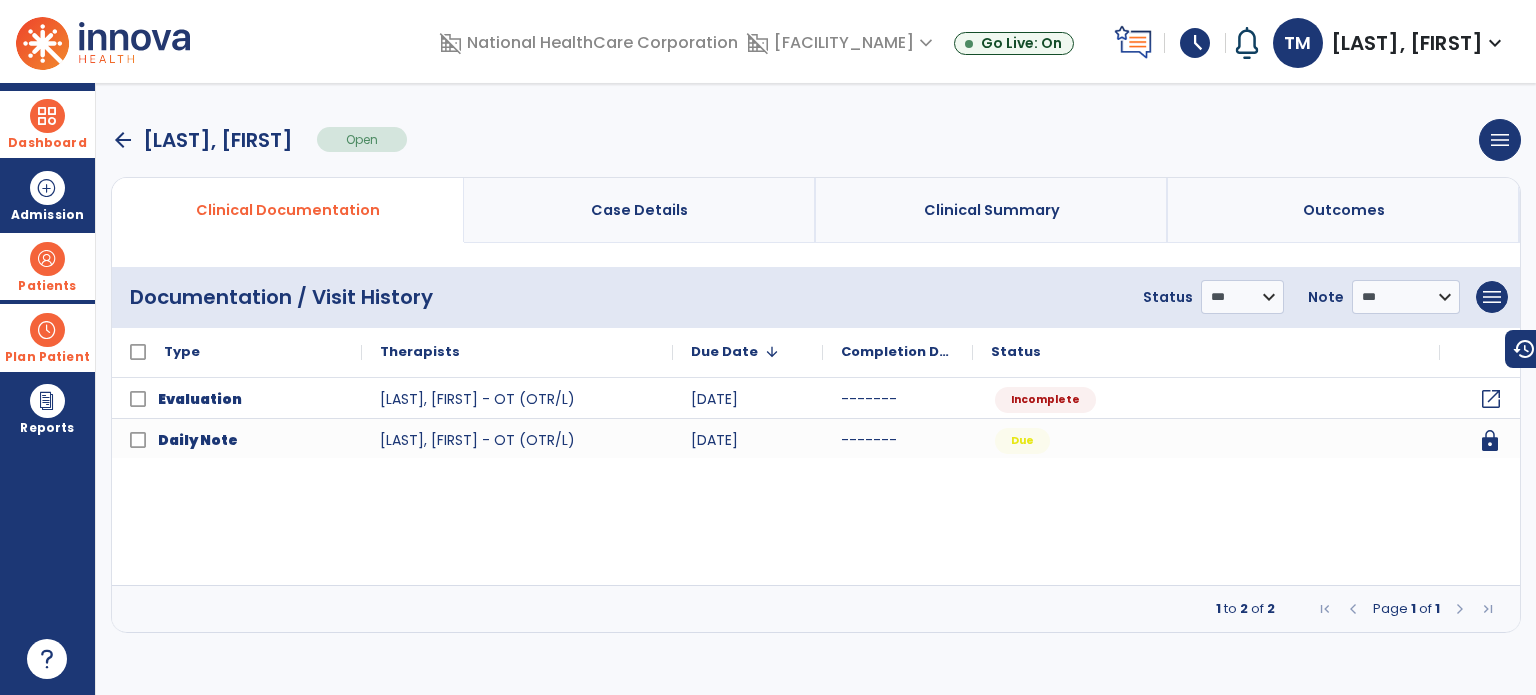 click on "open_in_new" 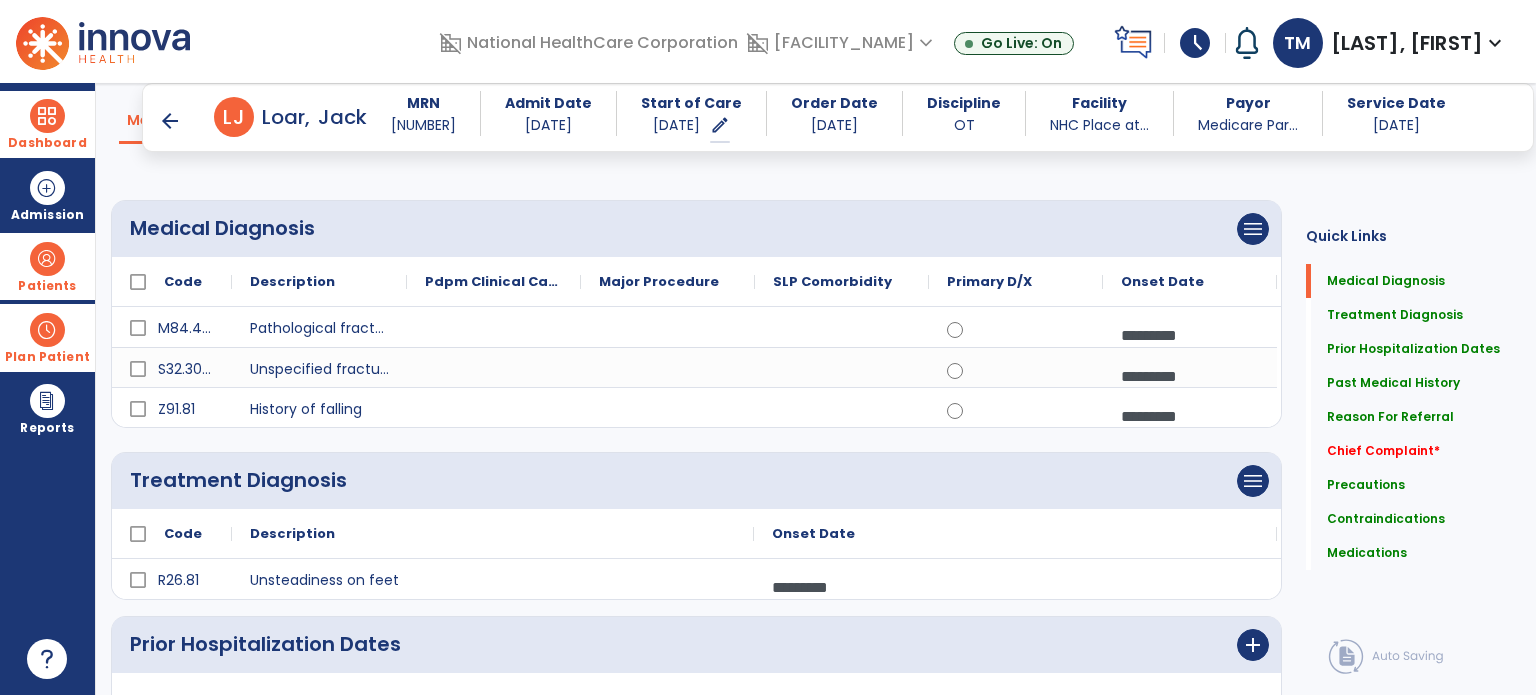 scroll, scrollTop: 0, scrollLeft: 0, axis: both 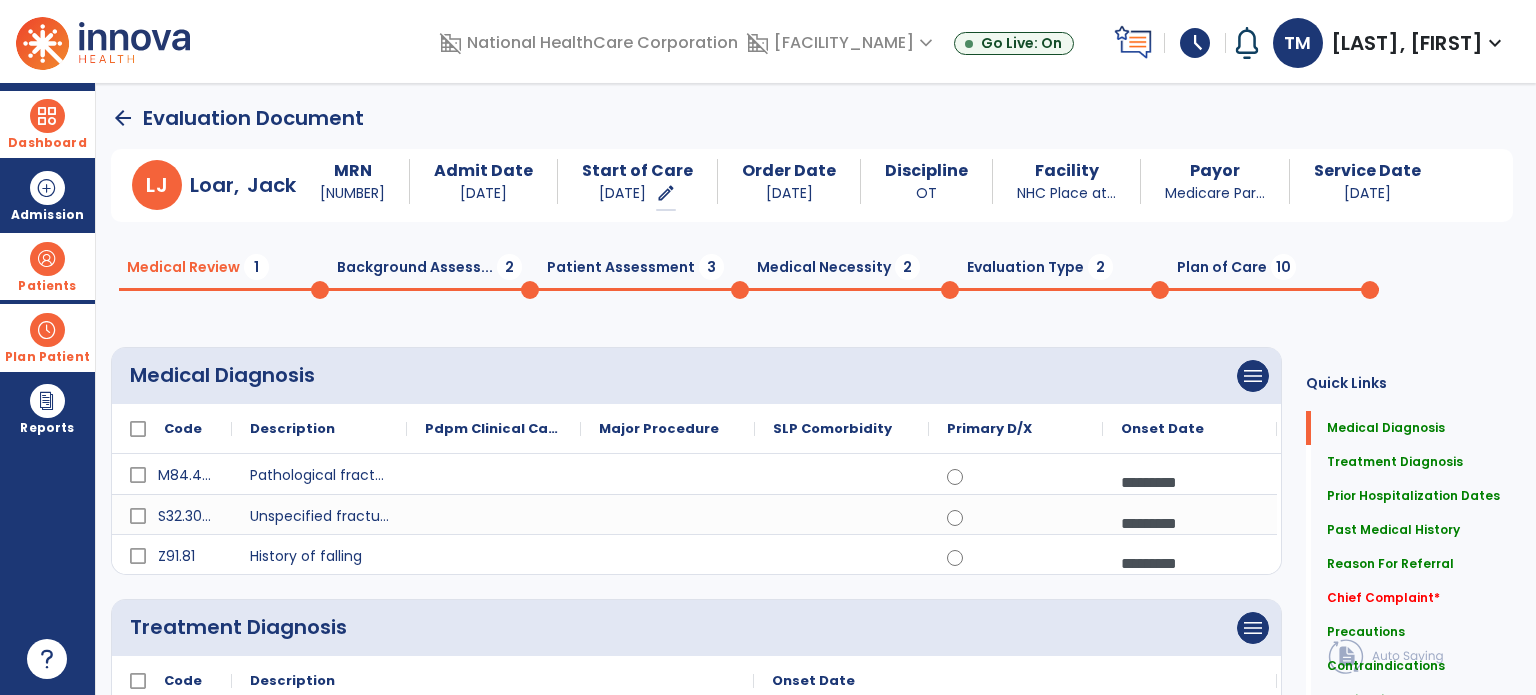 click on "Background Assess...  2" 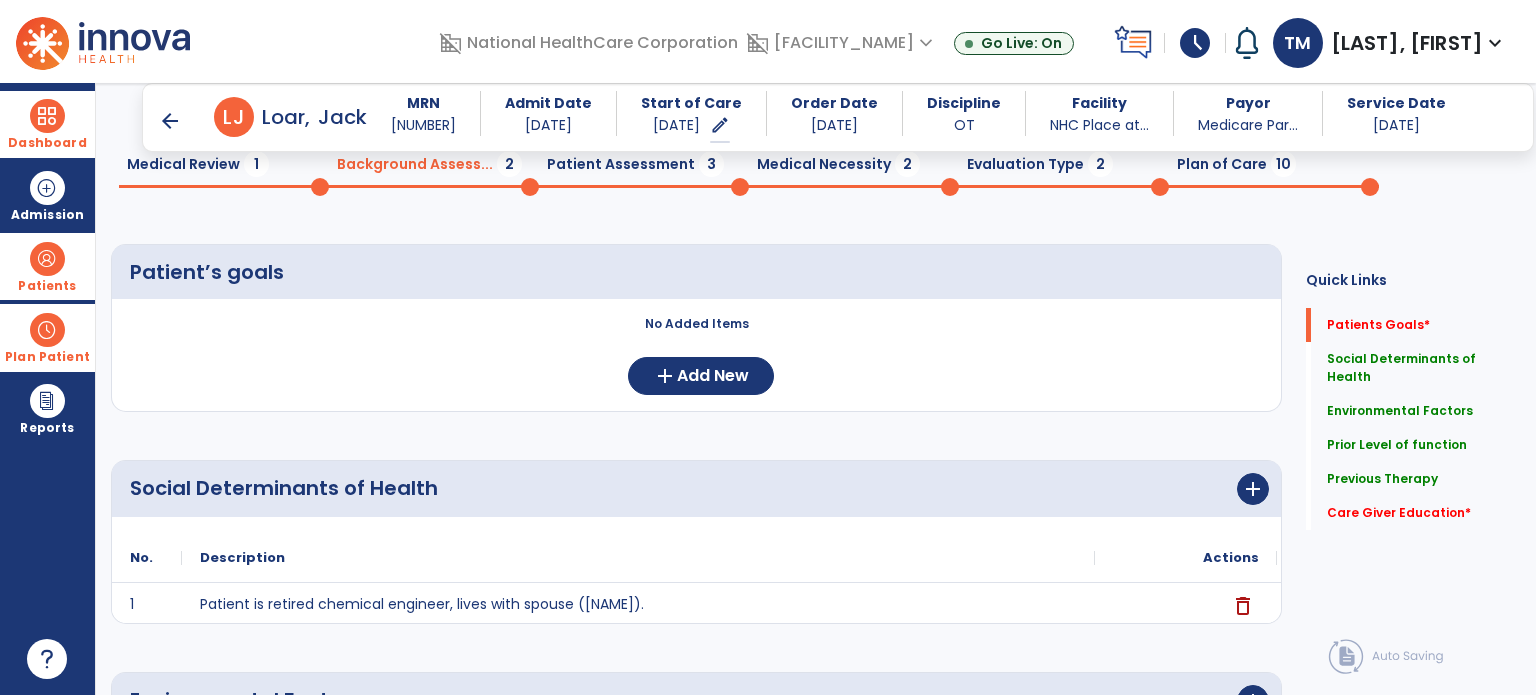 scroll, scrollTop: 92, scrollLeft: 0, axis: vertical 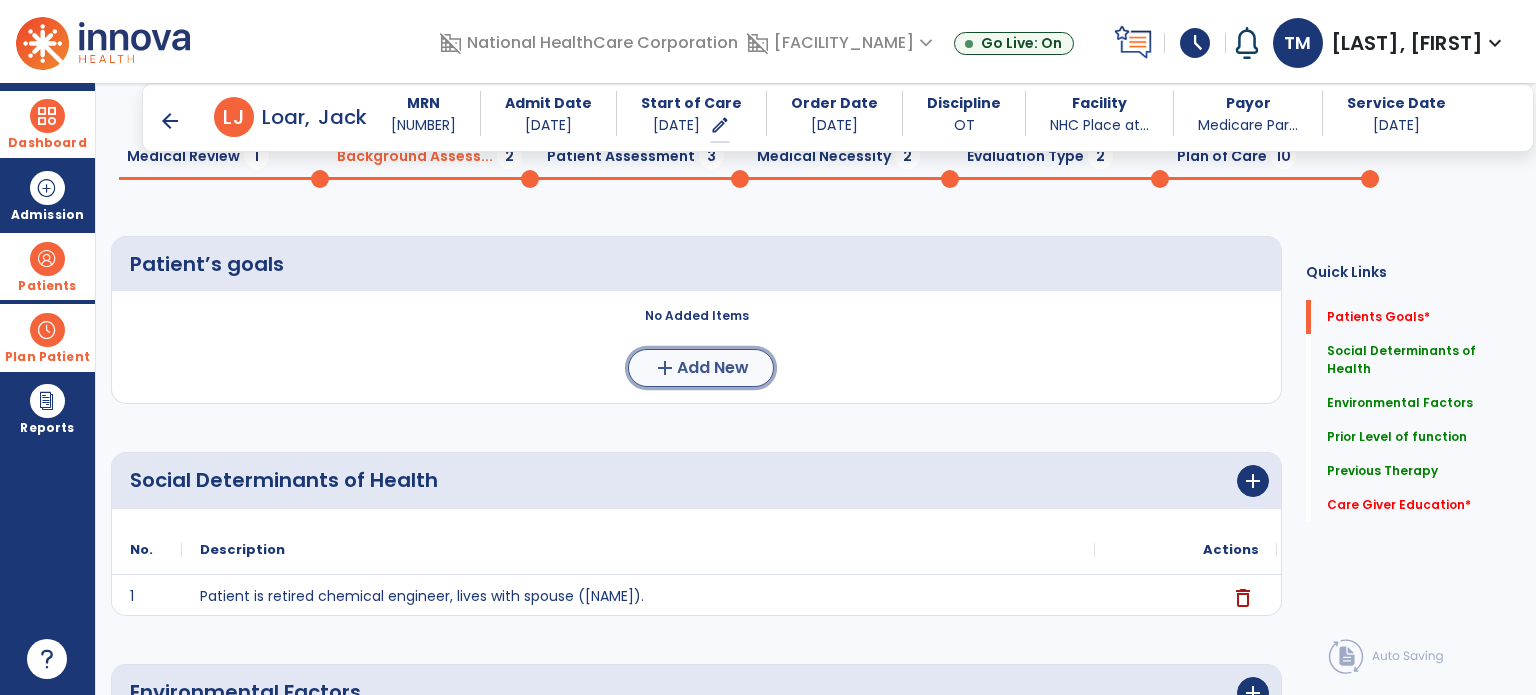 click on "Add New" 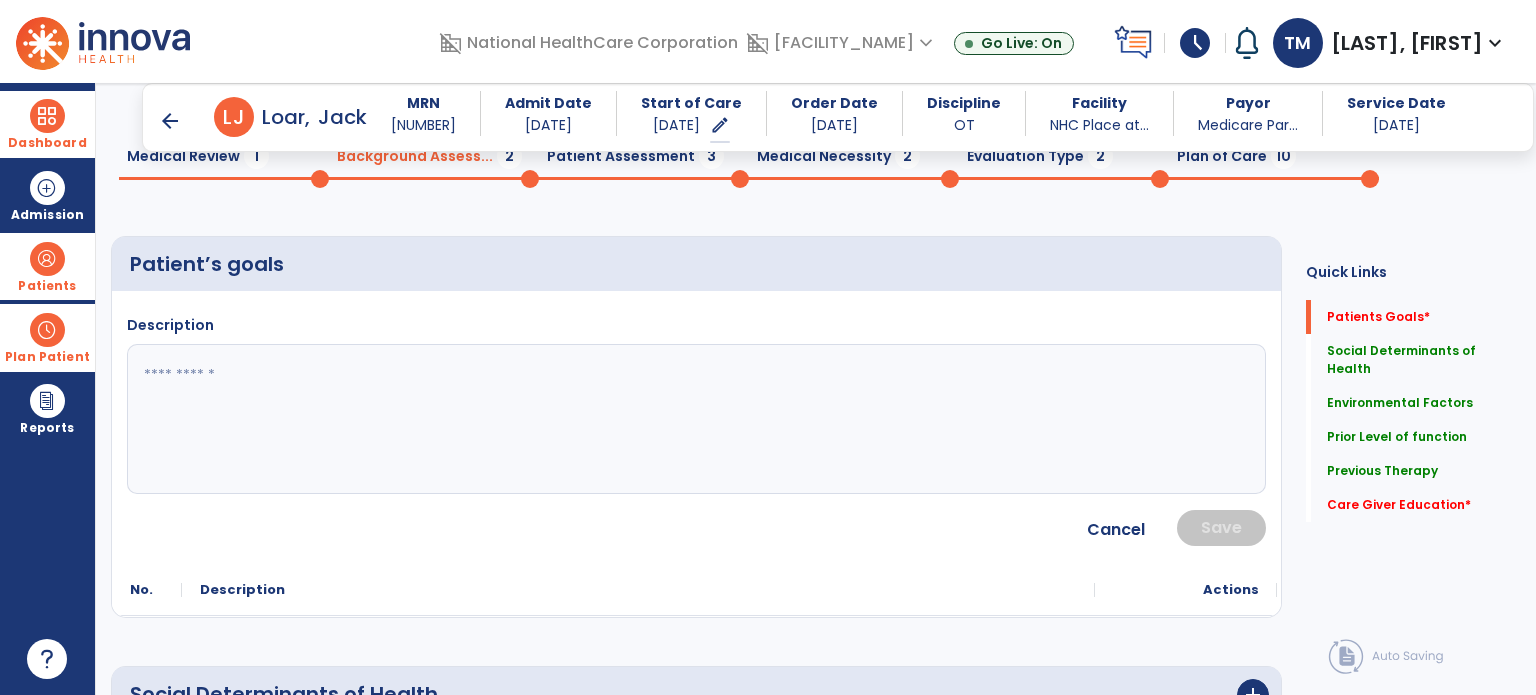 click 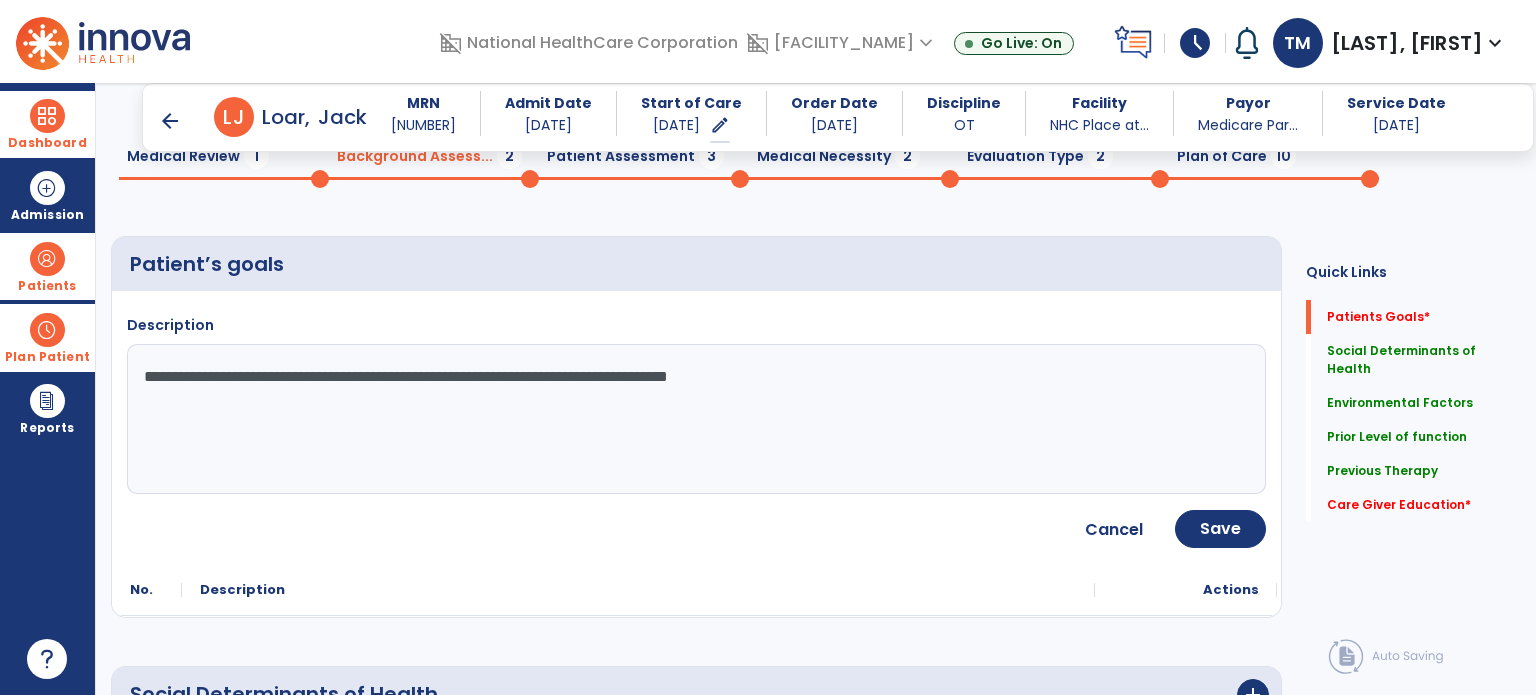 type on "**********" 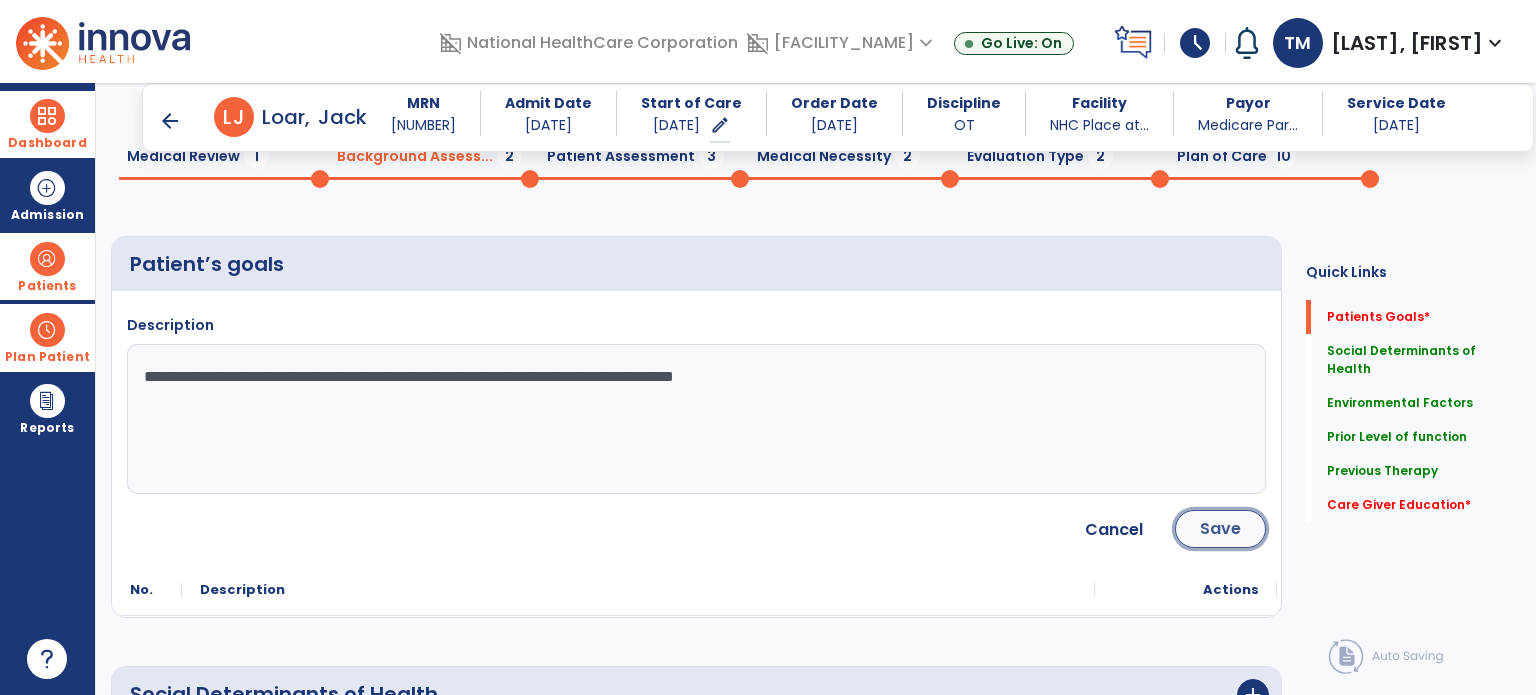click on "Save" 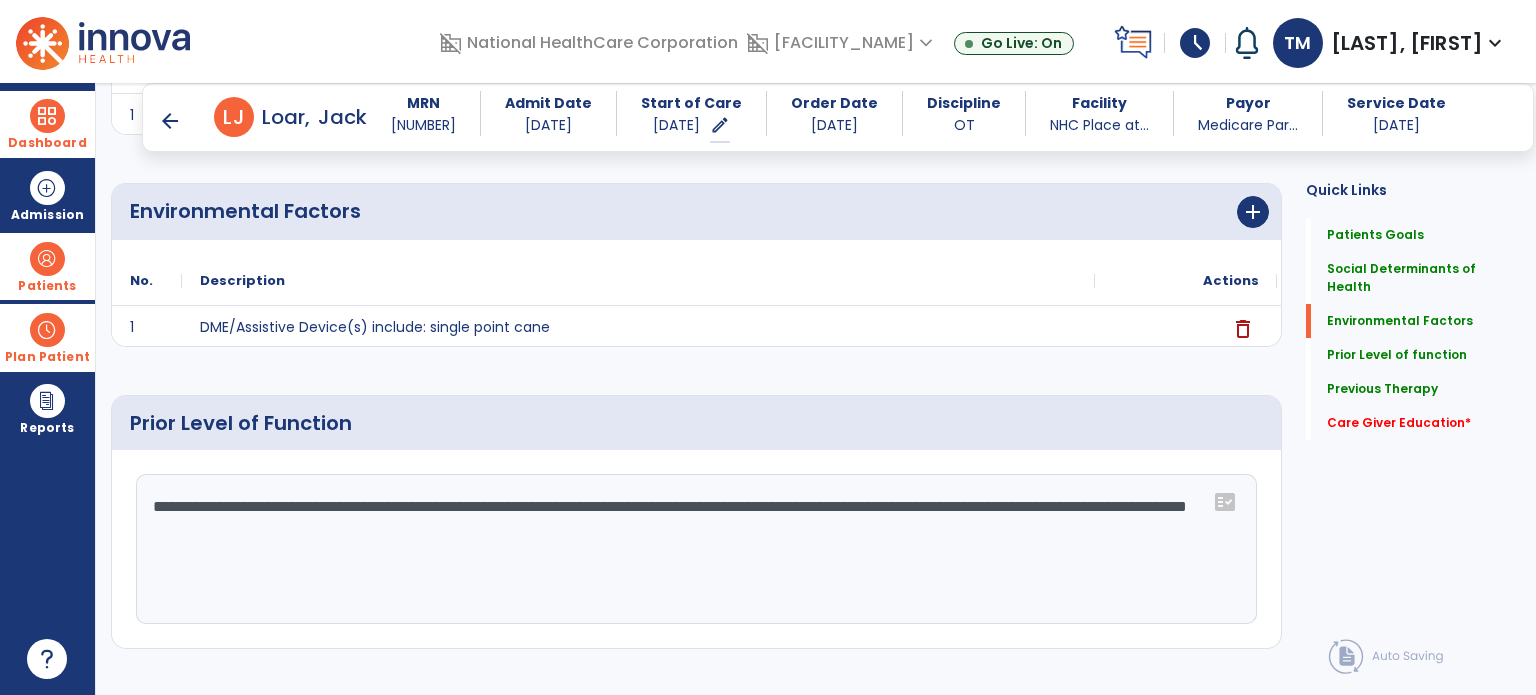 scroll, scrollTop: 577, scrollLeft: 0, axis: vertical 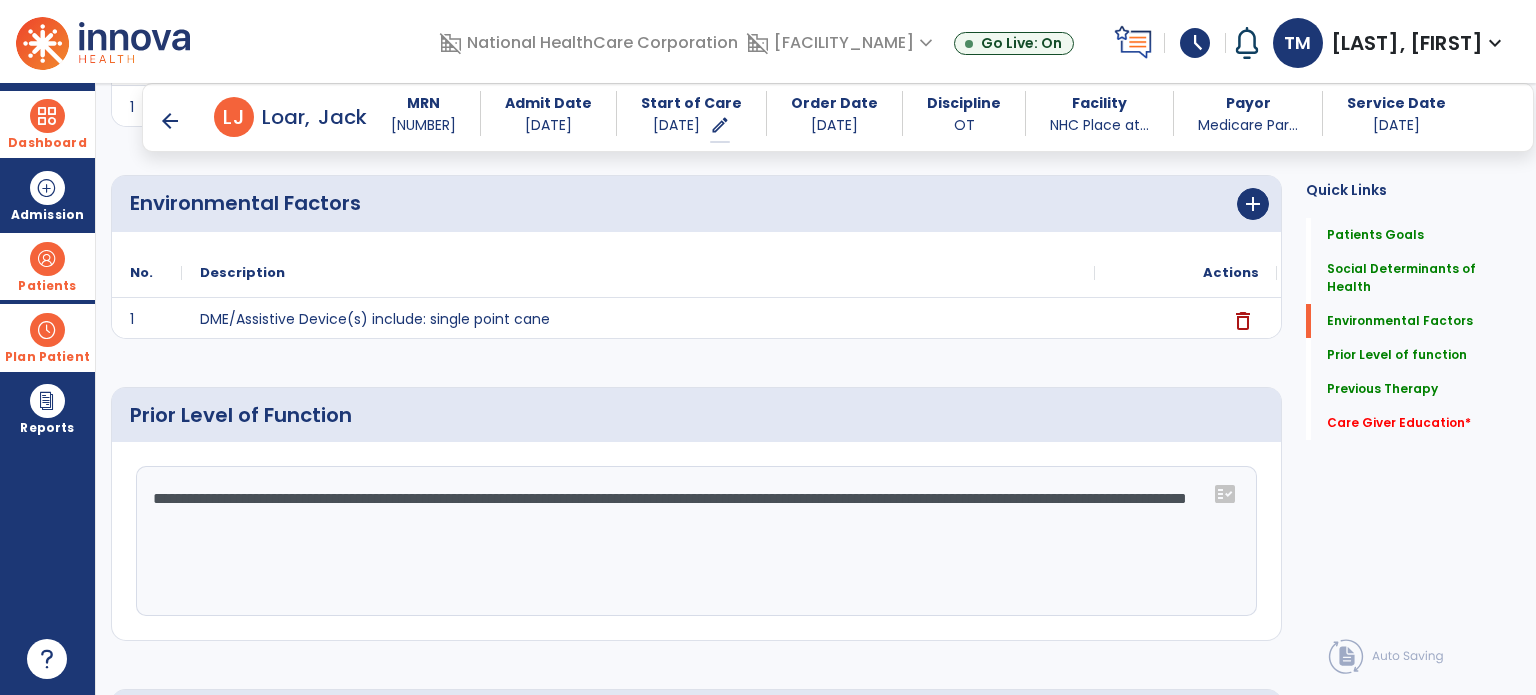click on "**********" 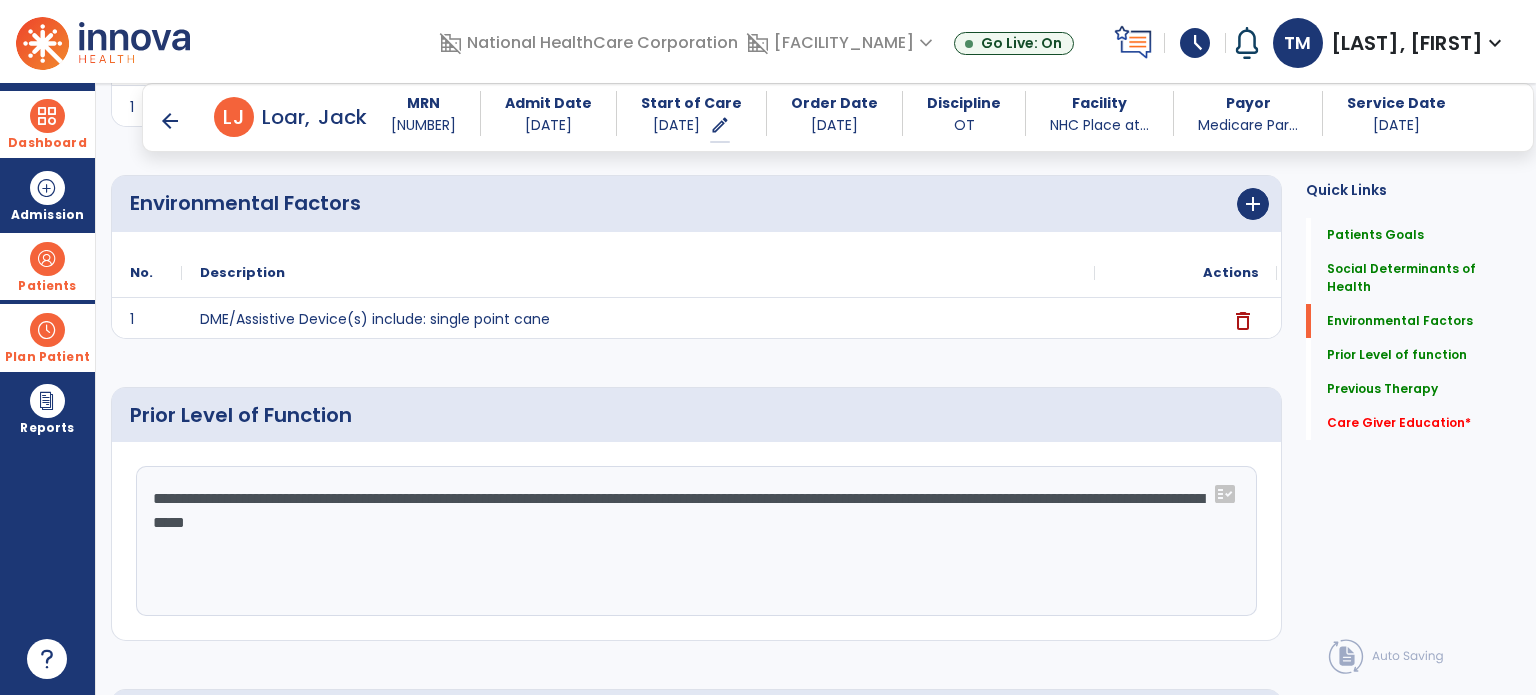 click on "**********" 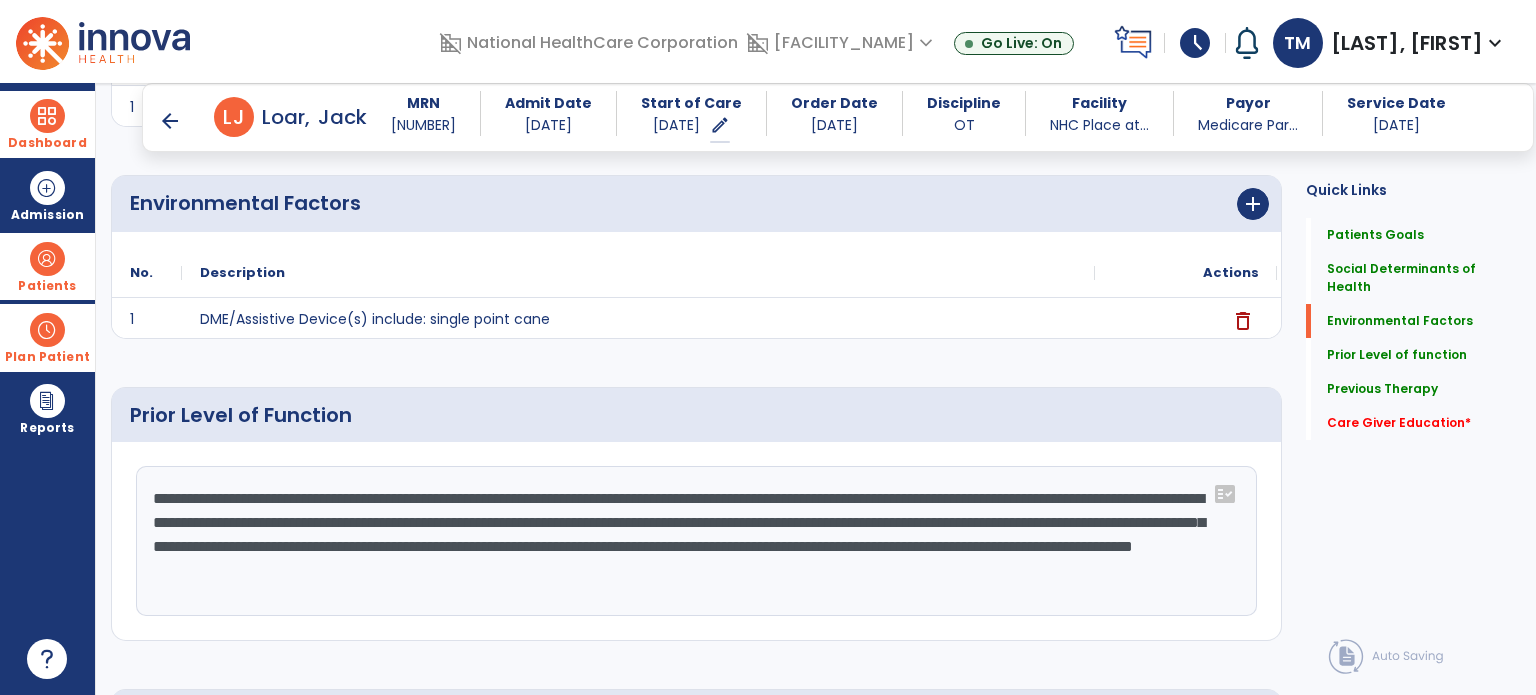type on "**********" 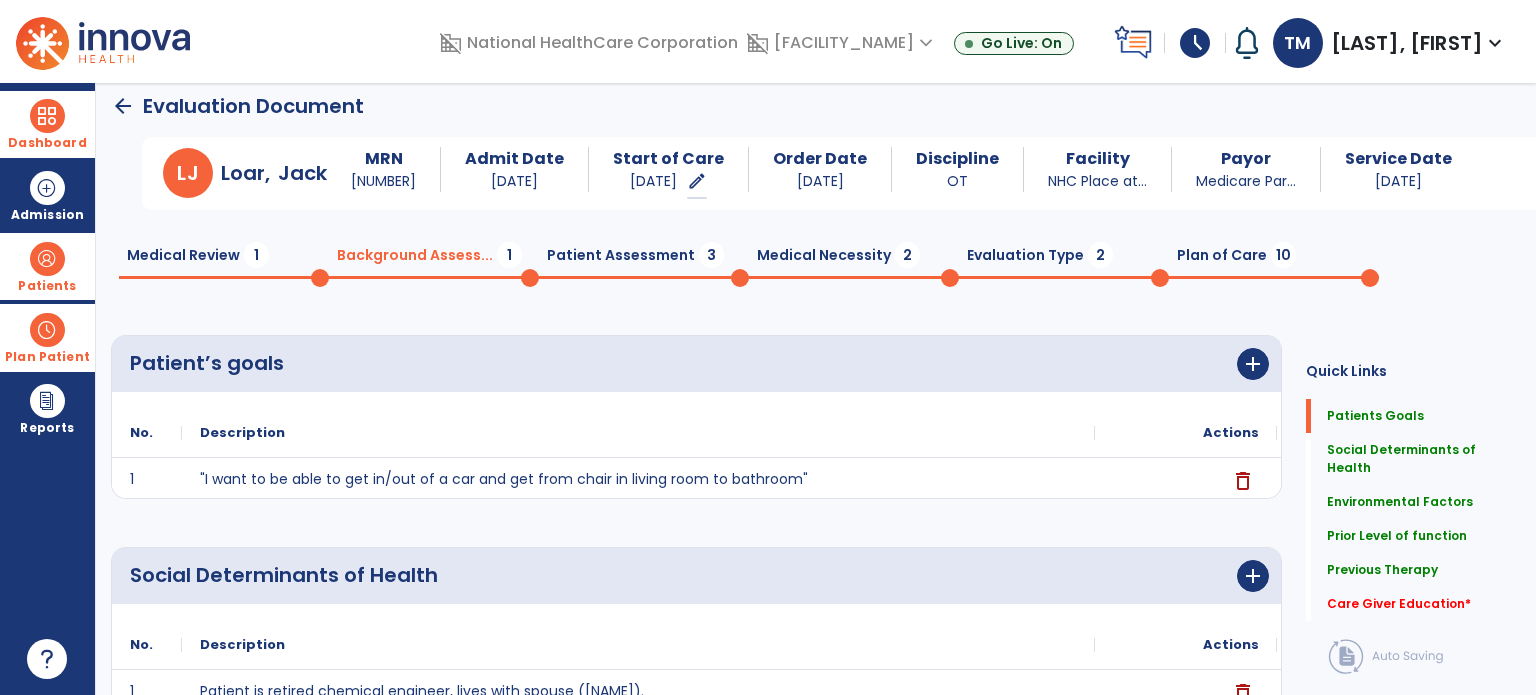 scroll, scrollTop: 0, scrollLeft: 0, axis: both 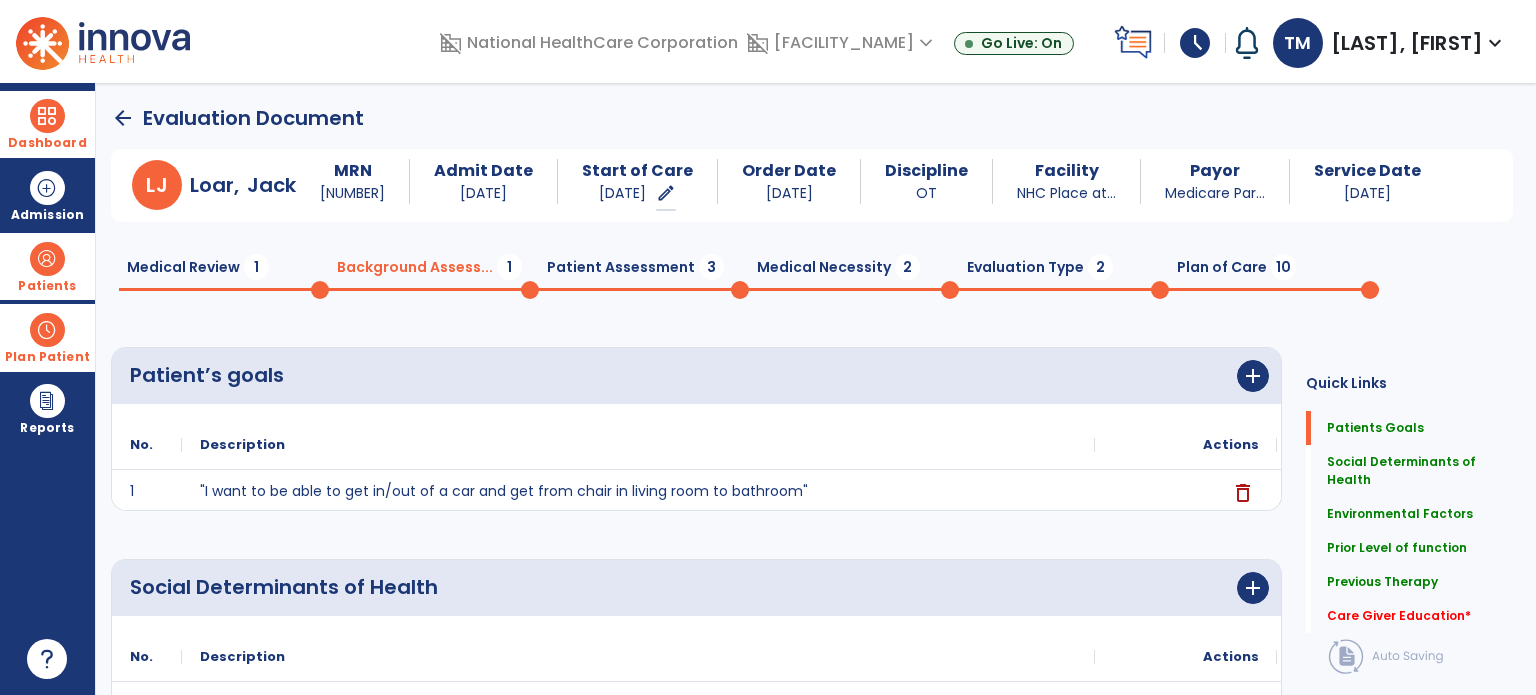 click on "Medical Review  1" 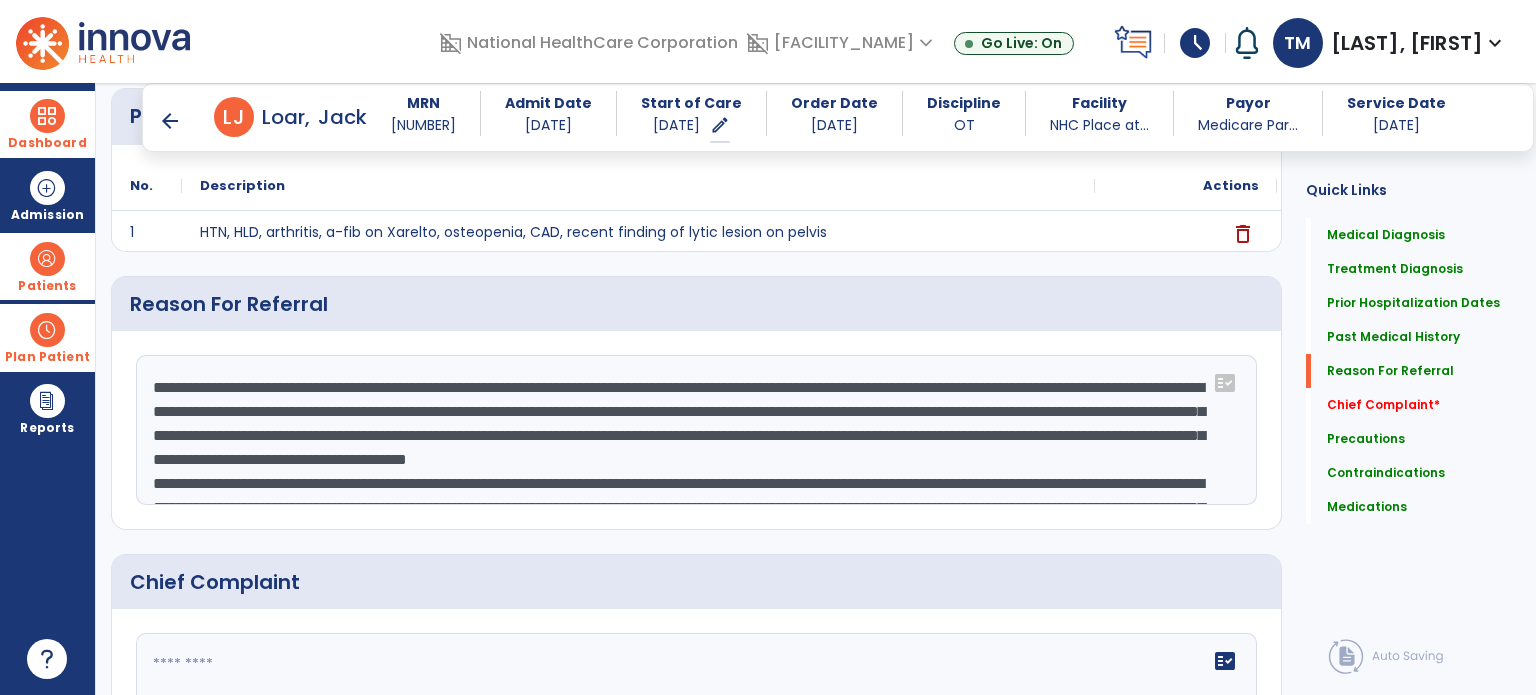 scroll, scrollTop: 877, scrollLeft: 0, axis: vertical 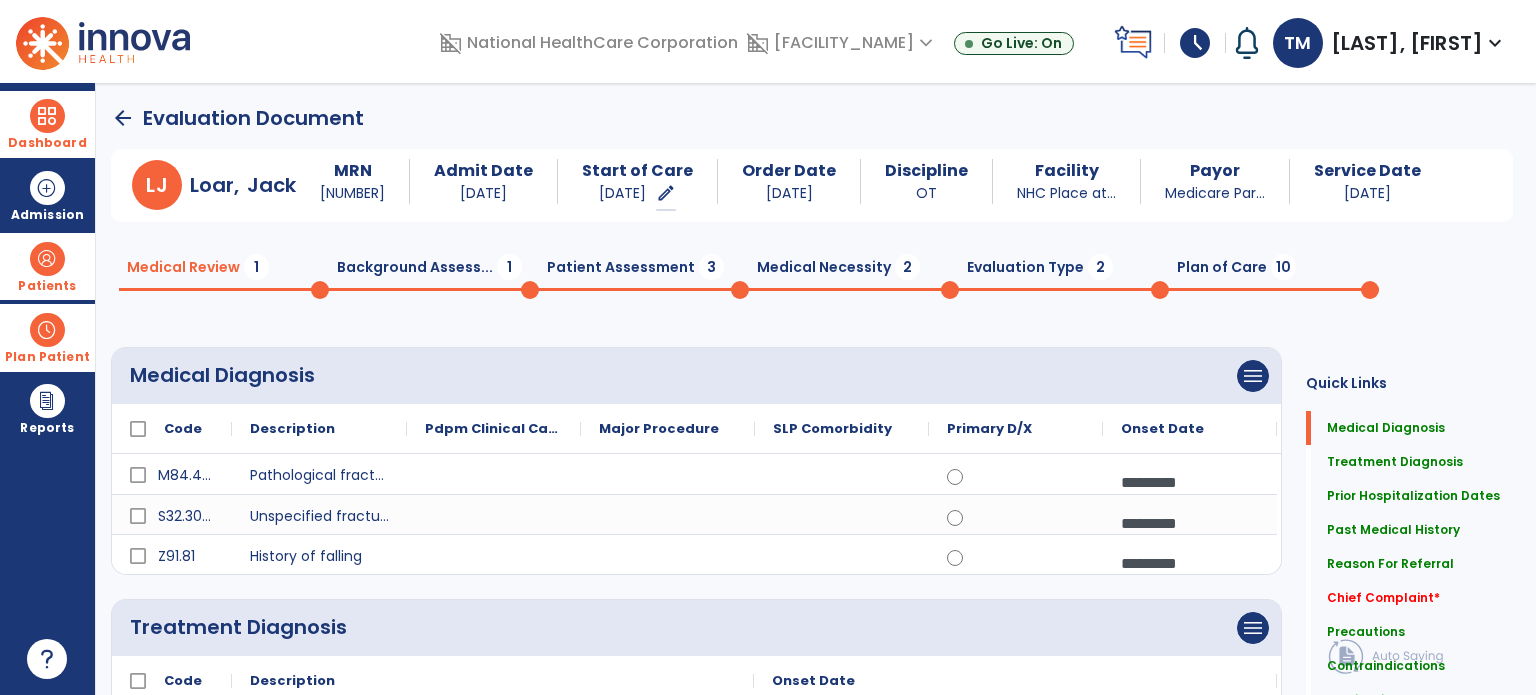 click on "Background Assess...  1" 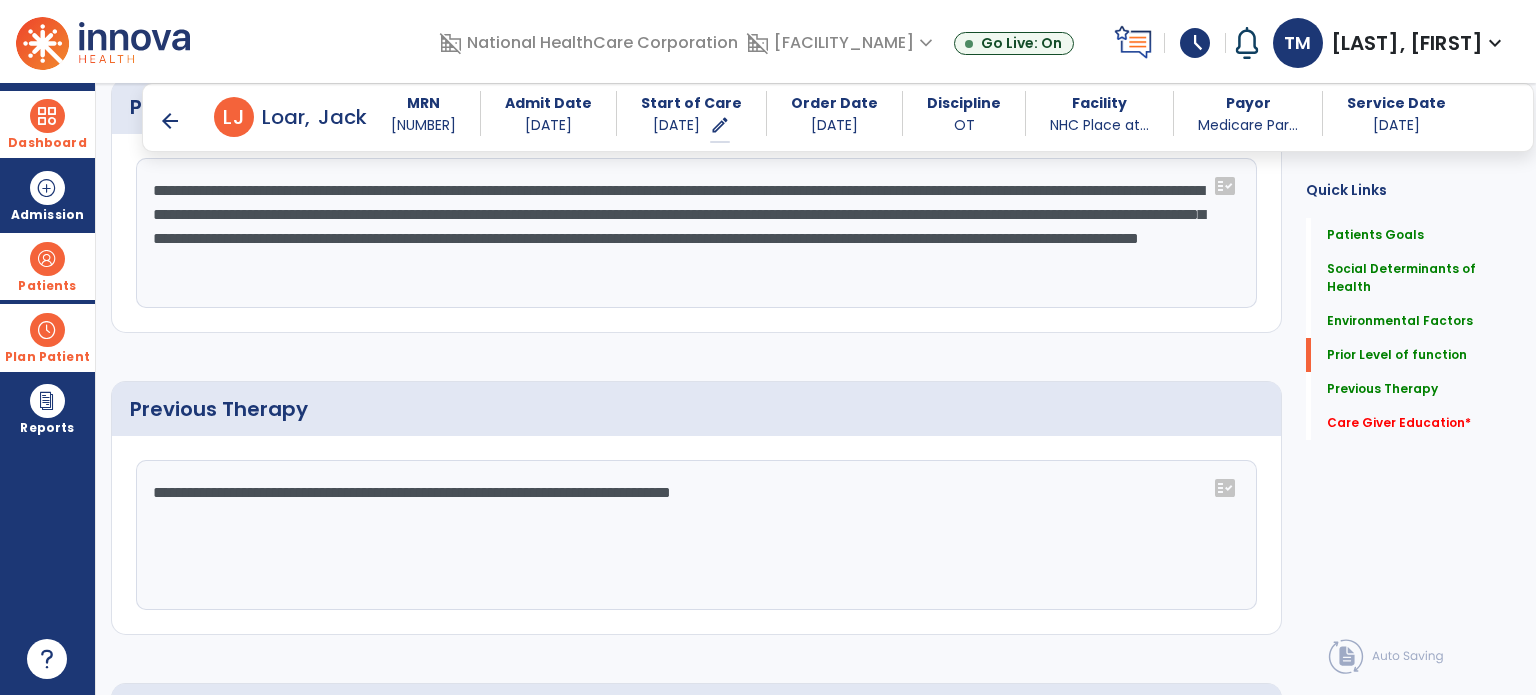 scroll, scrollTop: 1192, scrollLeft: 0, axis: vertical 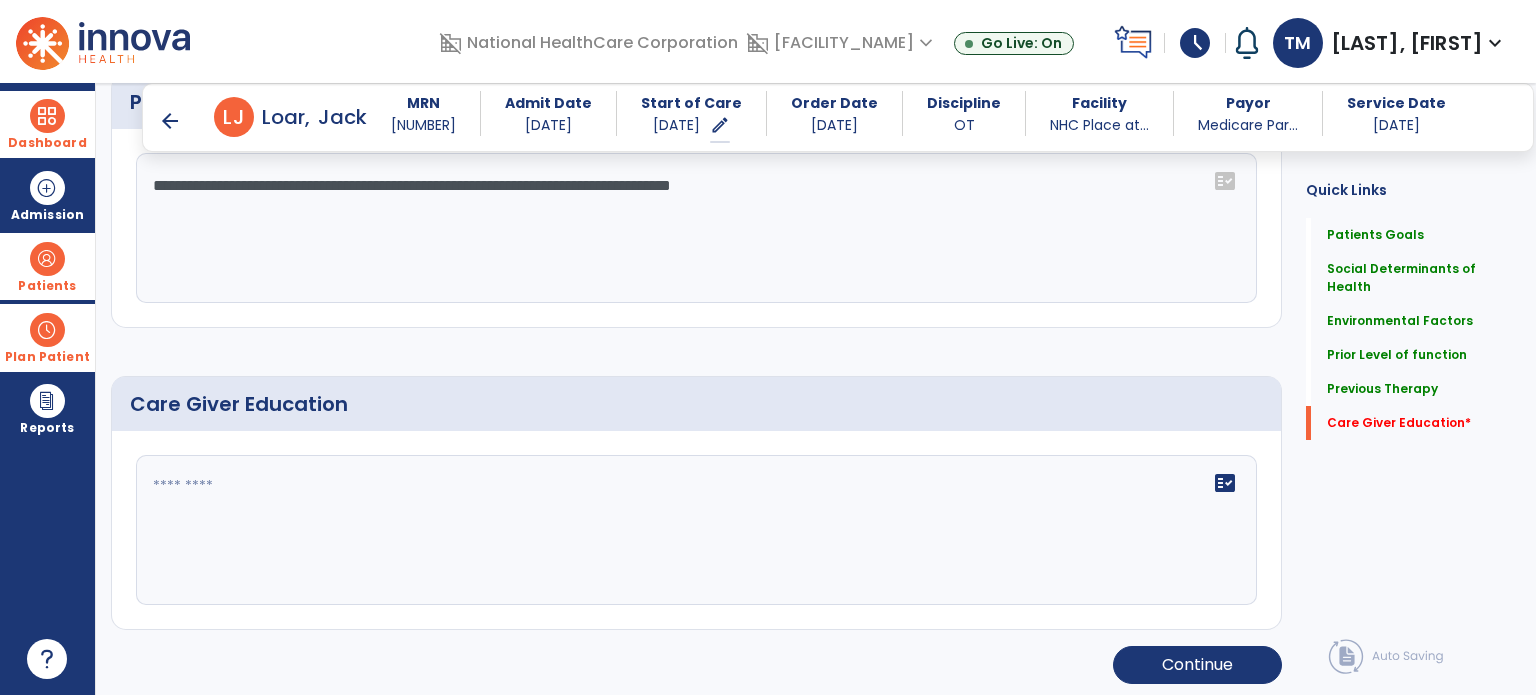 click 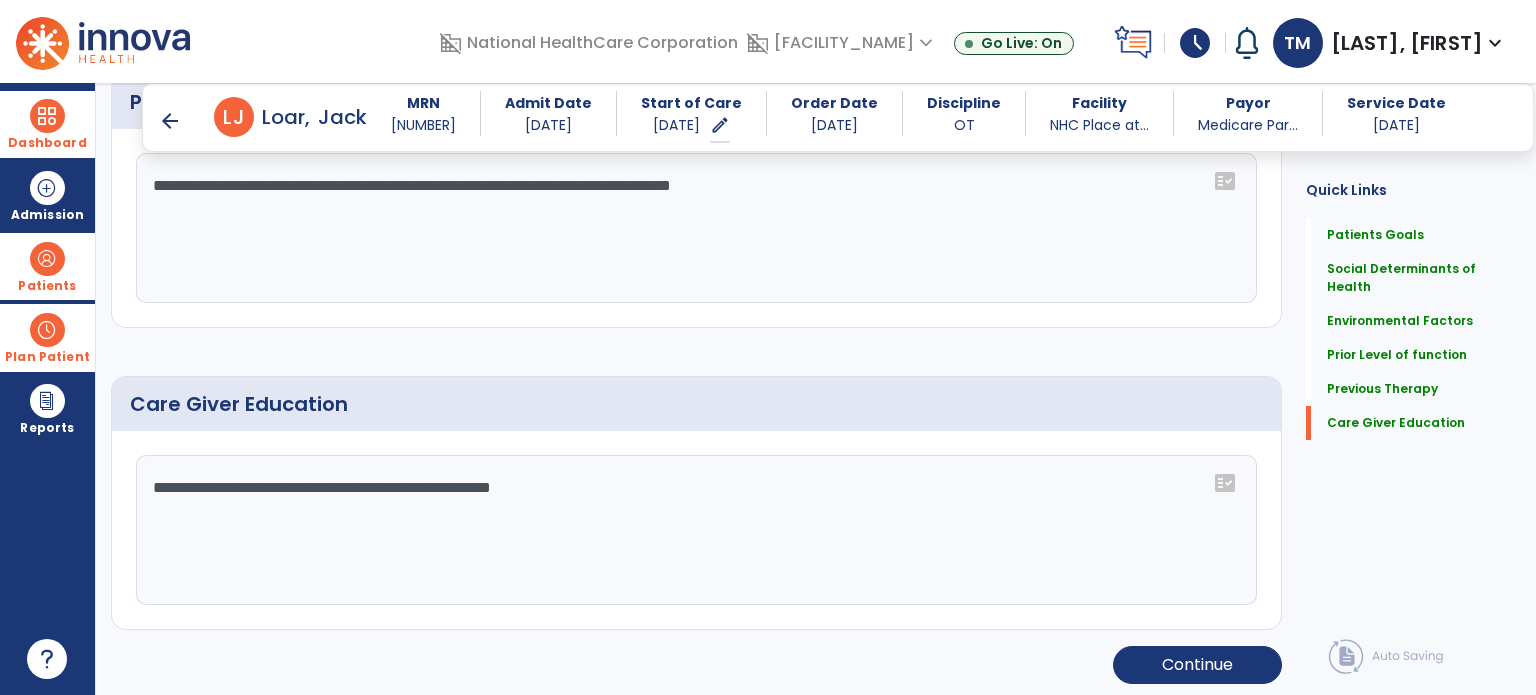 scroll, scrollTop: 1192, scrollLeft: 0, axis: vertical 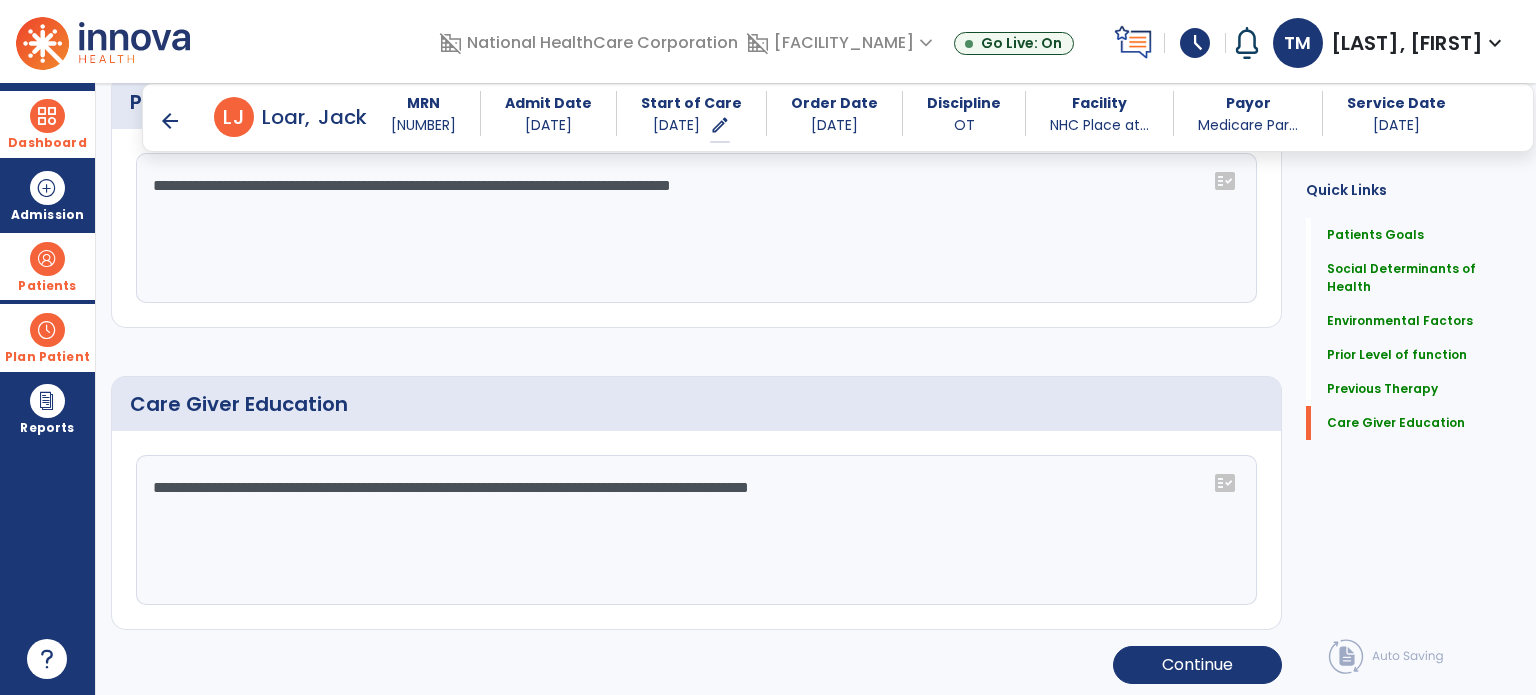 click on "**********" 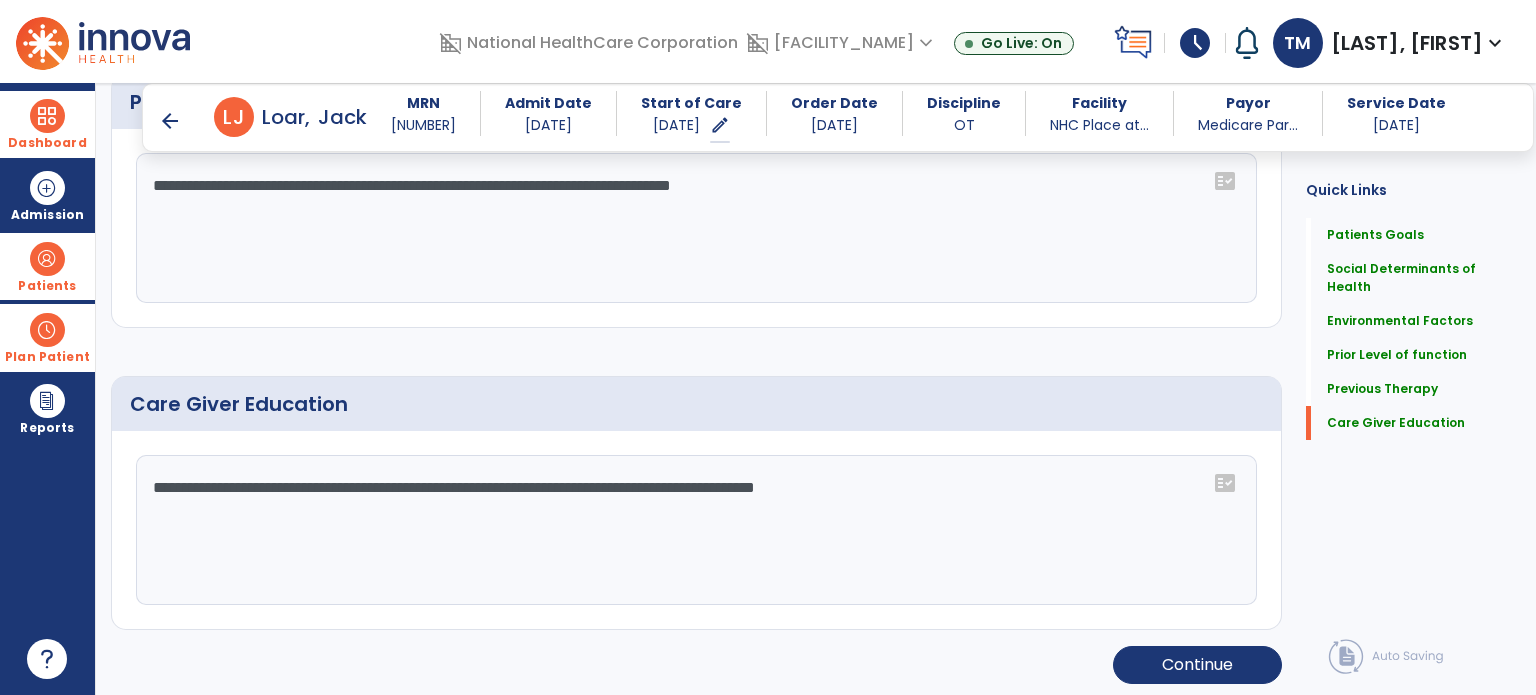 scroll, scrollTop: 1192, scrollLeft: 0, axis: vertical 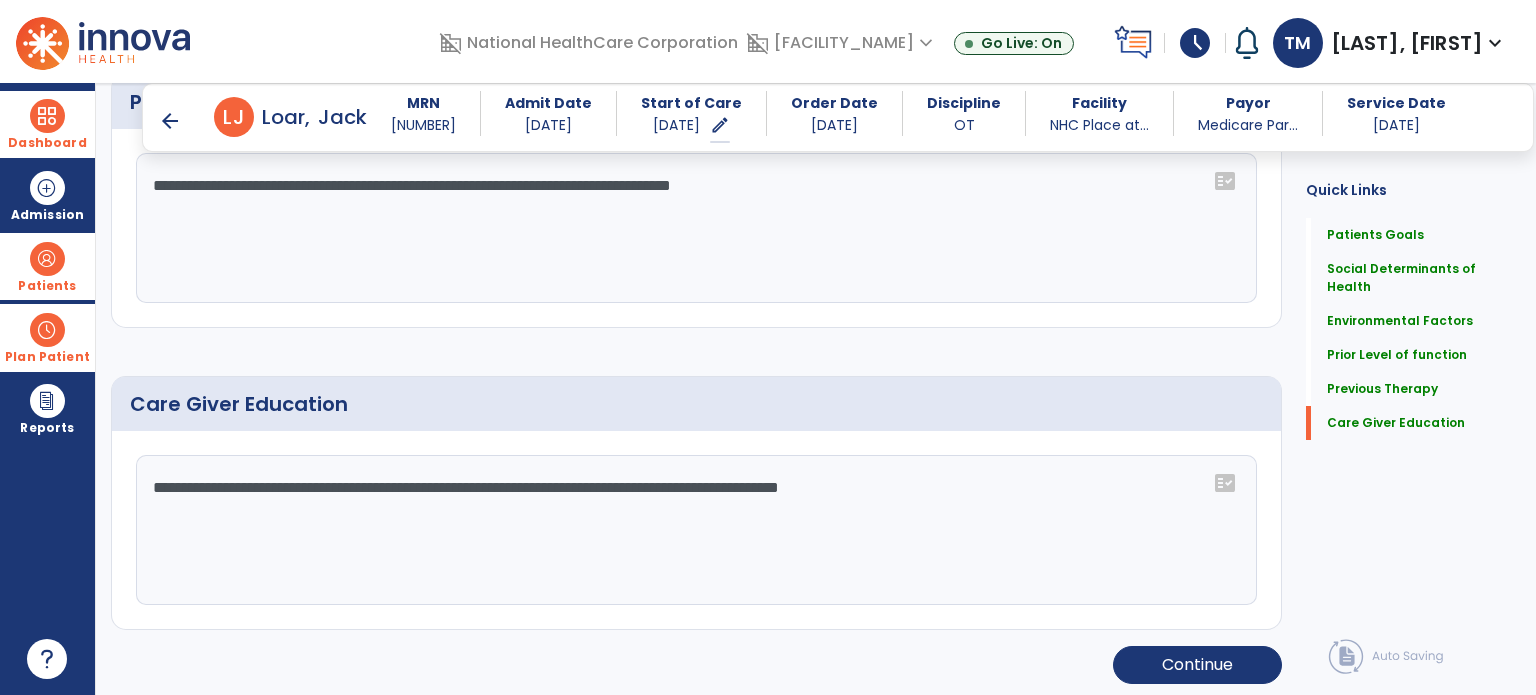 type on "**********" 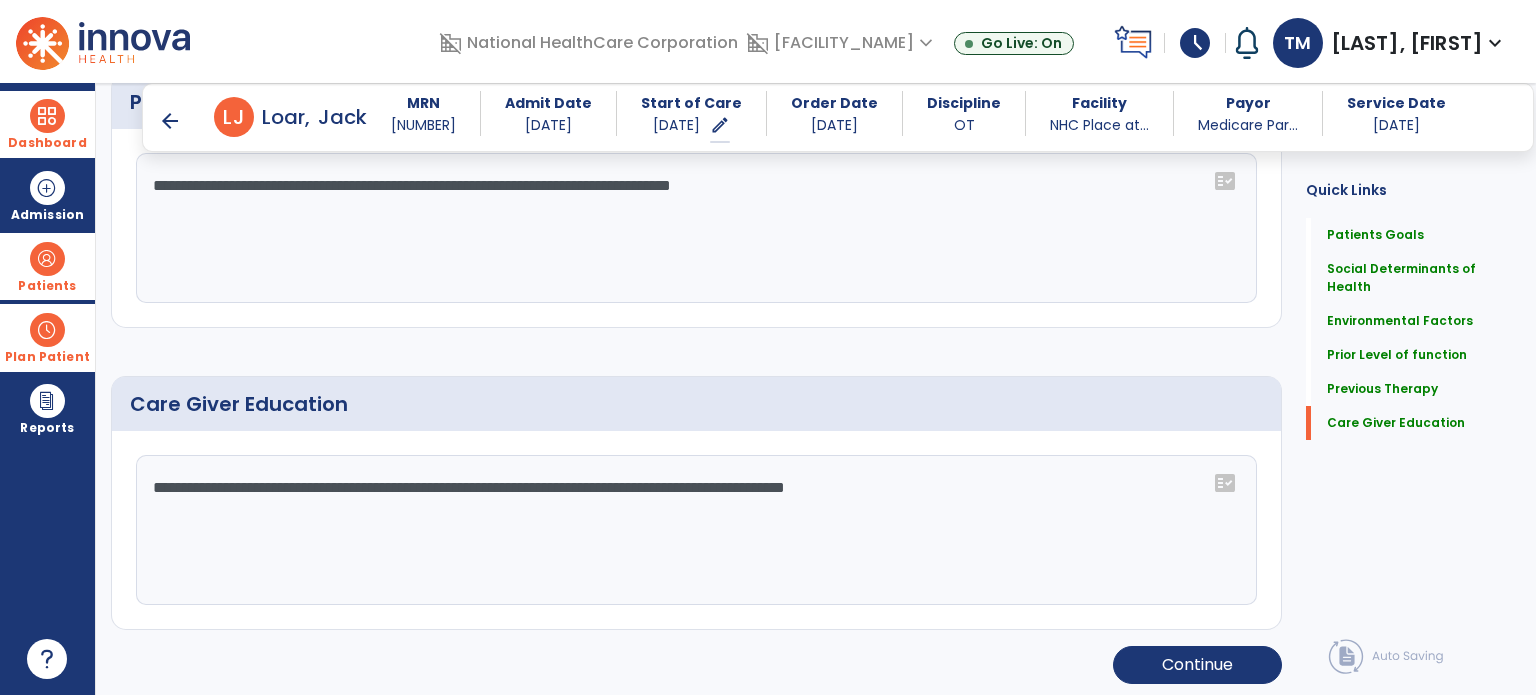 click on "**********" 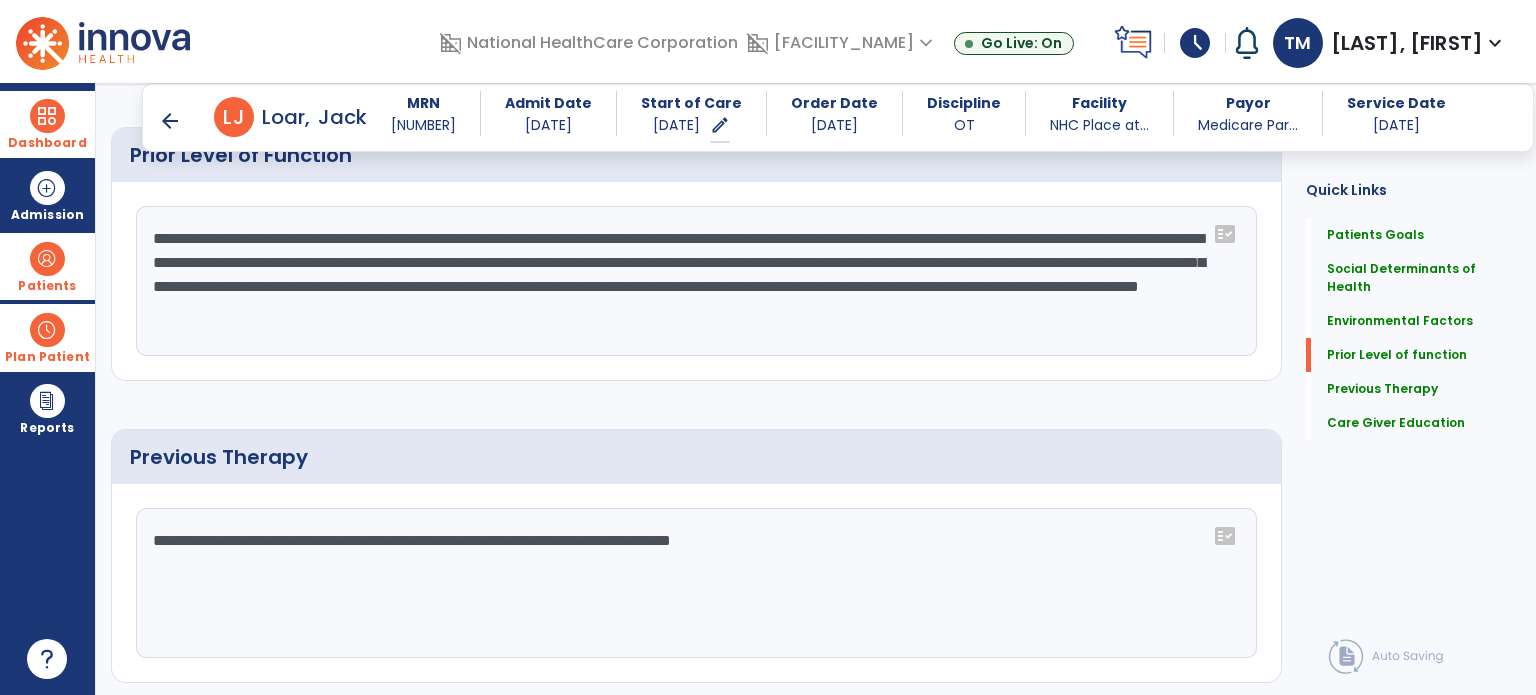 scroll, scrollTop: 0, scrollLeft: 0, axis: both 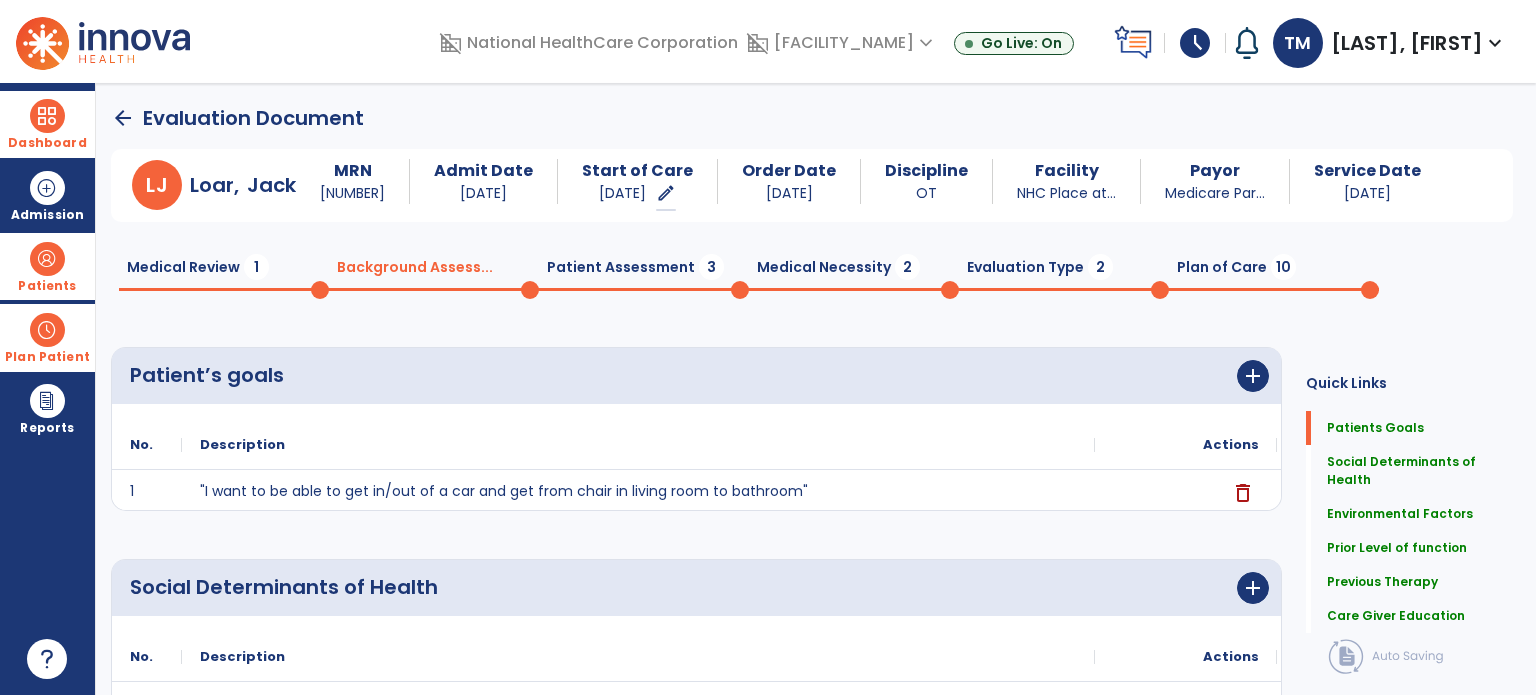 click on "Medical Review  1" 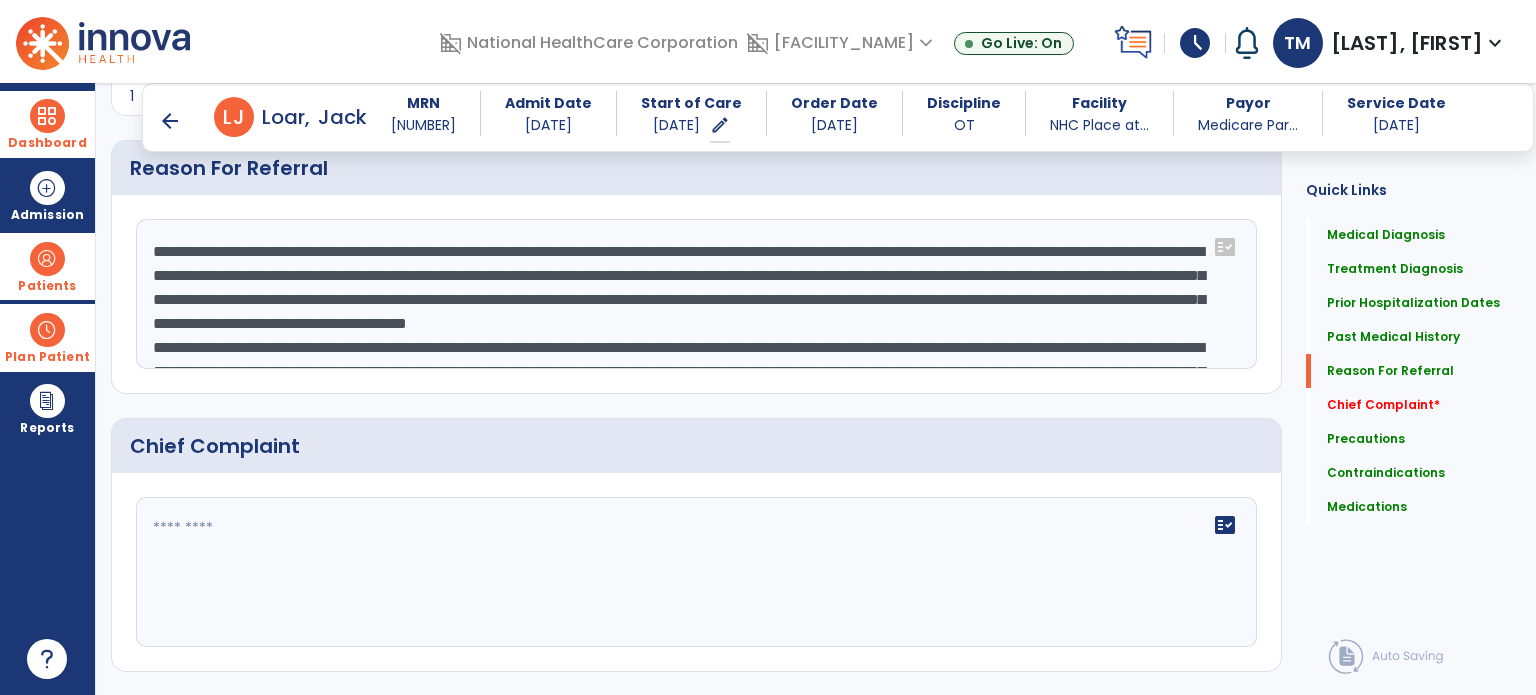 scroll, scrollTop: 1054, scrollLeft: 0, axis: vertical 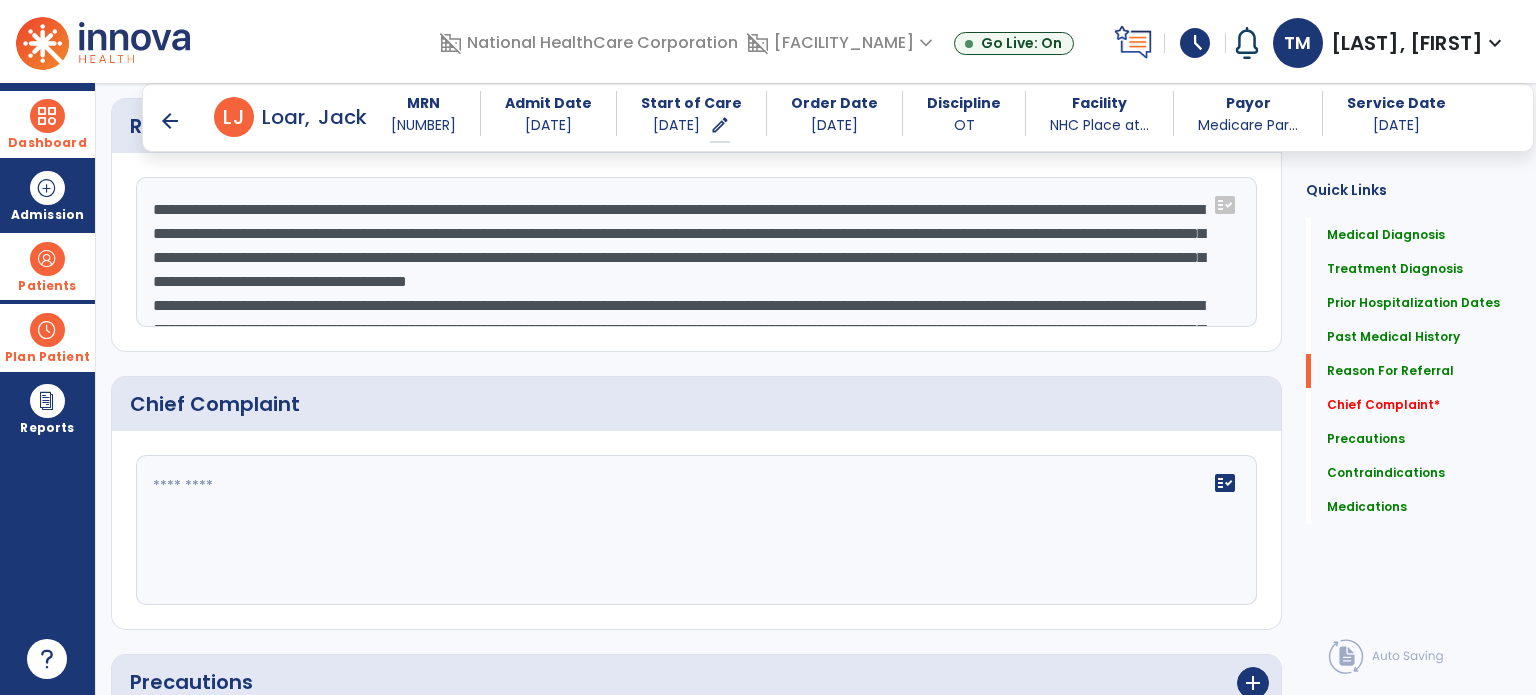 click on "fact_check" 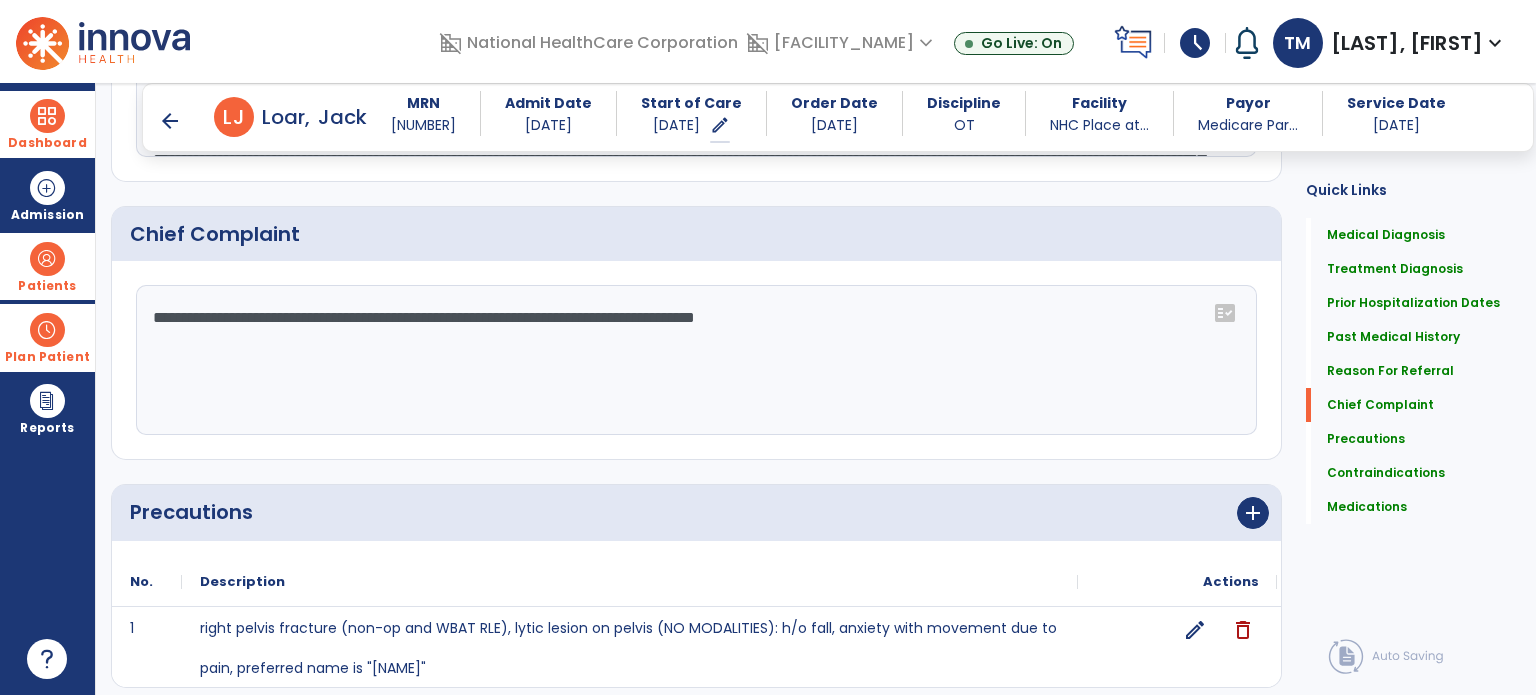scroll, scrollTop: 1233, scrollLeft: 0, axis: vertical 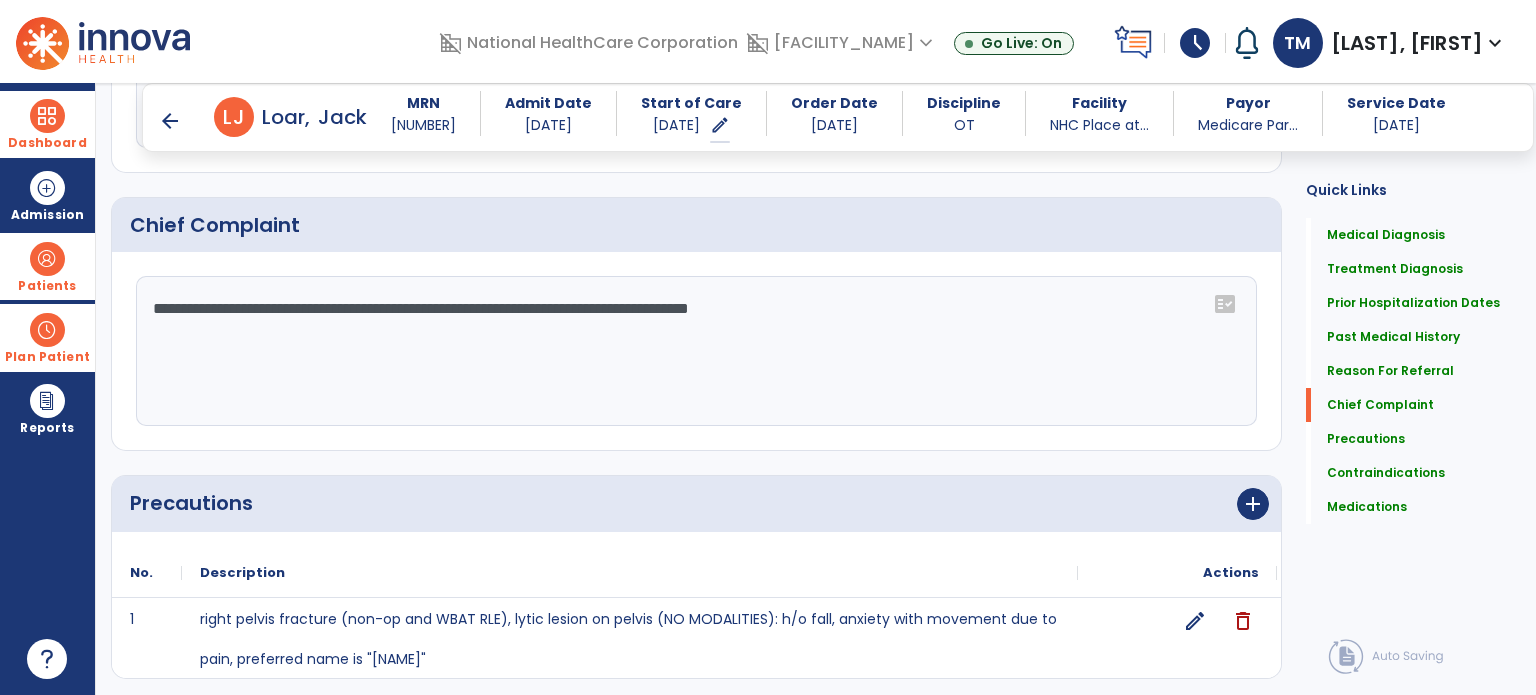 type on "**********" 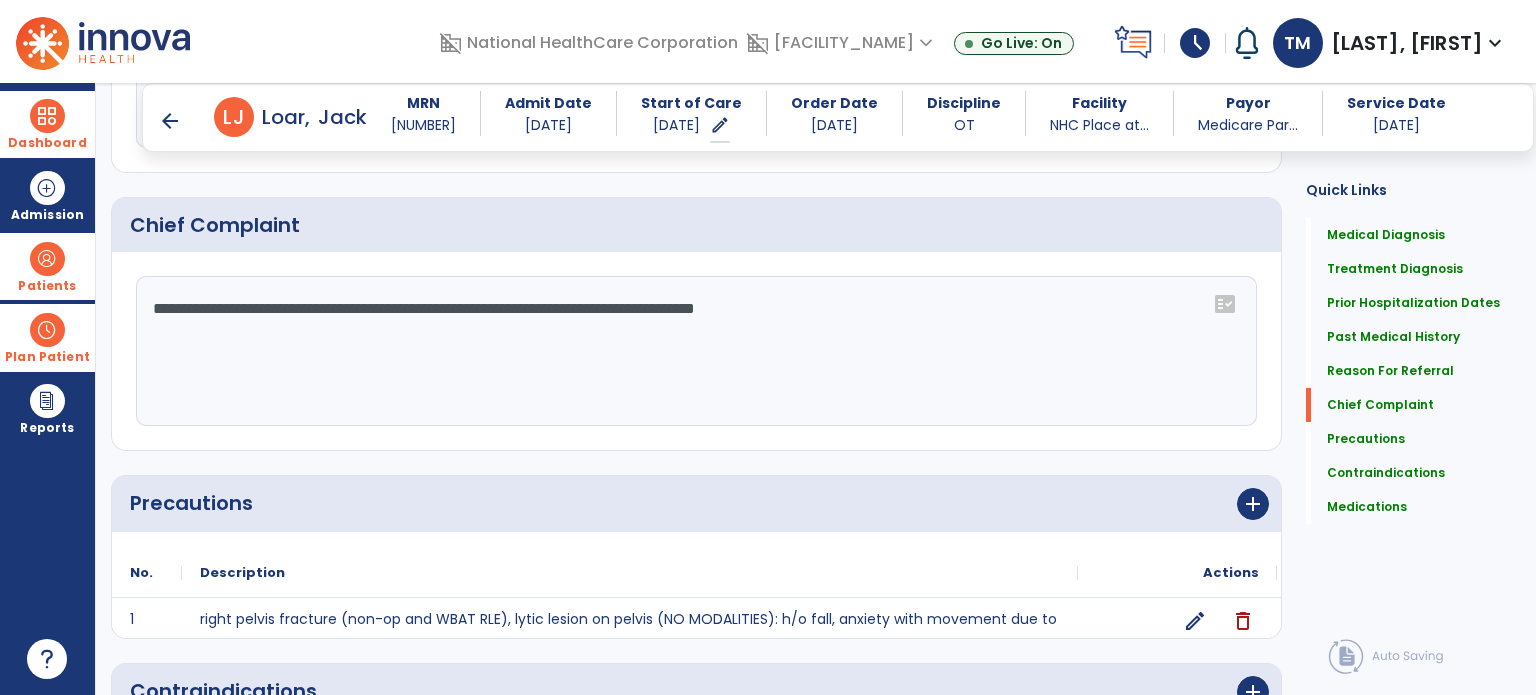 scroll, scrollTop: 0, scrollLeft: 0, axis: both 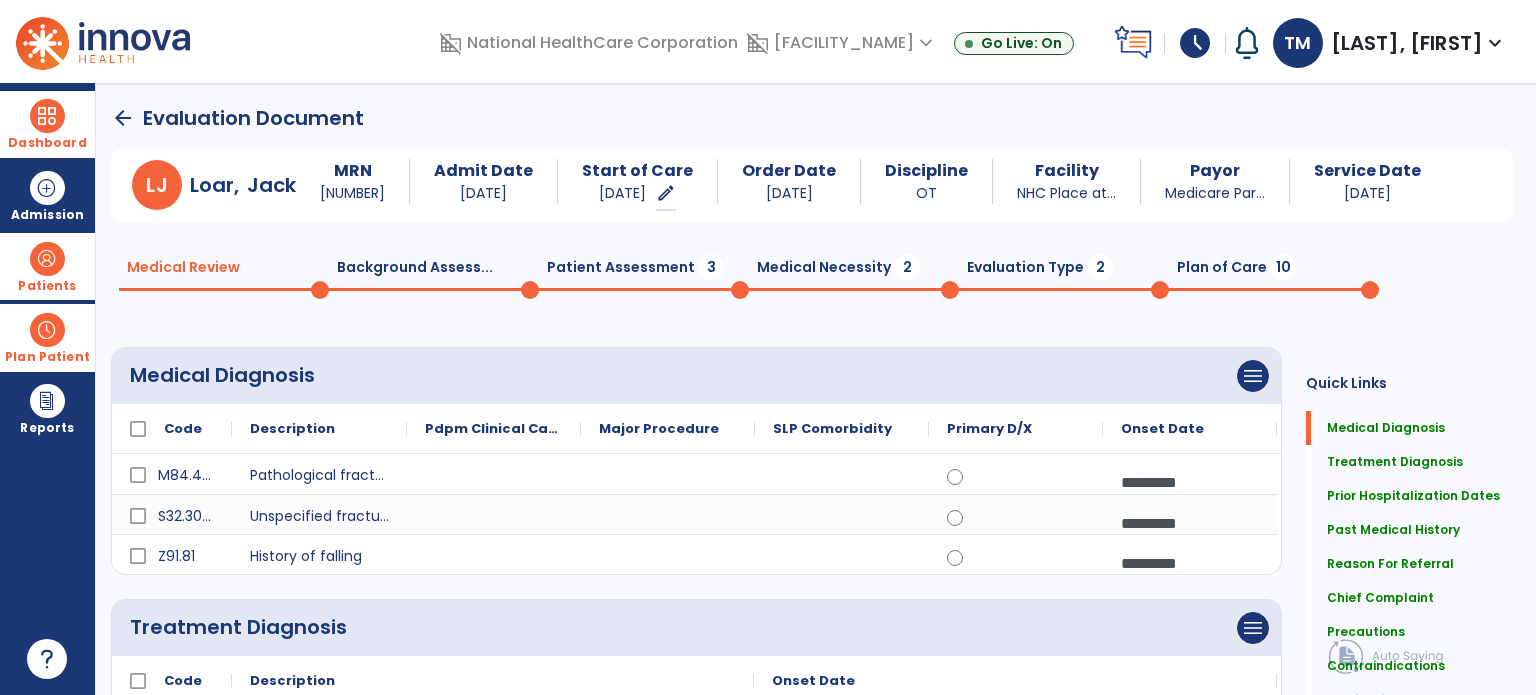 click 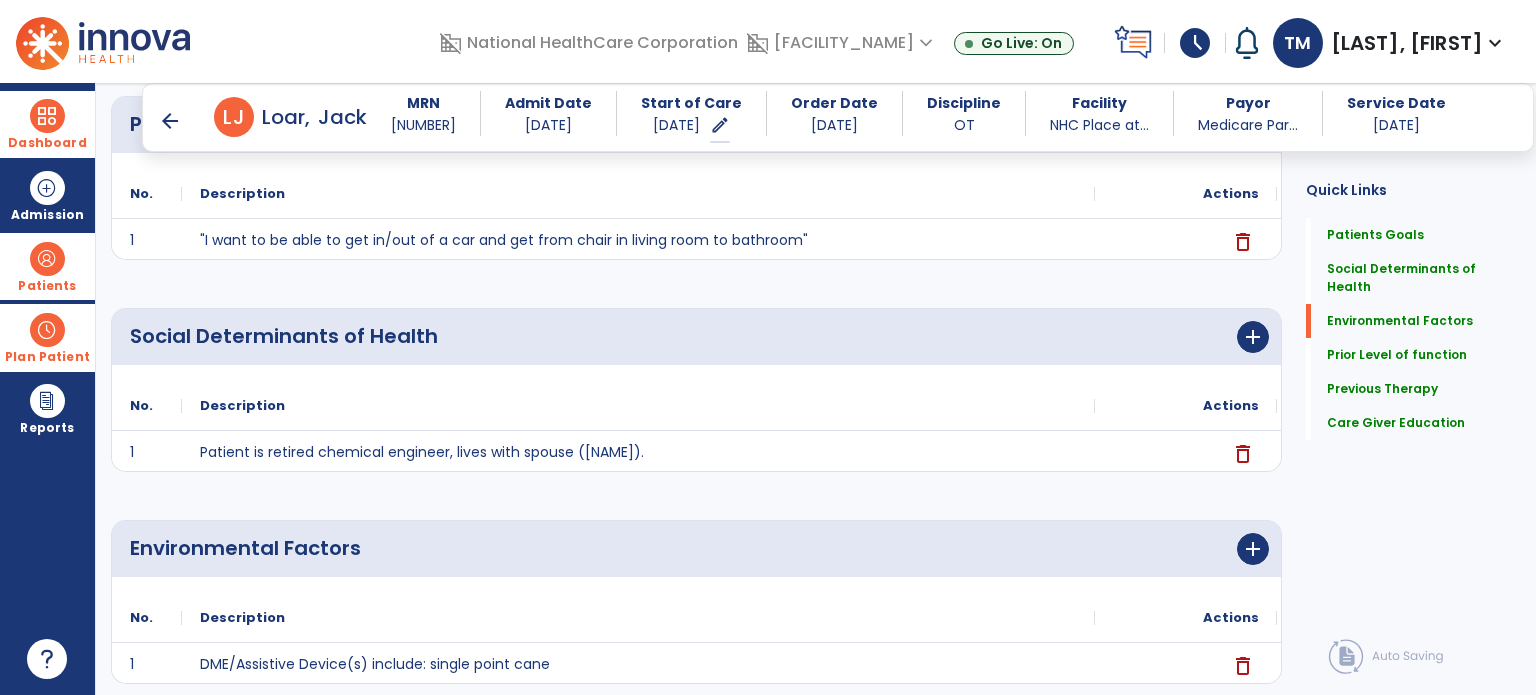 scroll, scrollTop: 0, scrollLeft: 0, axis: both 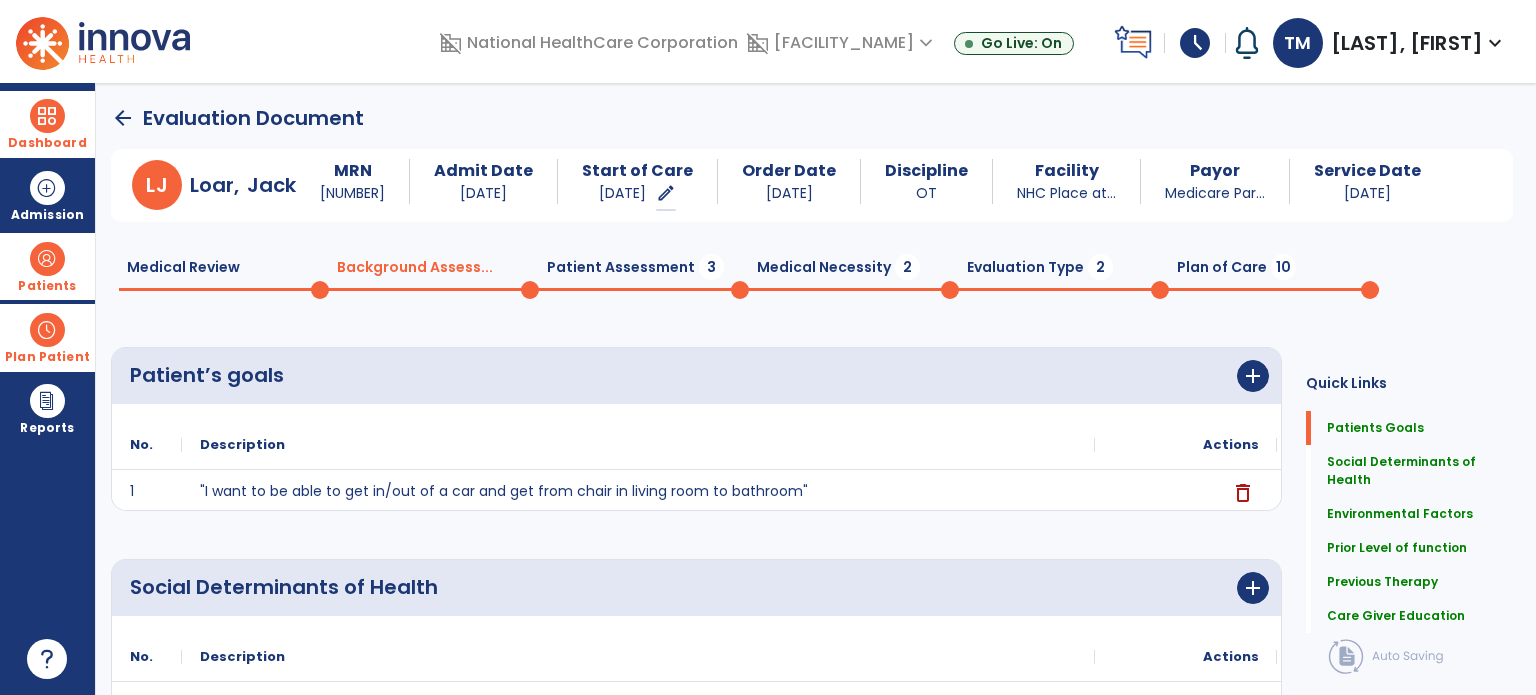 click on "Patient Assessment  3" 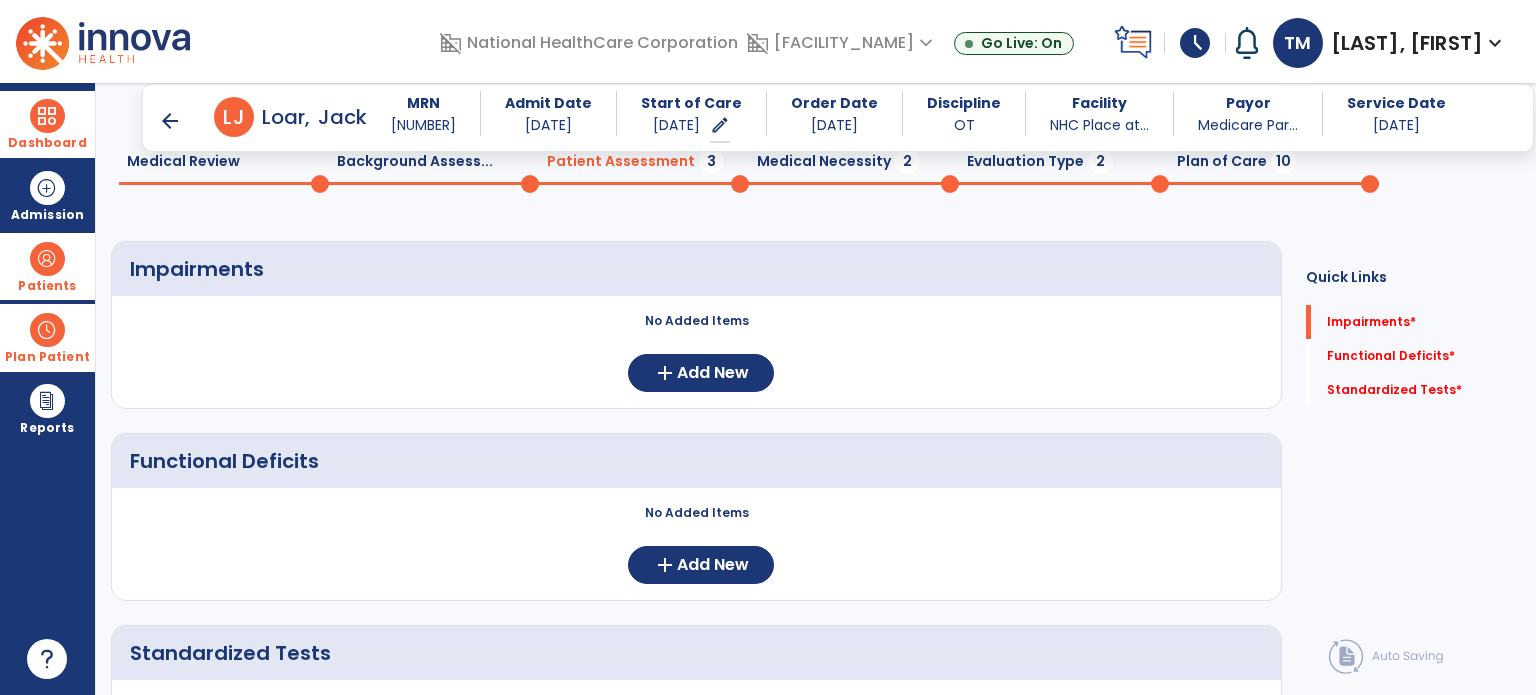 scroll, scrollTop: 100, scrollLeft: 0, axis: vertical 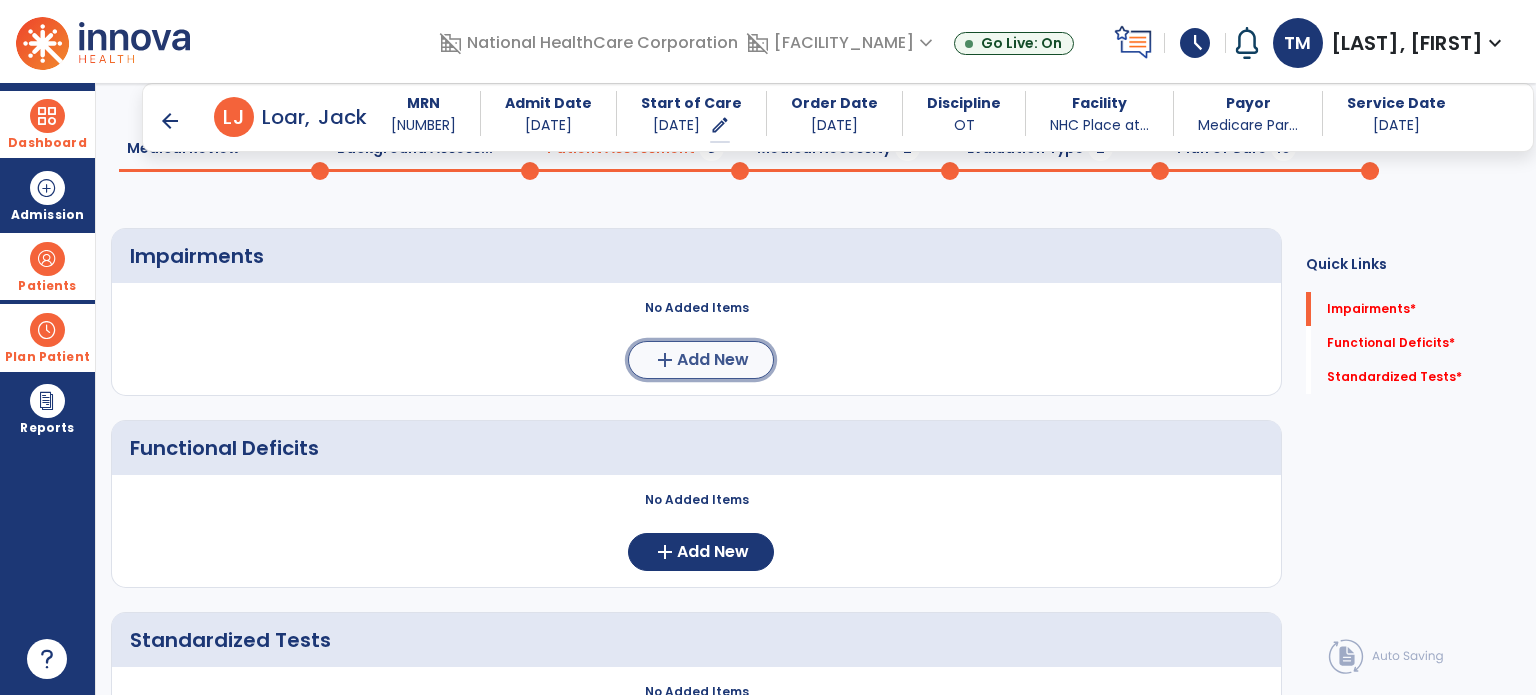 click on "Add New" 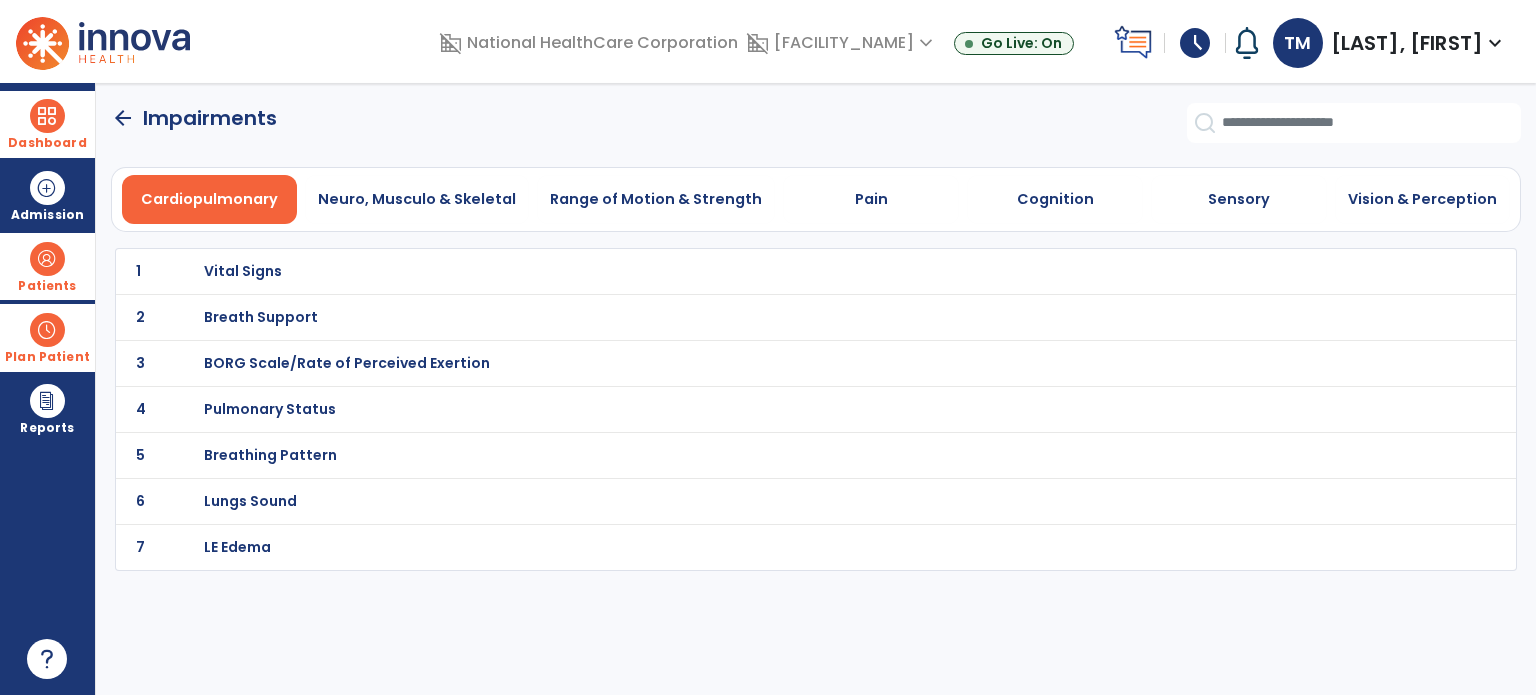 scroll, scrollTop: 0, scrollLeft: 0, axis: both 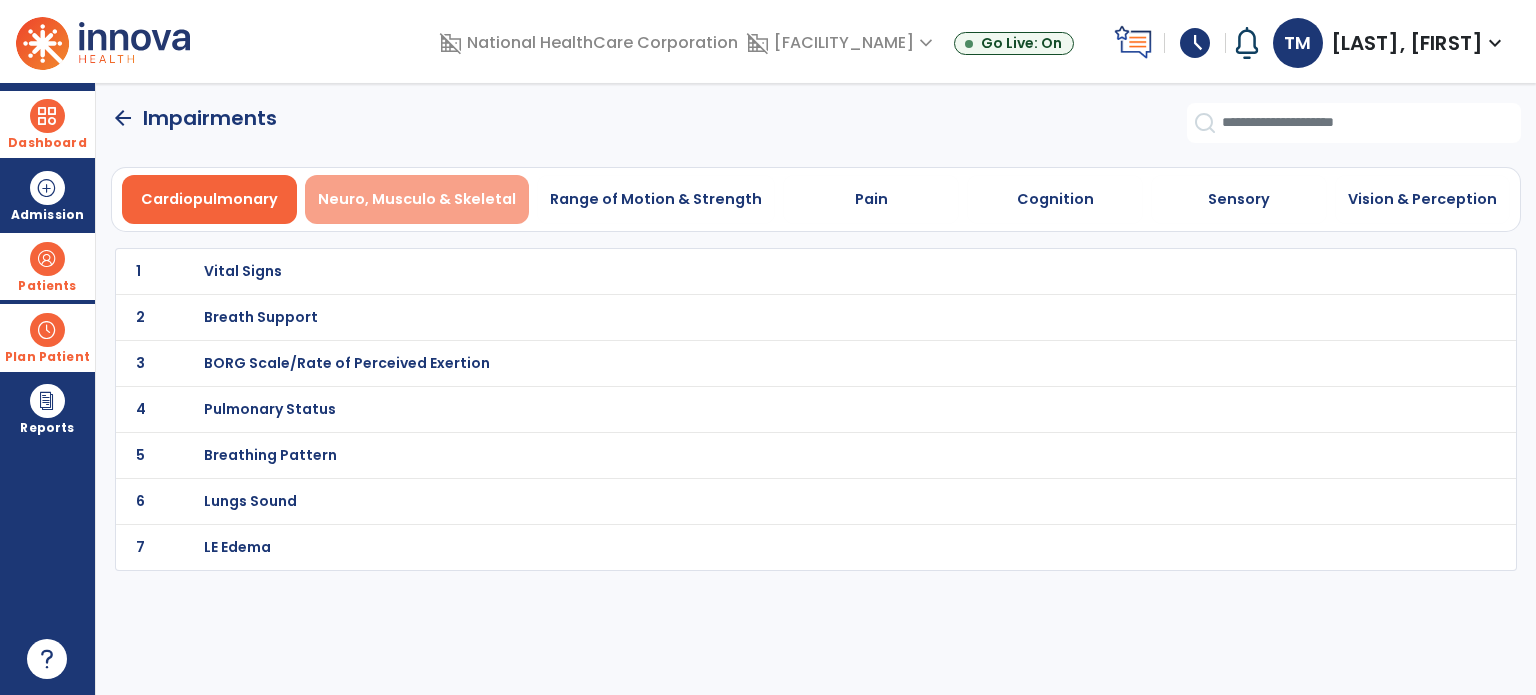 click on "Neuro, Musculo & Skeletal" at bounding box center (417, 199) 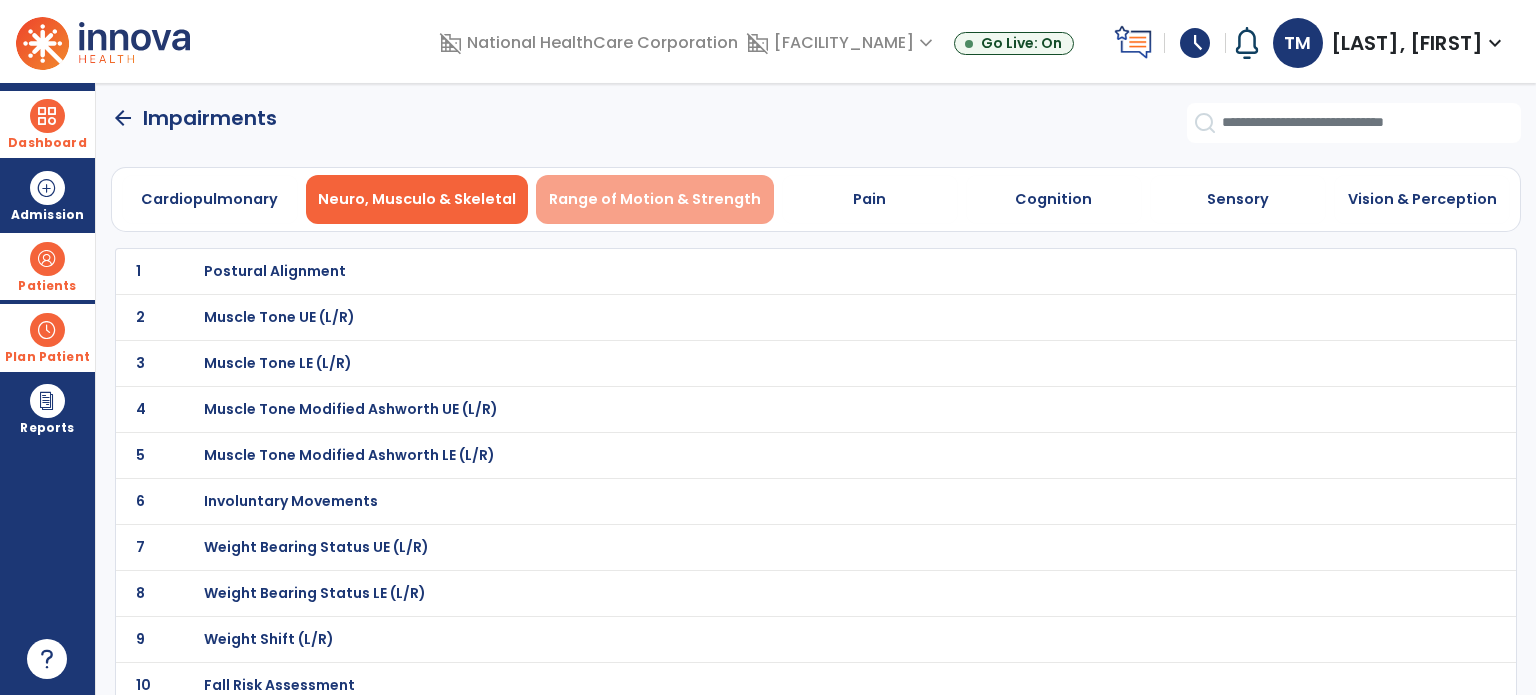 click on "Range of Motion & Strength" at bounding box center [655, 199] 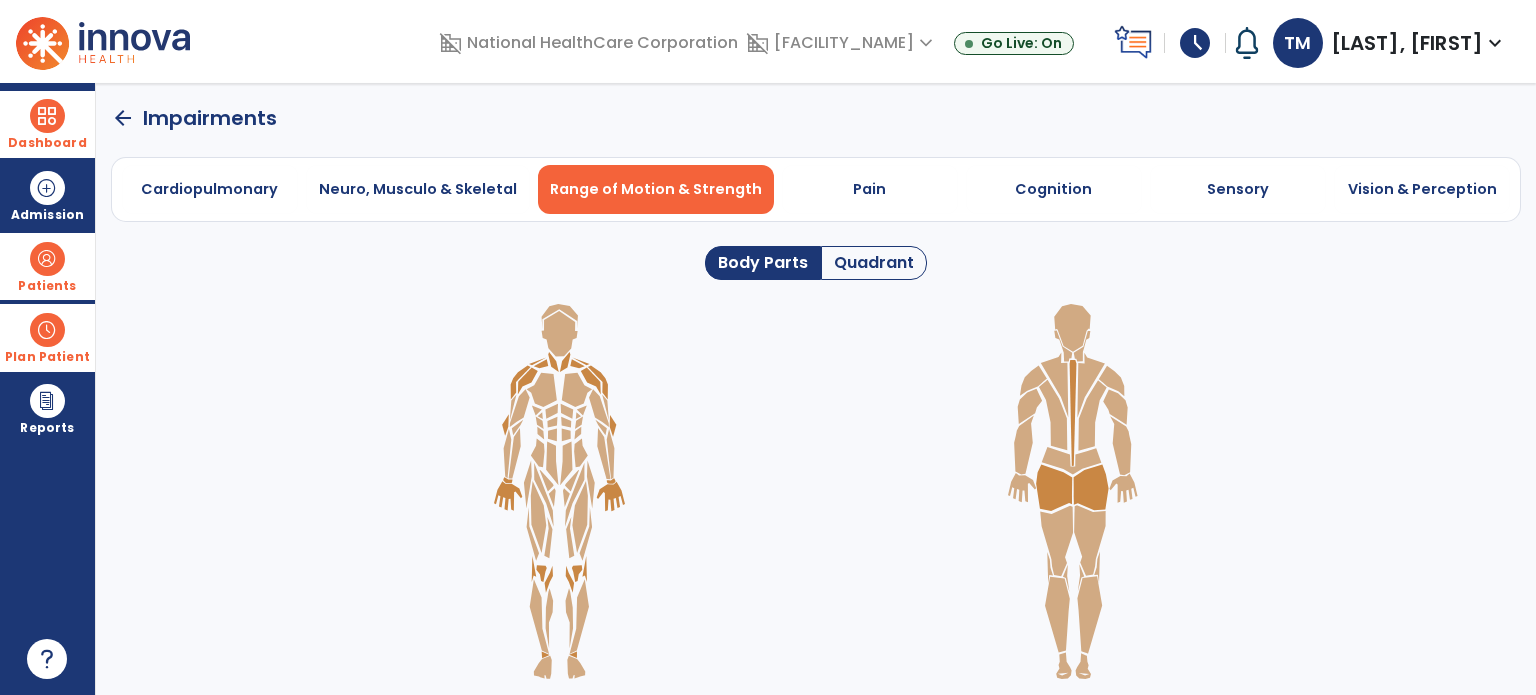 click on "Quadrant" 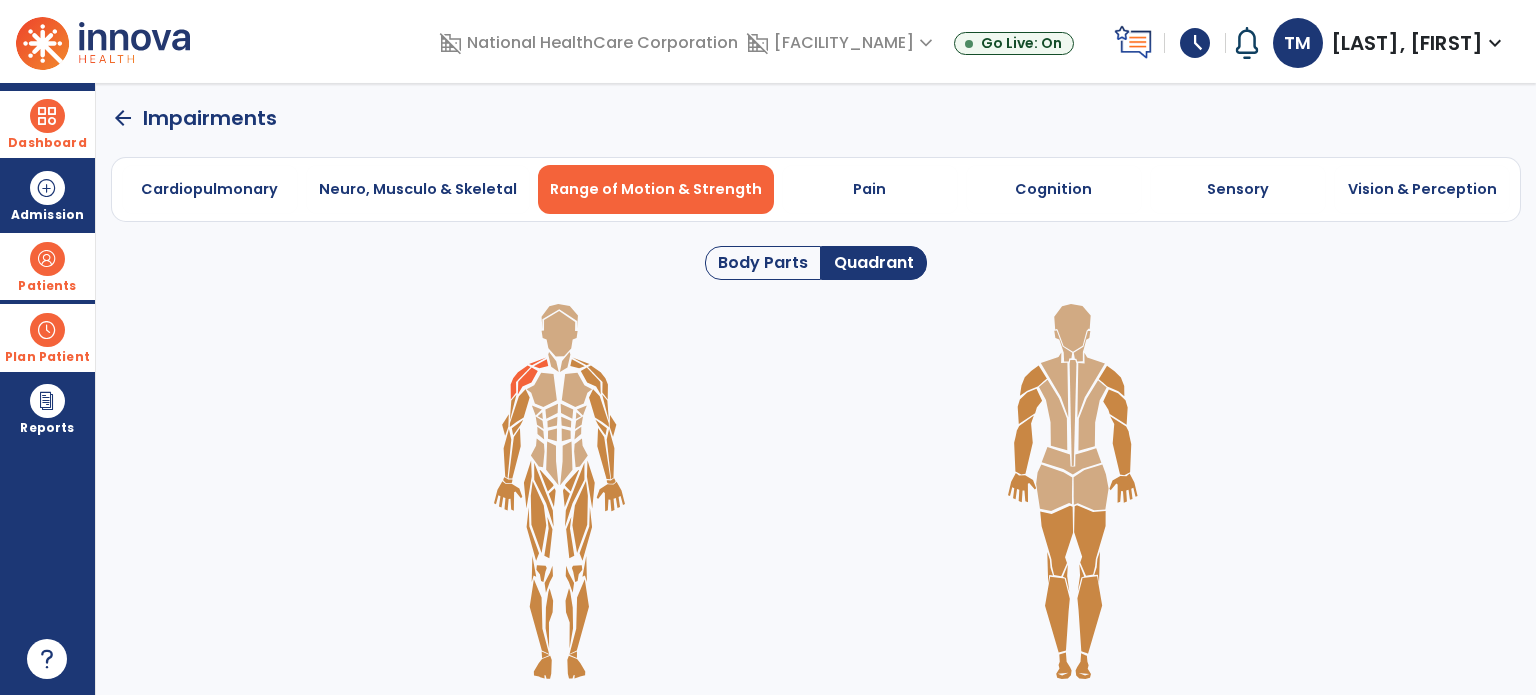 click 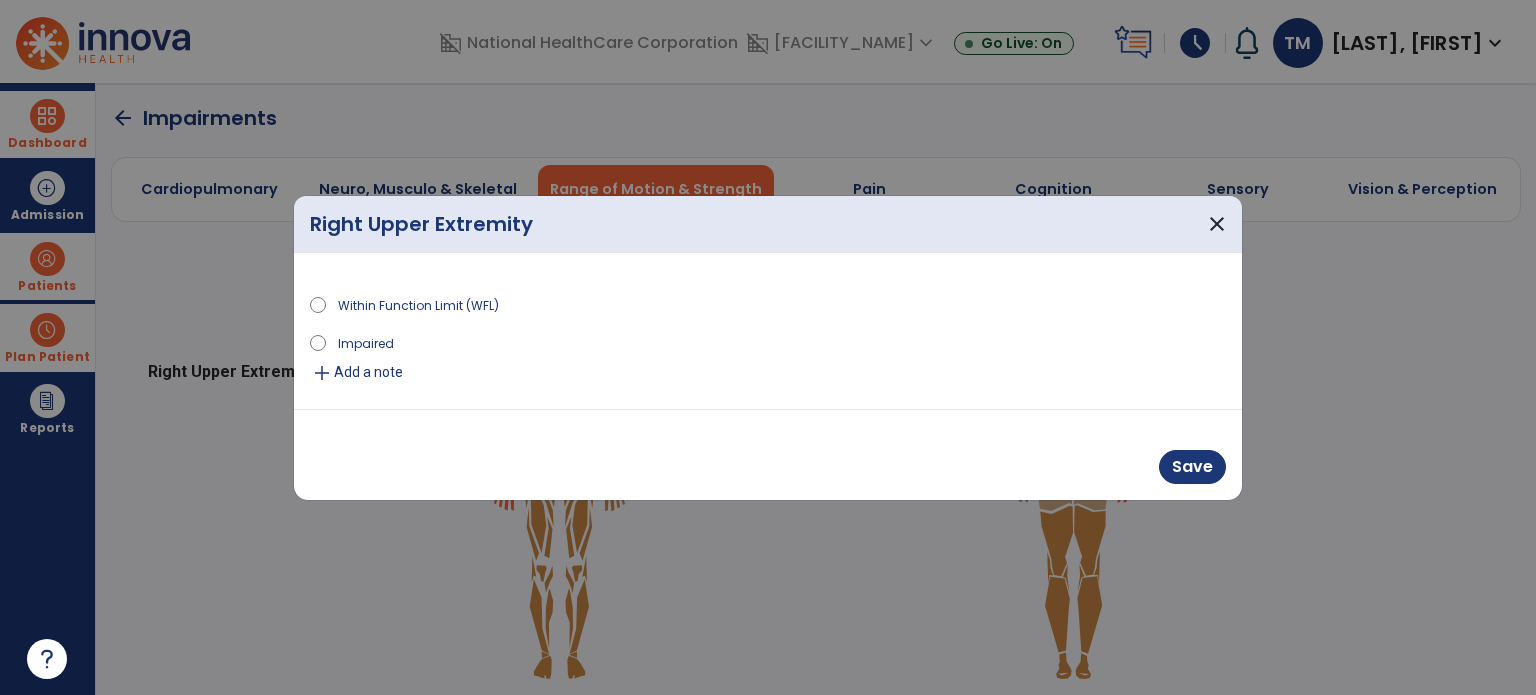 click on "Impaired" at bounding box center (366, 342) 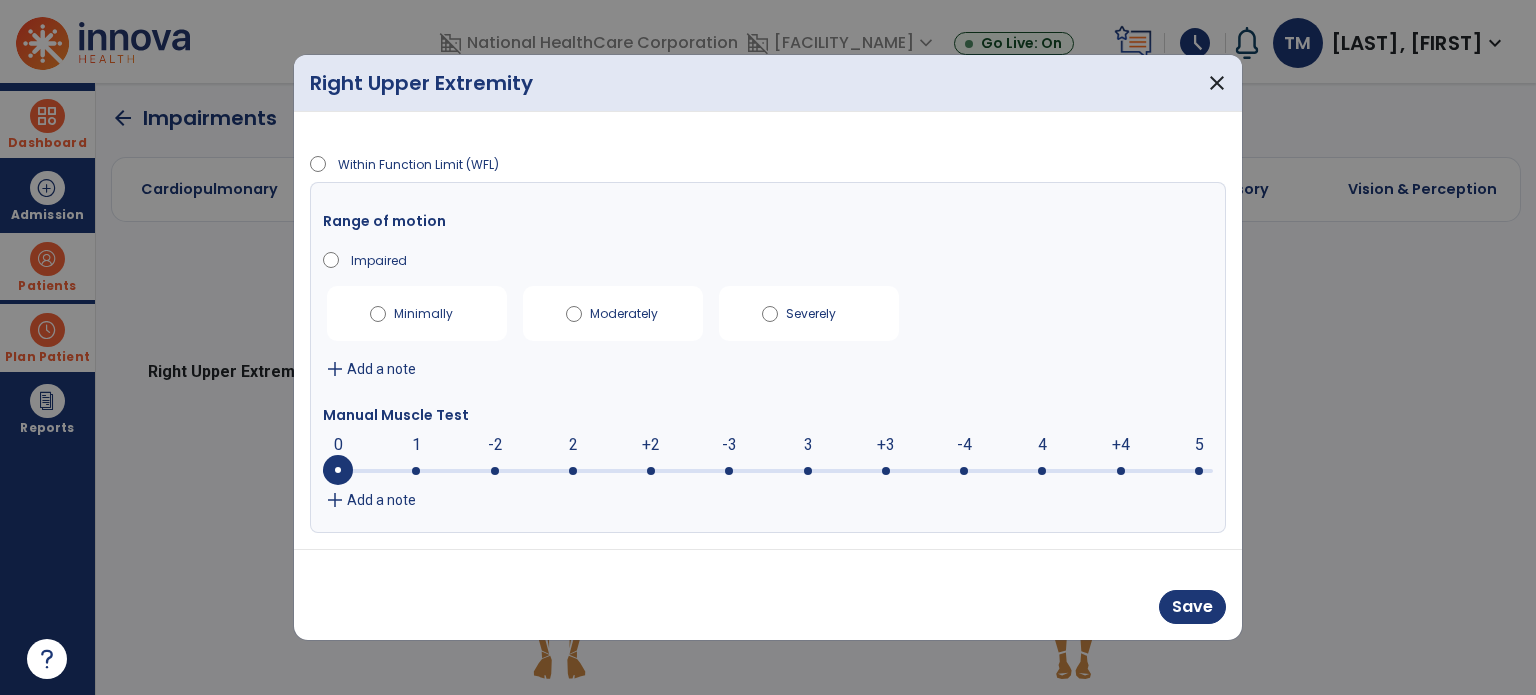 click at bounding box center (964, 471) 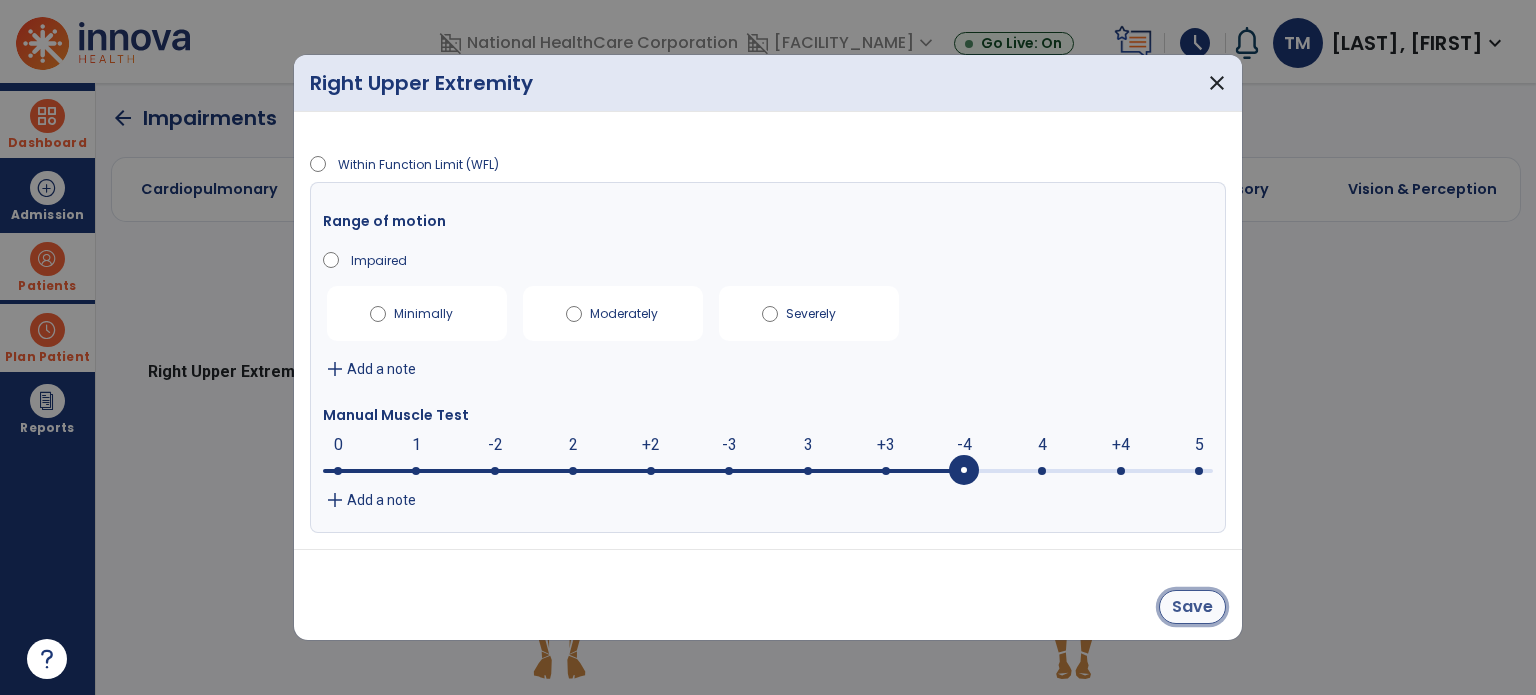 click on "Save" at bounding box center [1192, 607] 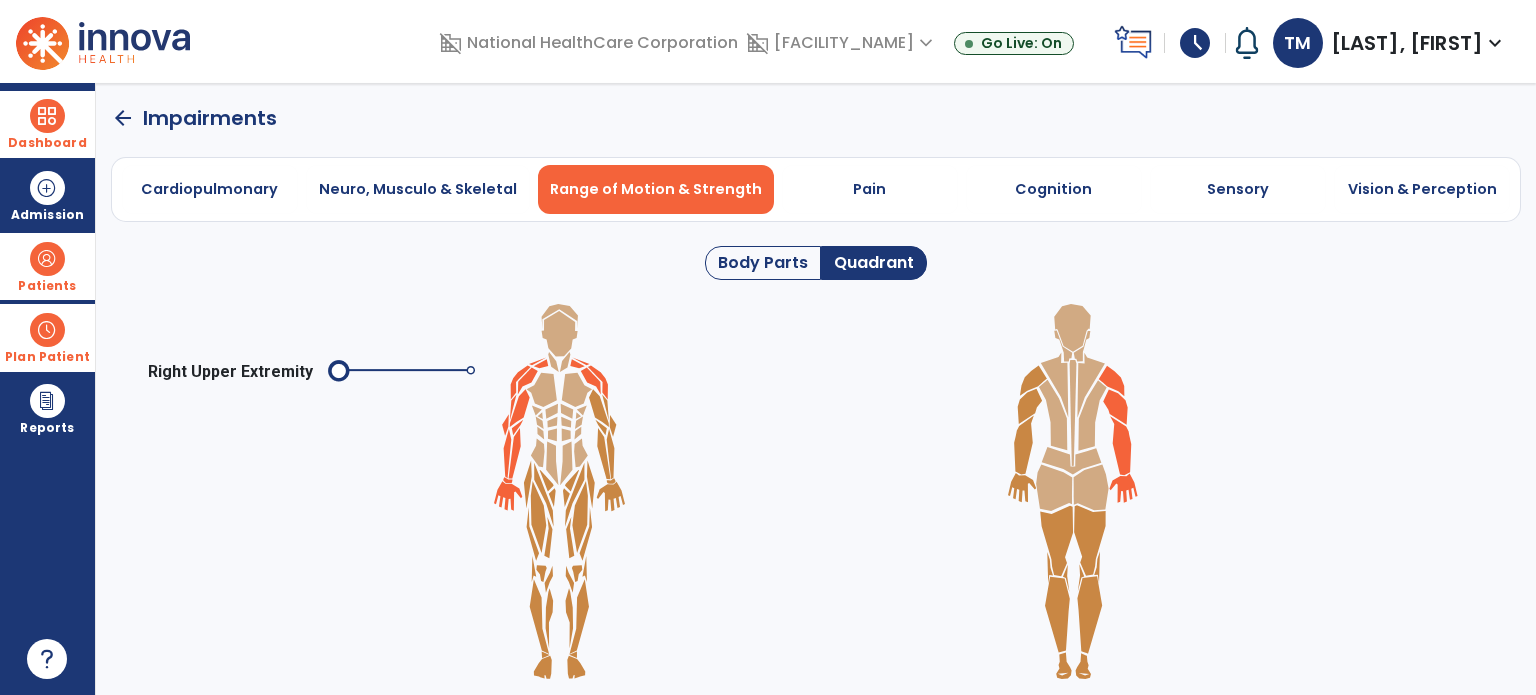 click 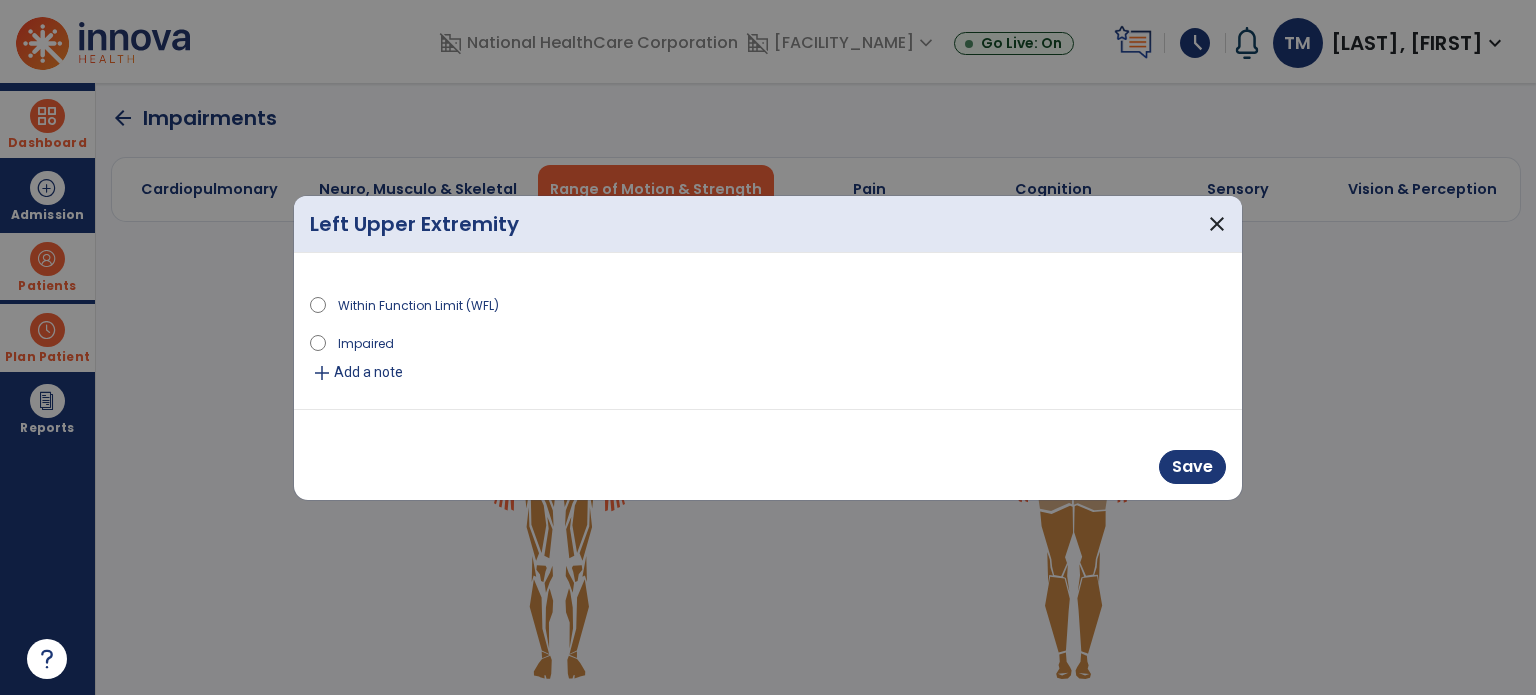 click on "Impaired" at bounding box center [366, 342] 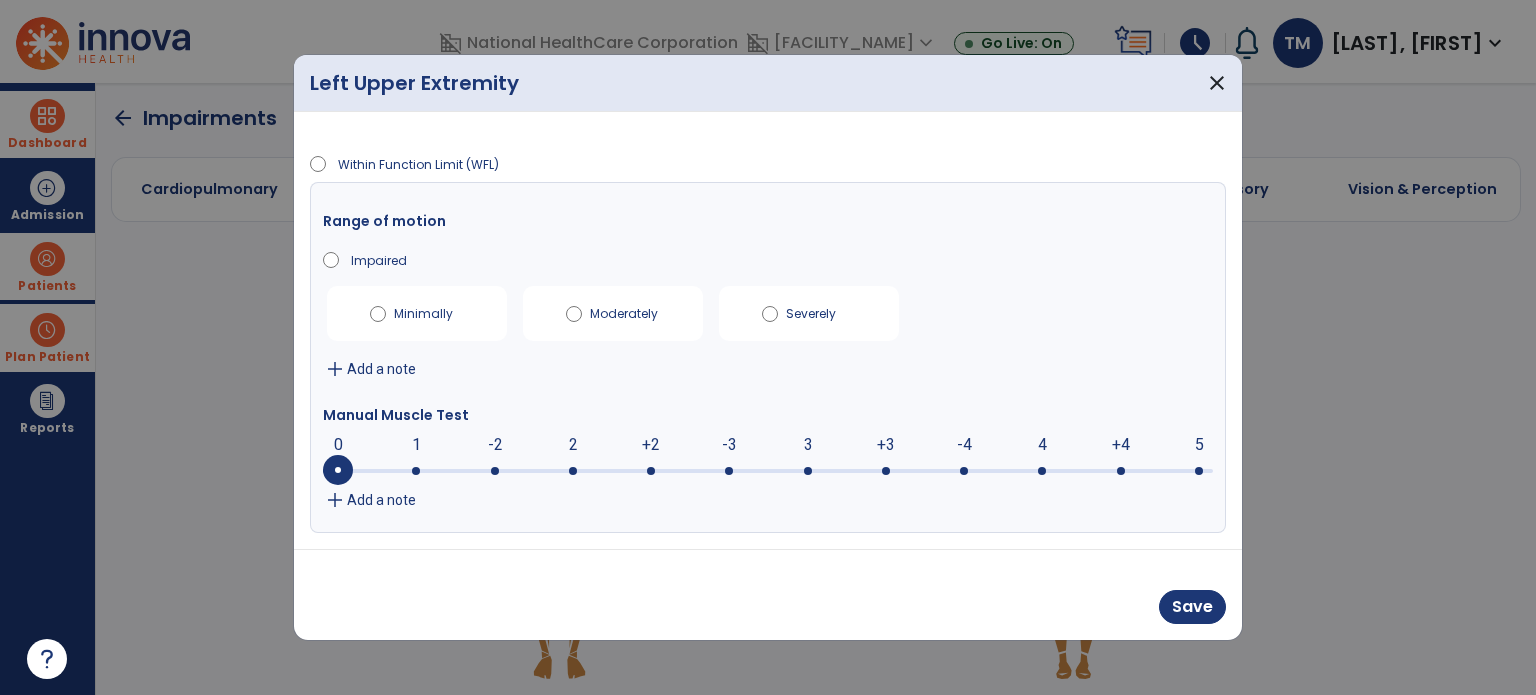 click at bounding box center [964, 471] 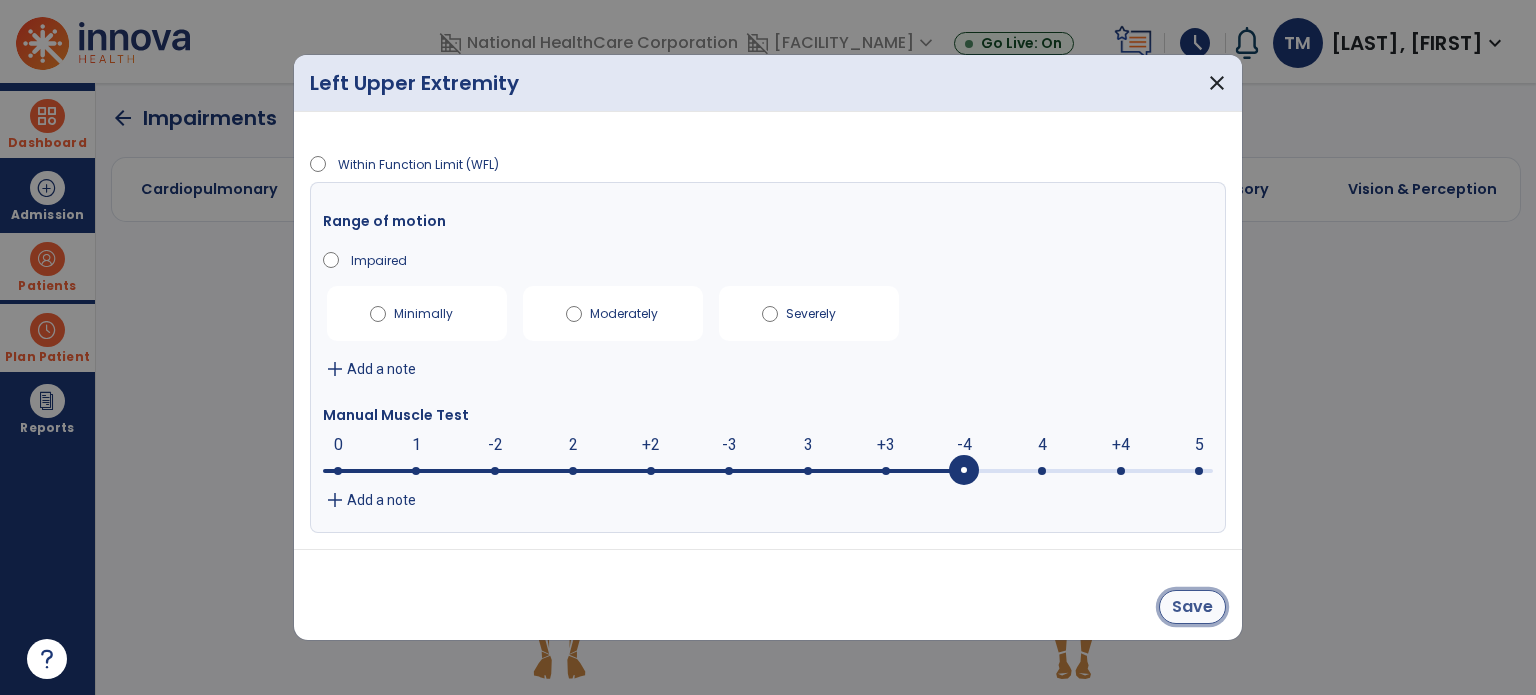 click on "Save" at bounding box center [1192, 607] 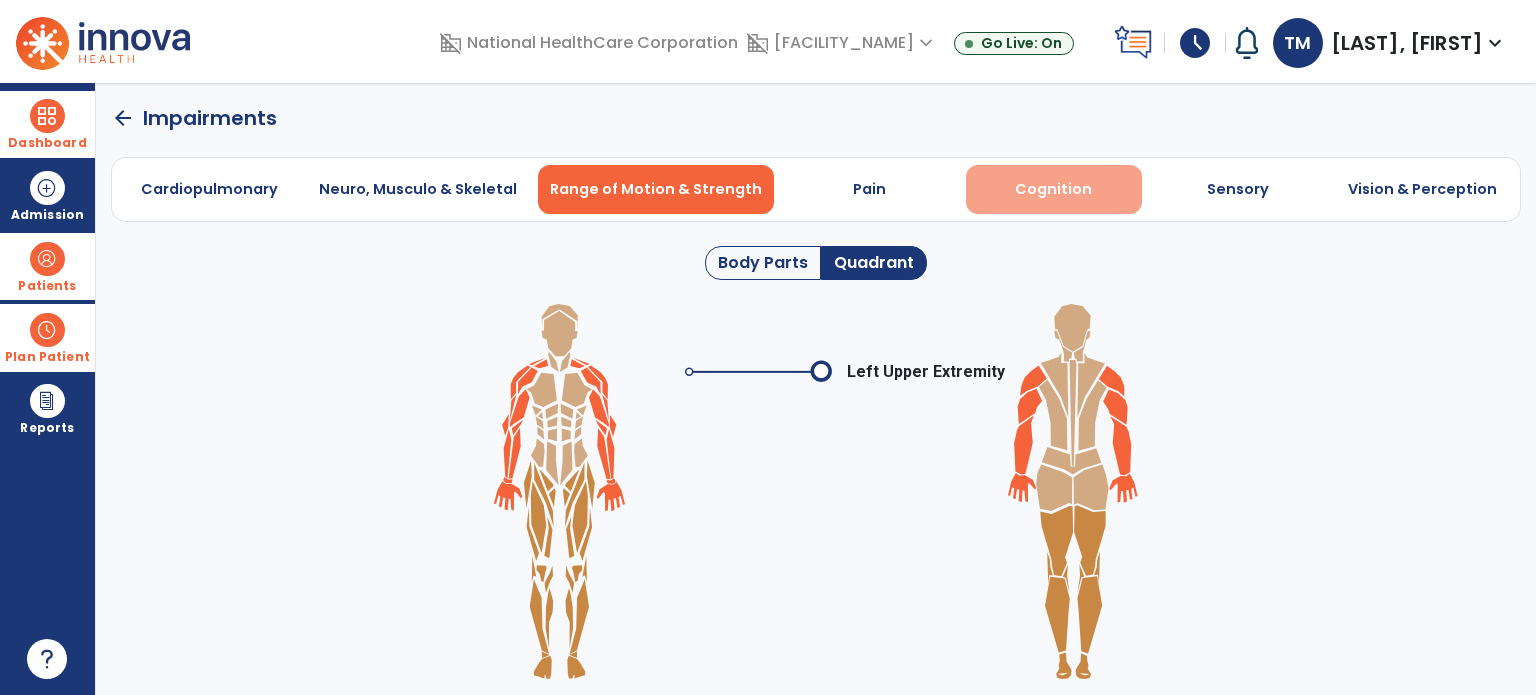 click on "Cognition" at bounding box center (1053, 189) 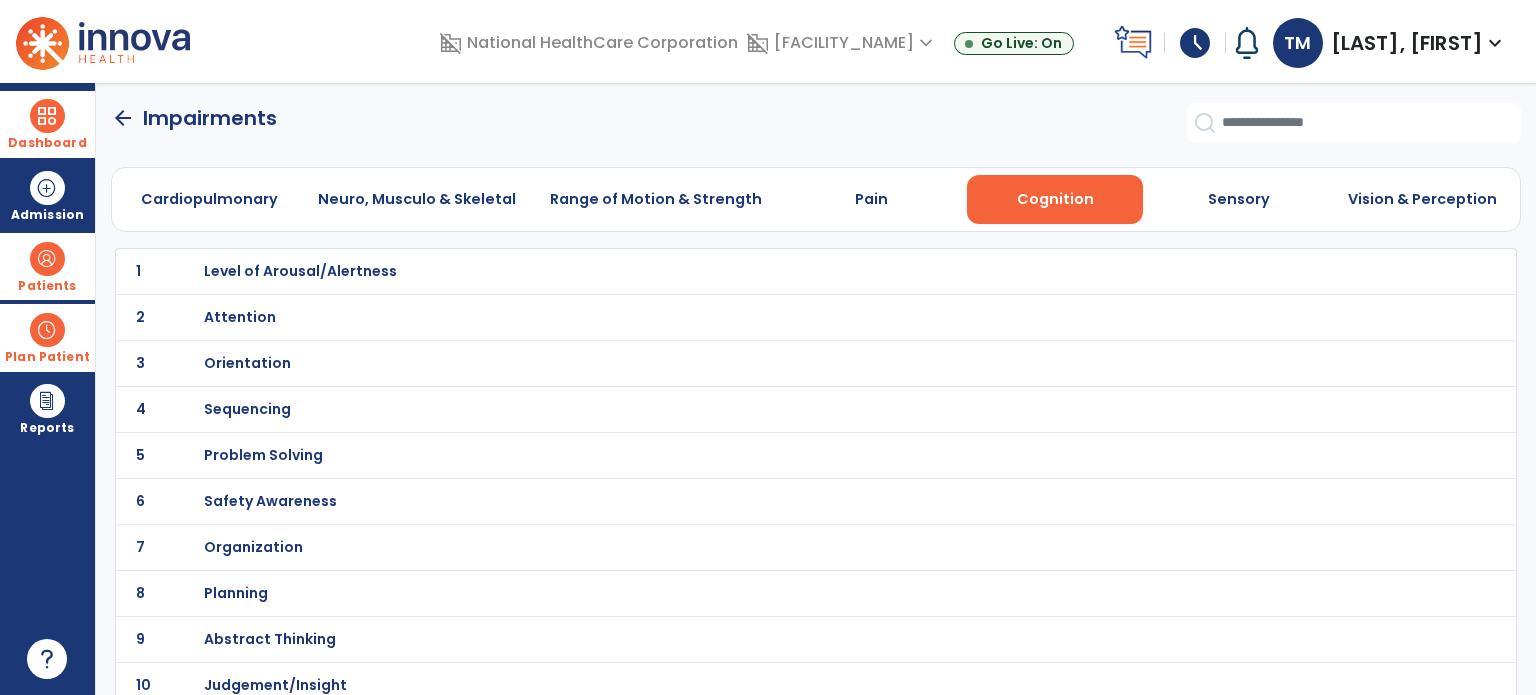 click on "Orientation" at bounding box center [300, 271] 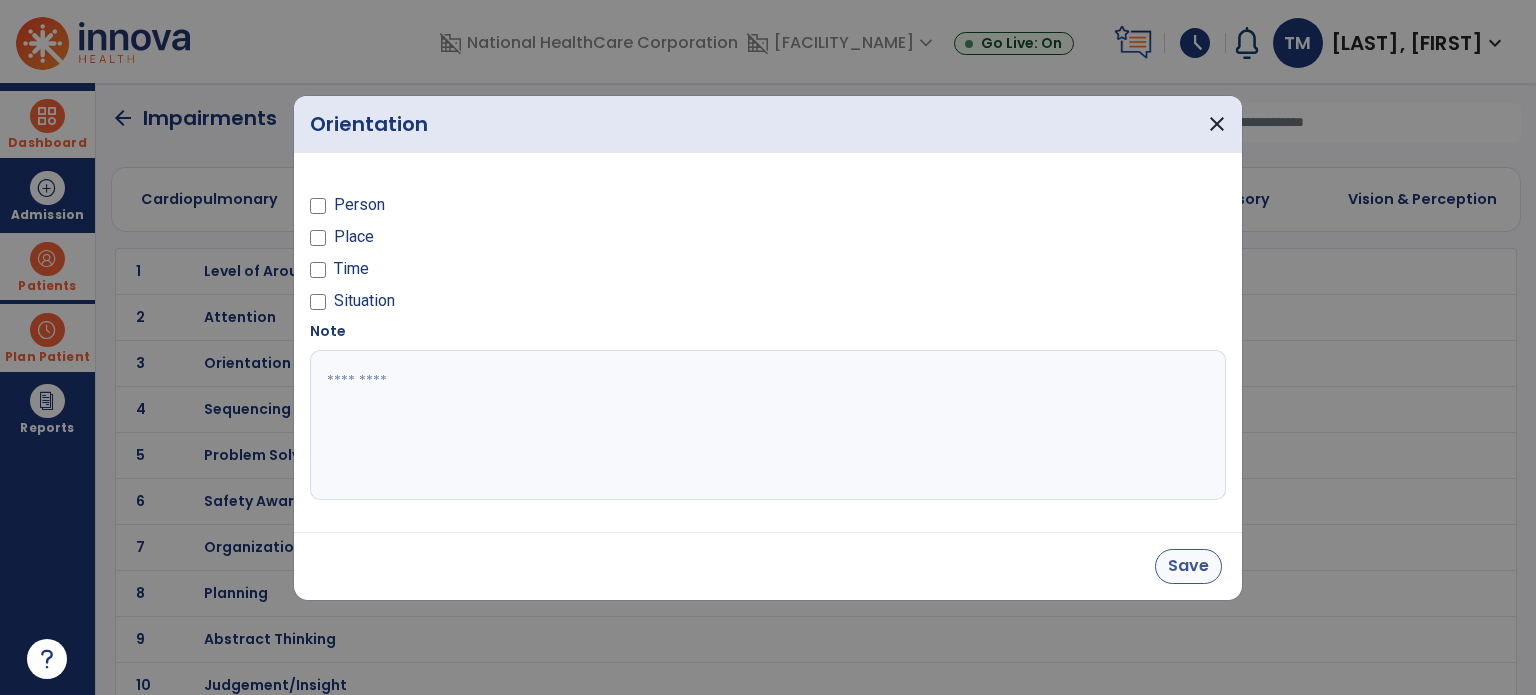 click on "Save" at bounding box center (1188, 566) 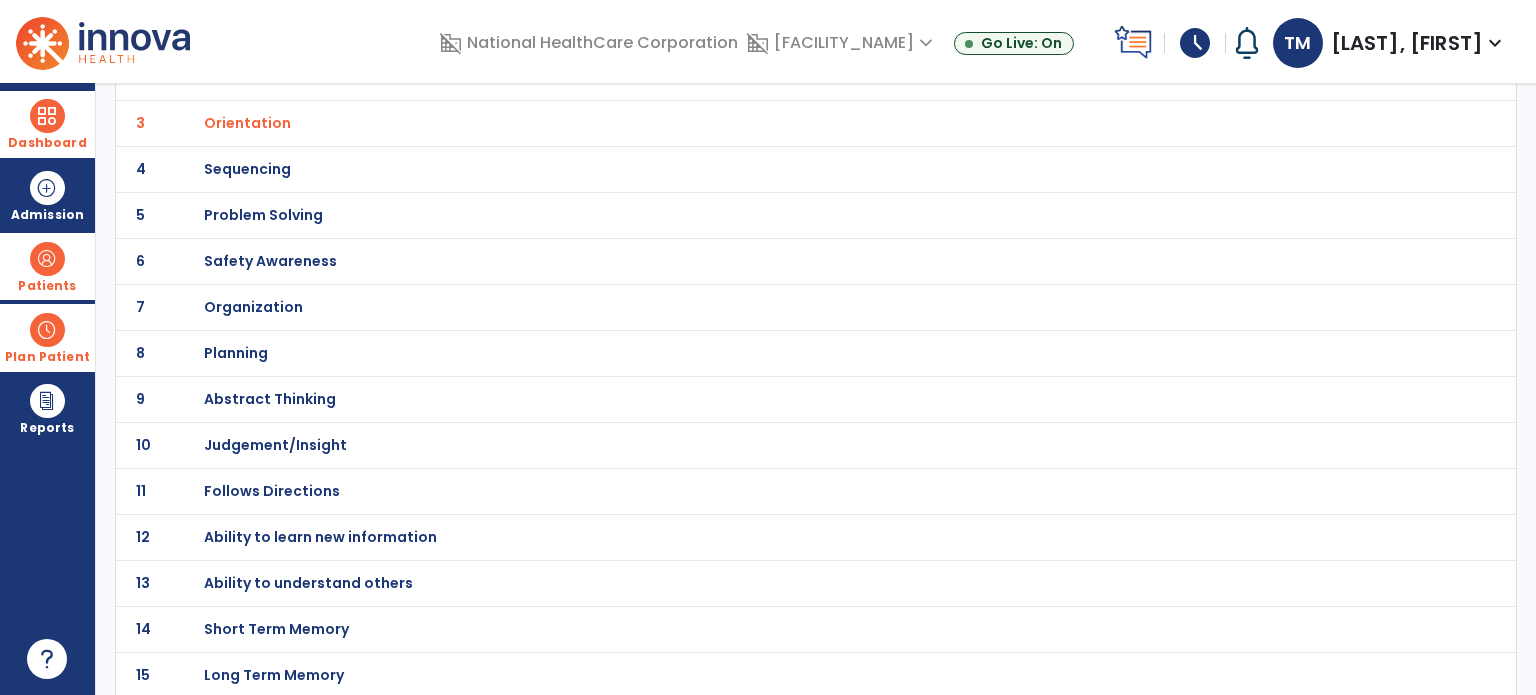 scroll, scrollTop: 0, scrollLeft: 0, axis: both 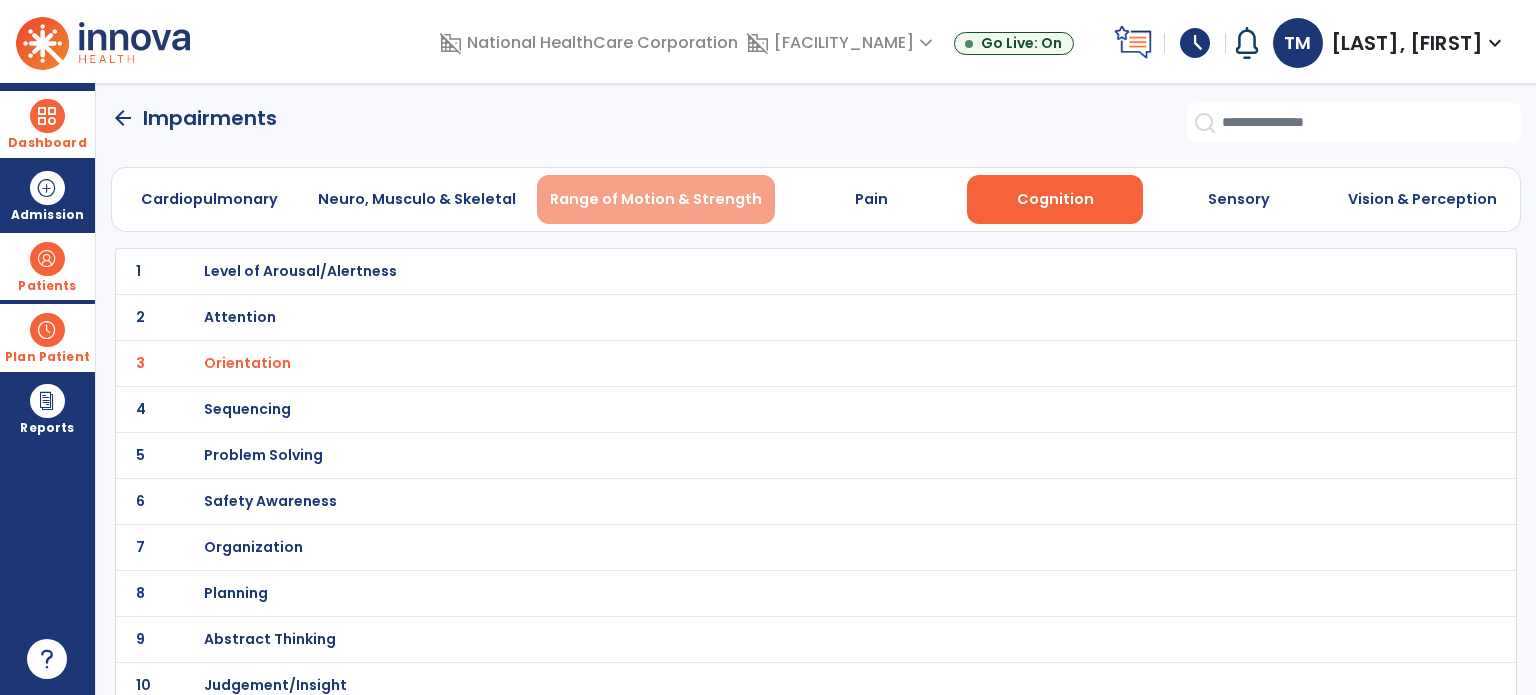 click on "Range of Motion & Strength" at bounding box center (656, 199) 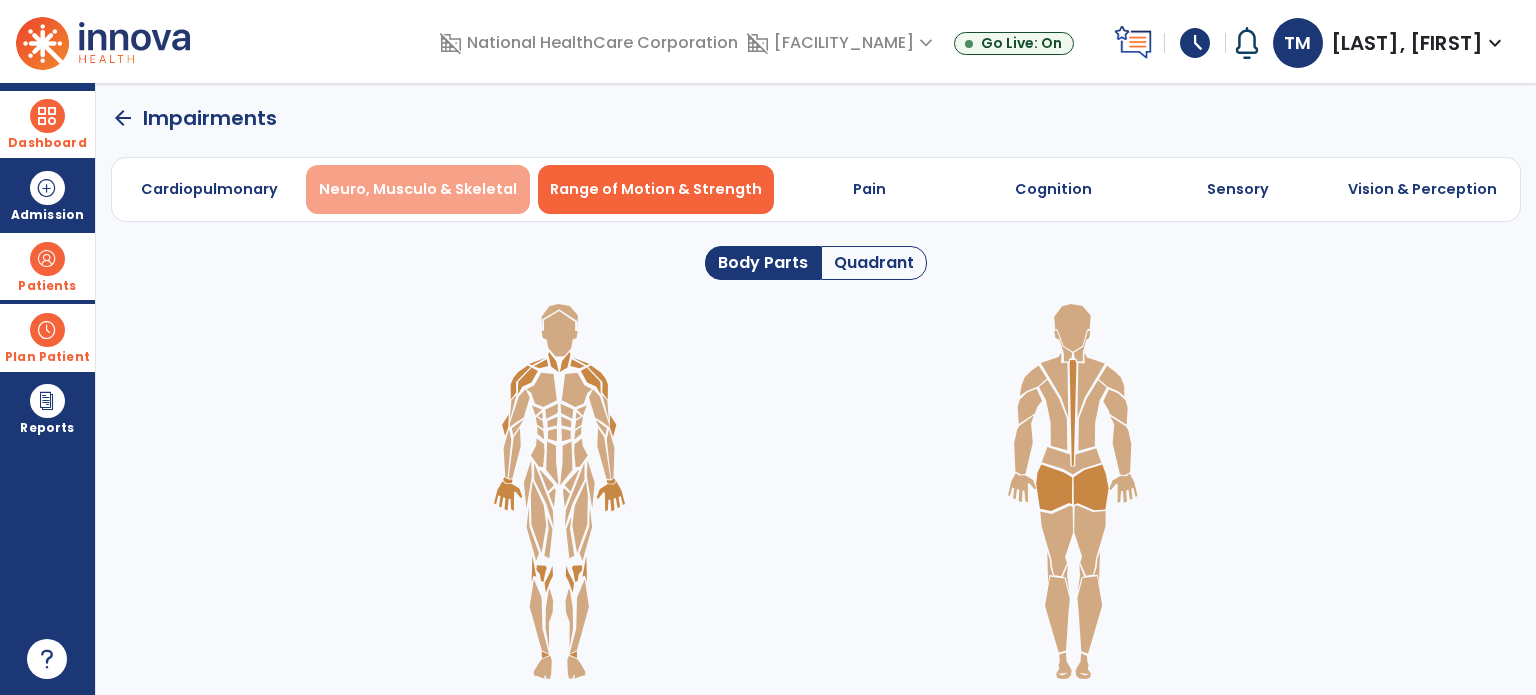 click on "Neuro, Musculo & Skeletal" at bounding box center [418, 189] 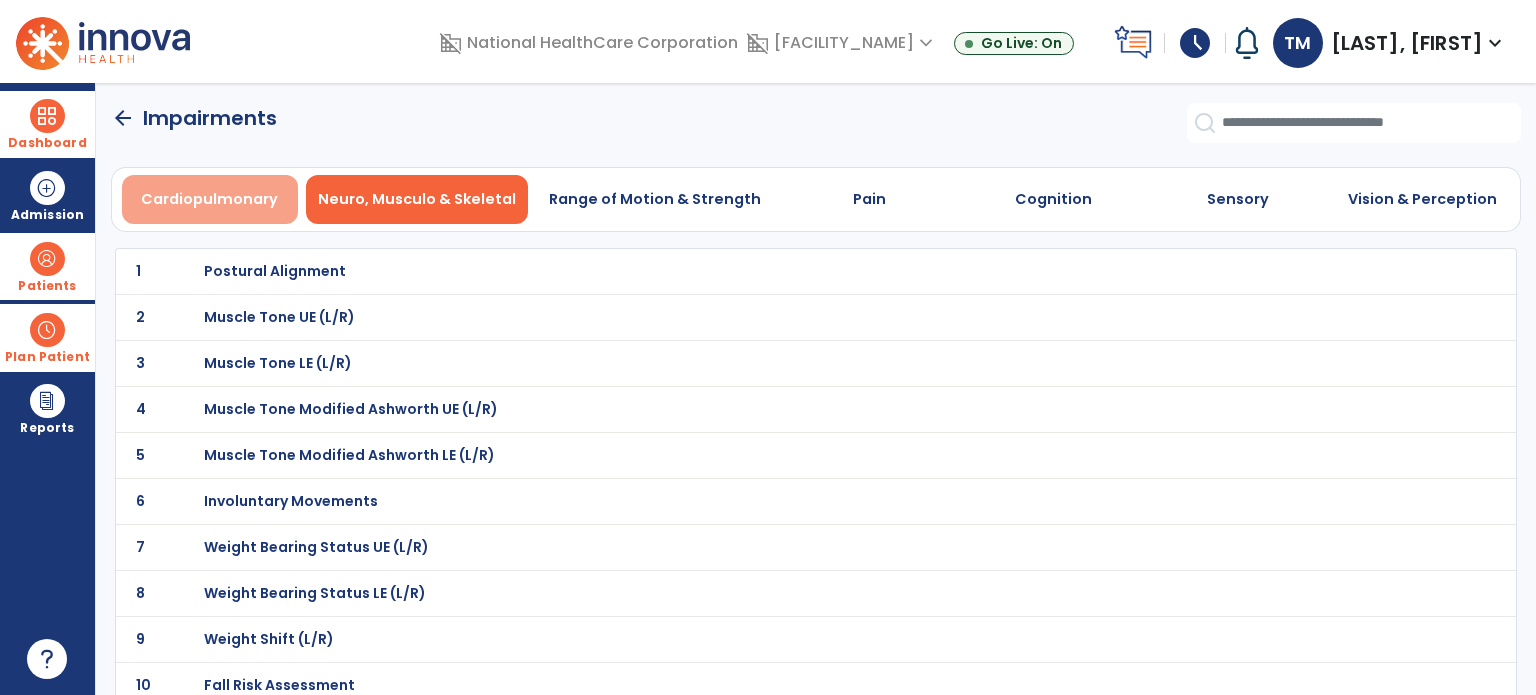 click on "Cardiopulmonary" at bounding box center [209, 199] 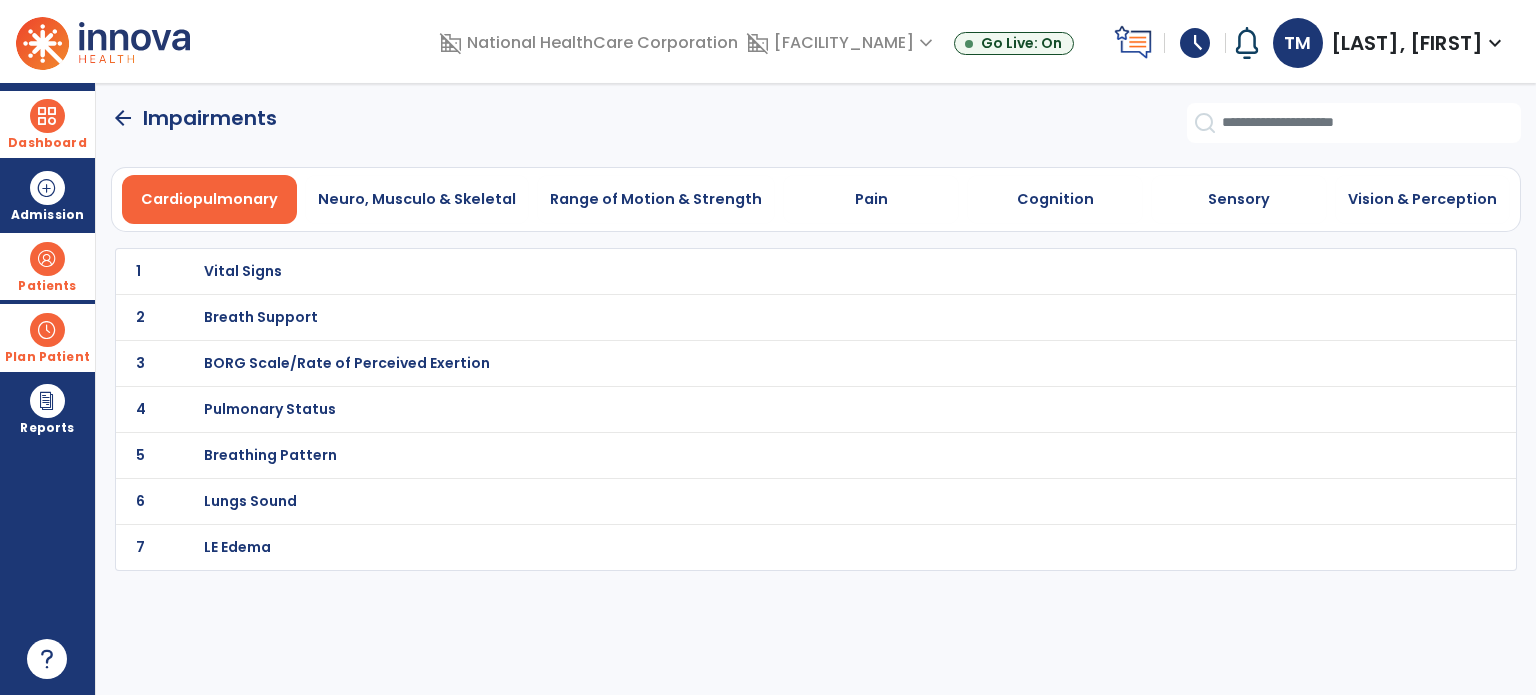 click on "arrow_back" 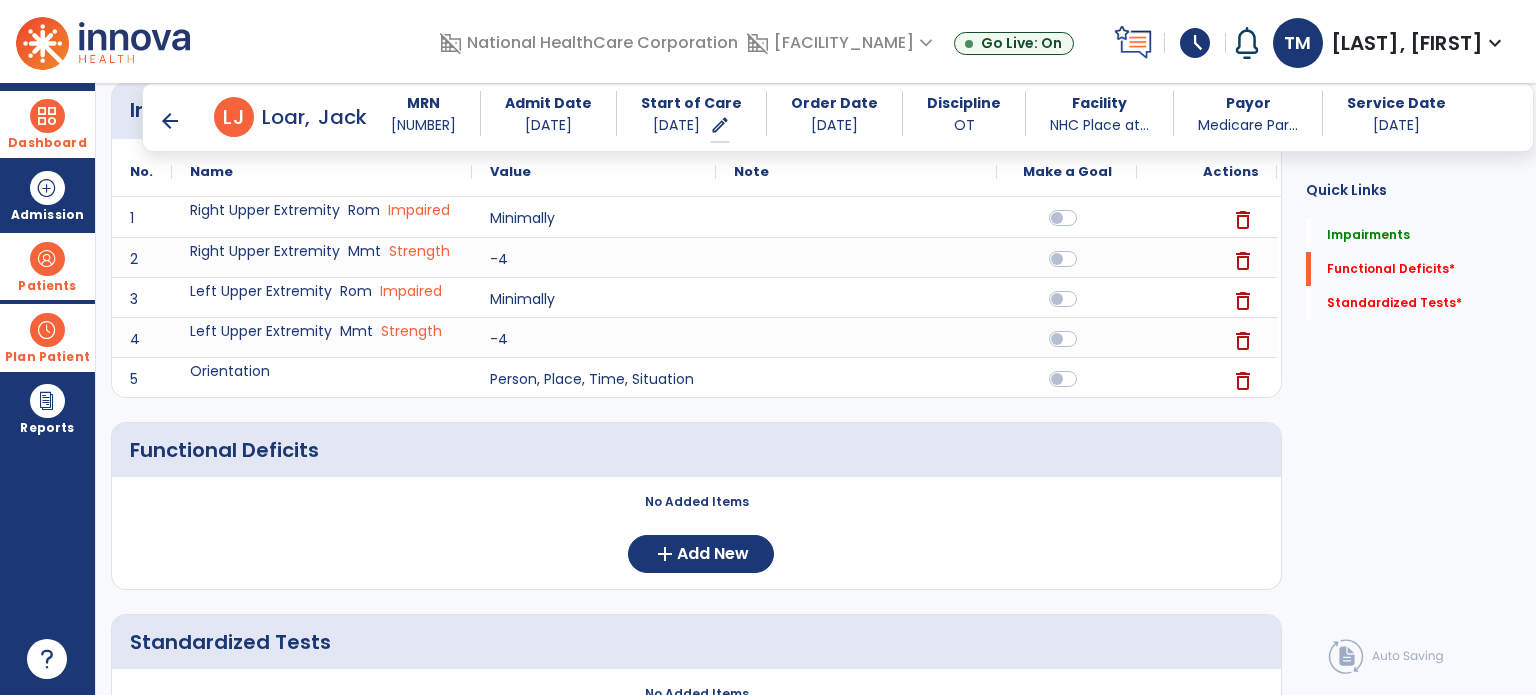 scroll, scrollTop: 400, scrollLeft: 0, axis: vertical 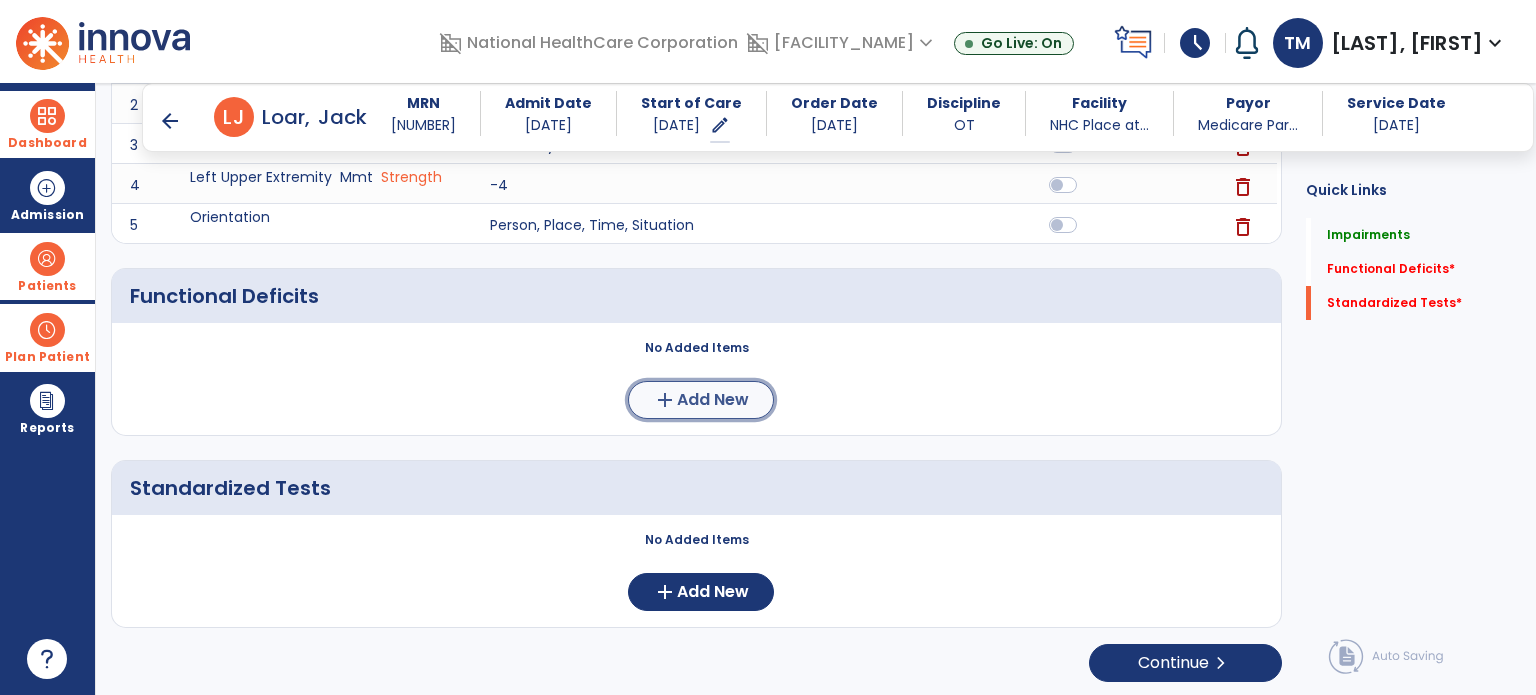 click on "add  Add New" 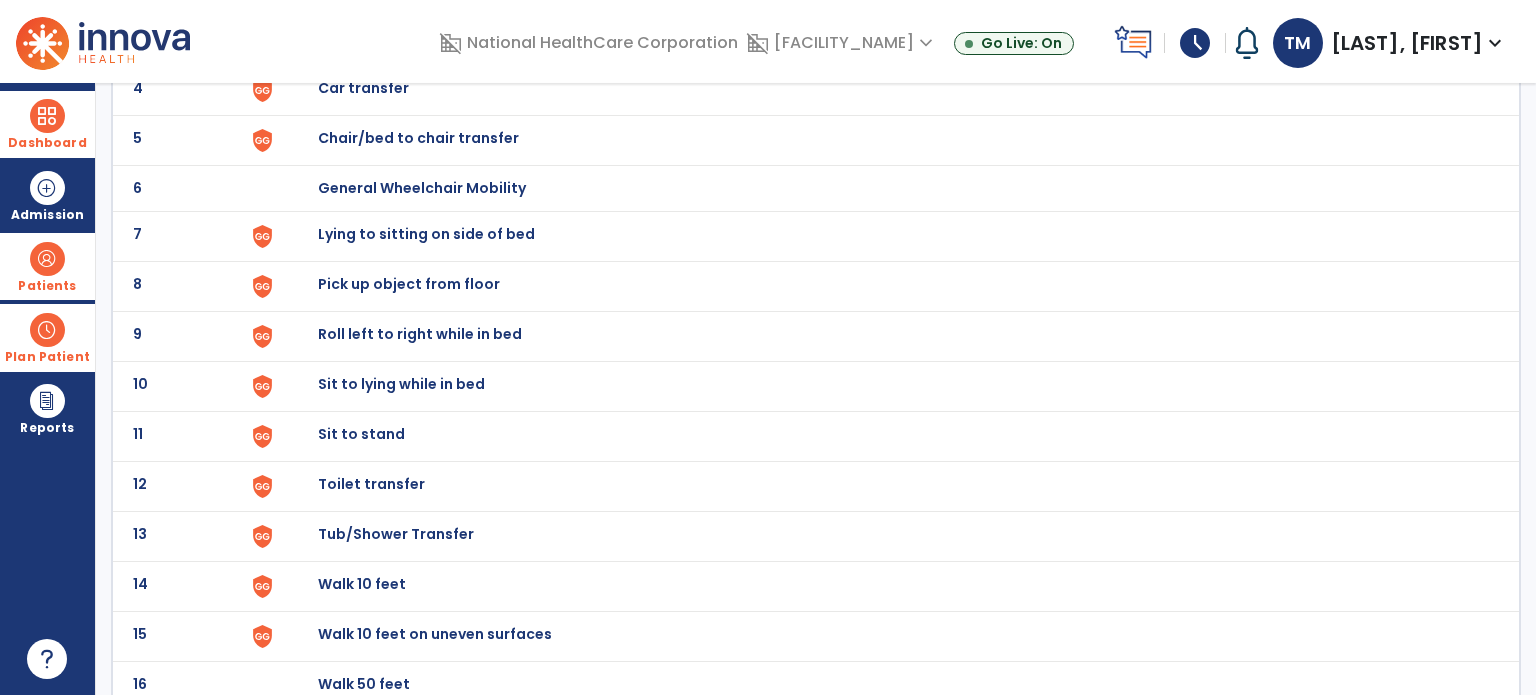scroll, scrollTop: 324, scrollLeft: 0, axis: vertical 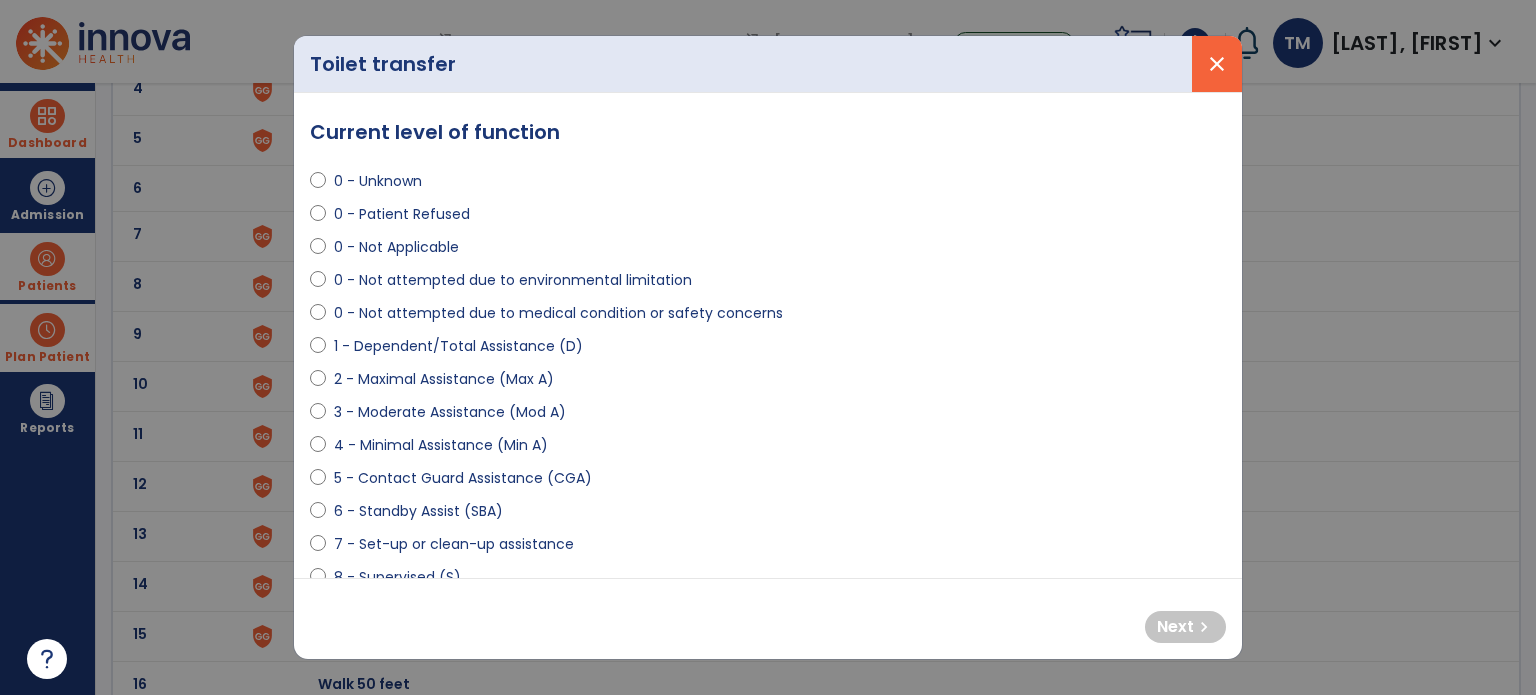 click on "close" at bounding box center (1217, 64) 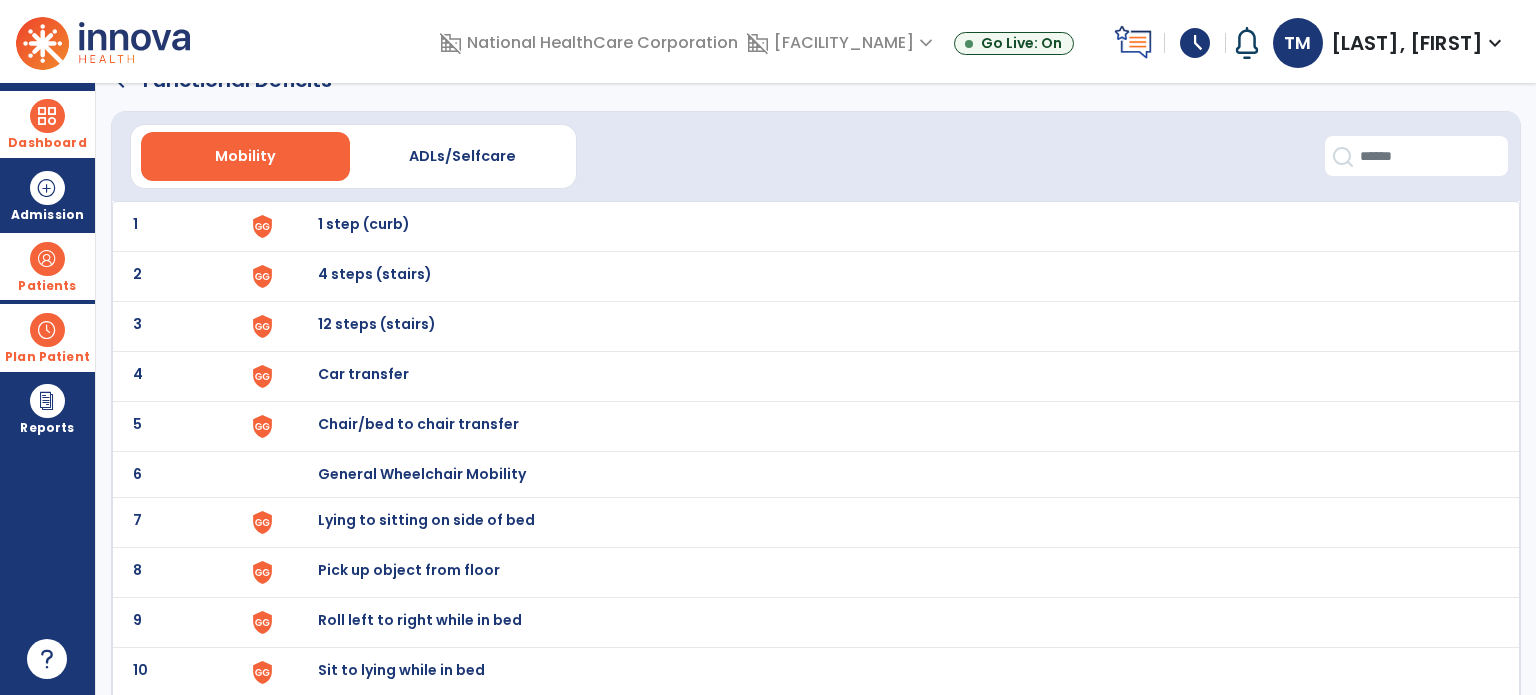 scroll, scrollTop: 0, scrollLeft: 0, axis: both 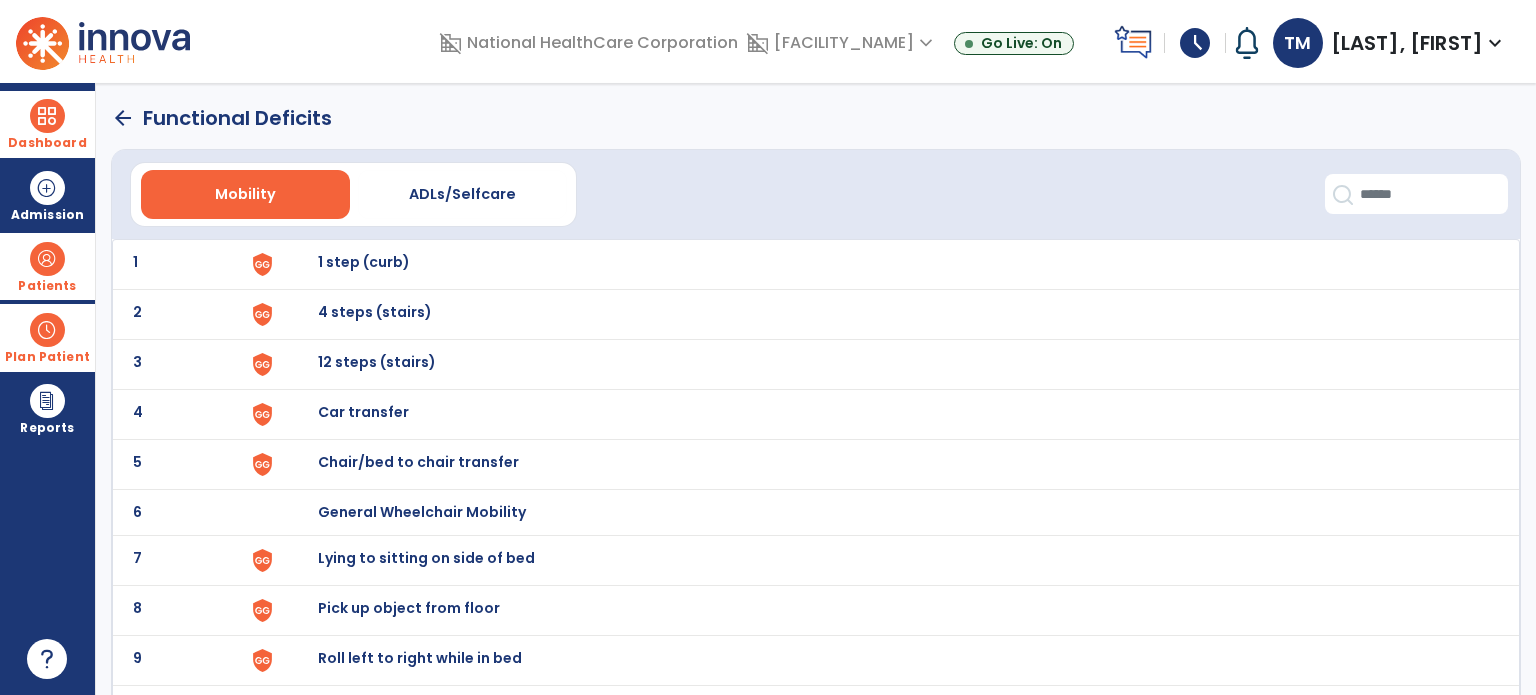 click on "arrow_back" 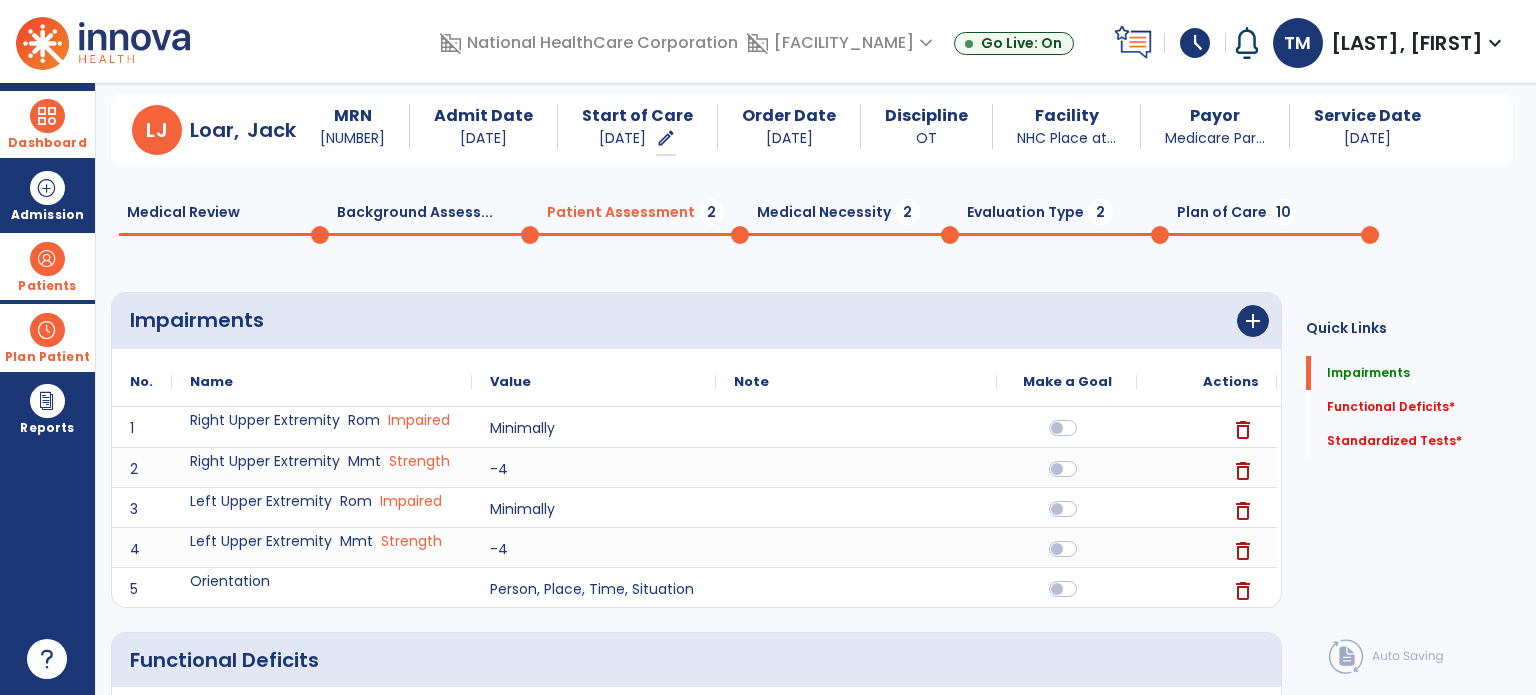 scroll, scrollTop: 0, scrollLeft: 0, axis: both 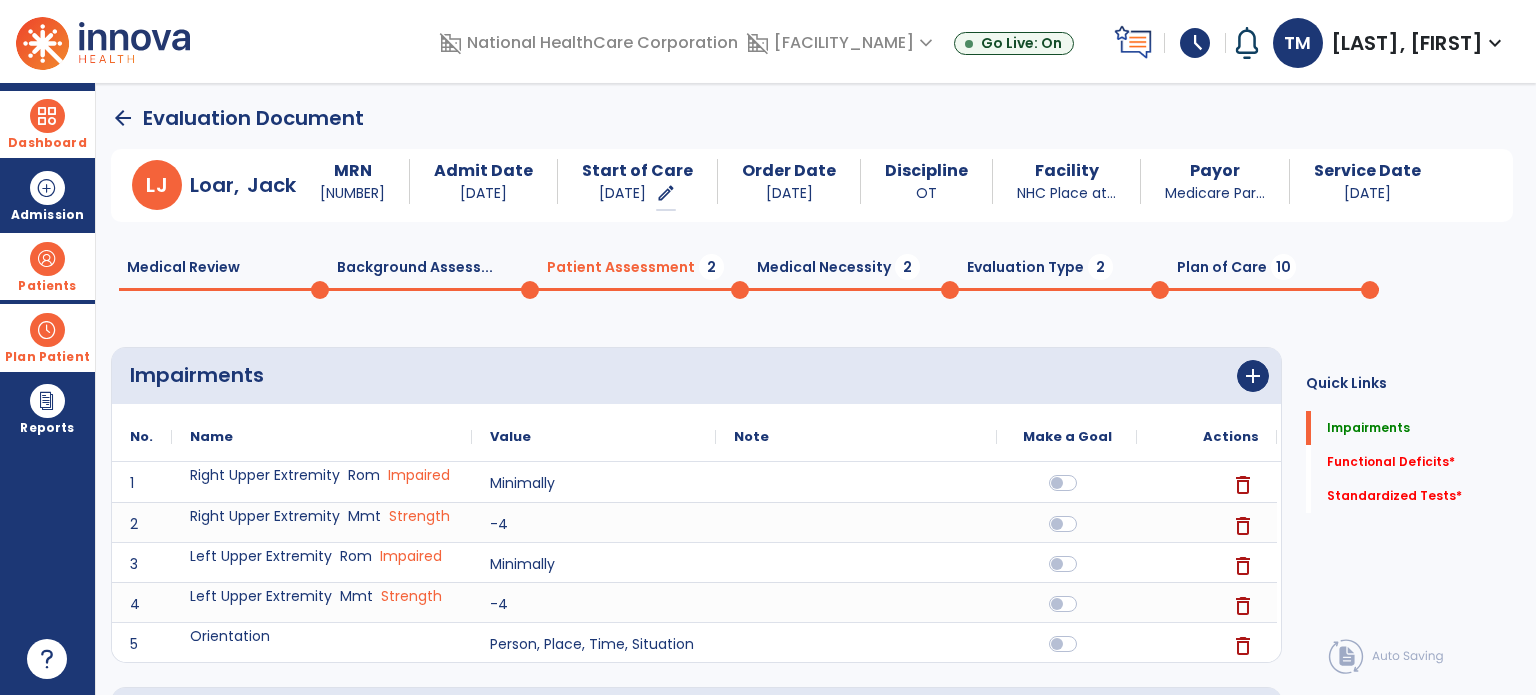 click on "Medical Review  0" 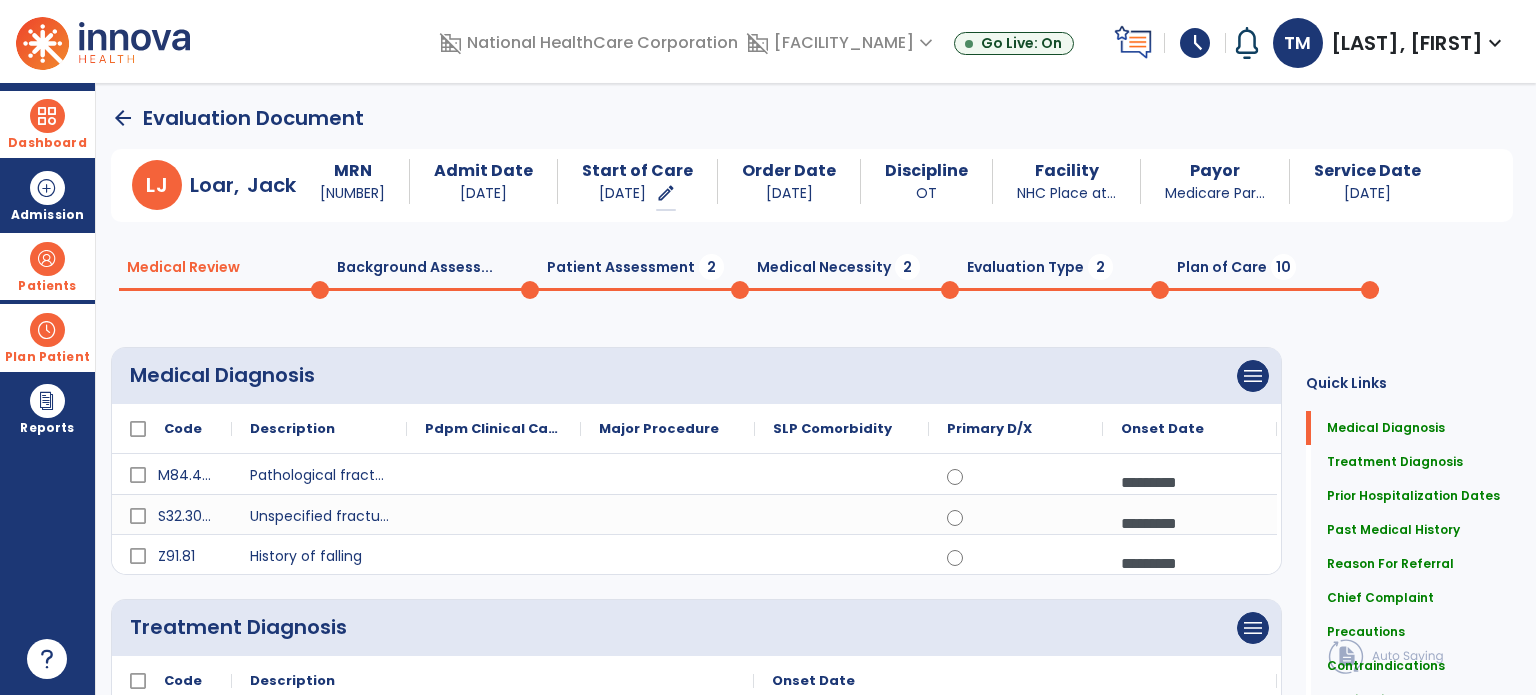 click on "Background Assess...  0" 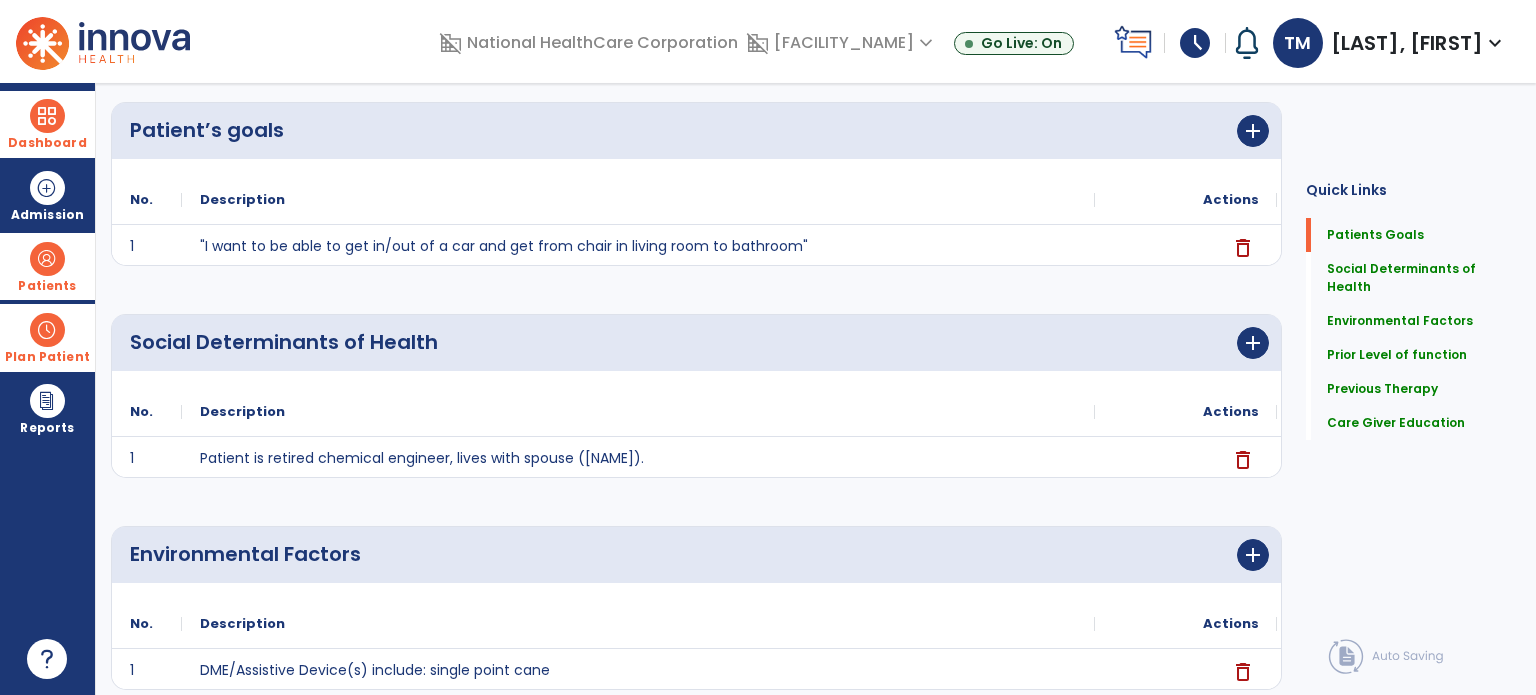 scroll, scrollTop: 0, scrollLeft: 0, axis: both 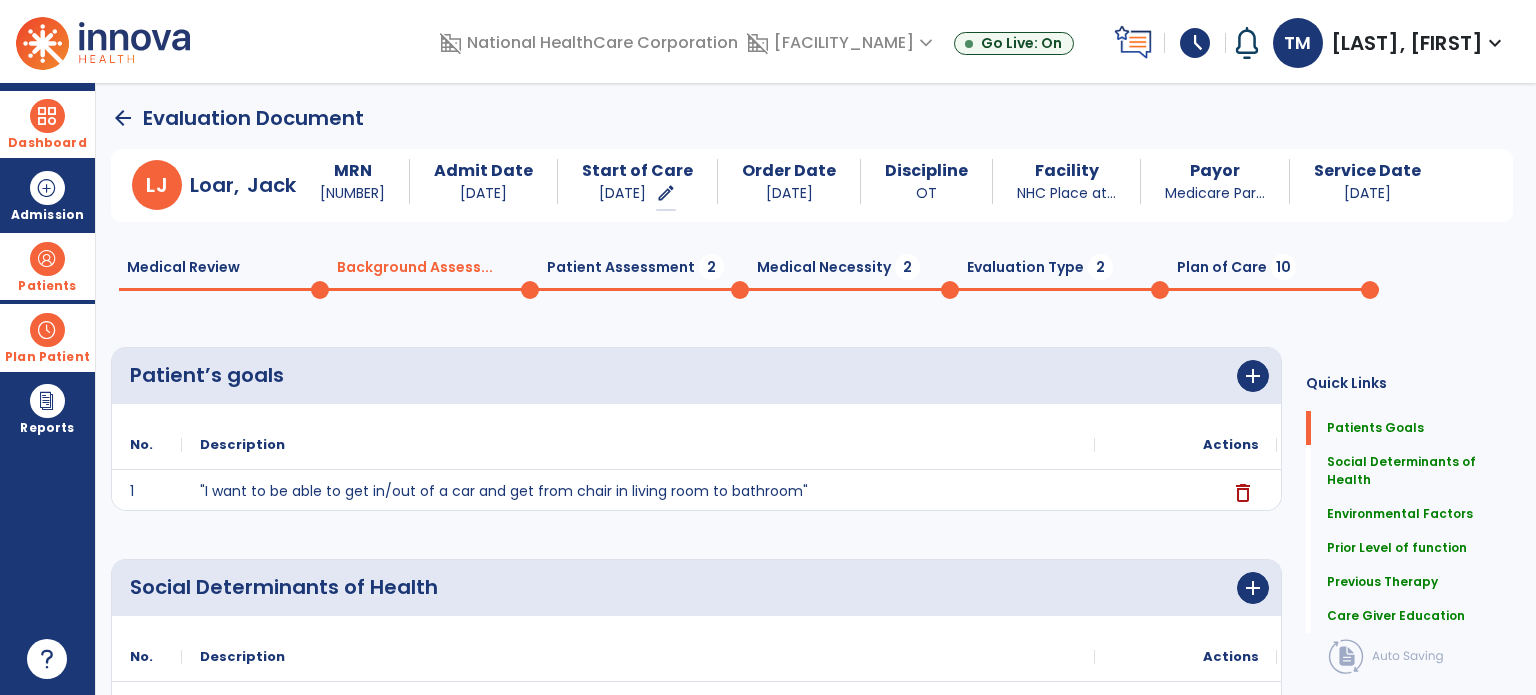 click on "Patient Assessment  2" 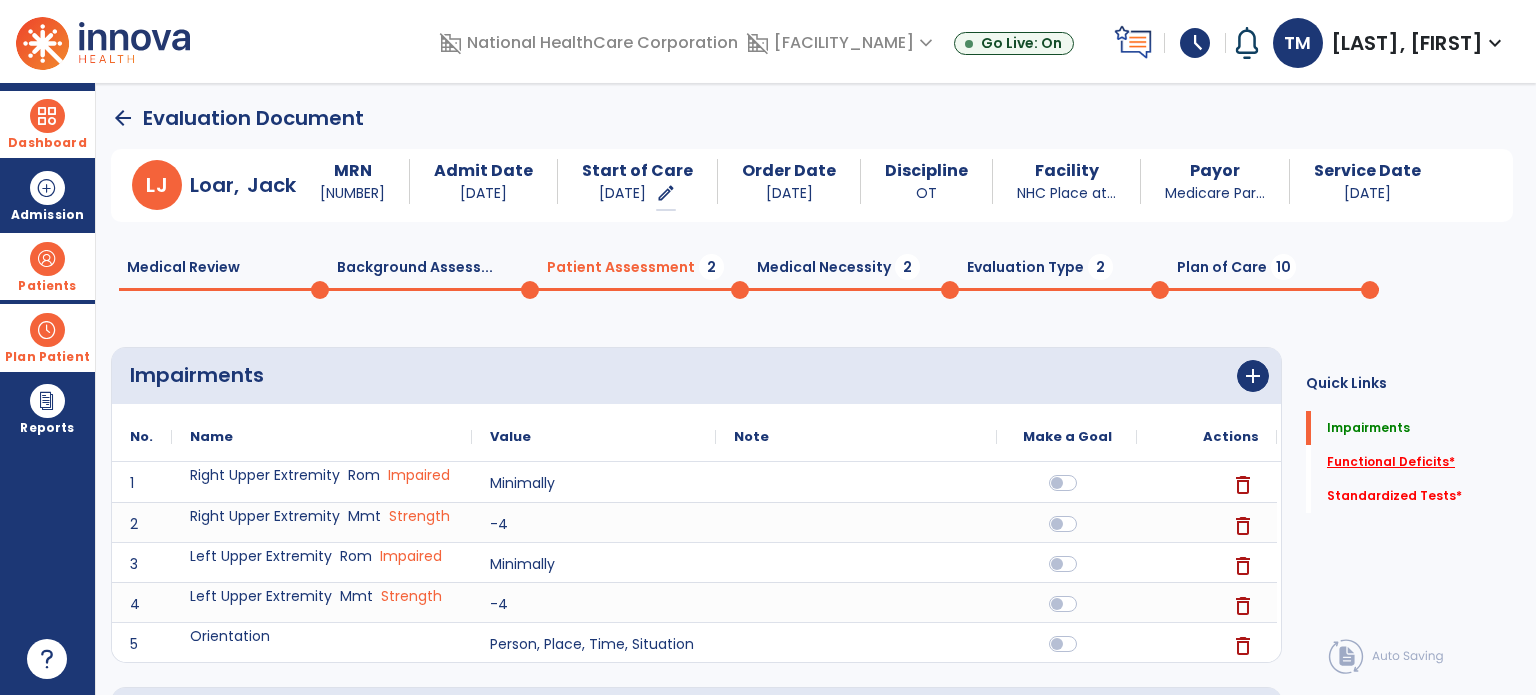click on "*" 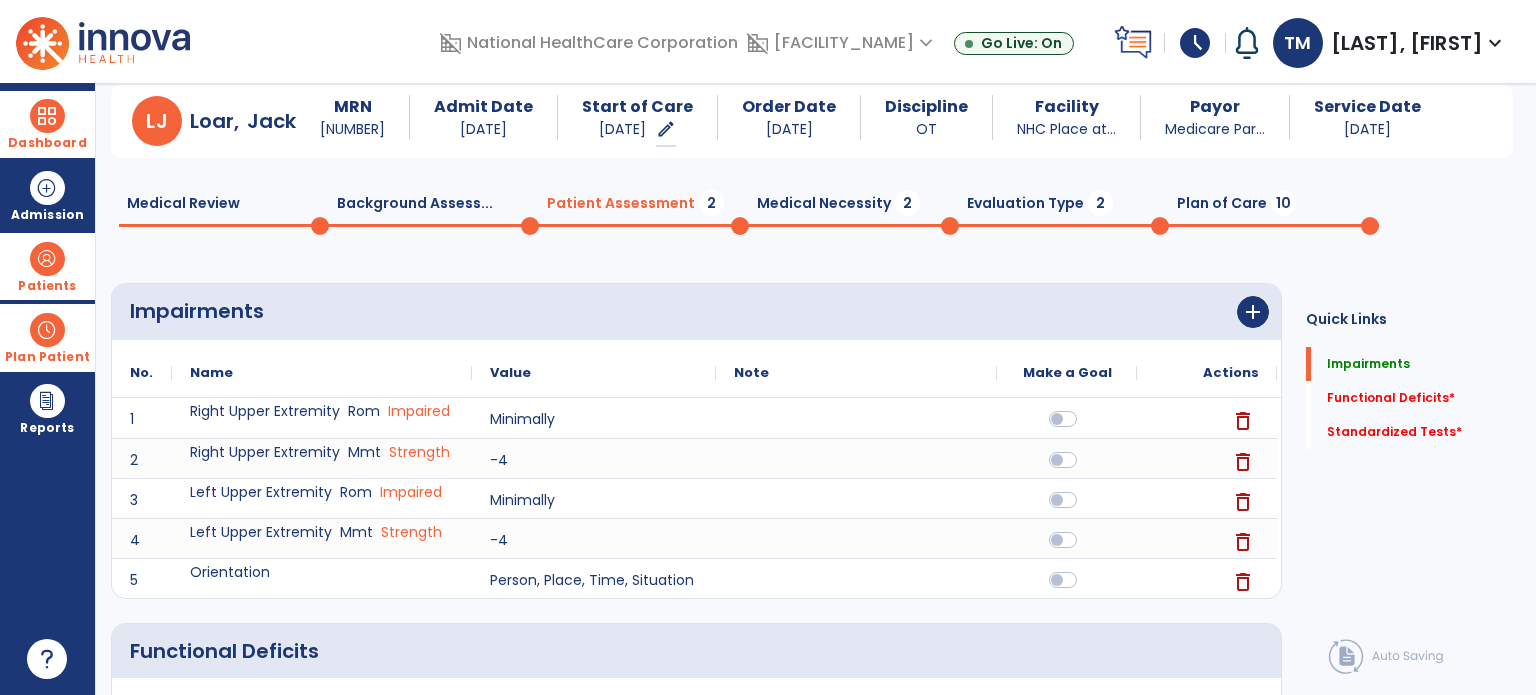 scroll, scrollTop: 0, scrollLeft: 0, axis: both 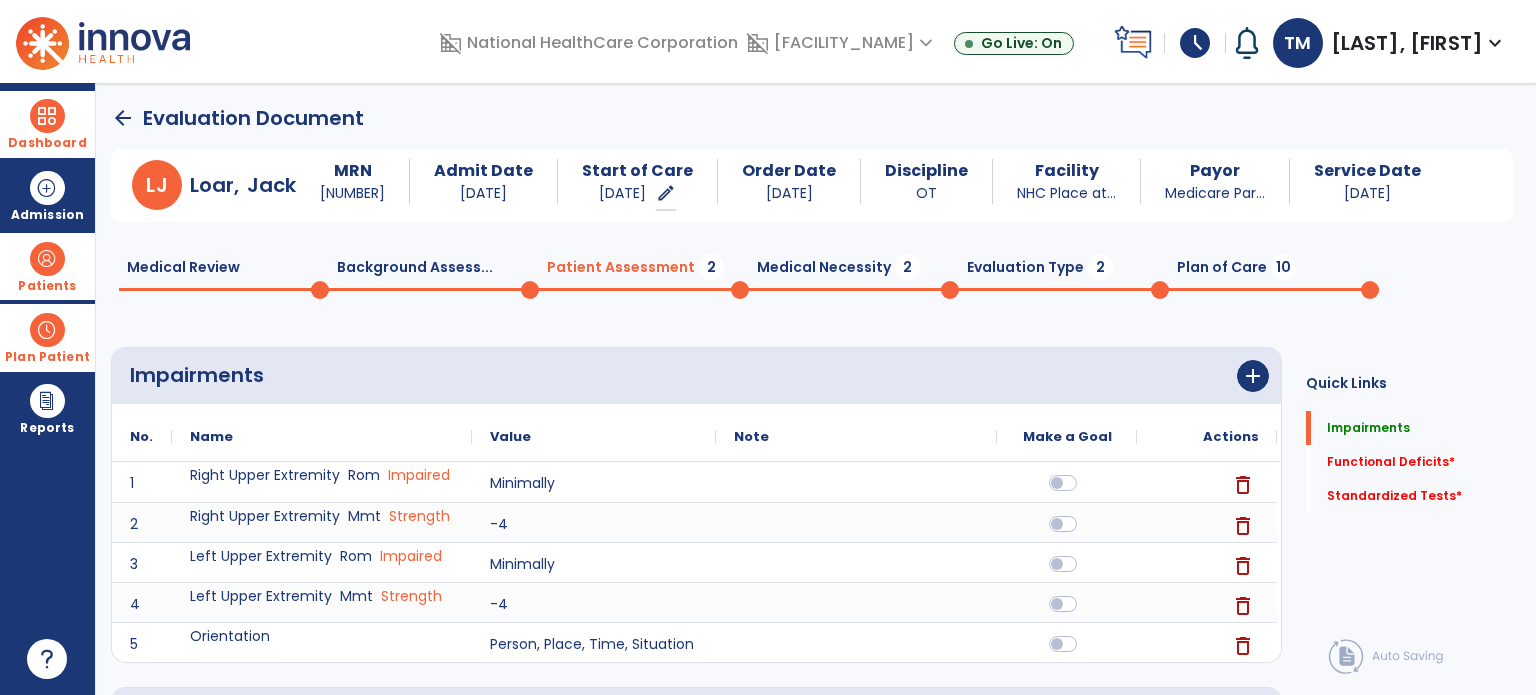 click at bounding box center (47, 116) 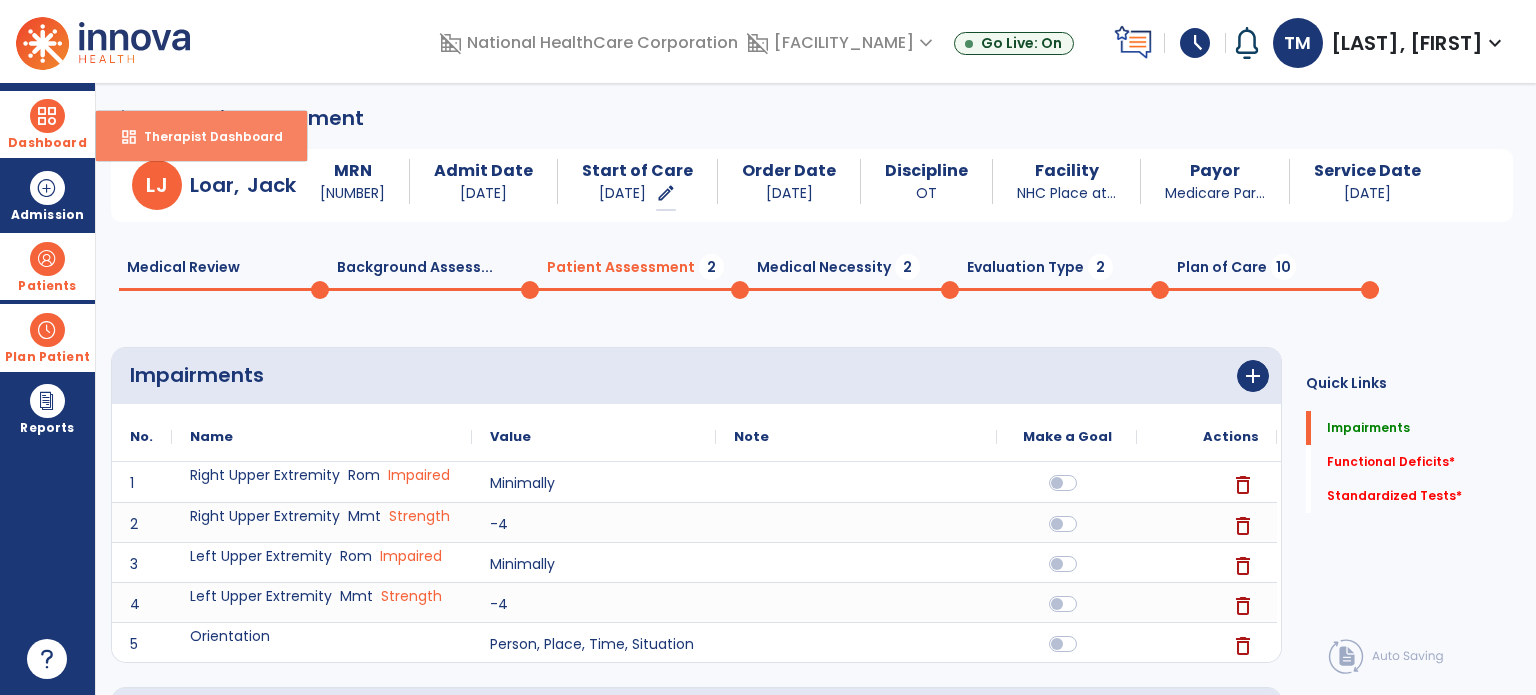 click on "dashboard  Therapist Dashboard" at bounding box center [201, 136] 